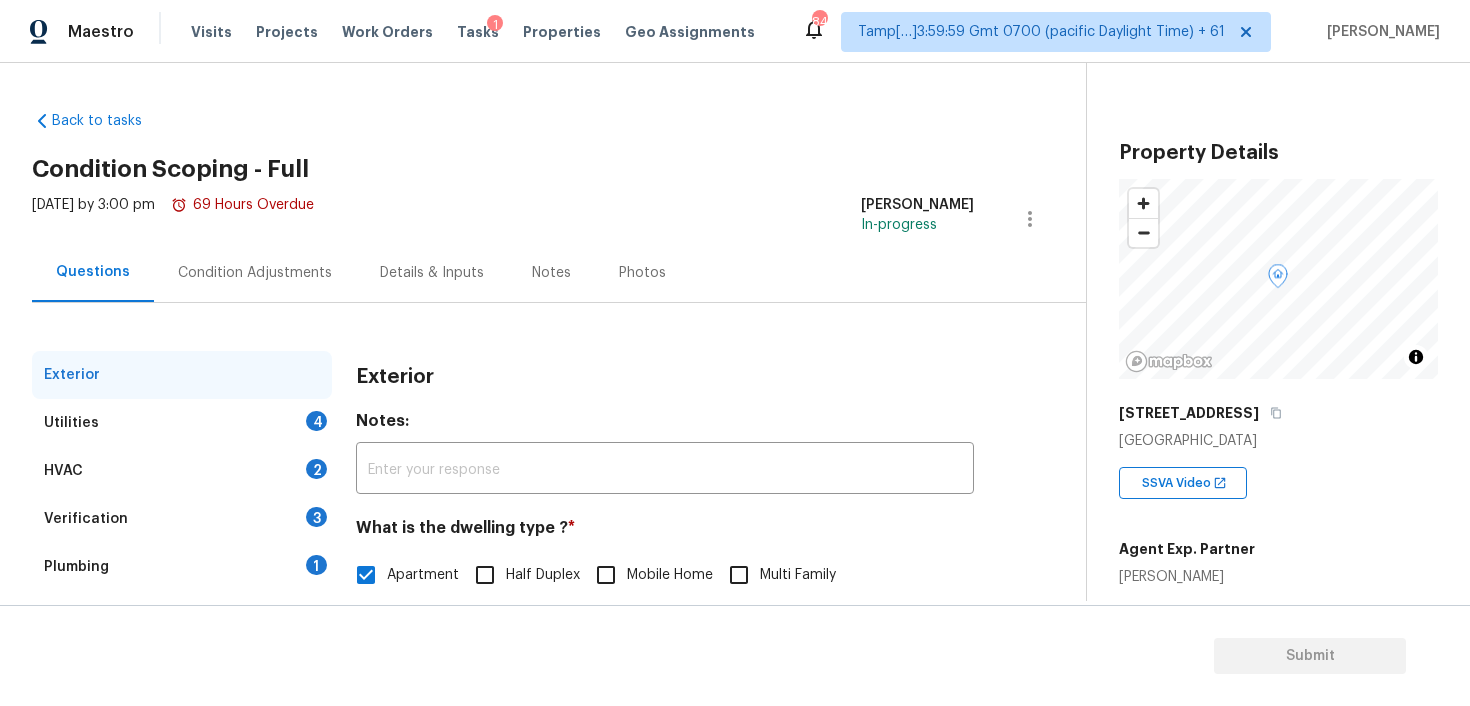 scroll, scrollTop: 0, scrollLeft: 0, axis: both 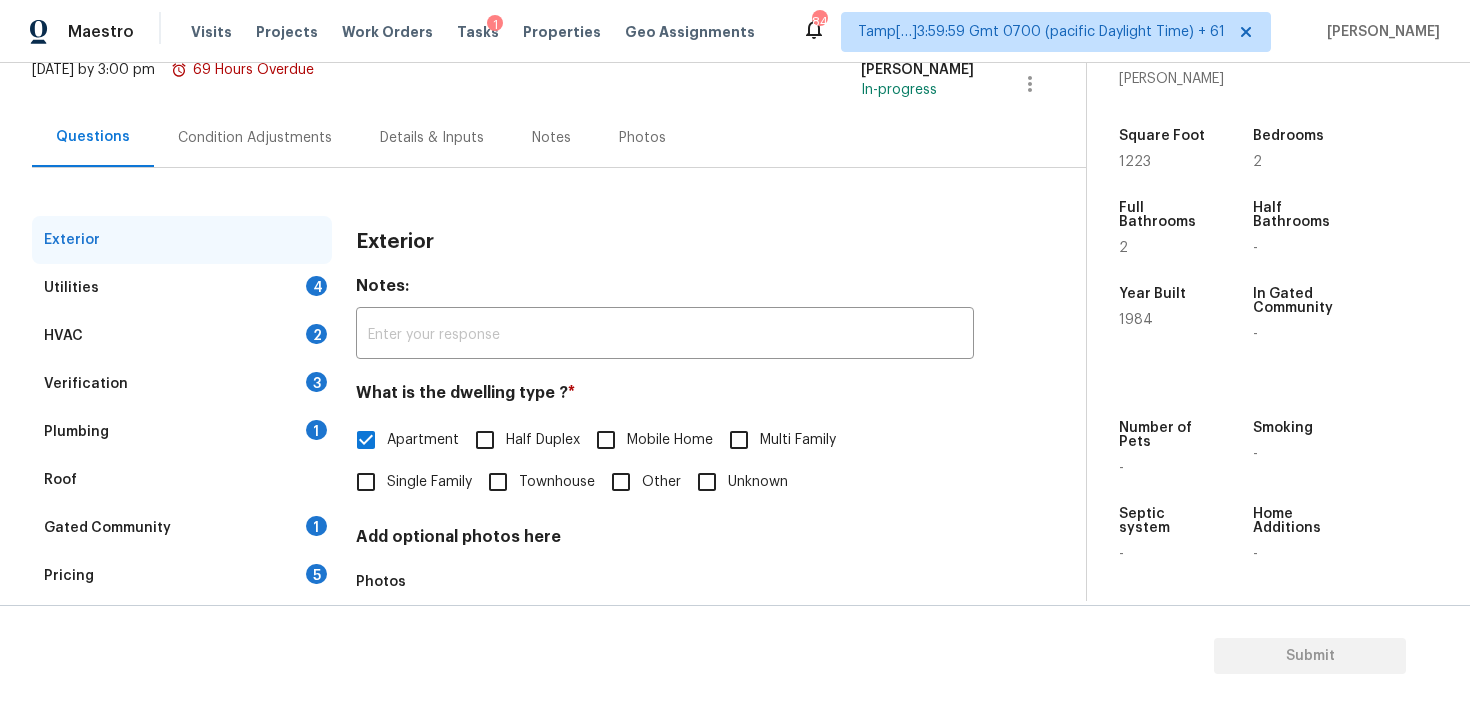 click on "Utilities 4" at bounding box center (182, 288) 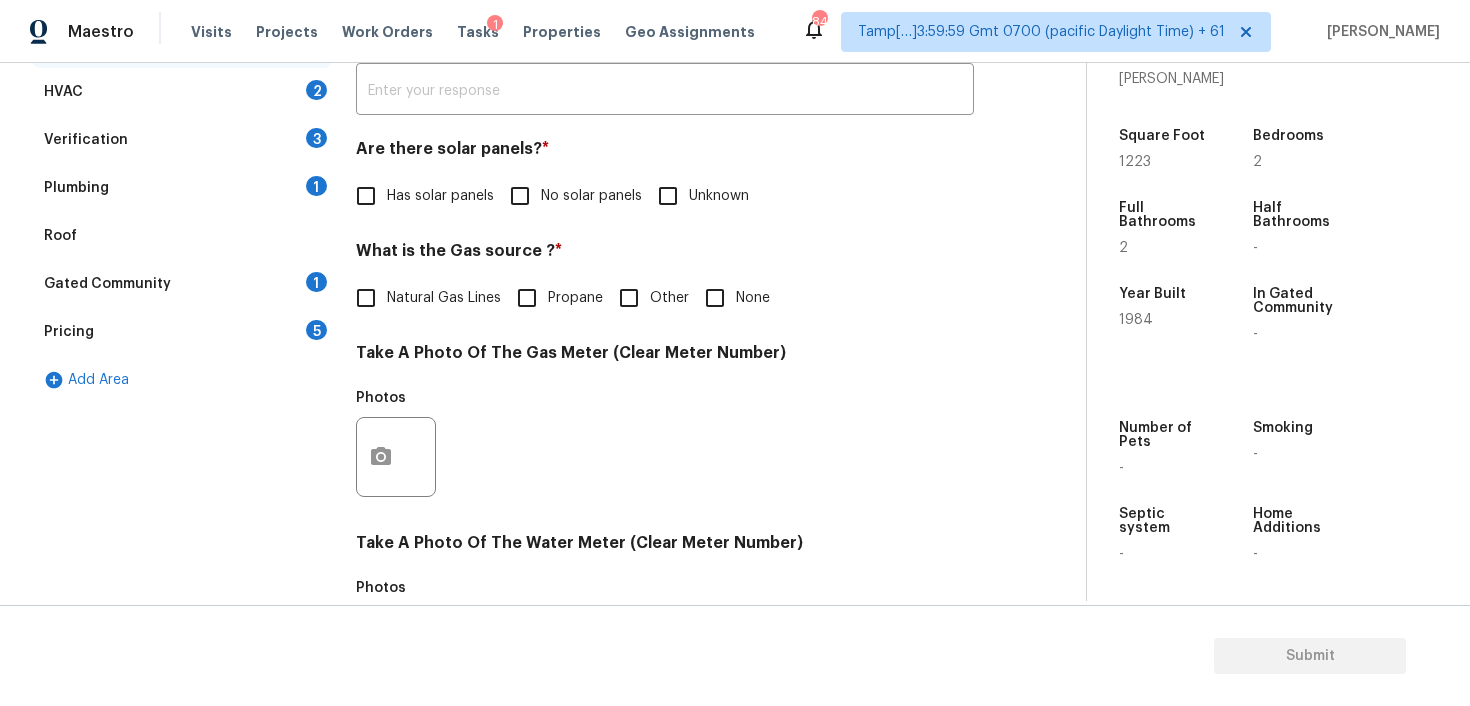 scroll, scrollTop: 379, scrollLeft: 0, axis: vertical 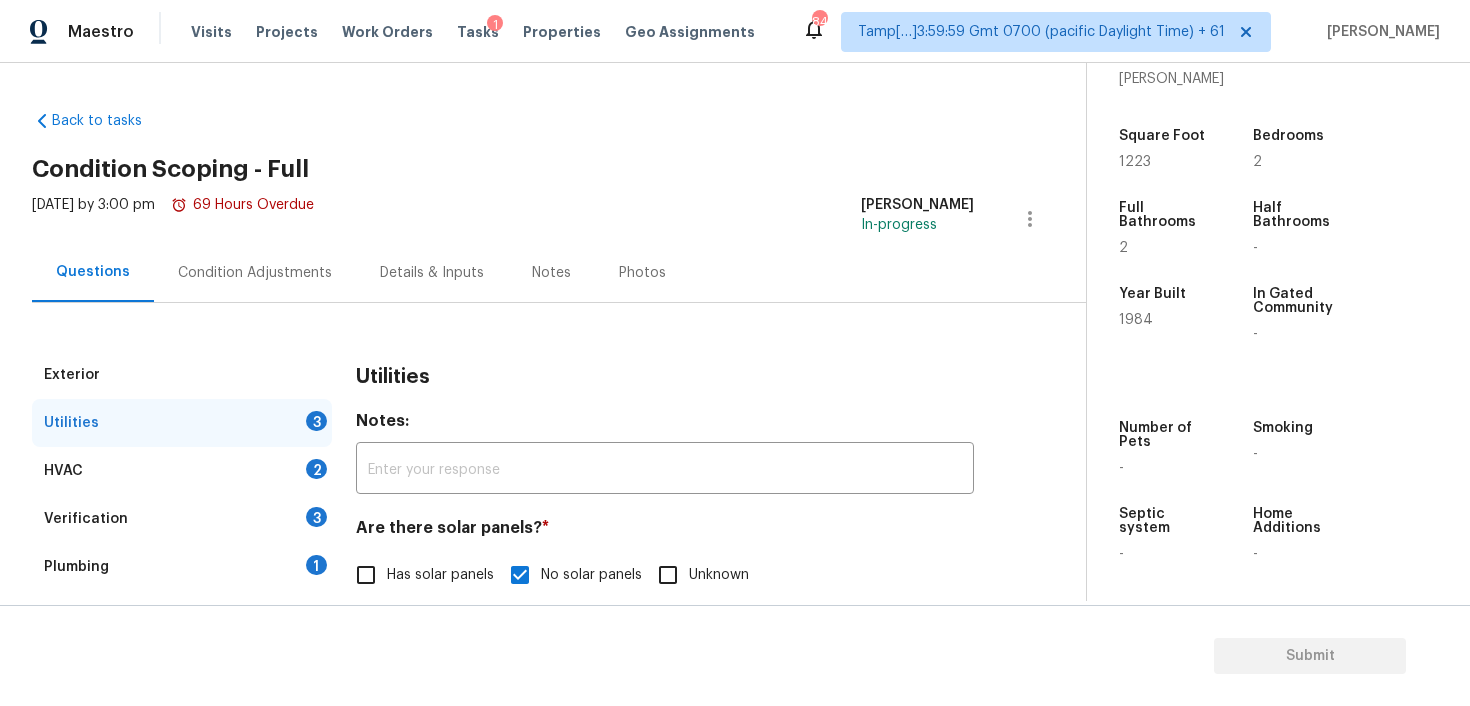 click on "Condition Adjustments" at bounding box center (255, 272) 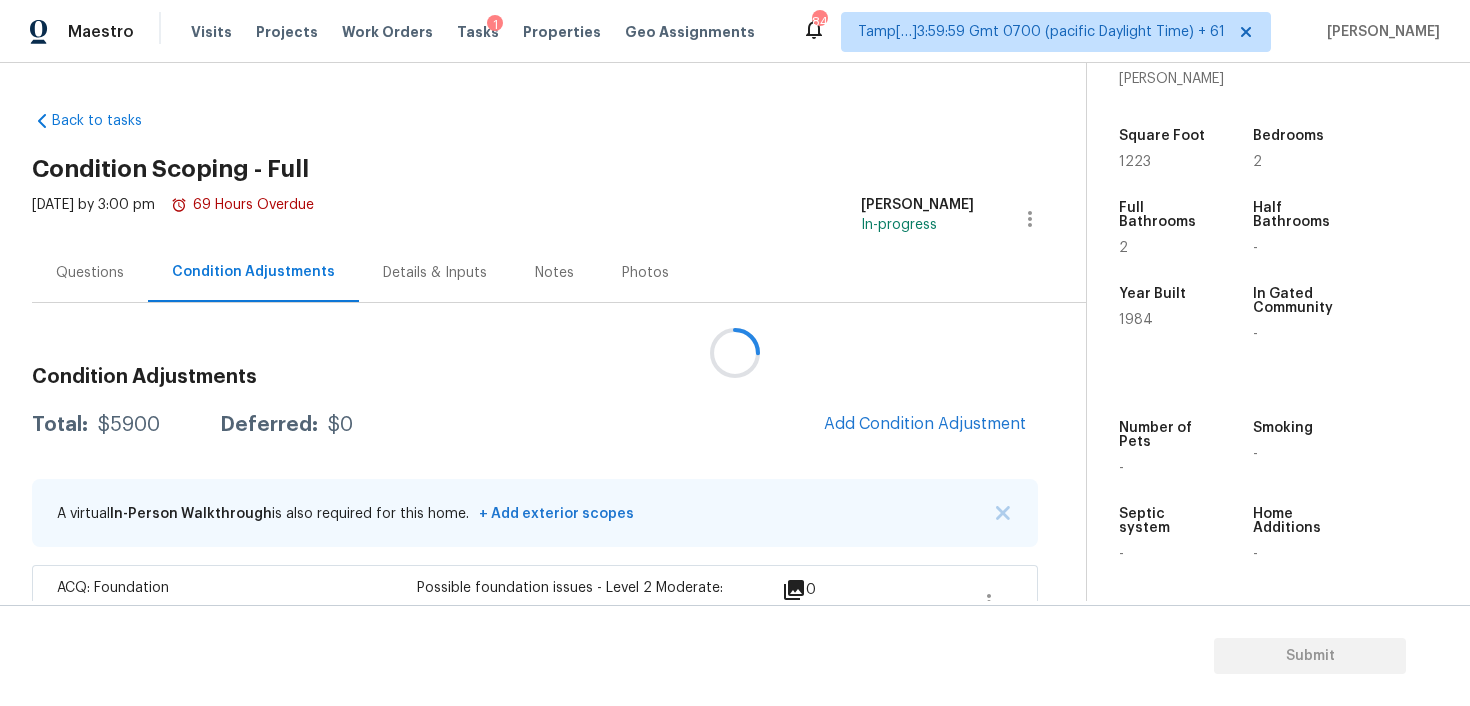 click at bounding box center [735, 353] 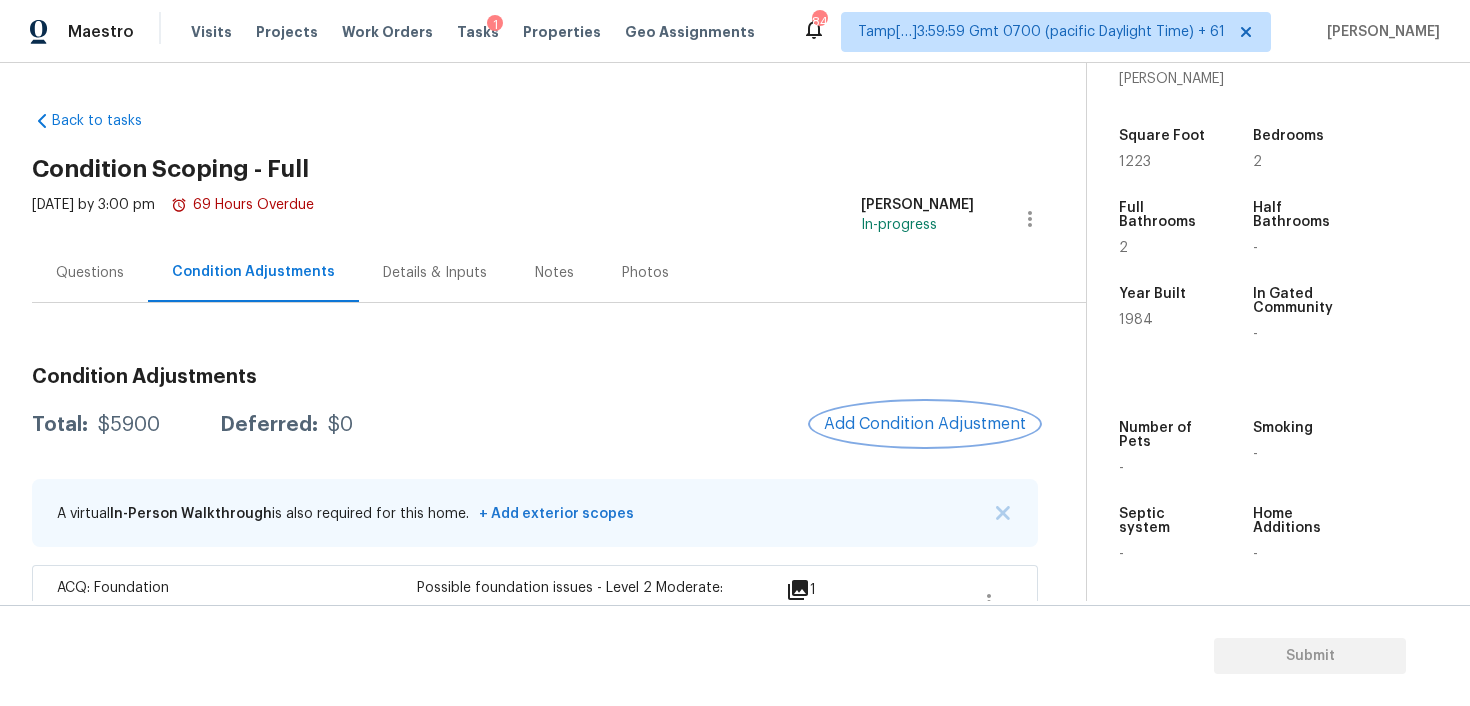 click on "Add Condition Adjustment" at bounding box center [925, 424] 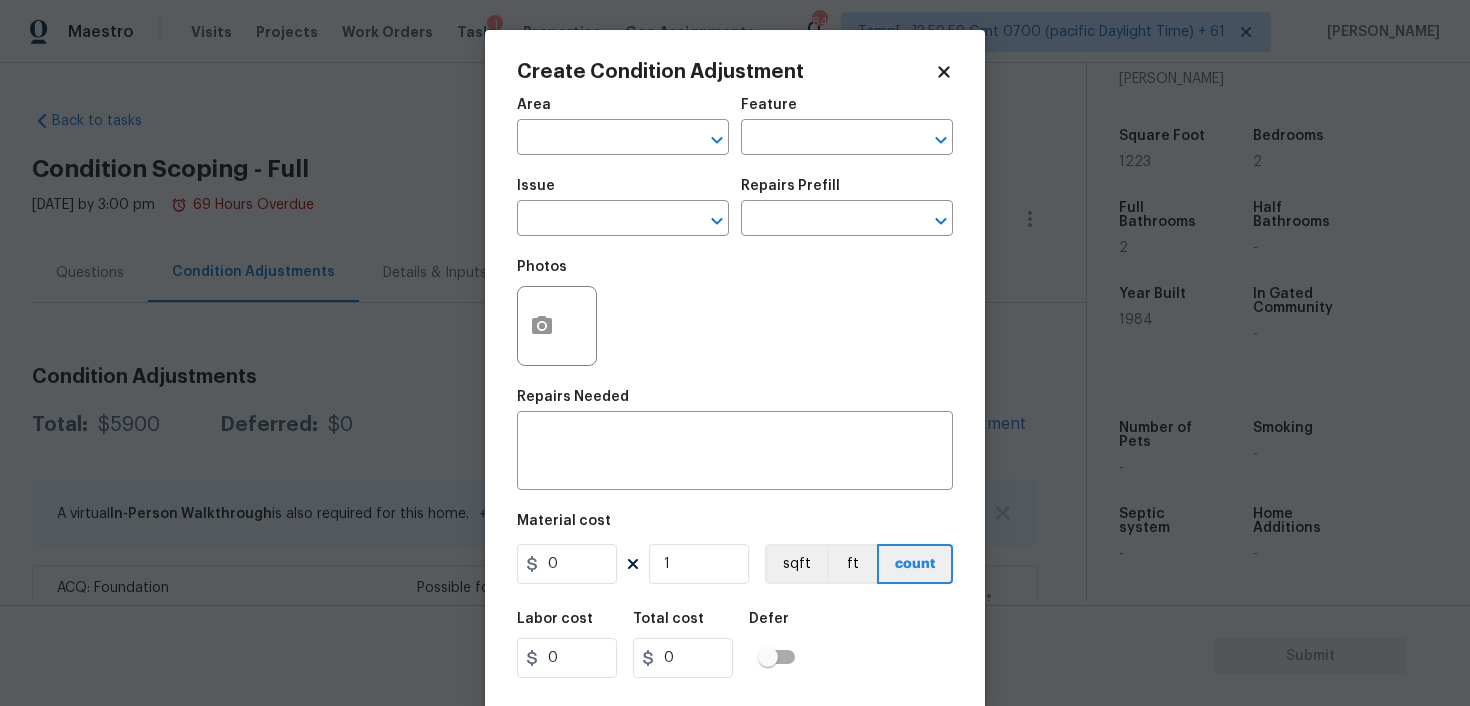 click at bounding box center (557, 326) 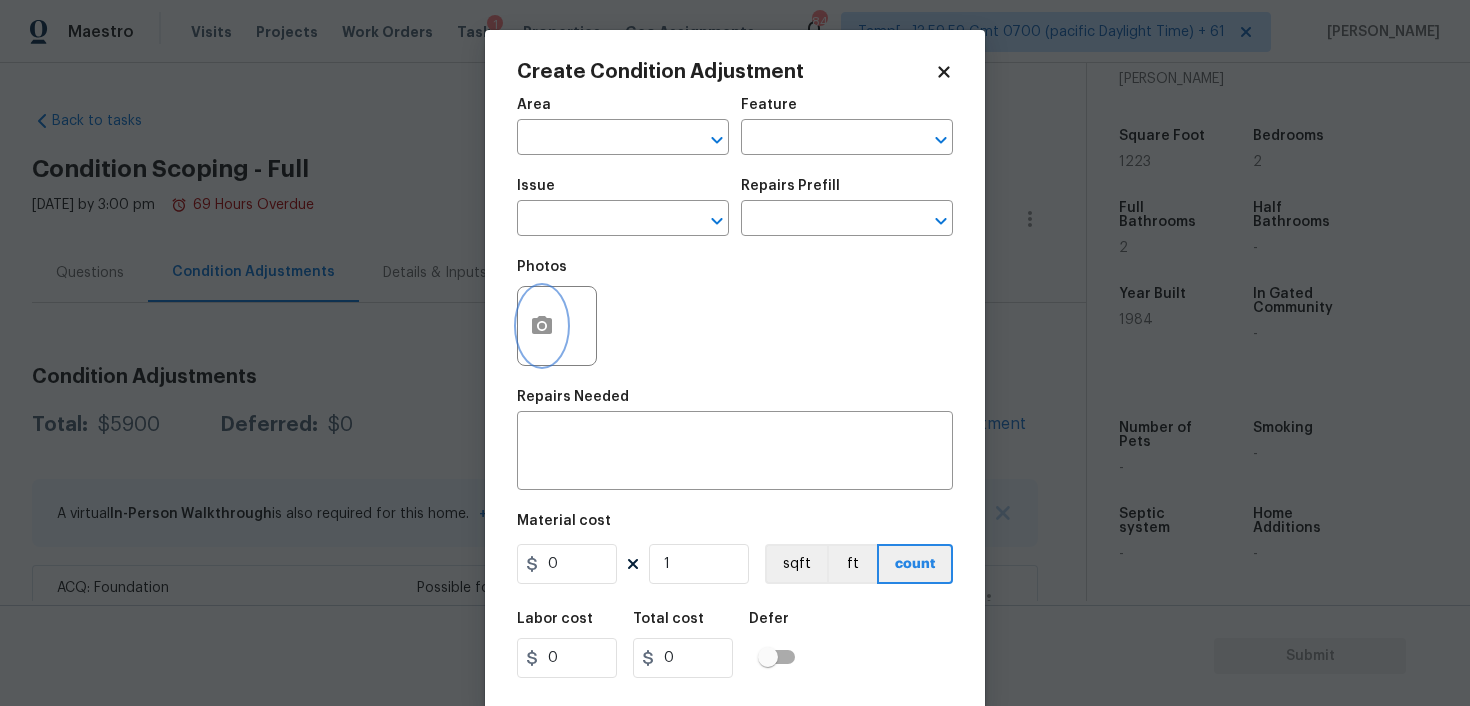 click 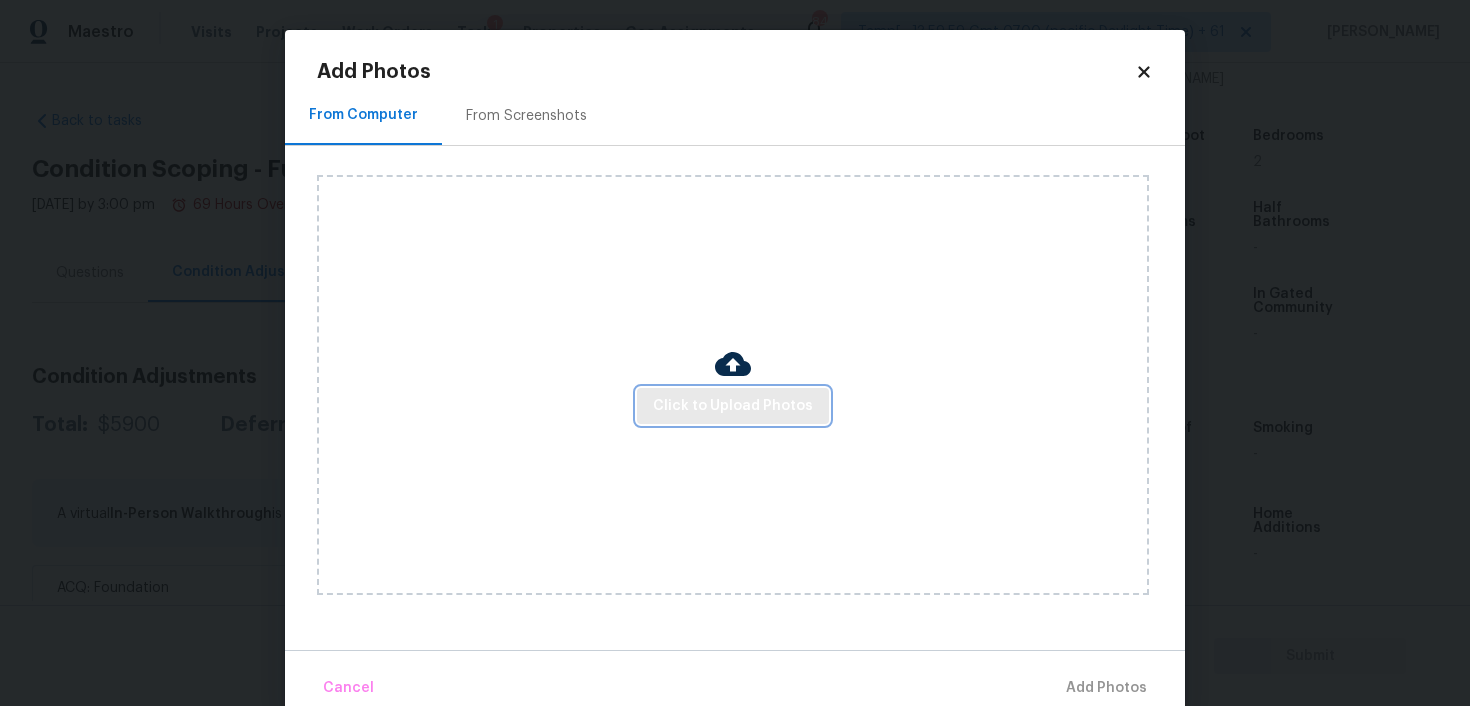 click on "Click to Upload Photos" at bounding box center [733, 406] 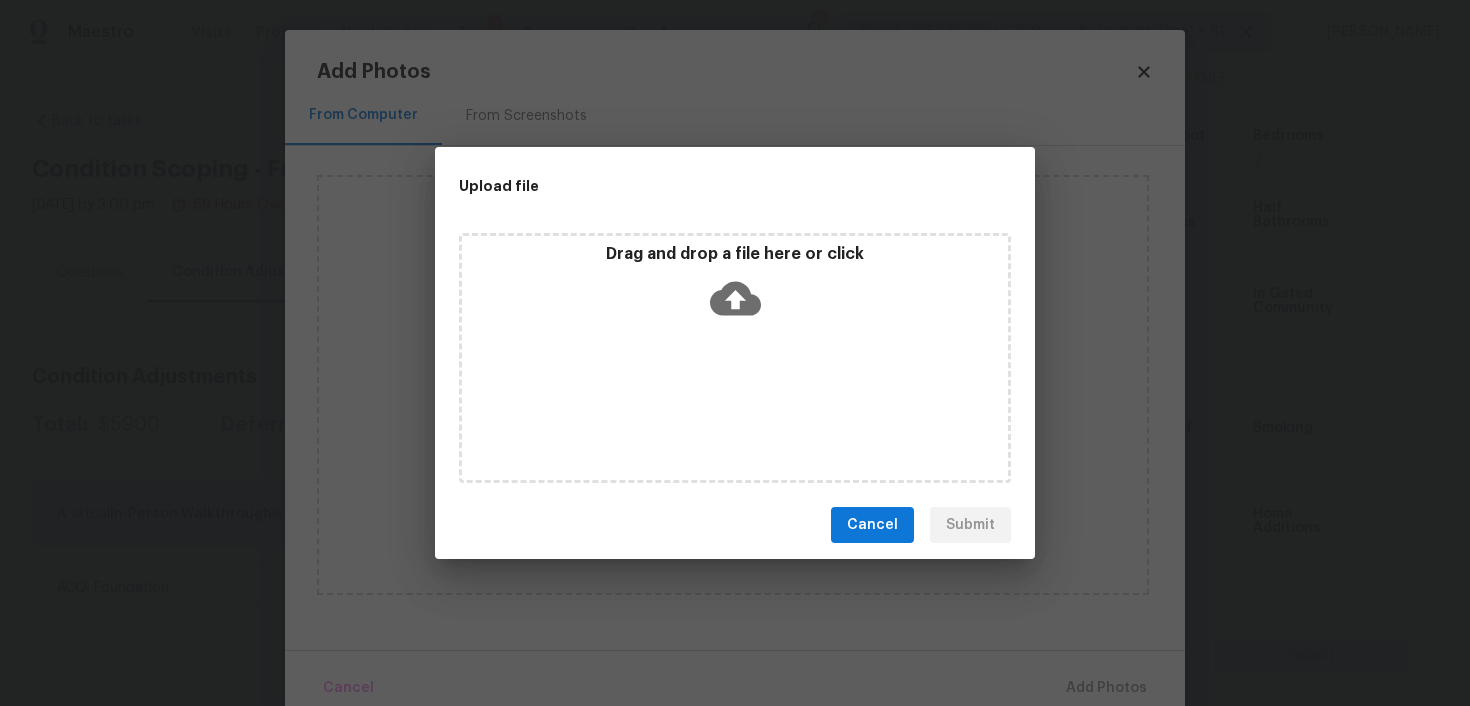 click on "Drag and drop a file here or click" at bounding box center (735, 358) 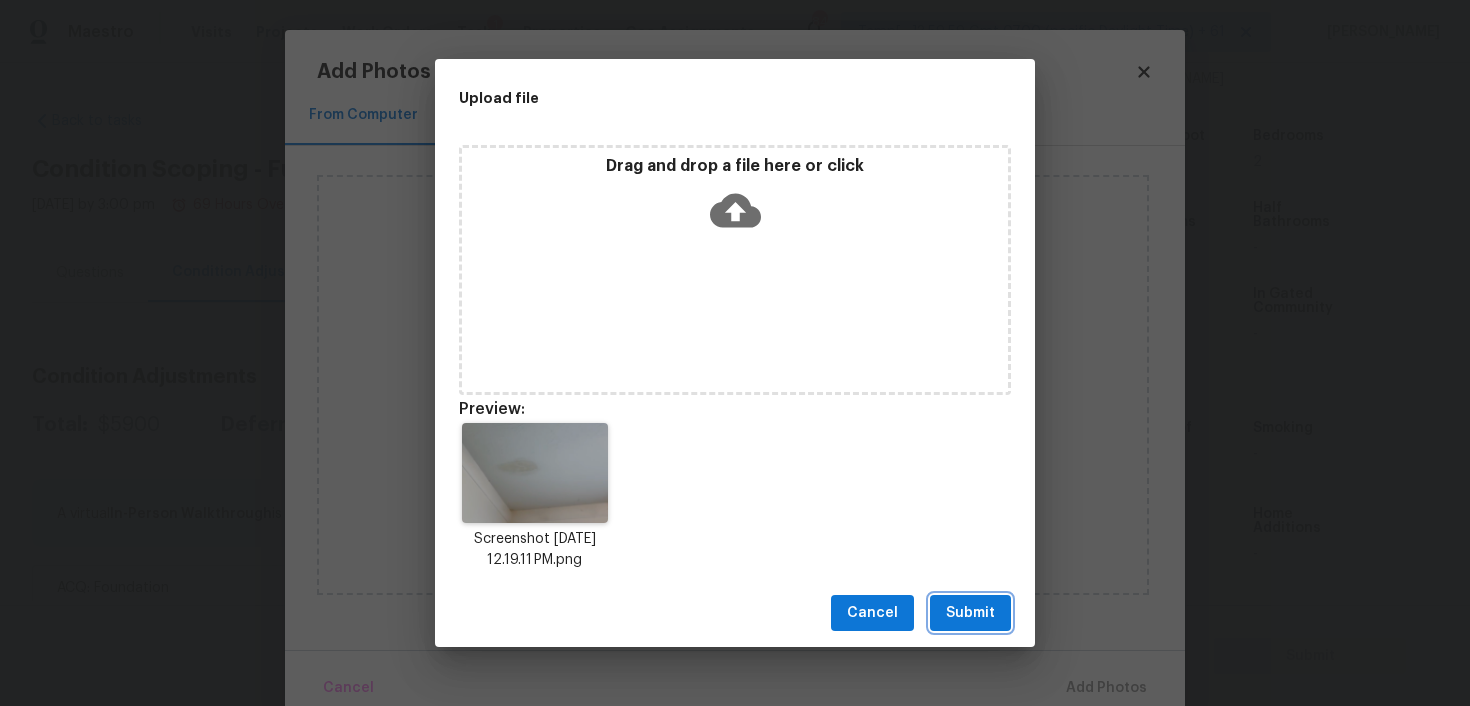 click on "Submit" at bounding box center (970, 613) 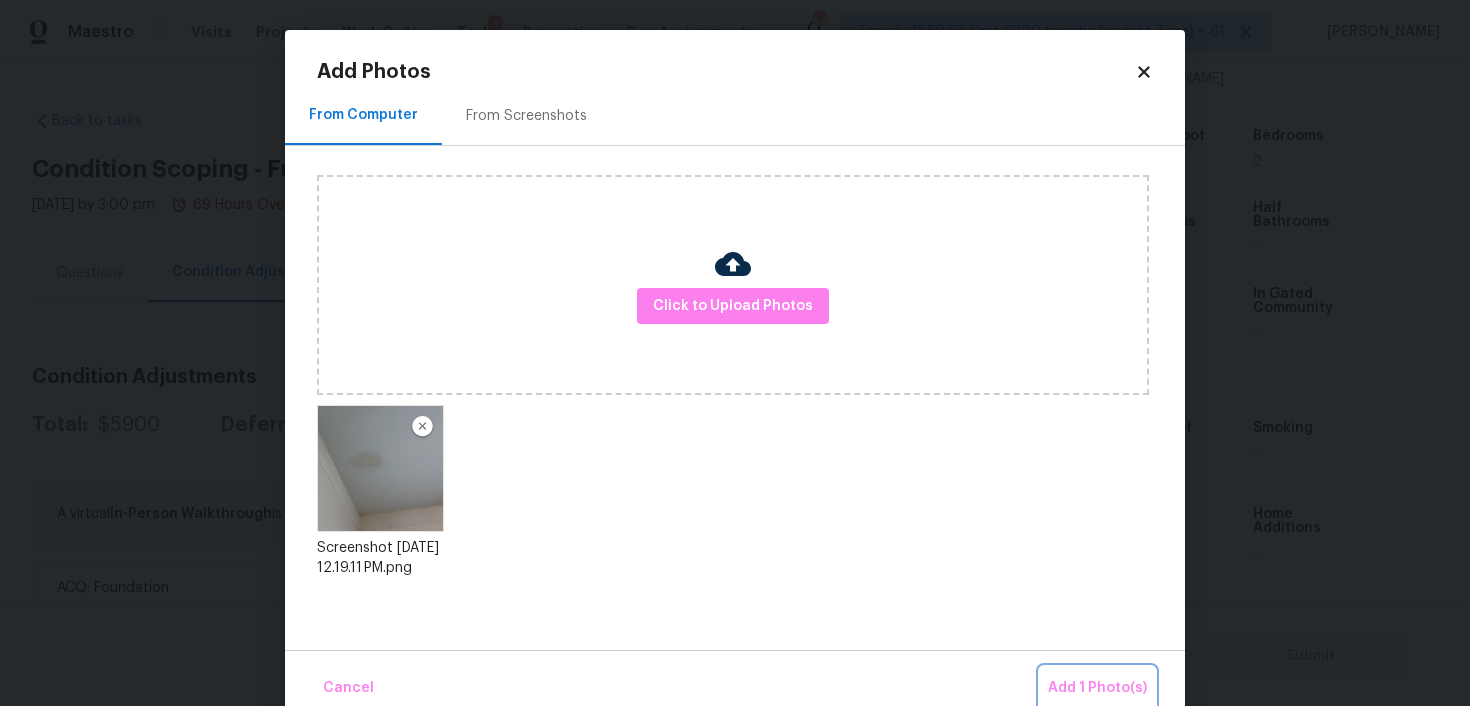 click on "Add 1 Photo(s)" at bounding box center (1097, 688) 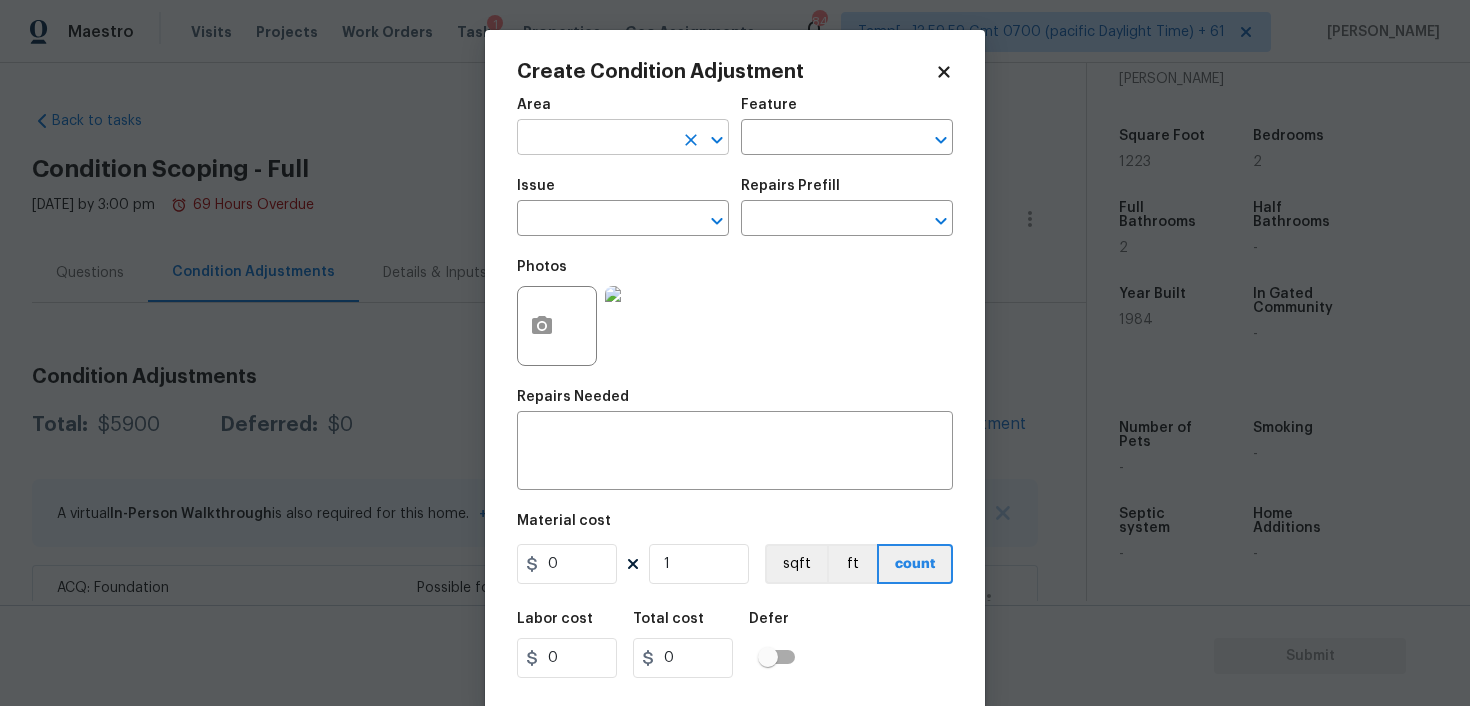 click at bounding box center [595, 139] 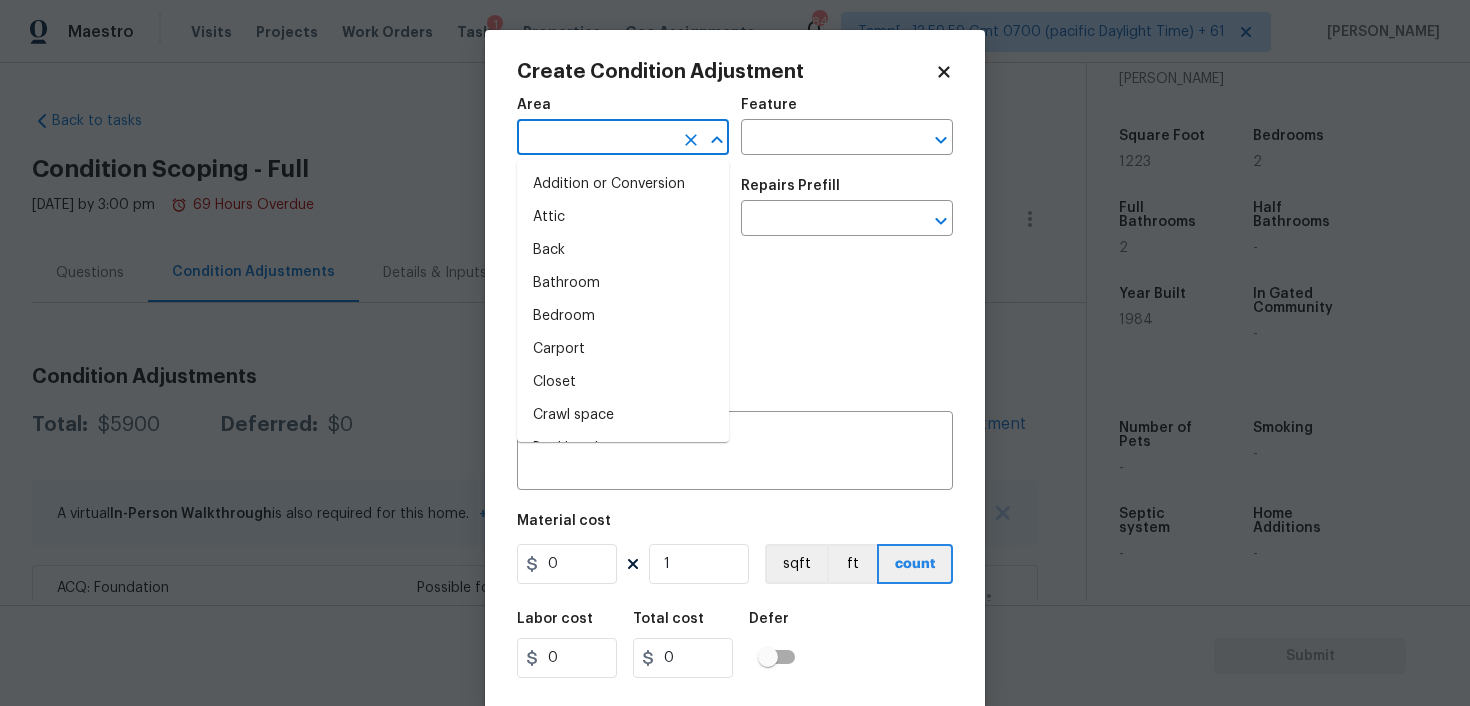 click at bounding box center (595, 139) 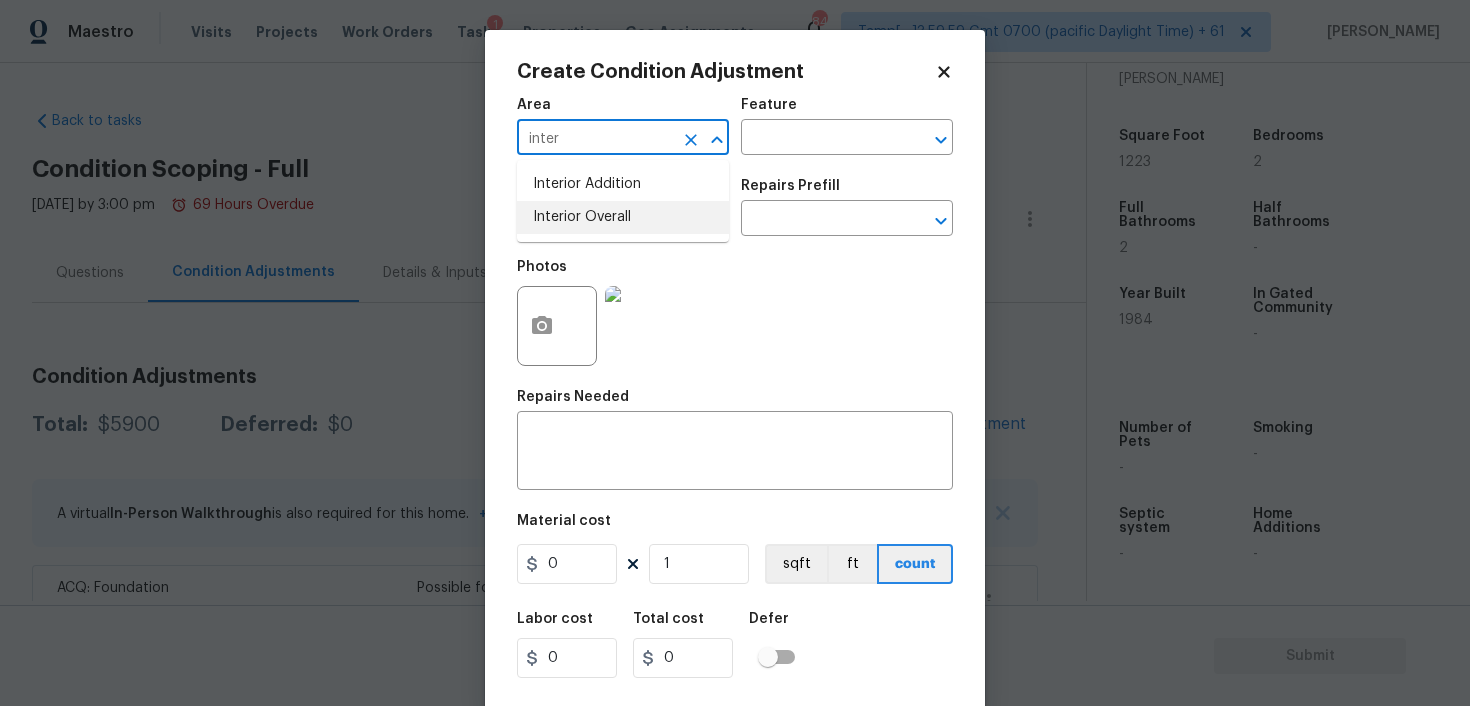 click on "Interior Overall" at bounding box center (623, 217) 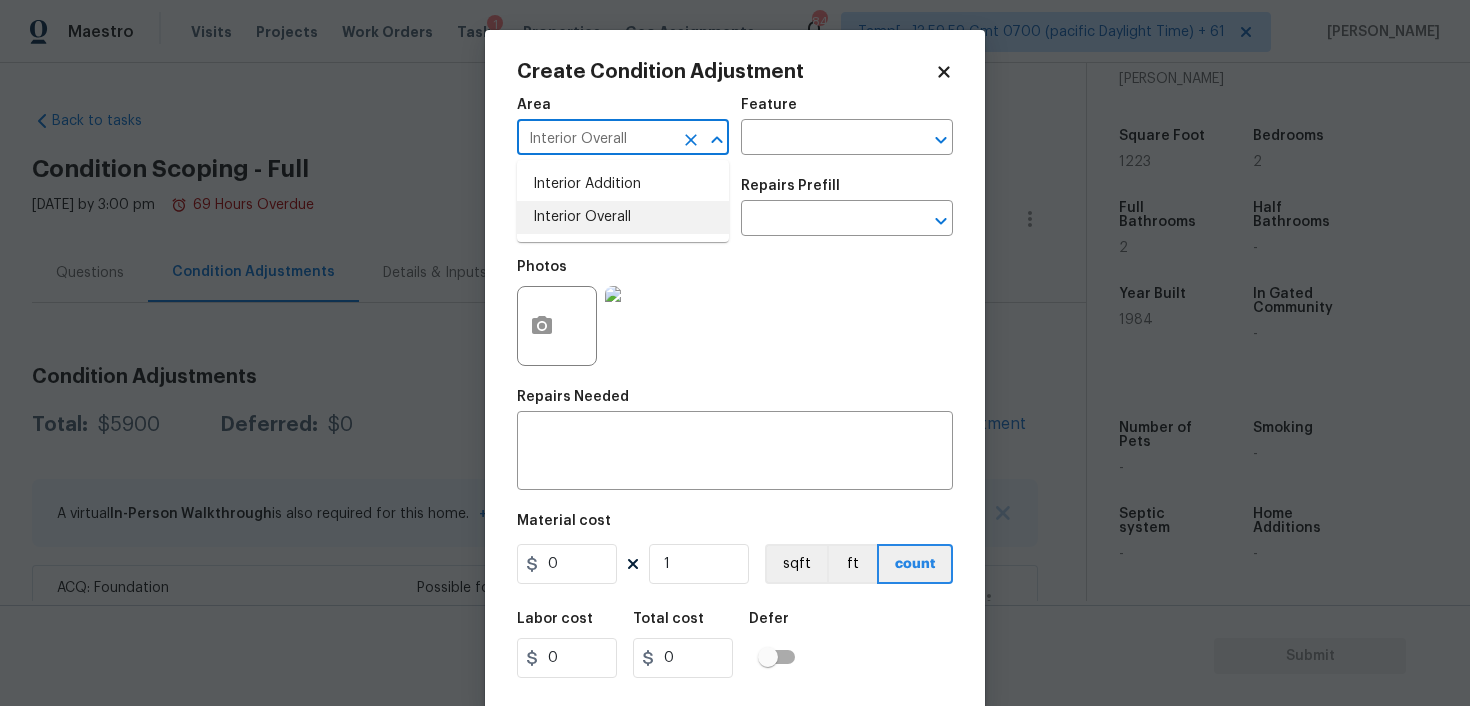 type on "Interior Overall" 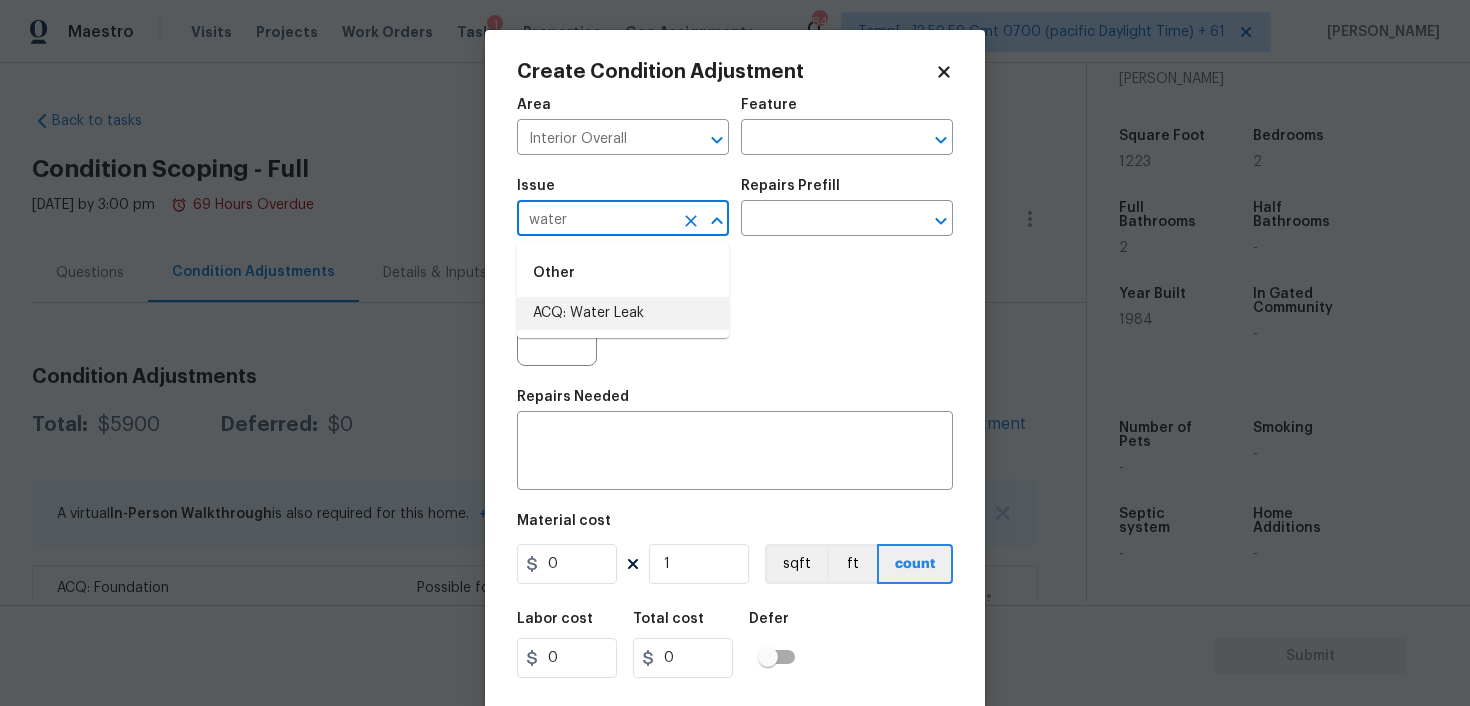 click on "ACQ: Water Leak" at bounding box center (623, 313) 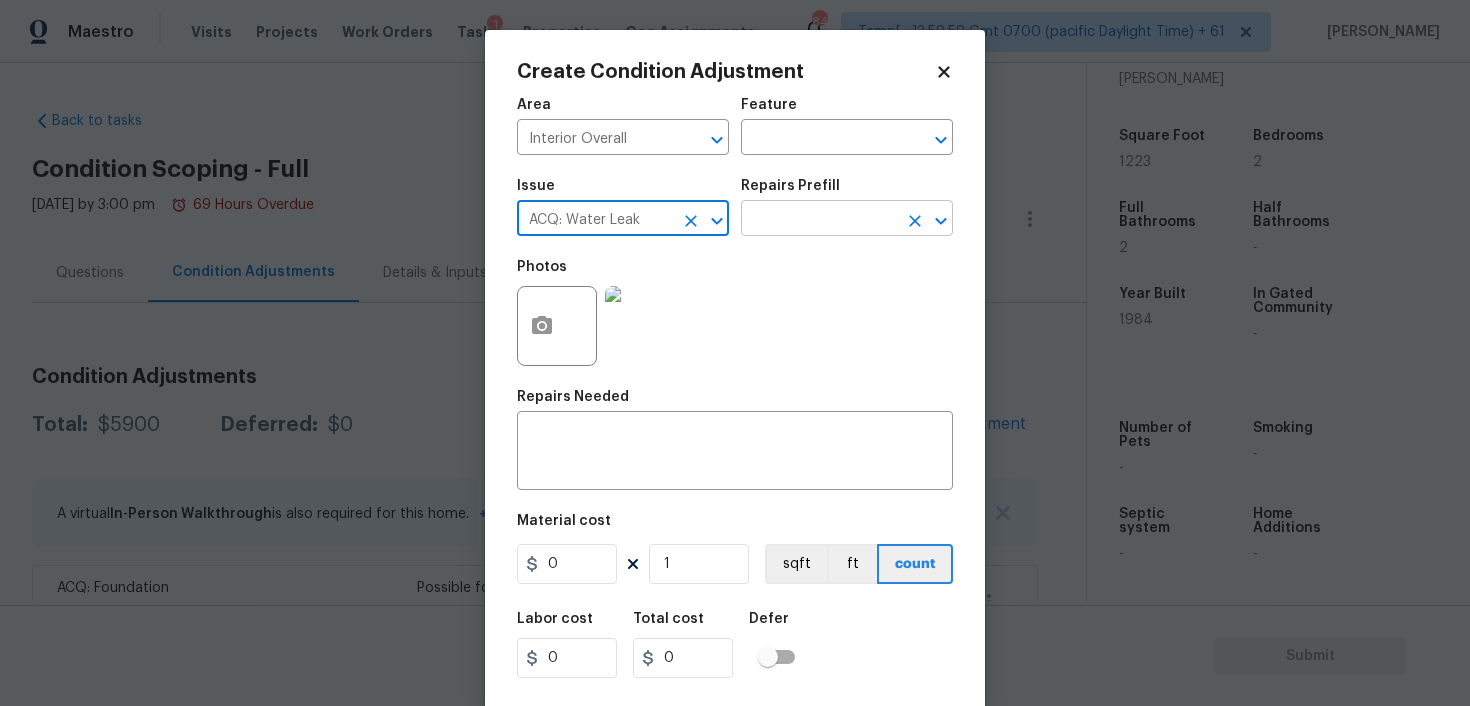 type on "ACQ: Water Leak" 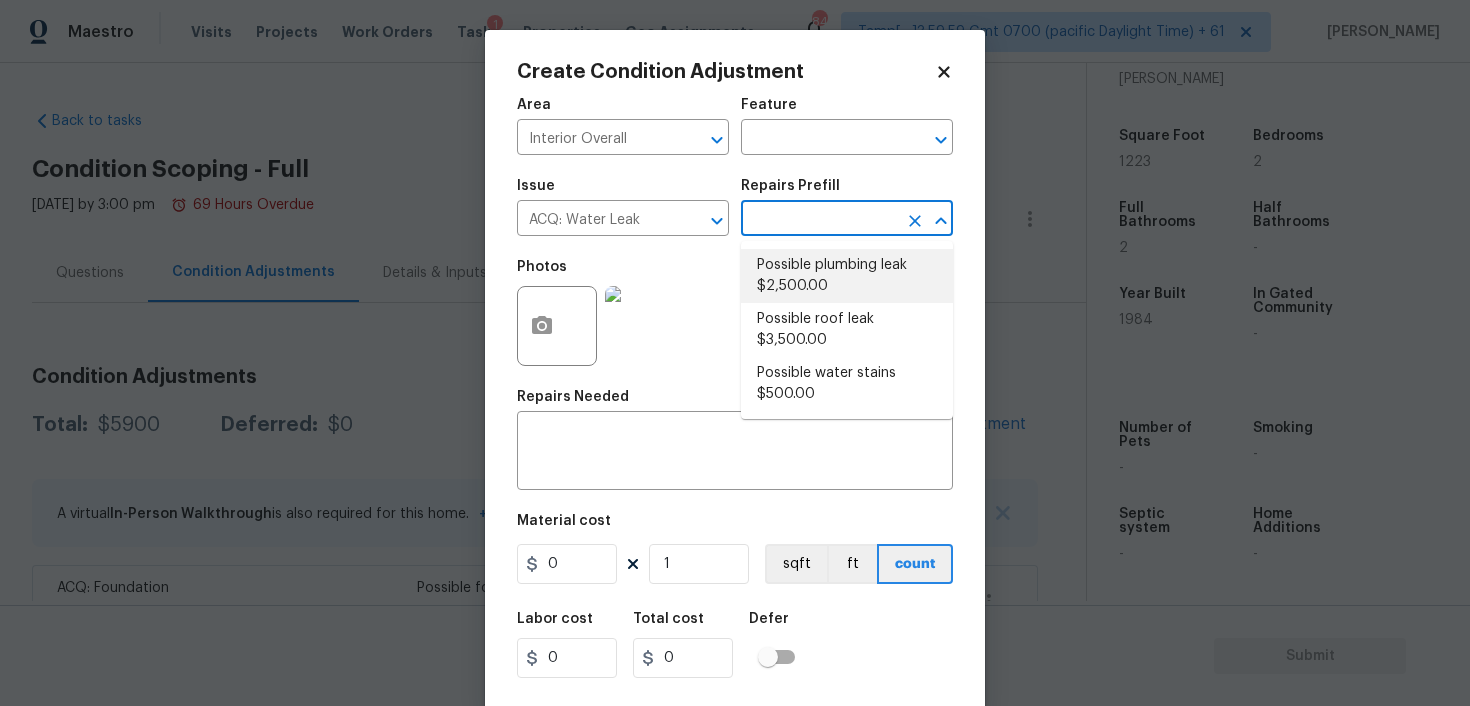click on "Possible plumbing leak $2,500.00" at bounding box center (847, 276) 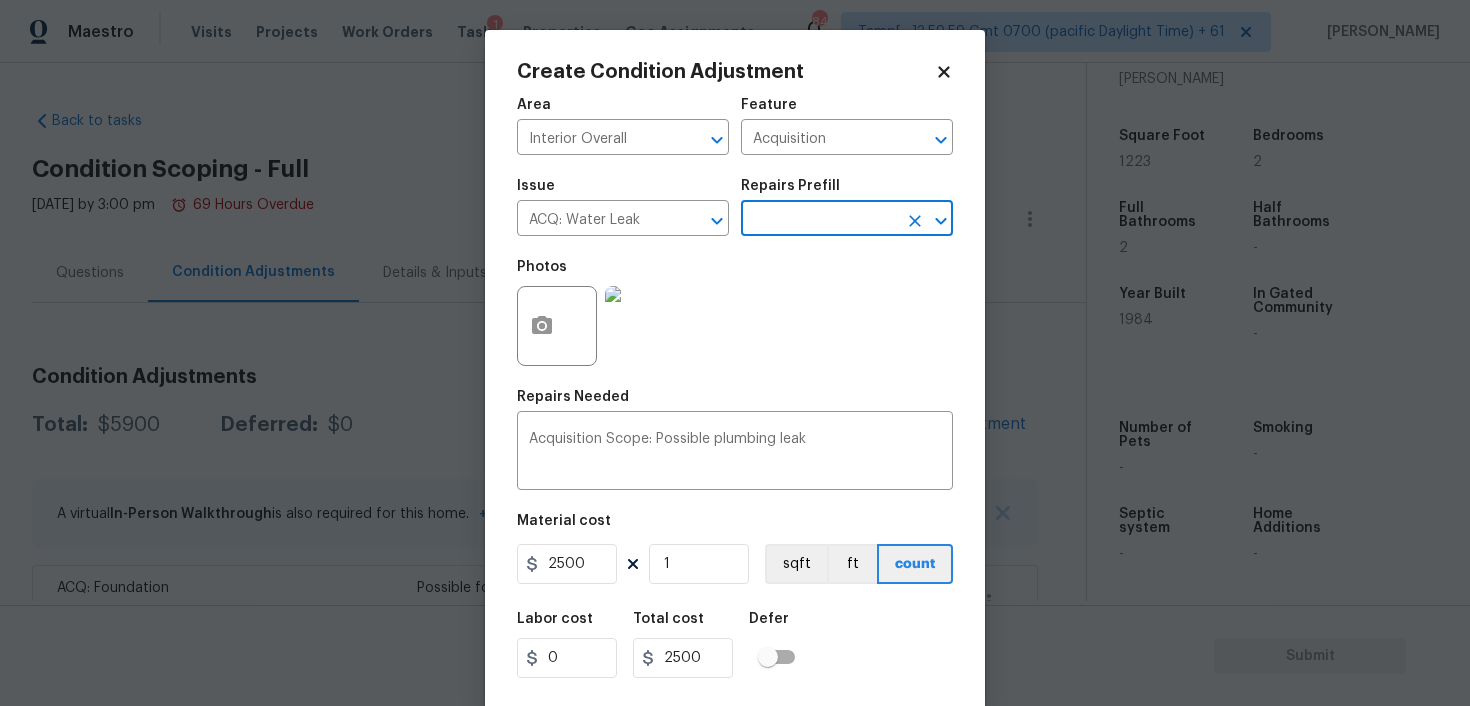 scroll, scrollTop: 41, scrollLeft: 0, axis: vertical 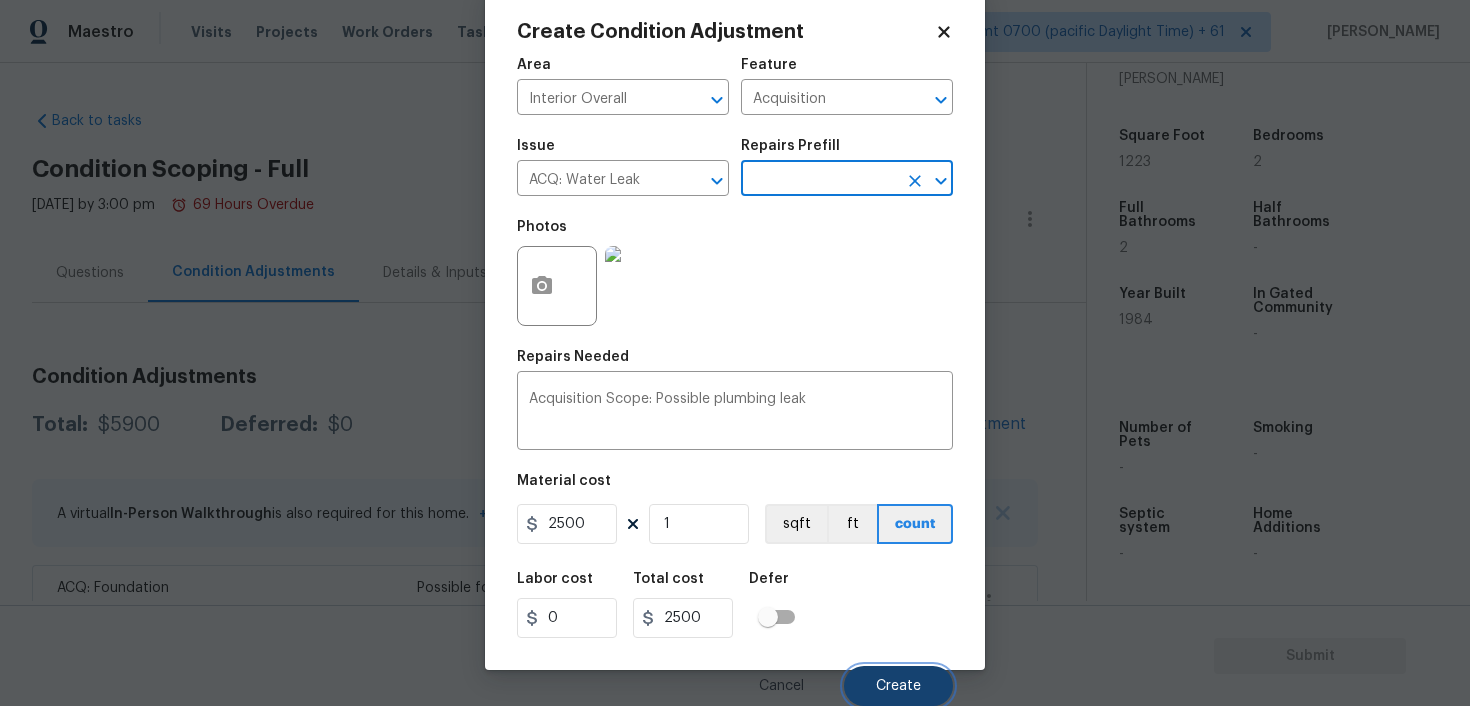 click on "Create" at bounding box center (898, 686) 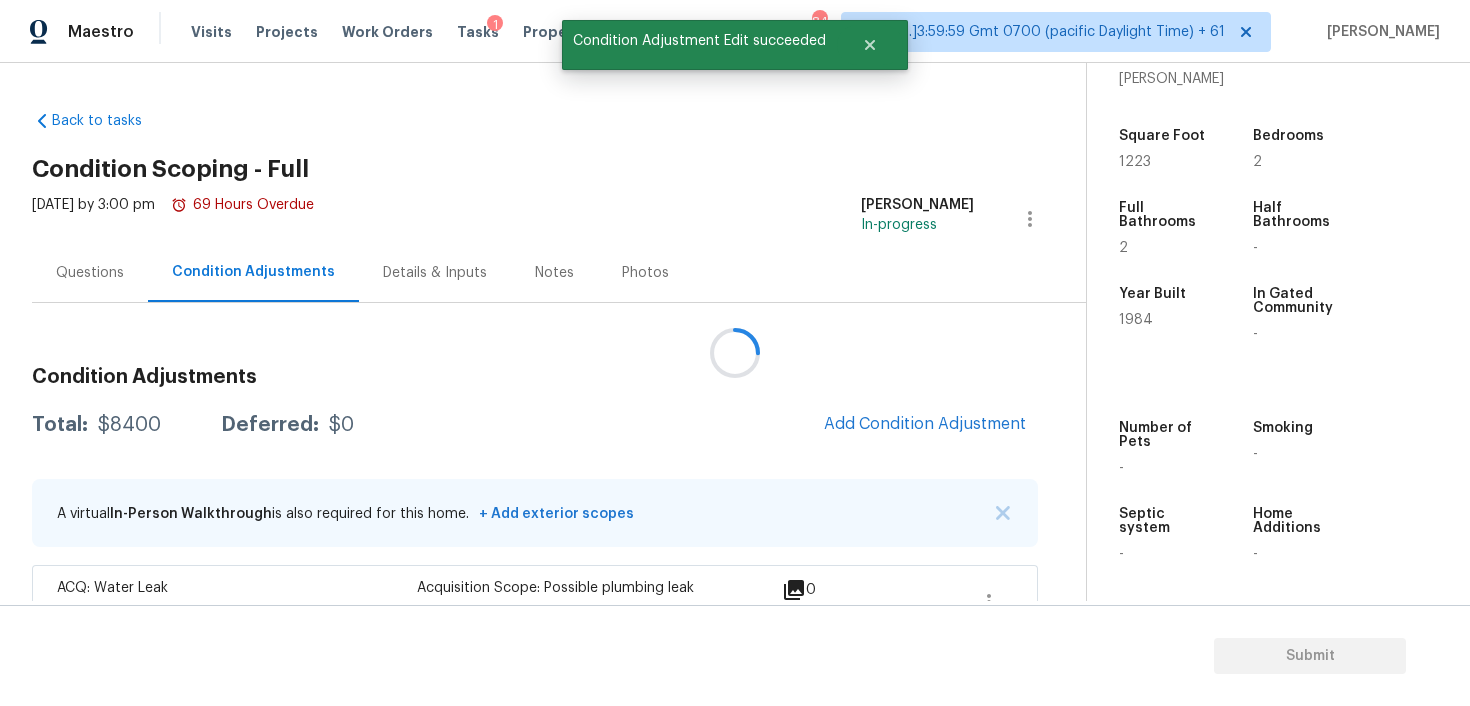 scroll, scrollTop: 0, scrollLeft: 0, axis: both 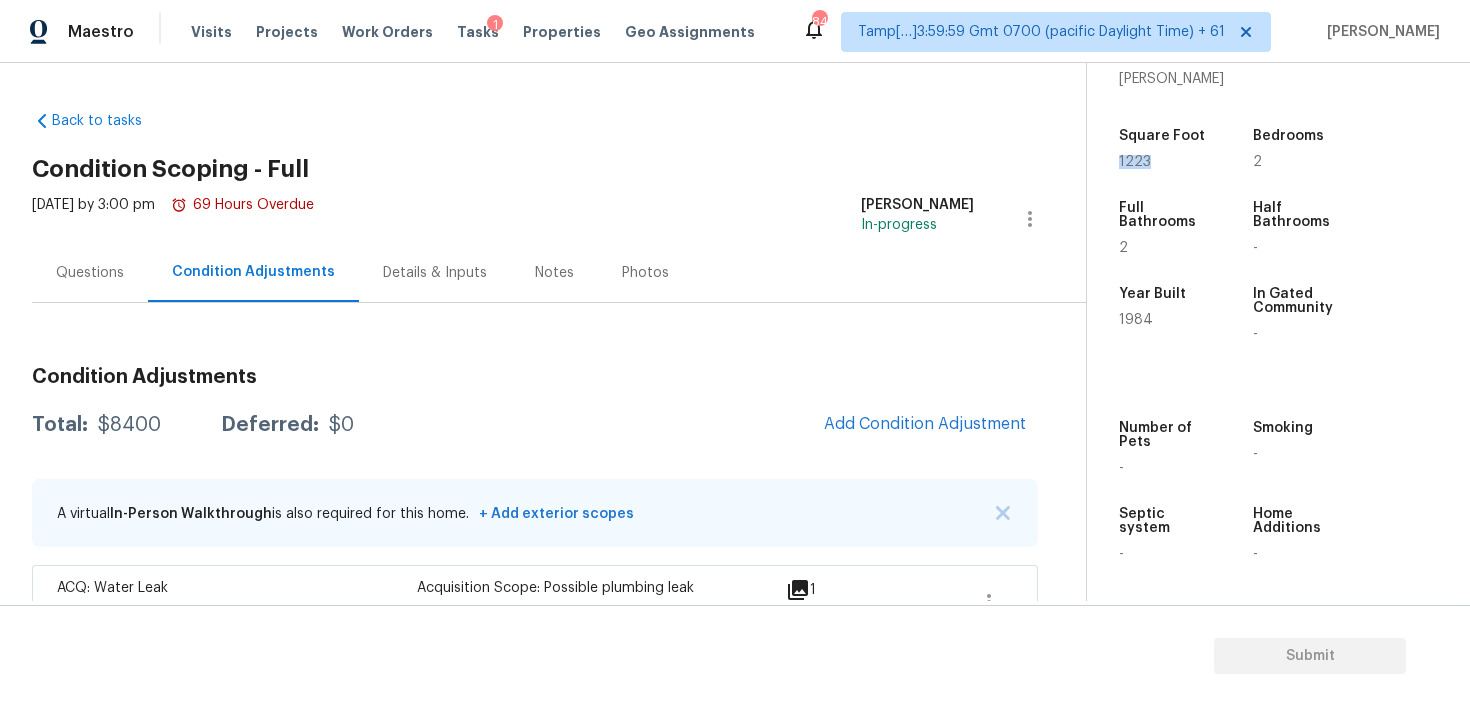 drag, startPoint x: 1120, startPoint y: 160, endPoint x: 1222, endPoint y: 158, distance: 102.01961 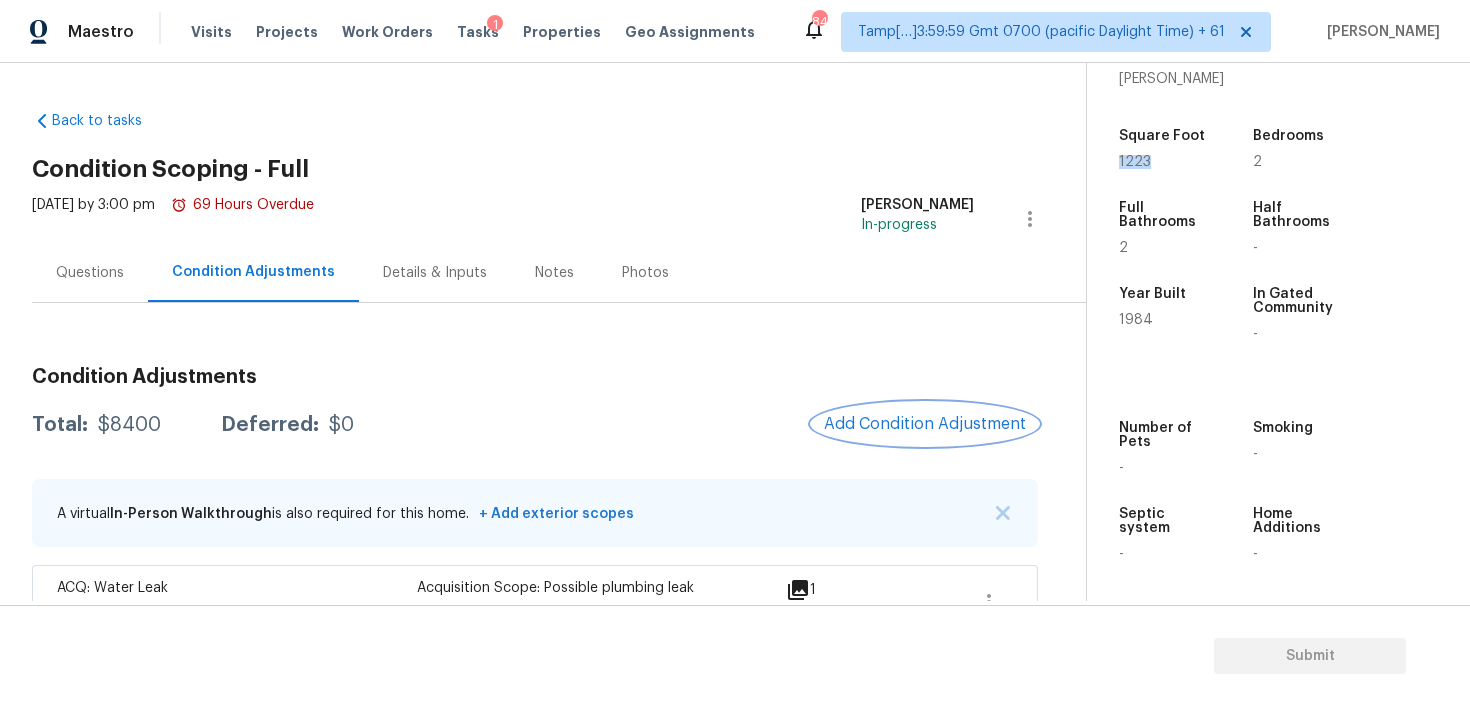 click on "Add Condition Adjustment" at bounding box center (925, 424) 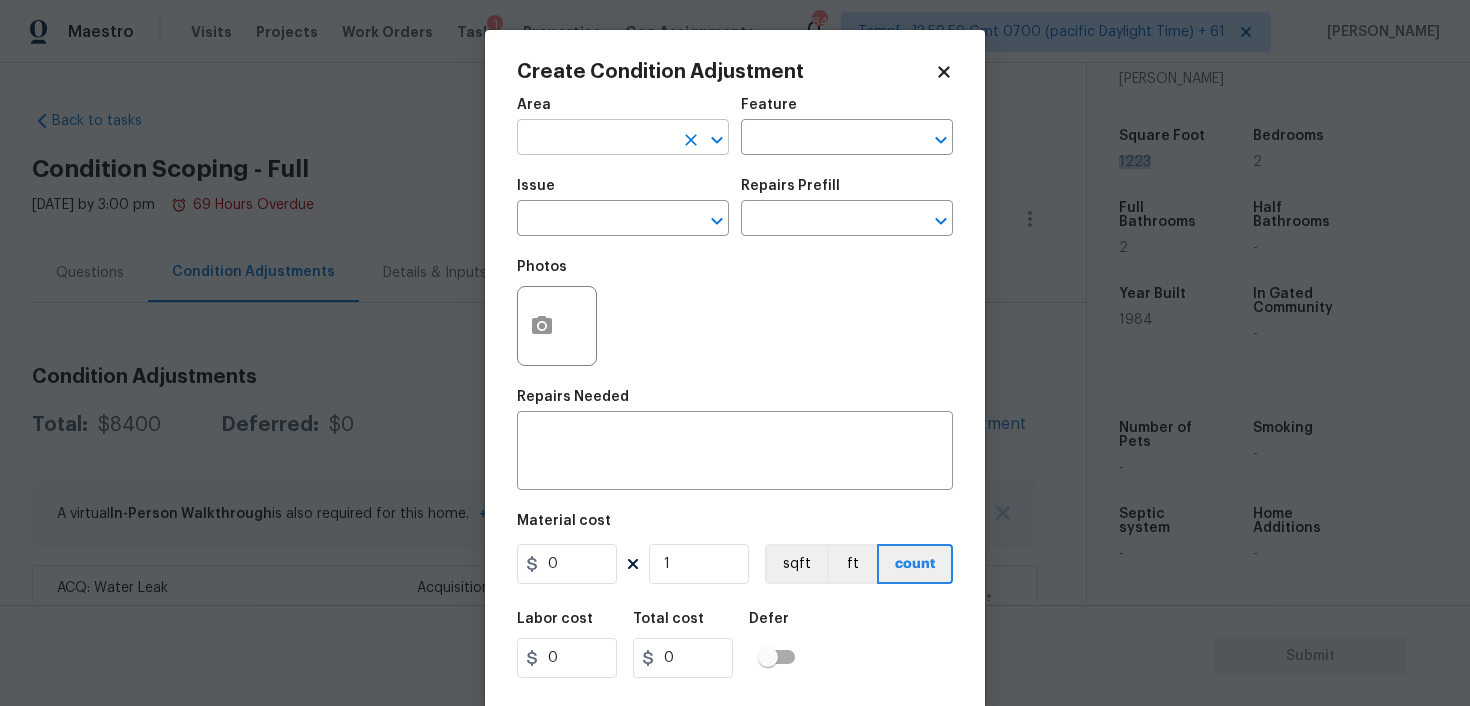 click at bounding box center [595, 139] 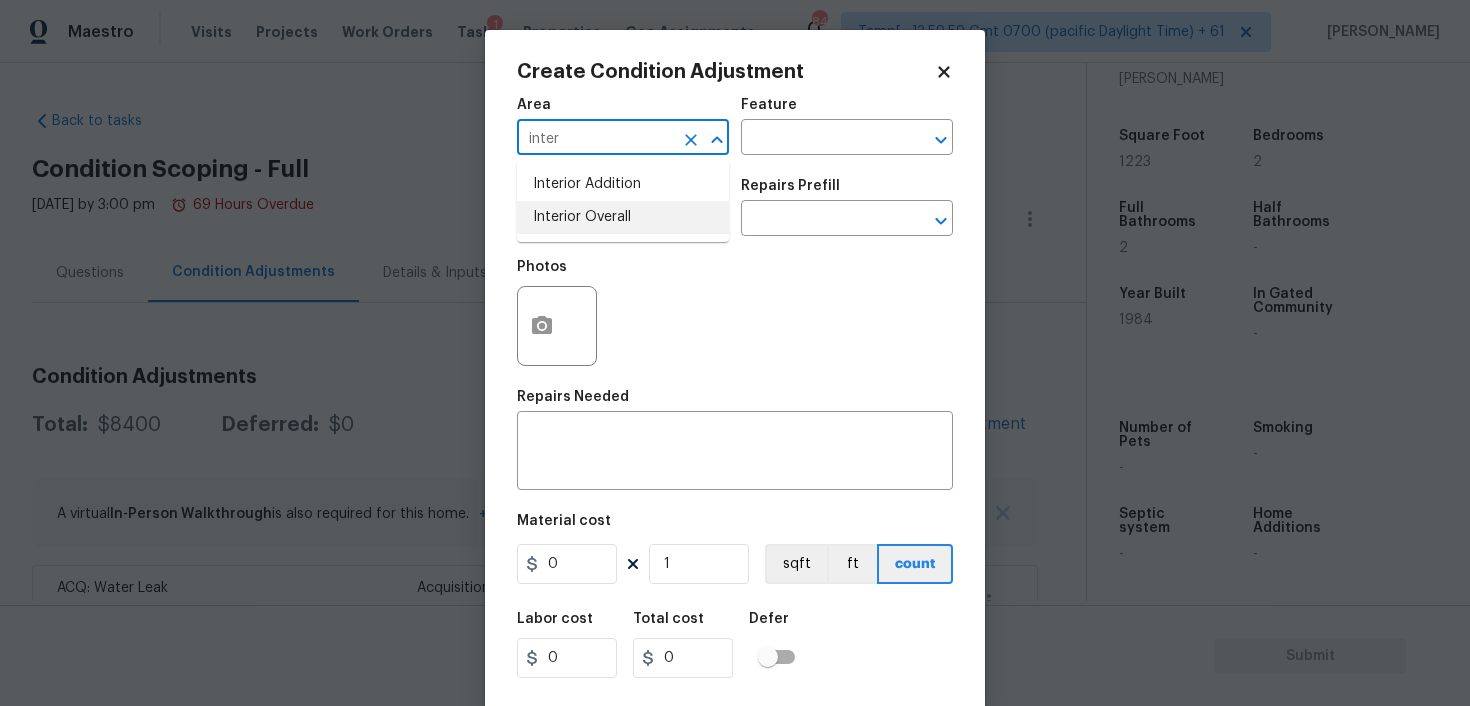 click on "Interior Overall" at bounding box center (623, 217) 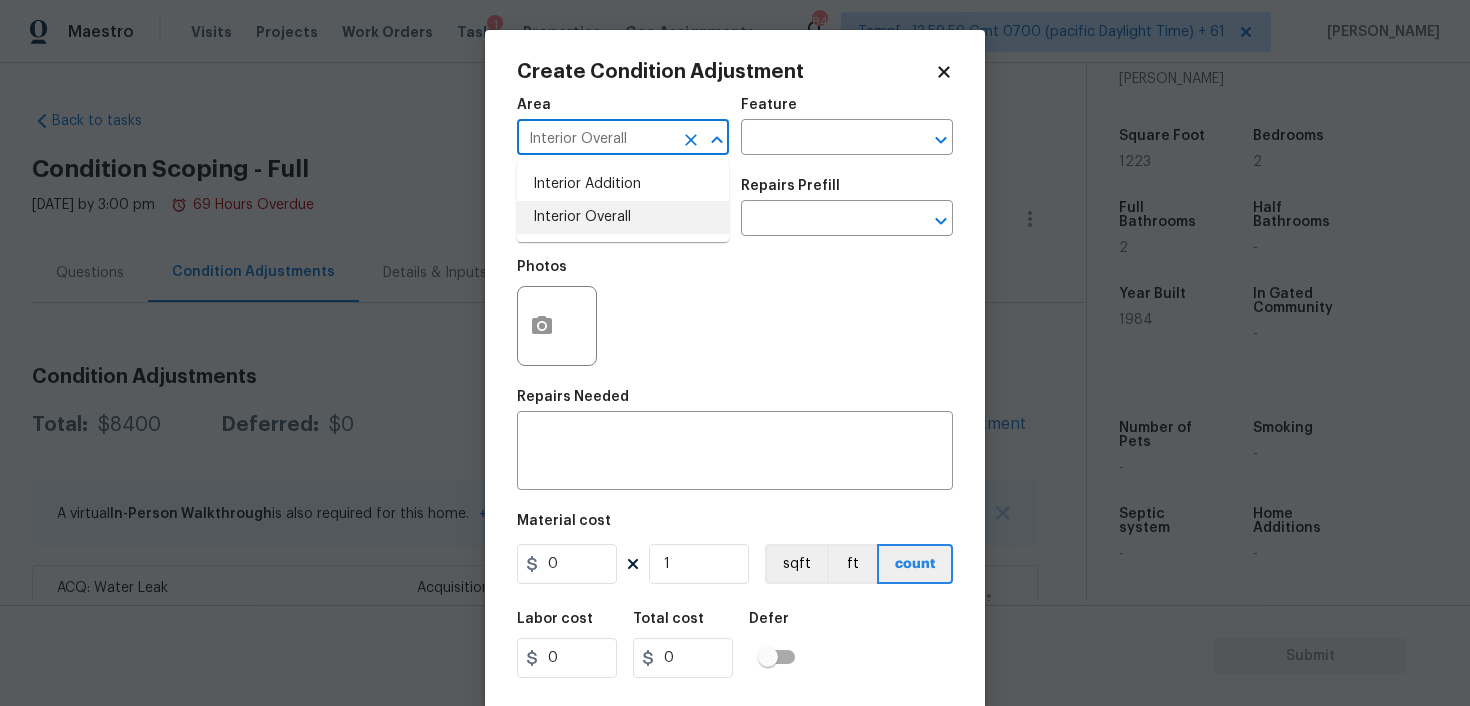 type on "Interior Overall" 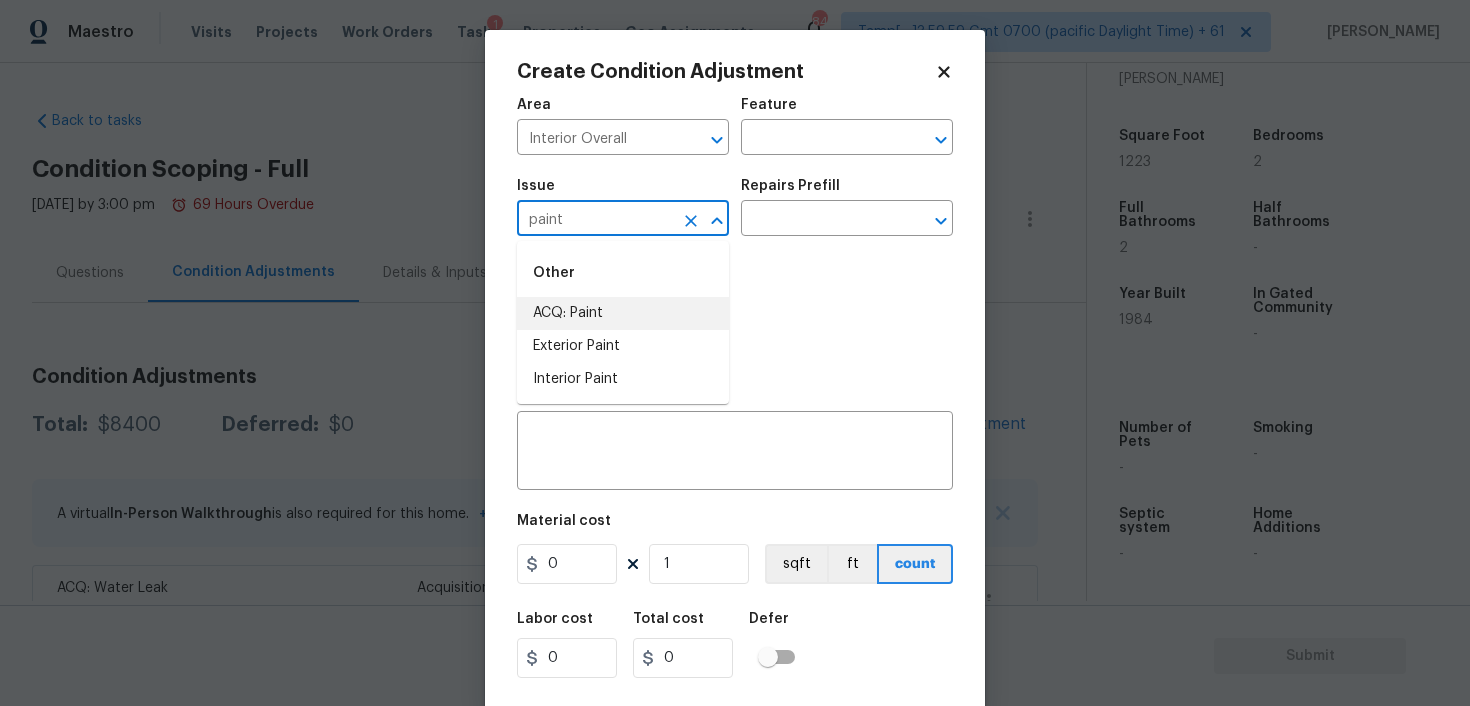 click on "ACQ: Paint" at bounding box center (623, 313) 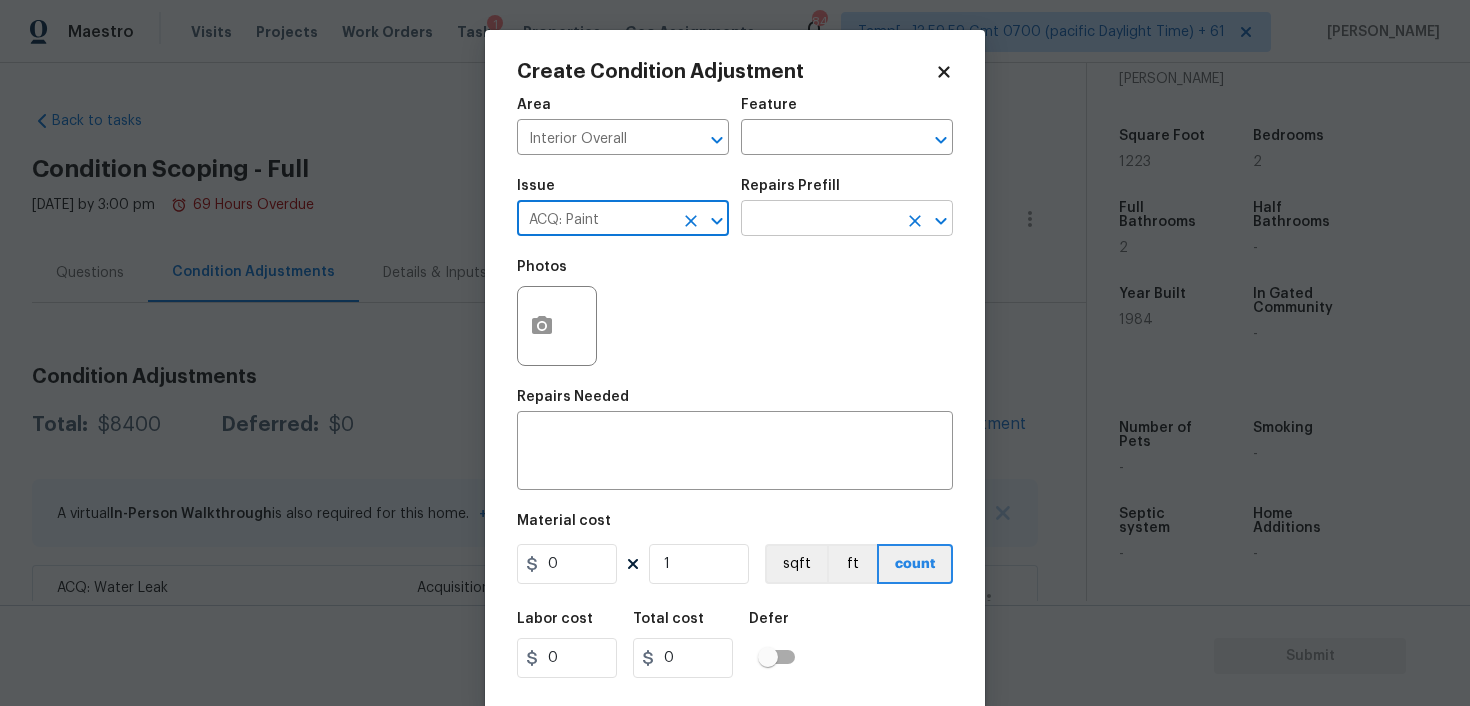type on "ACQ: Paint" 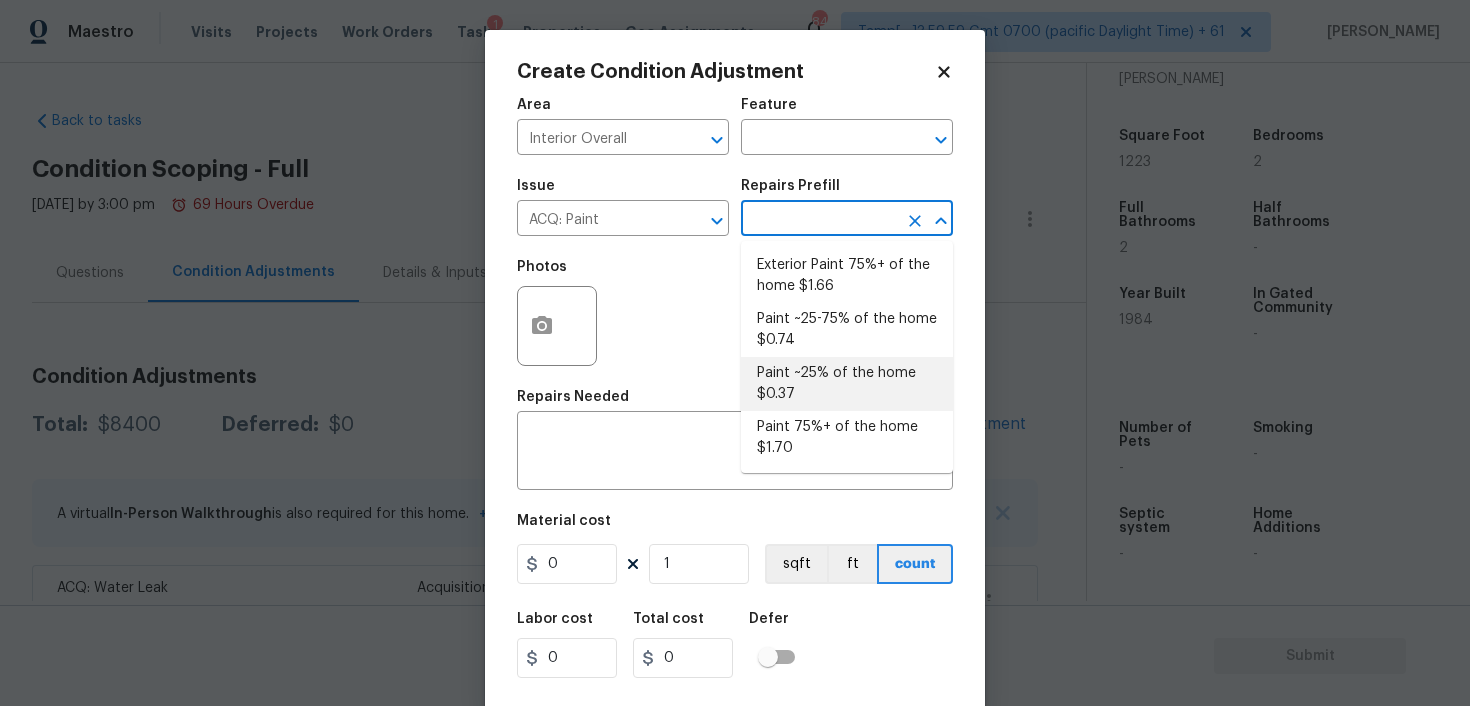 click on "Paint ~25% of the home $0.37" at bounding box center [847, 384] 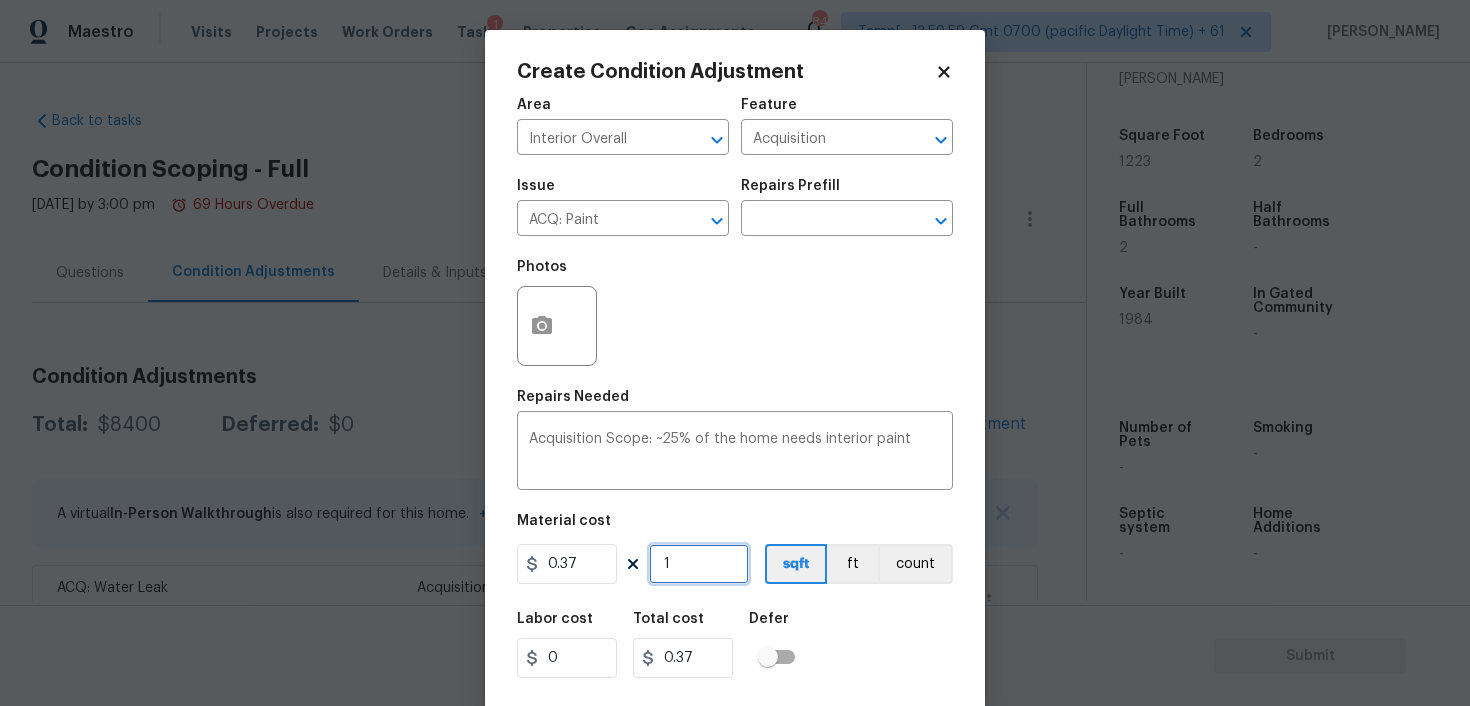 click on "1" at bounding box center (699, 564) 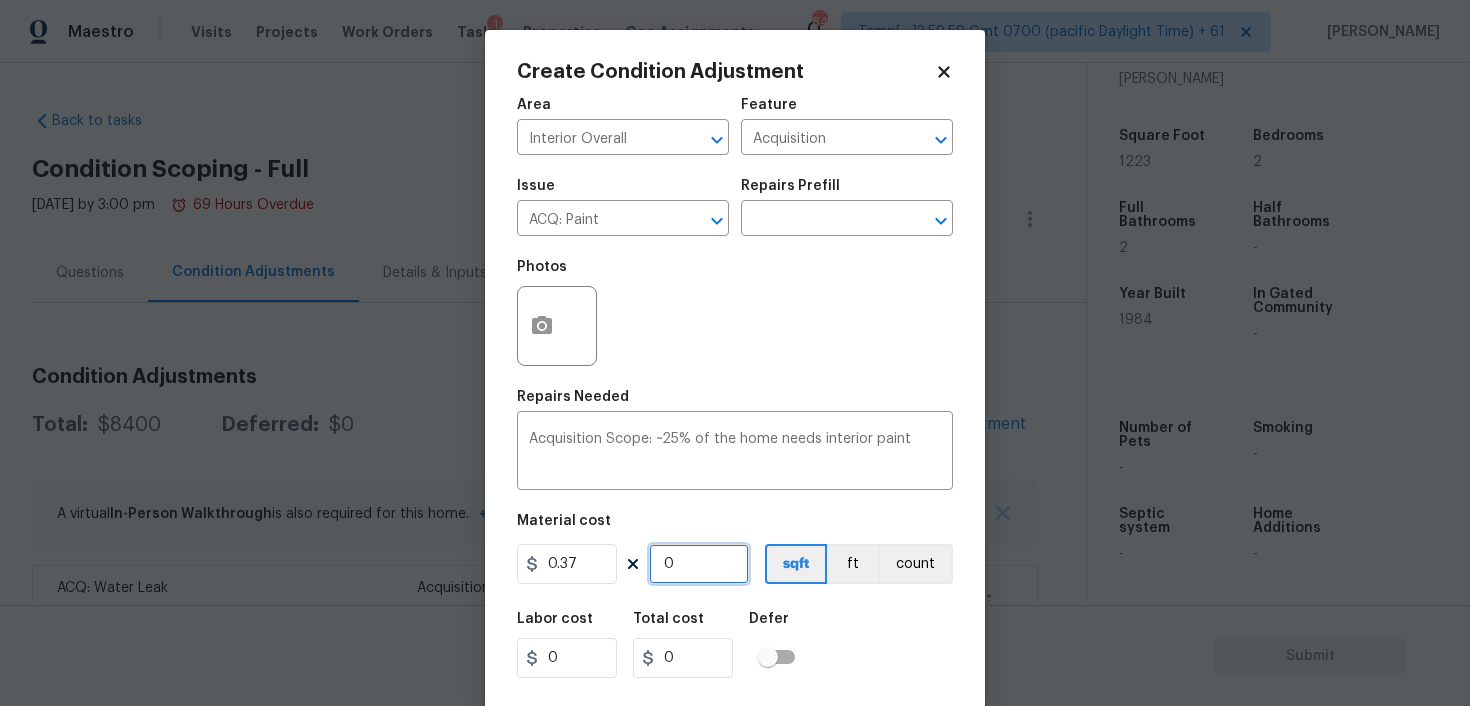 paste on "1223" 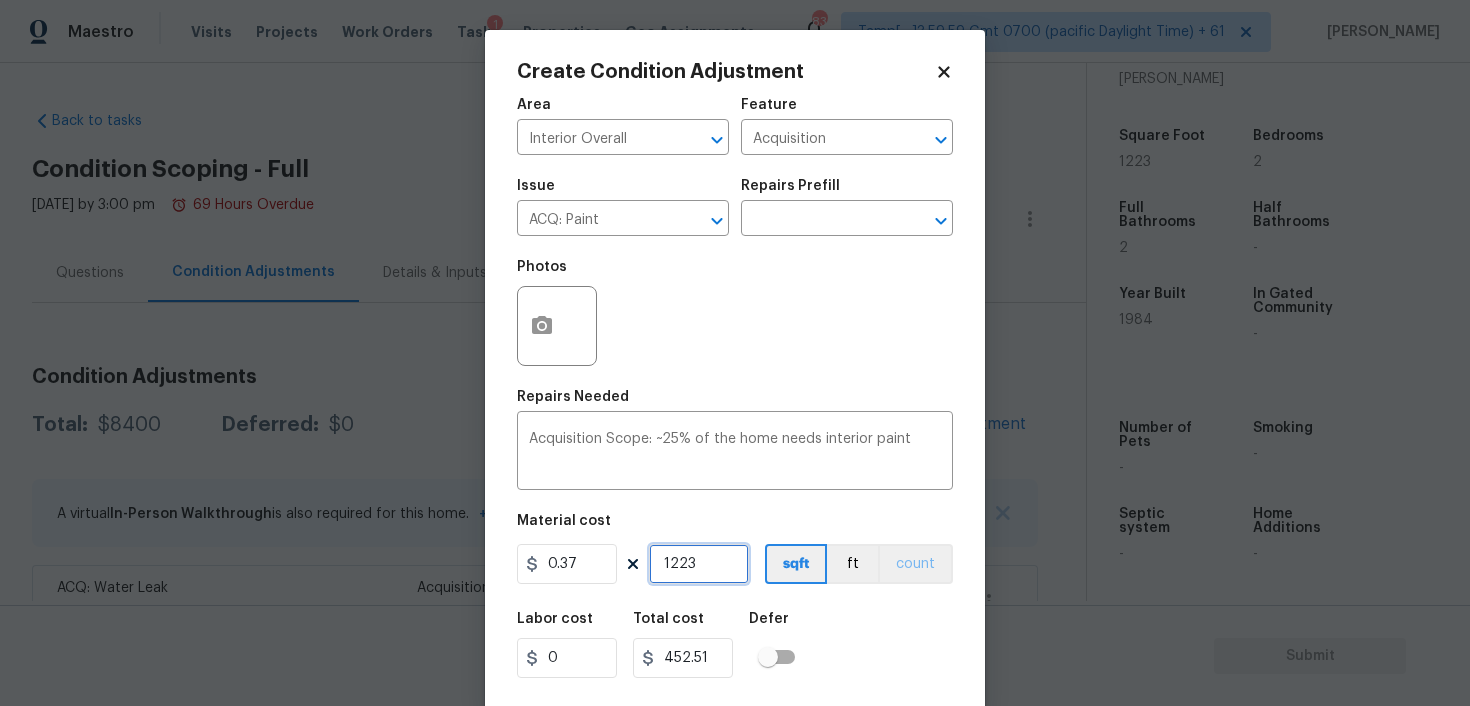type on "1223" 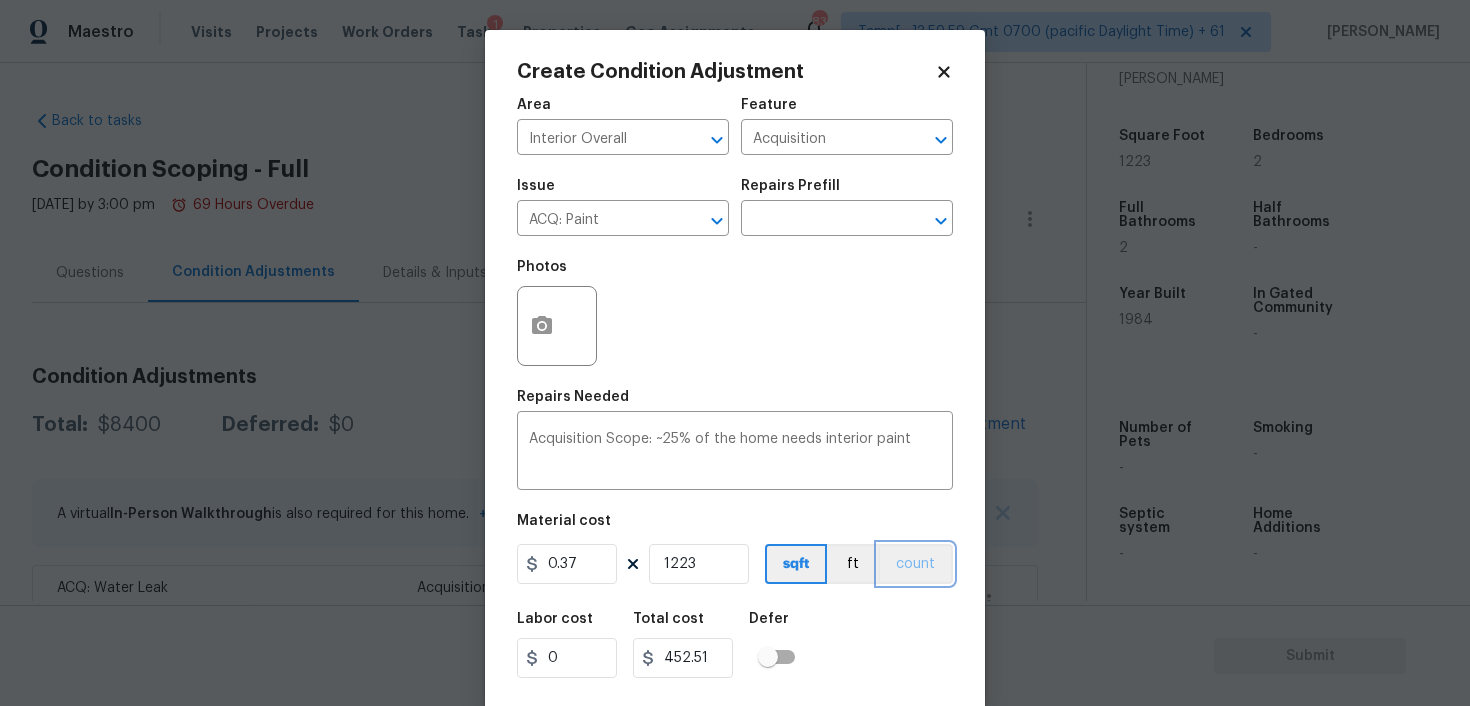 click on "count" at bounding box center [915, 564] 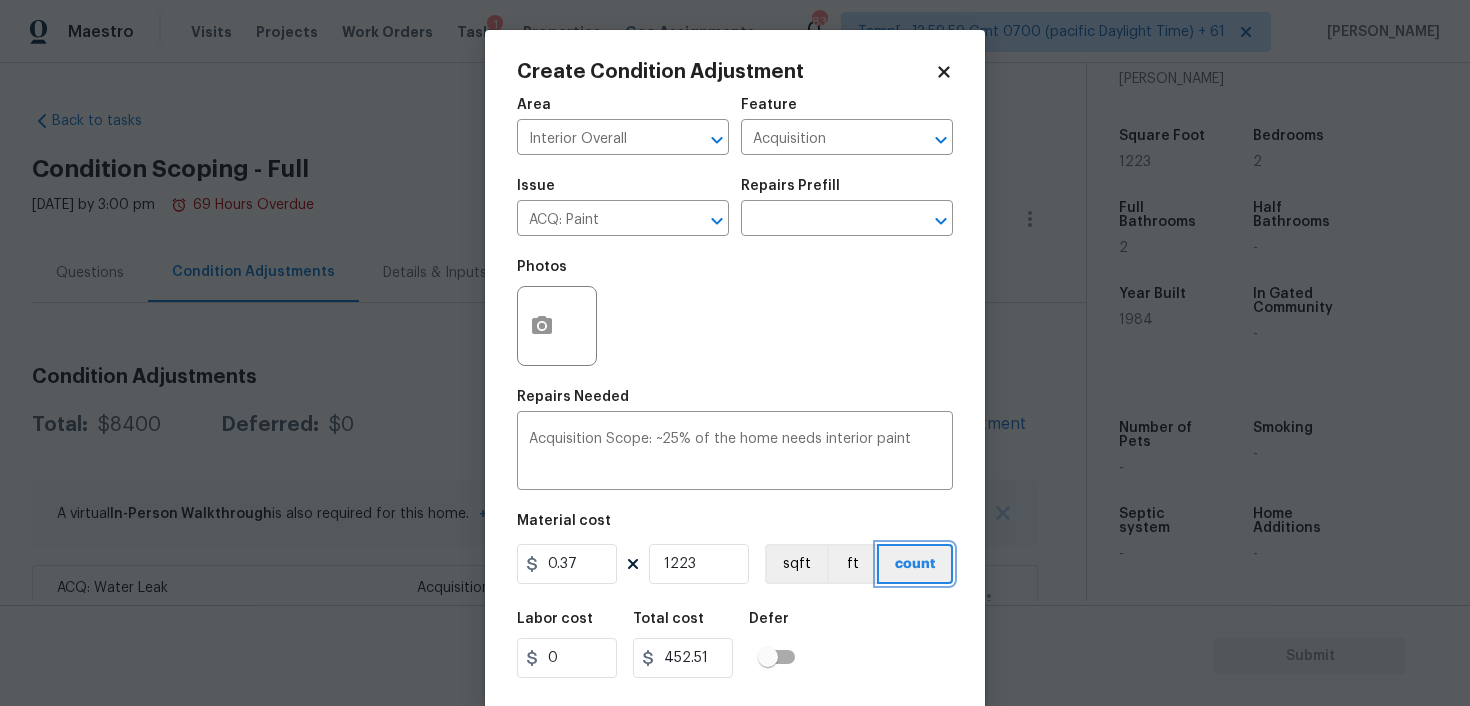 scroll, scrollTop: 41, scrollLeft: 0, axis: vertical 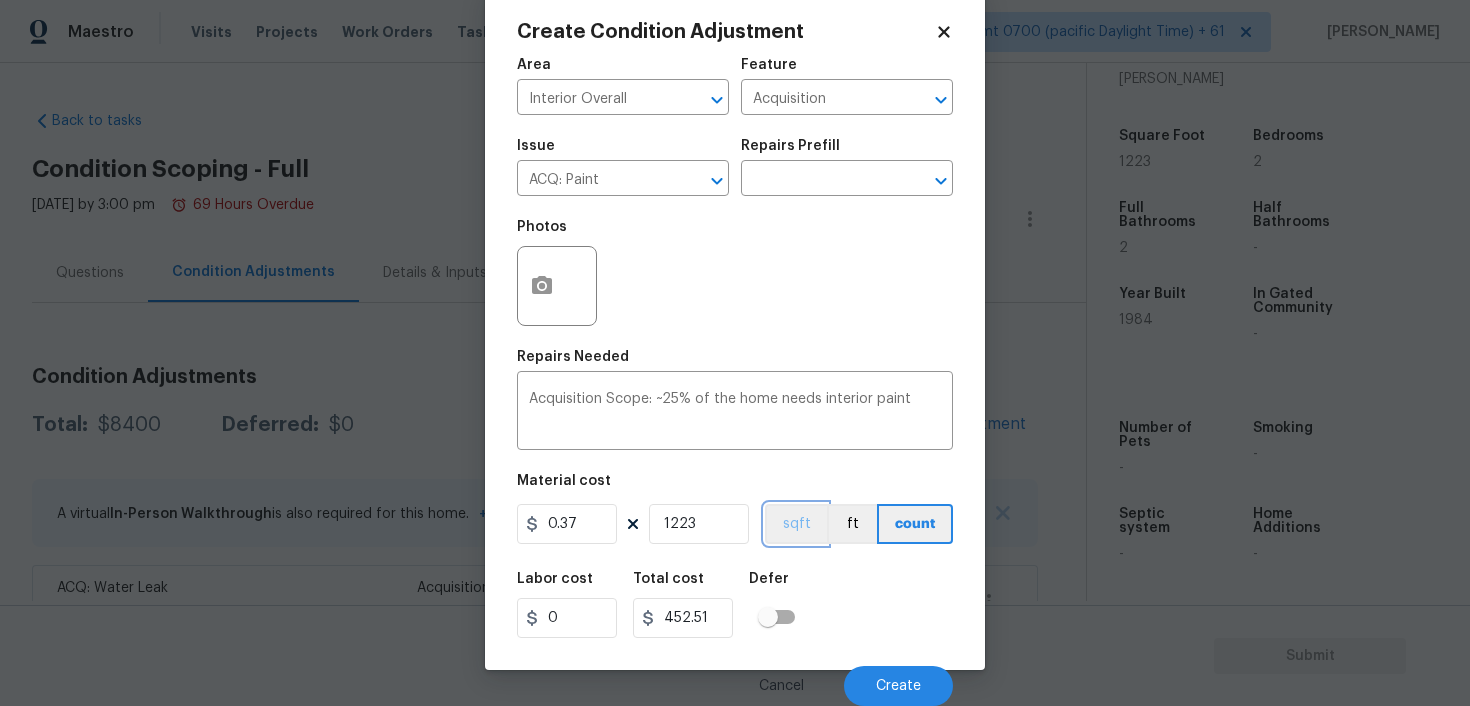 click on "sqft" at bounding box center (796, 524) 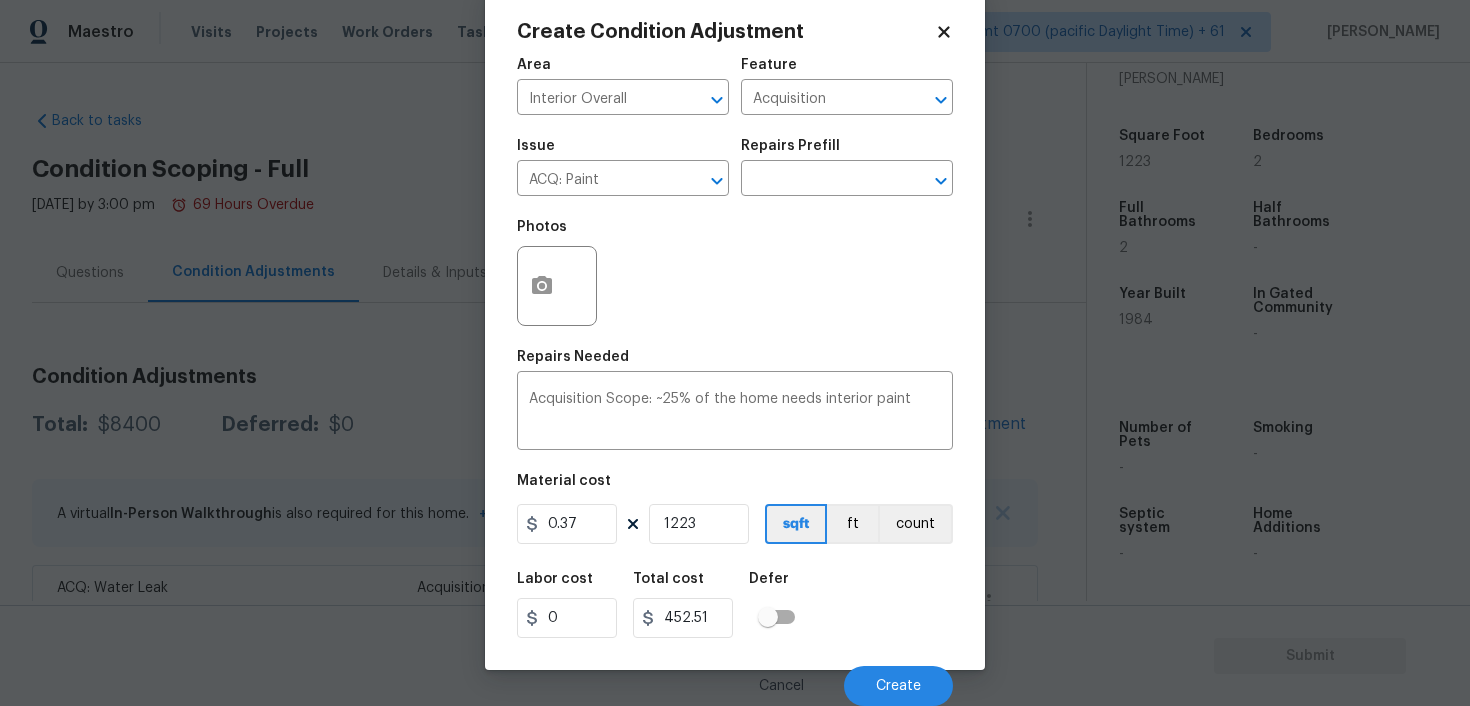 click on "Cancel Create" at bounding box center (735, 678) 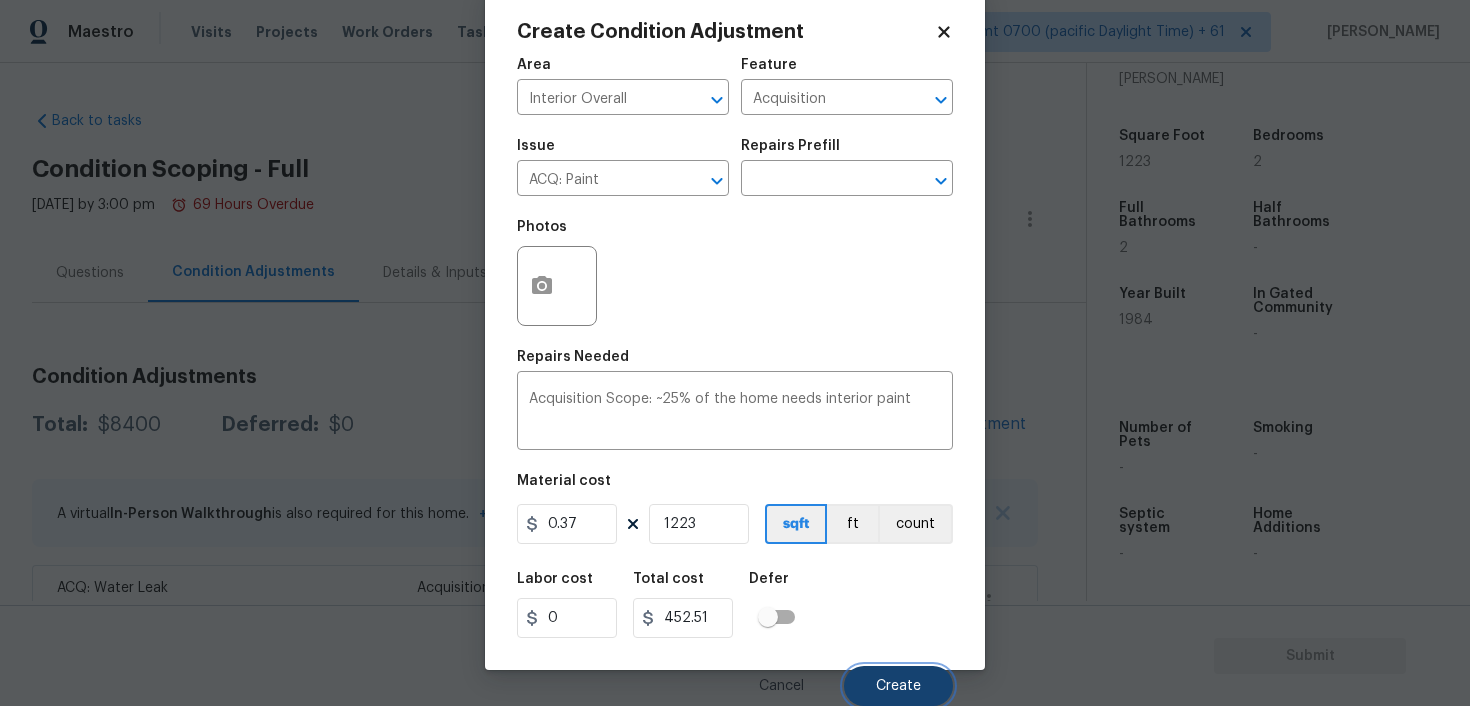 click on "Create" at bounding box center [898, 686] 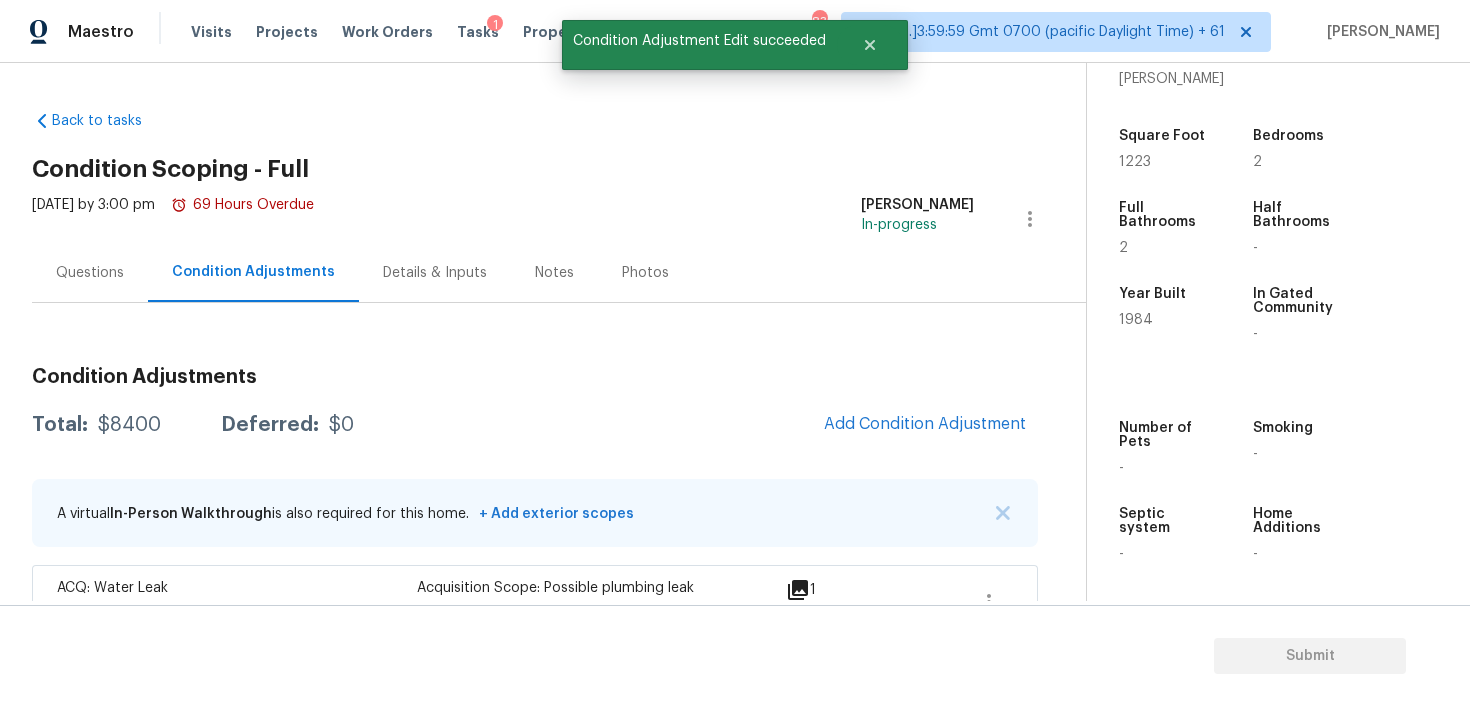 scroll, scrollTop: 0, scrollLeft: 0, axis: both 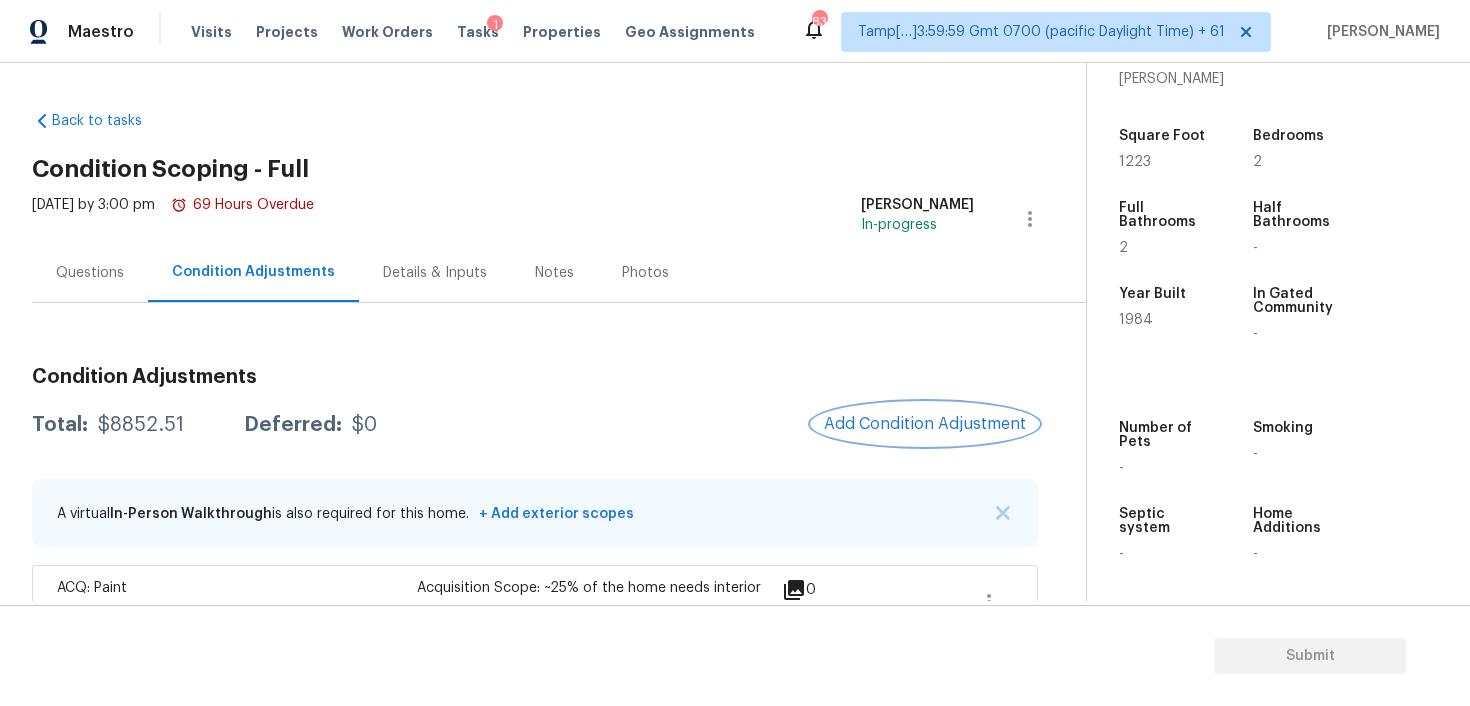 click on "Add Condition Adjustment" at bounding box center [925, 424] 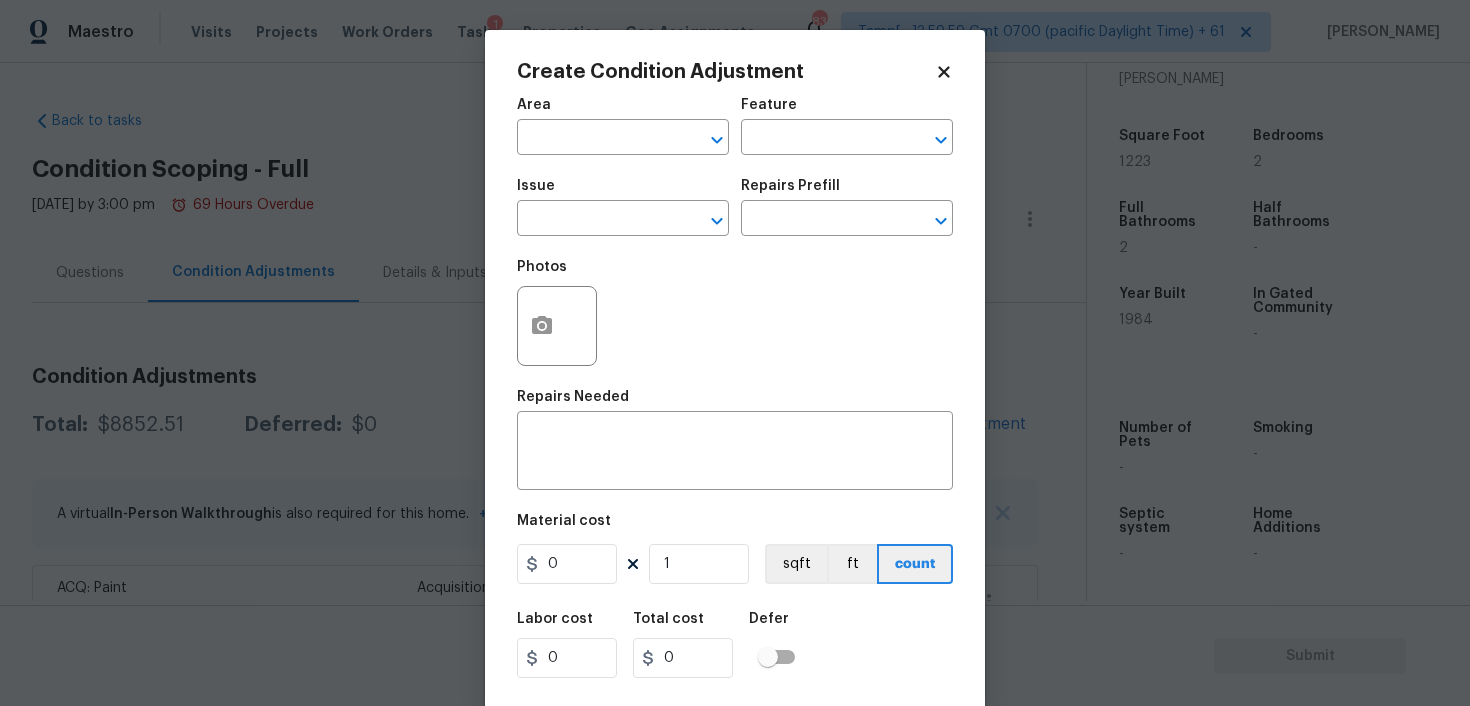 click on "Area" at bounding box center [623, 111] 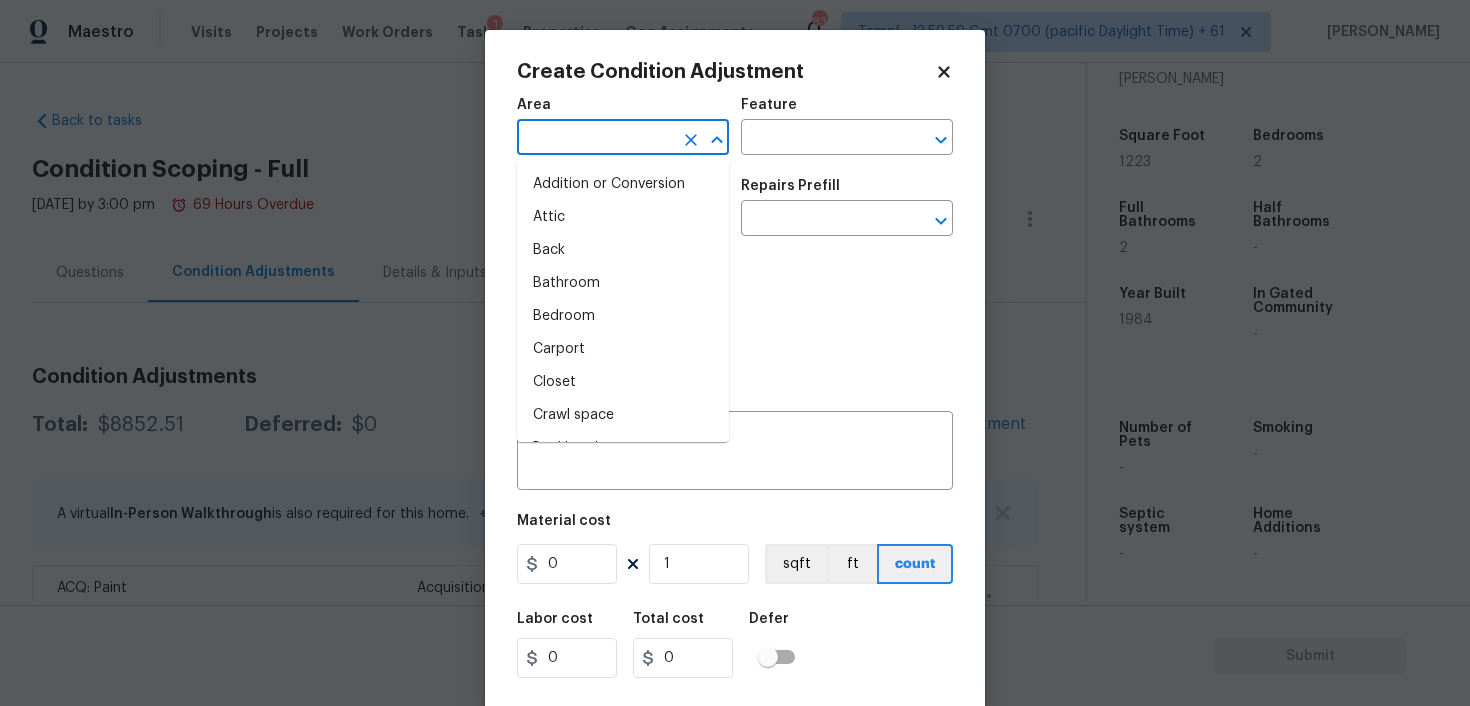 click at bounding box center (595, 139) 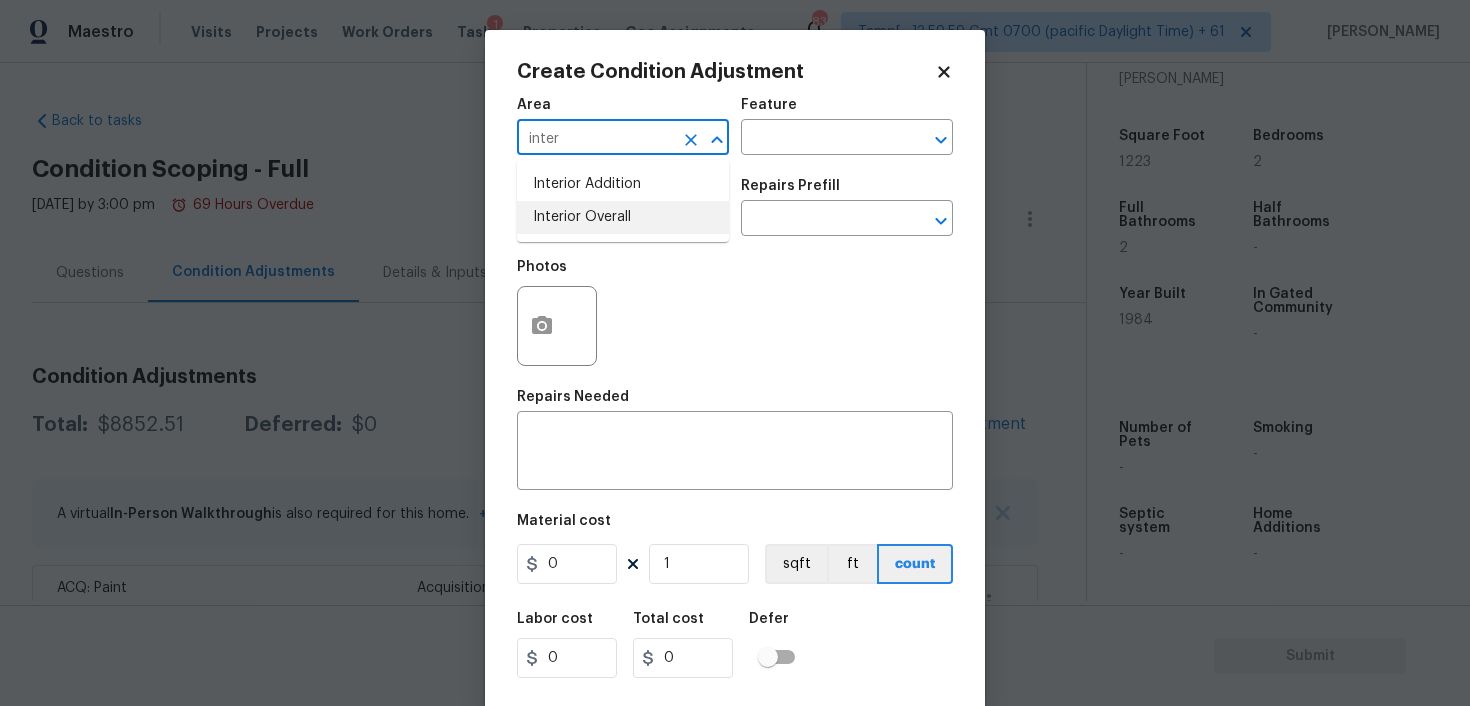 click on "Interior Overall" at bounding box center [623, 217] 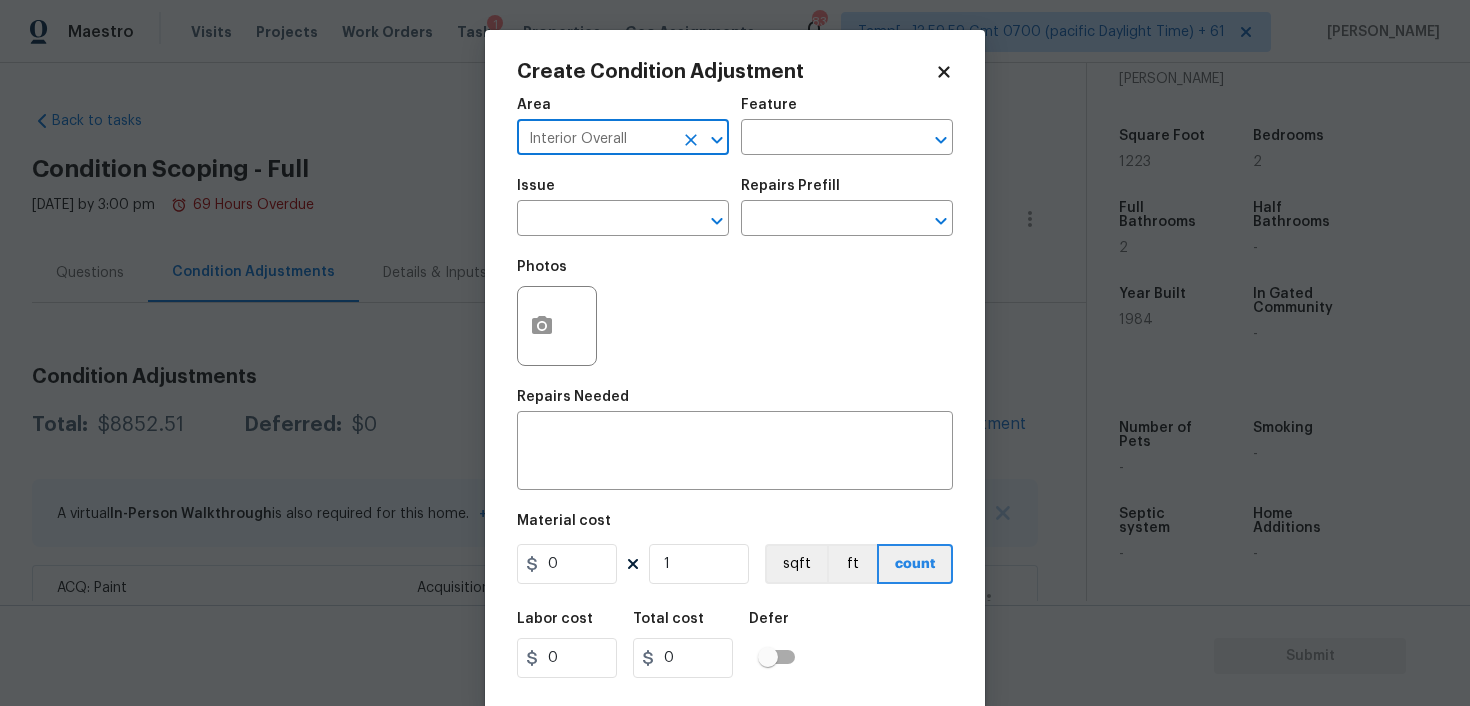 type on "Interior Overall" 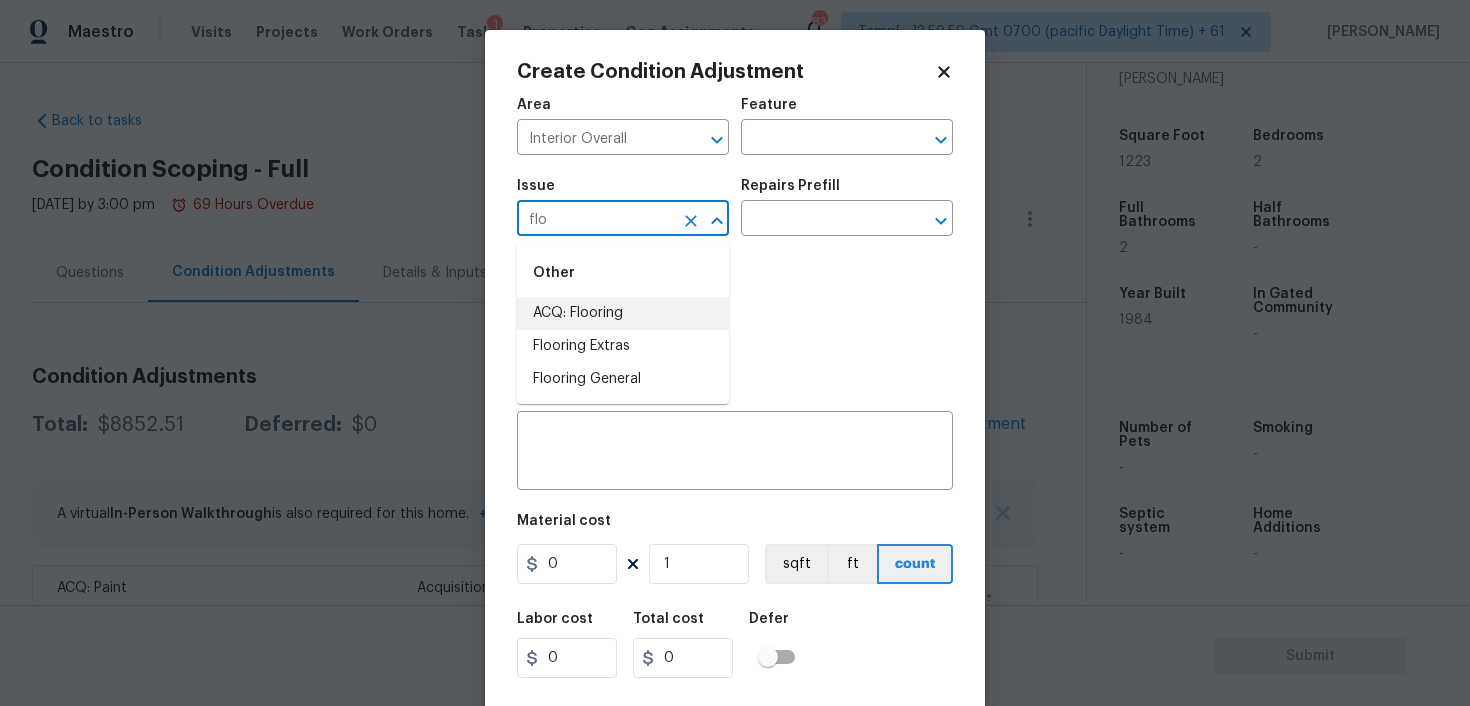 click on "ACQ: Flooring" at bounding box center (623, 313) 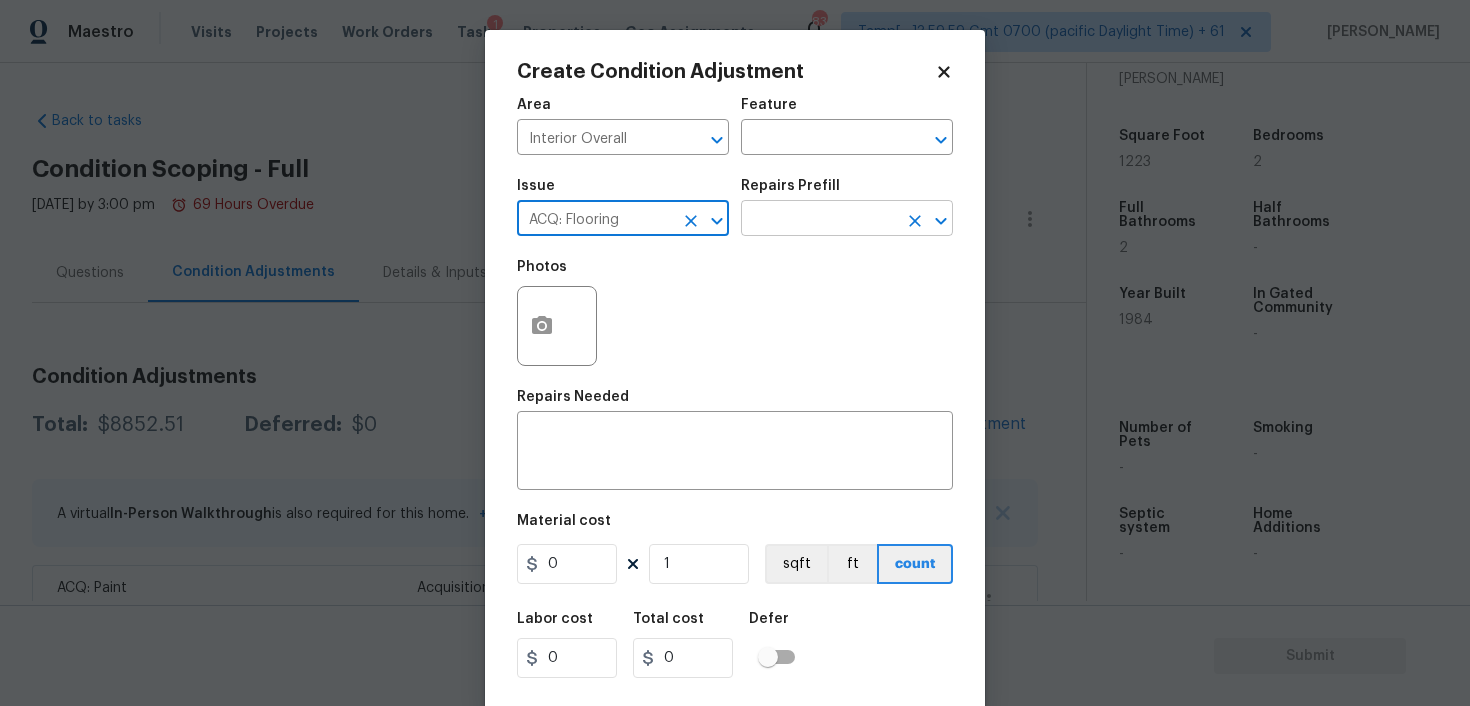 type on "ACQ: Flooring" 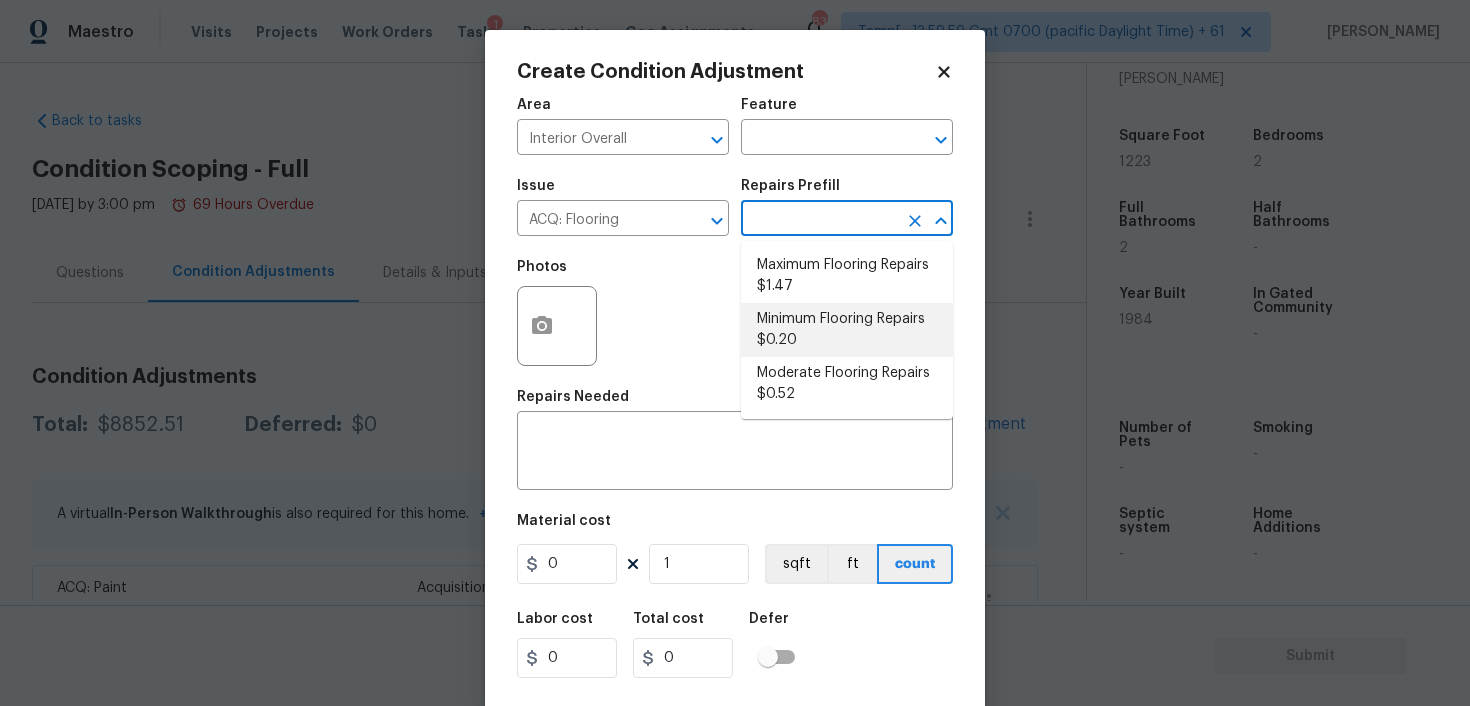 click on "Minimum Flooring Repairs $0.20" at bounding box center (847, 330) 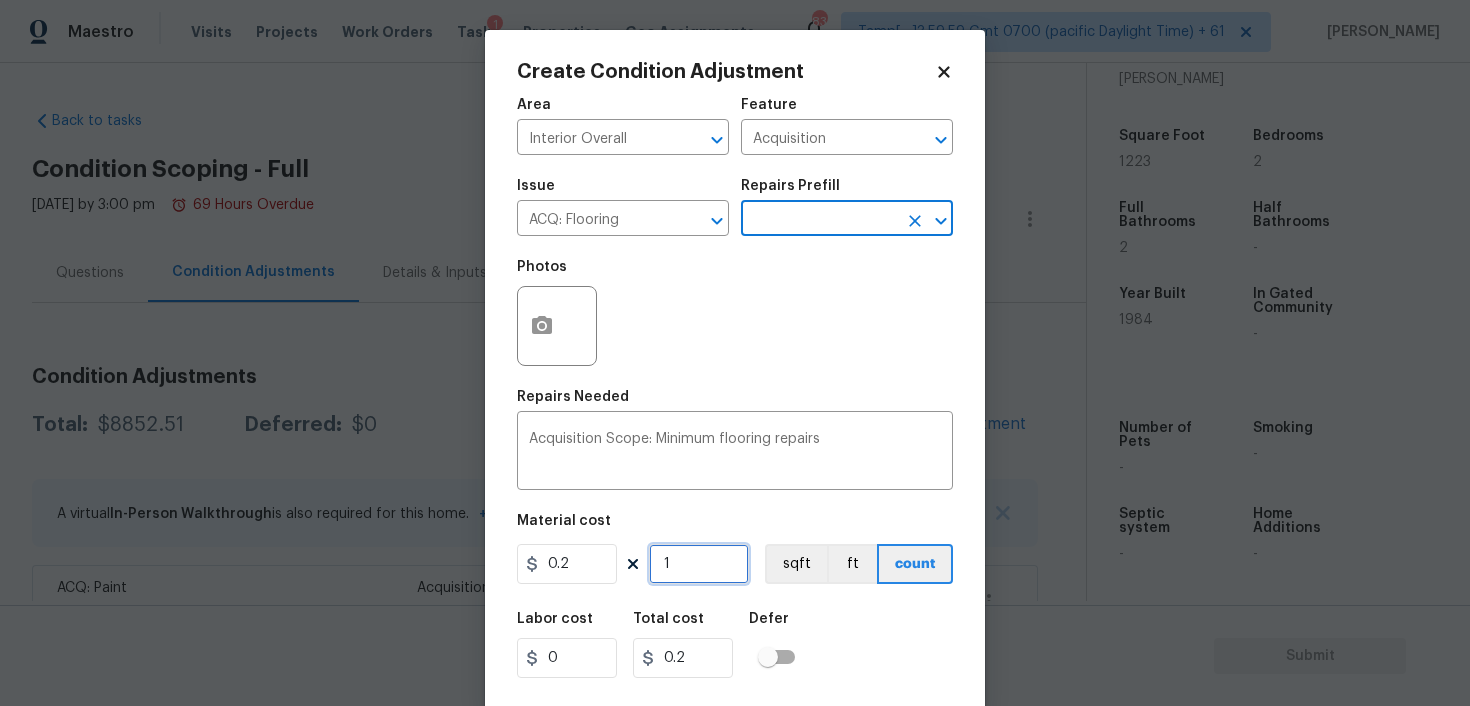 click on "1" at bounding box center (699, 564) 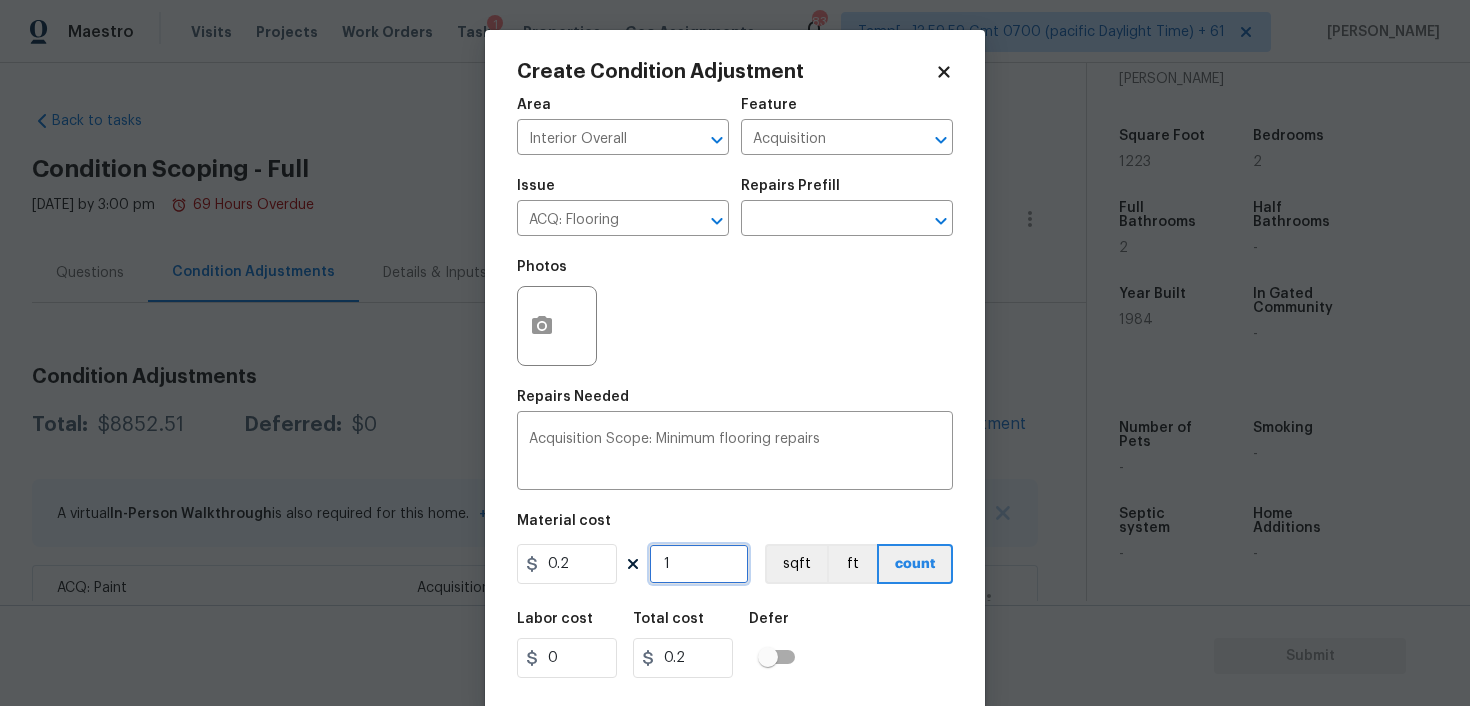 type on "0" 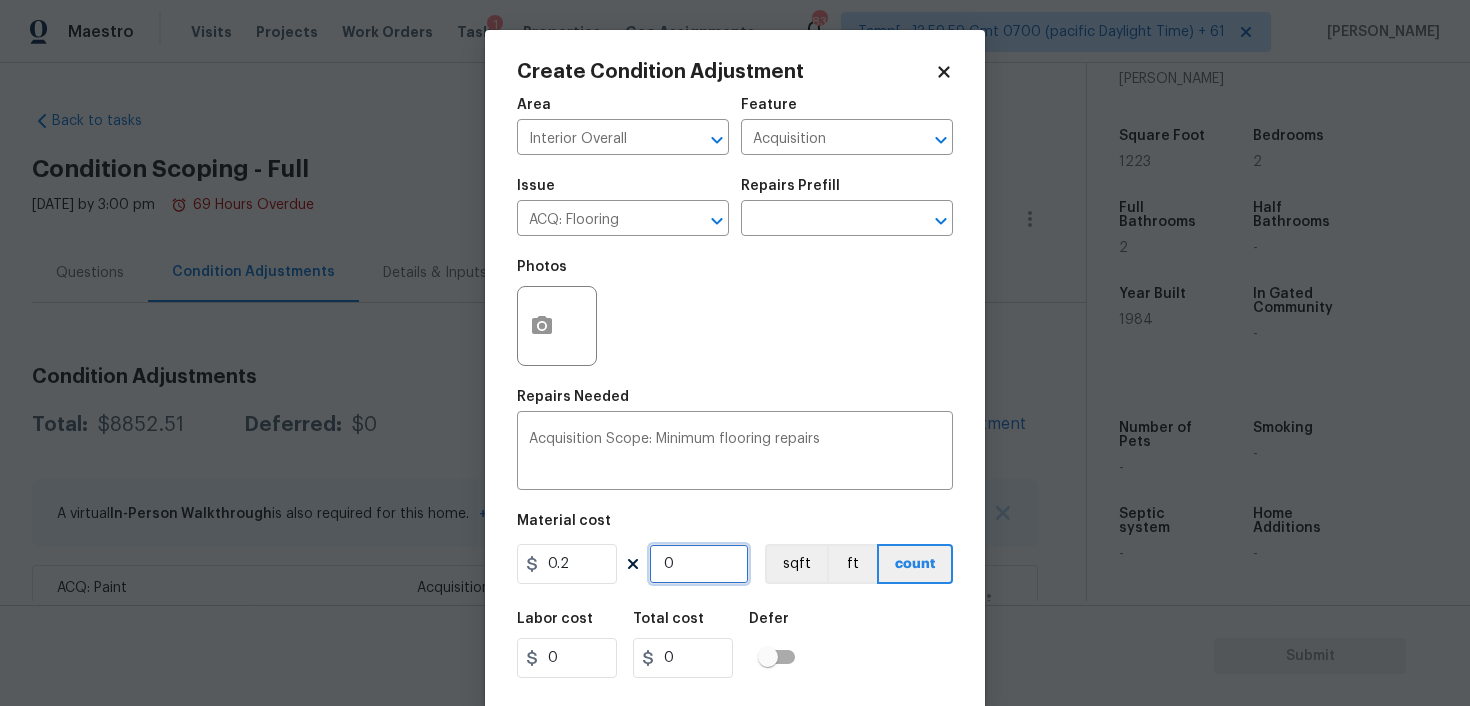 paste on "1223" 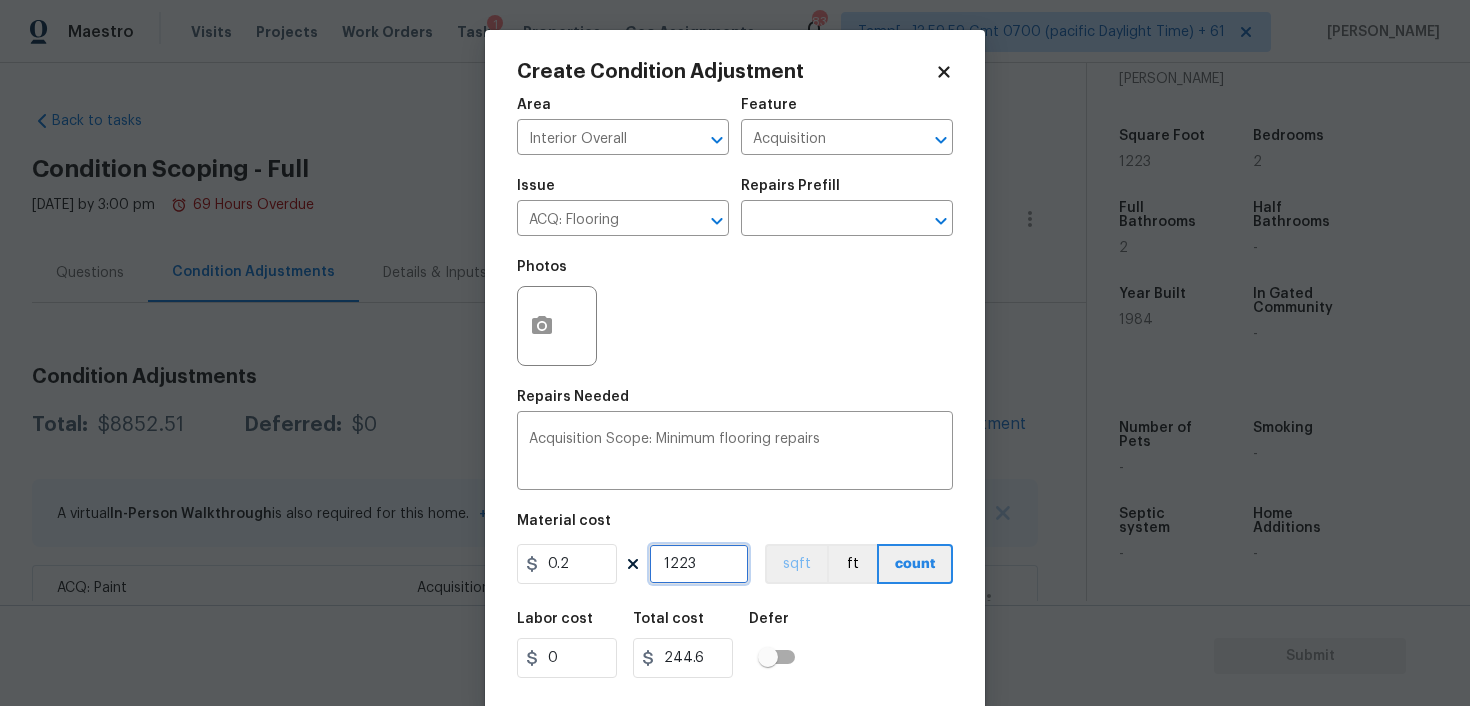 type on "1223" 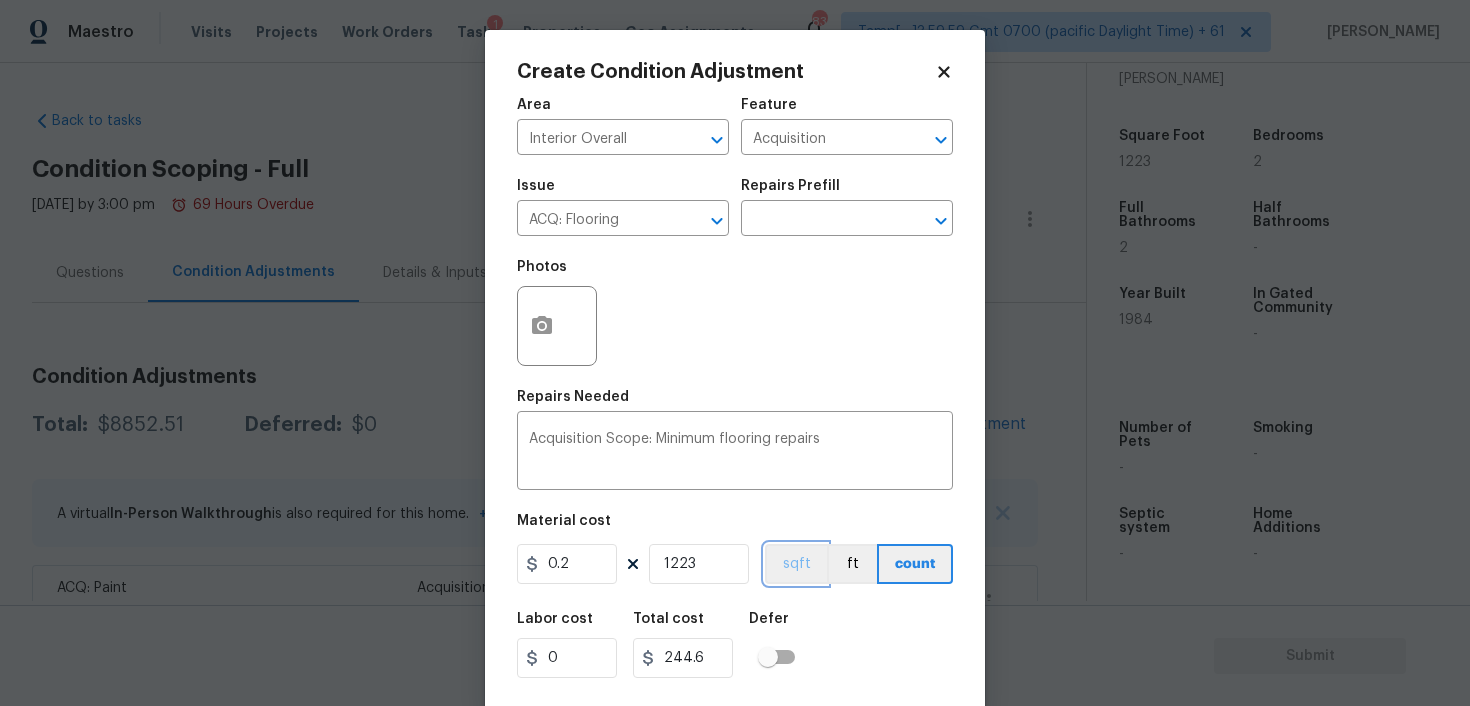 click on "sqft" at bounding box center [796, 564] 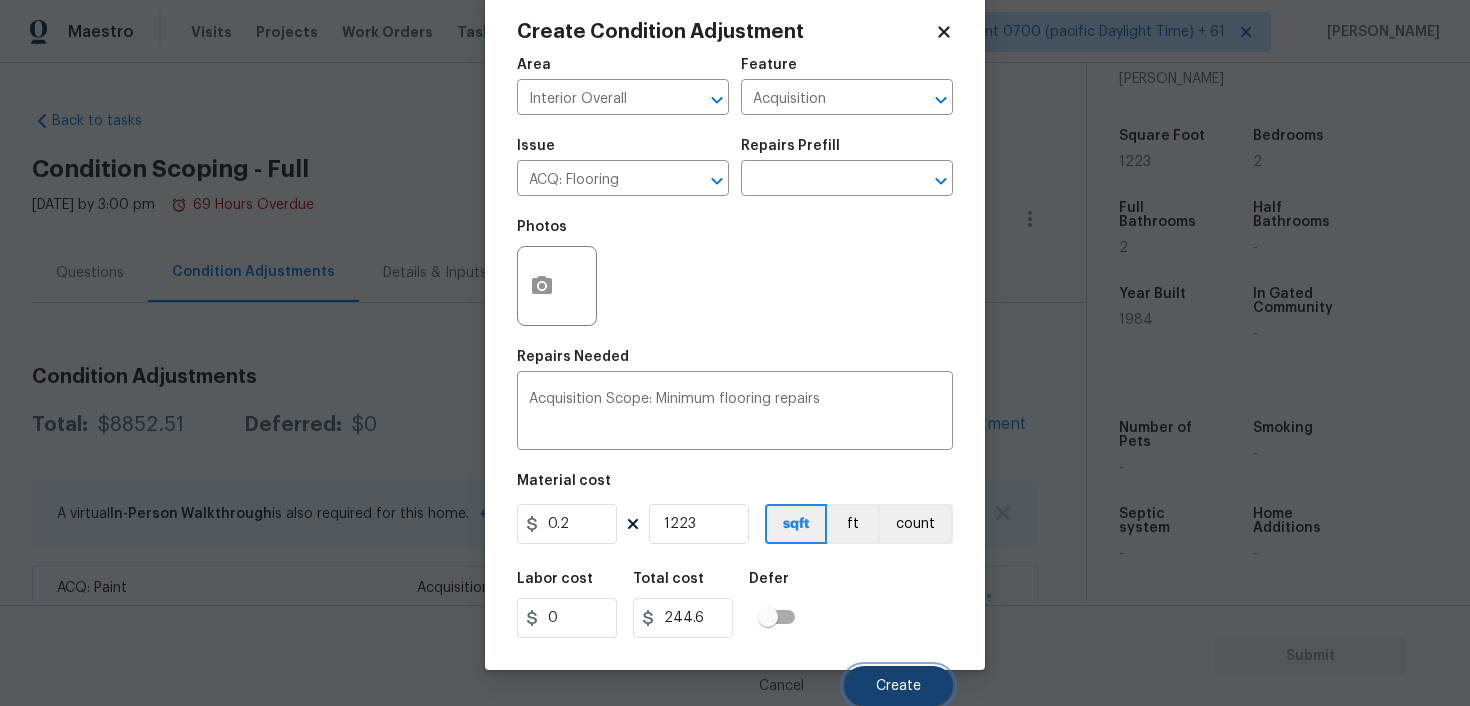 click on "Create" at bounding box center [898, 686] 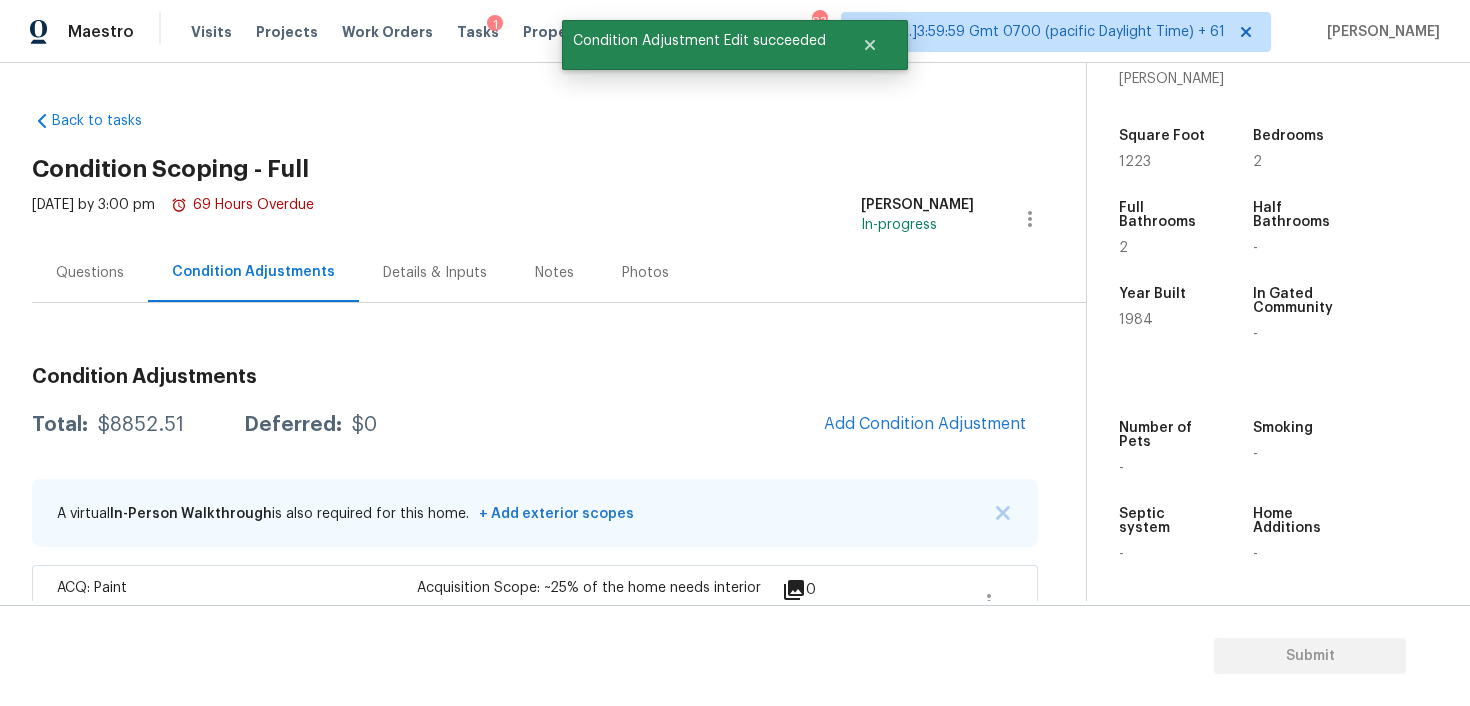 scroll, scrollTop: 34, scrollLeft: 0, axis: vertical 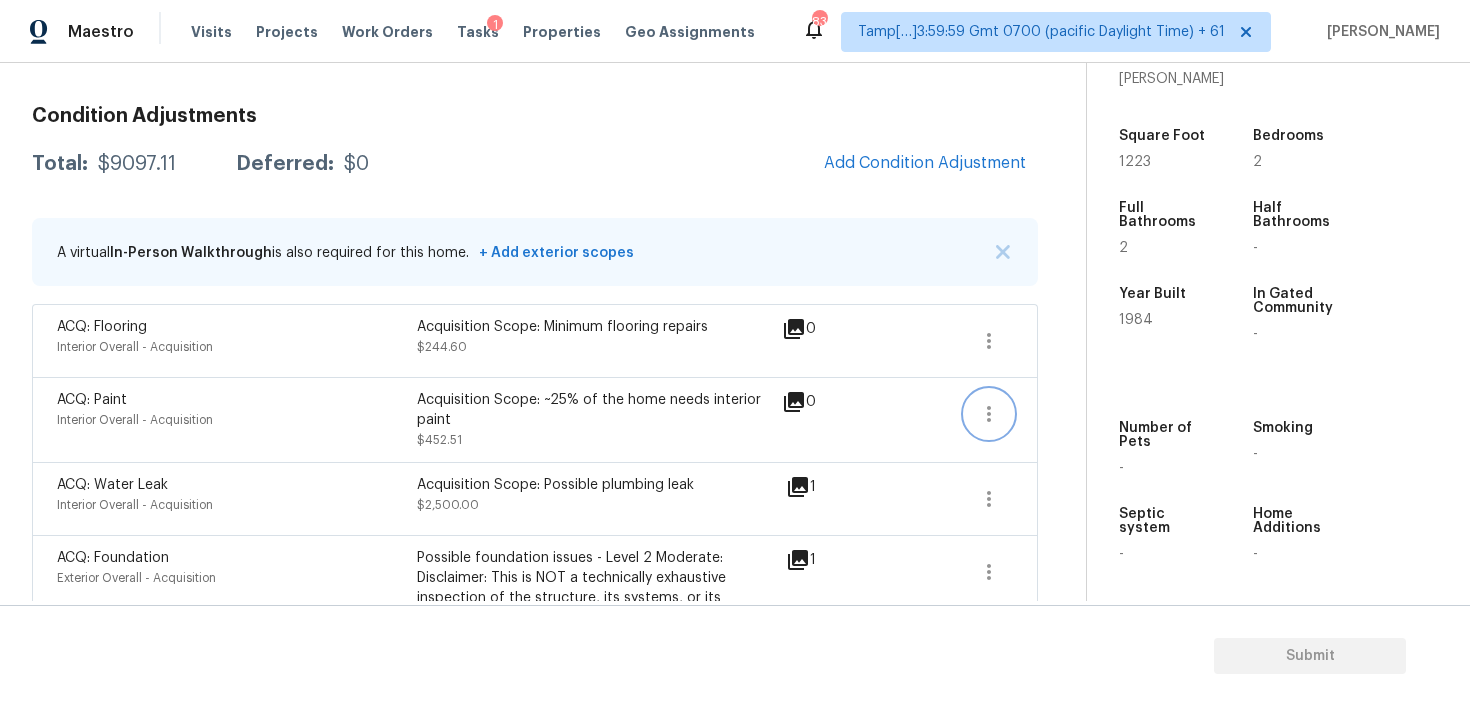 click at bounding box center [989, 414] 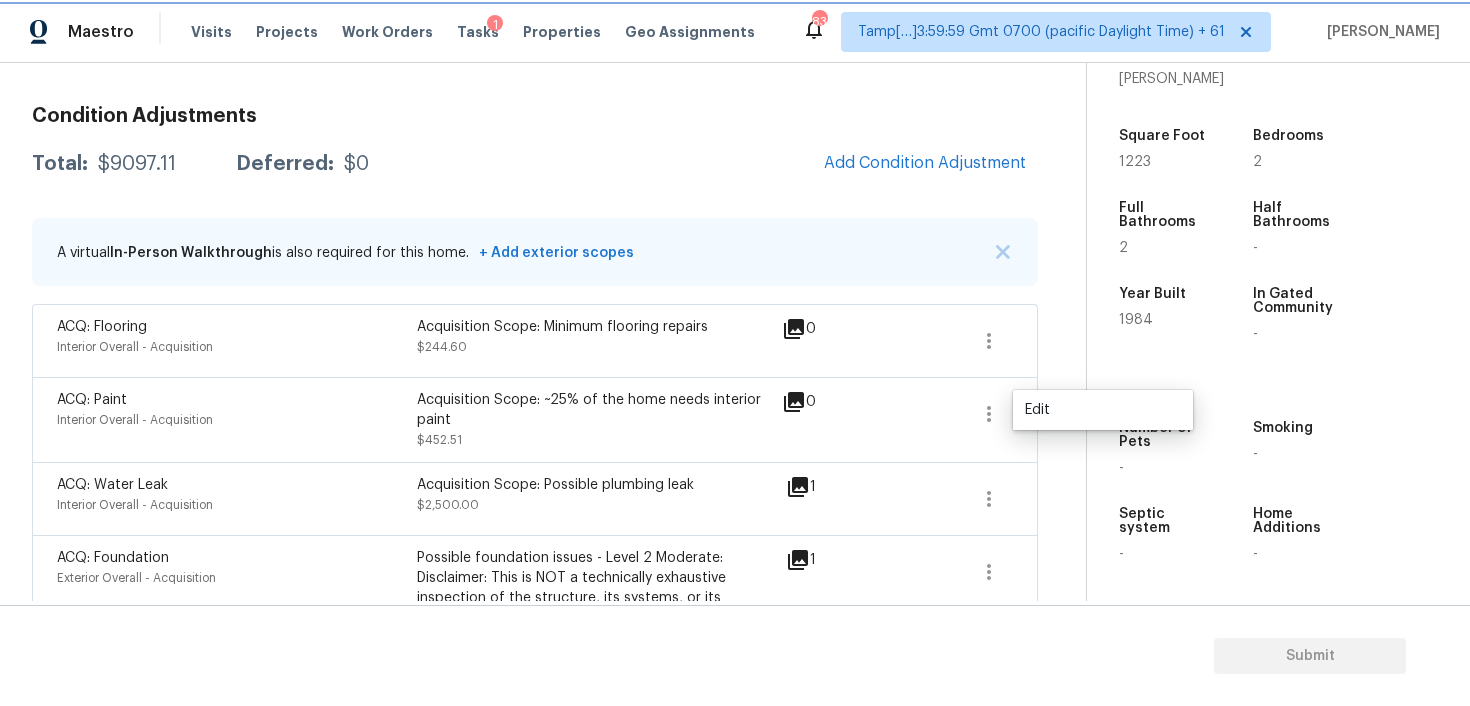 click at bounding box center (989, 414) 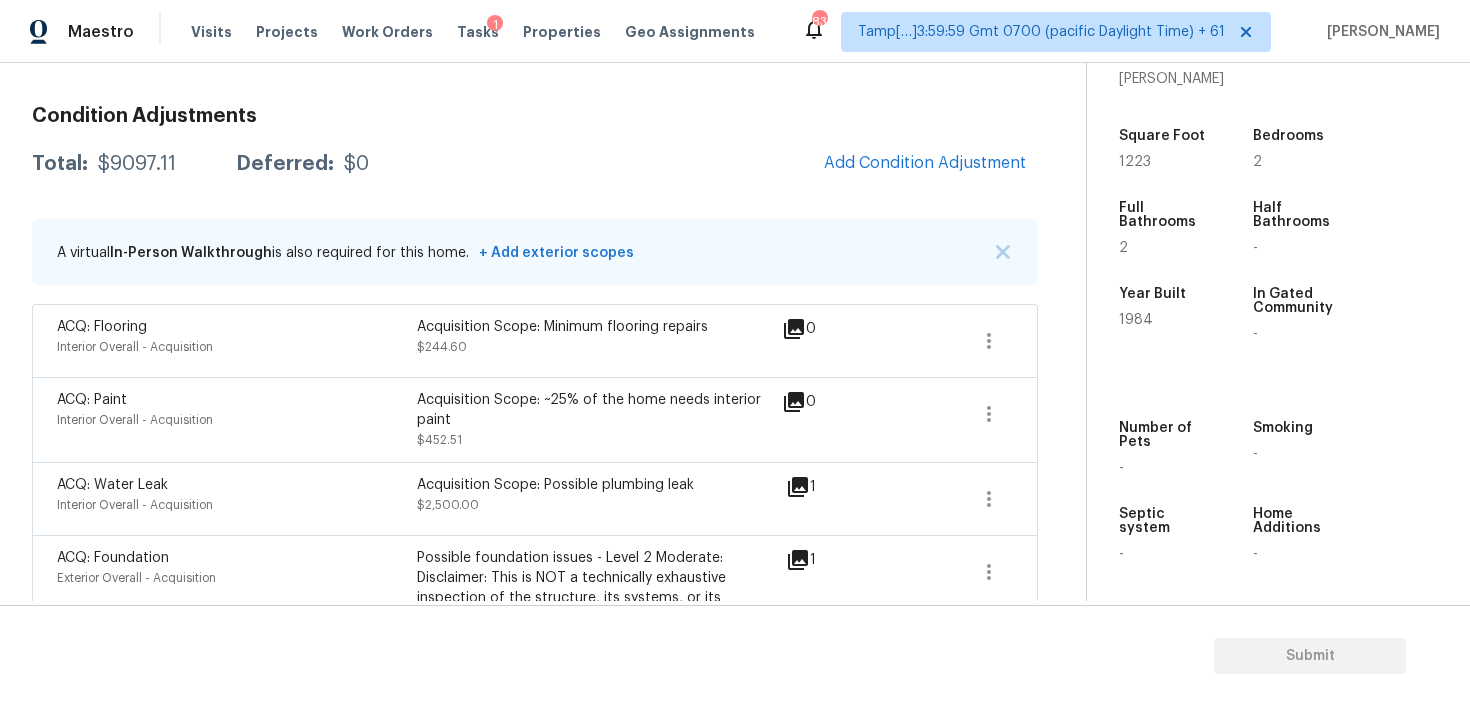click on "Property Details © Mapbox   © OpenStreetMap   Improve this map [STREET_ADDRESS] SSVA Video Agent Exp. Partner [PERSON_NAME] Square Foot 1223 Bedrooms 2 Full Bathrooms 2 Half Bathrooms - Year Built 1984 In Gated Community - Number of Pets - Smoking - Septic system - Home Additions -" at bounding box center (1262, 83) 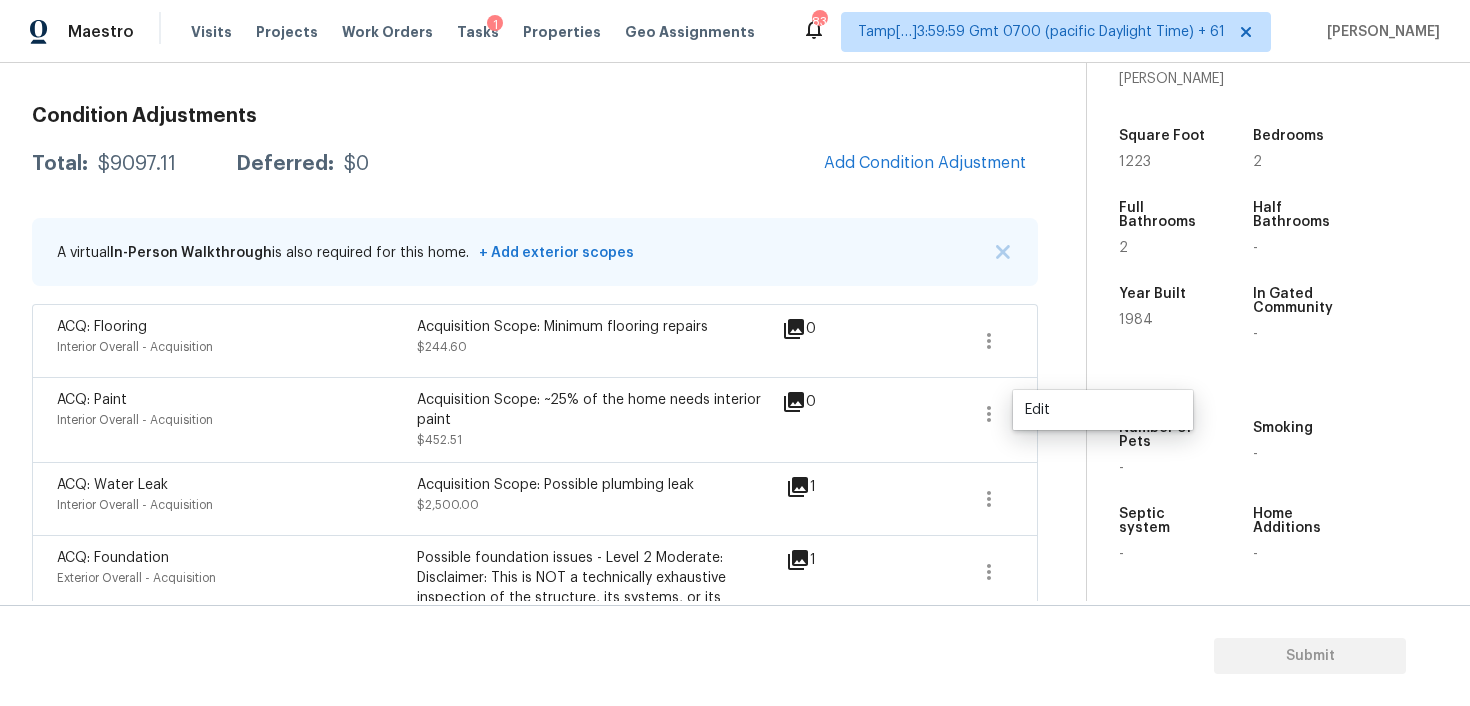 click on "Edit" at bounding box center (1103, 410) 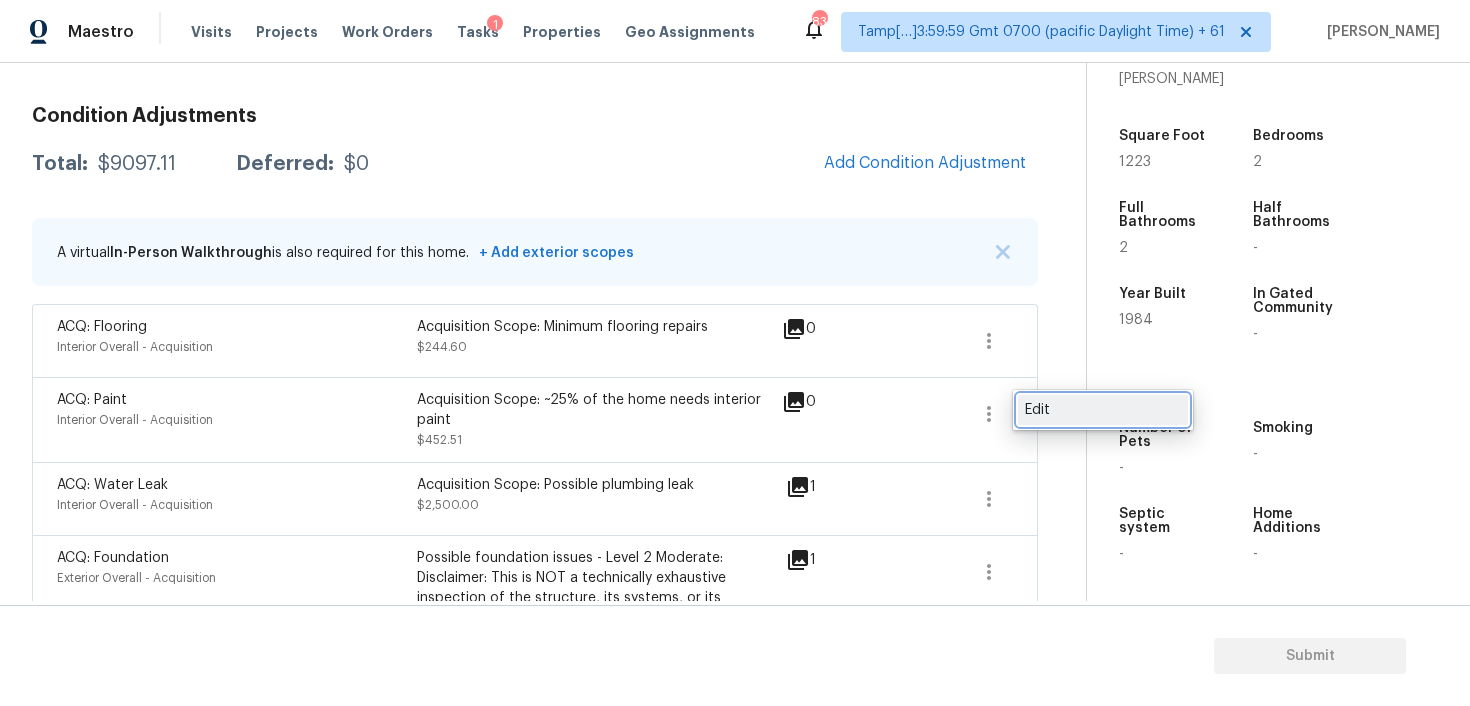 click on "Edit" at bounding box center (1103, 410) 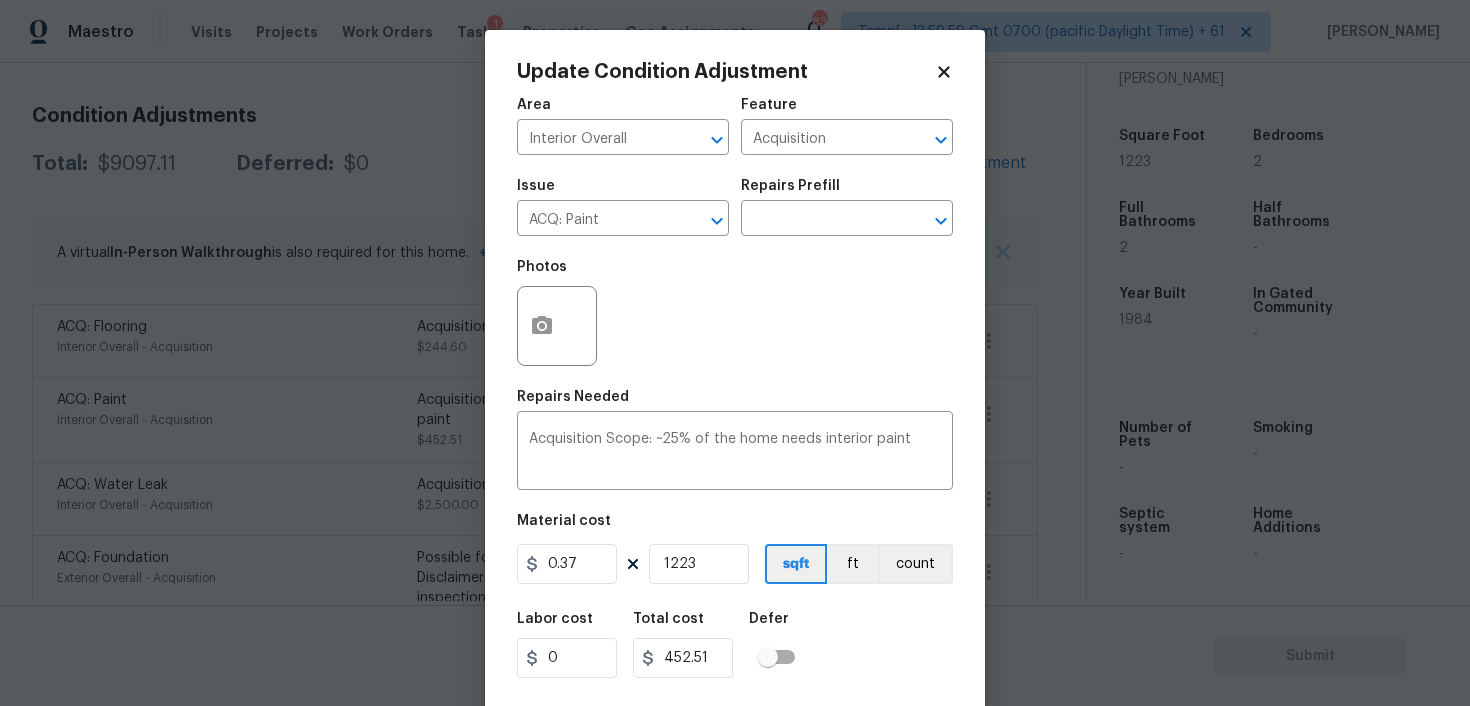 click at bounding box center [557, 326] 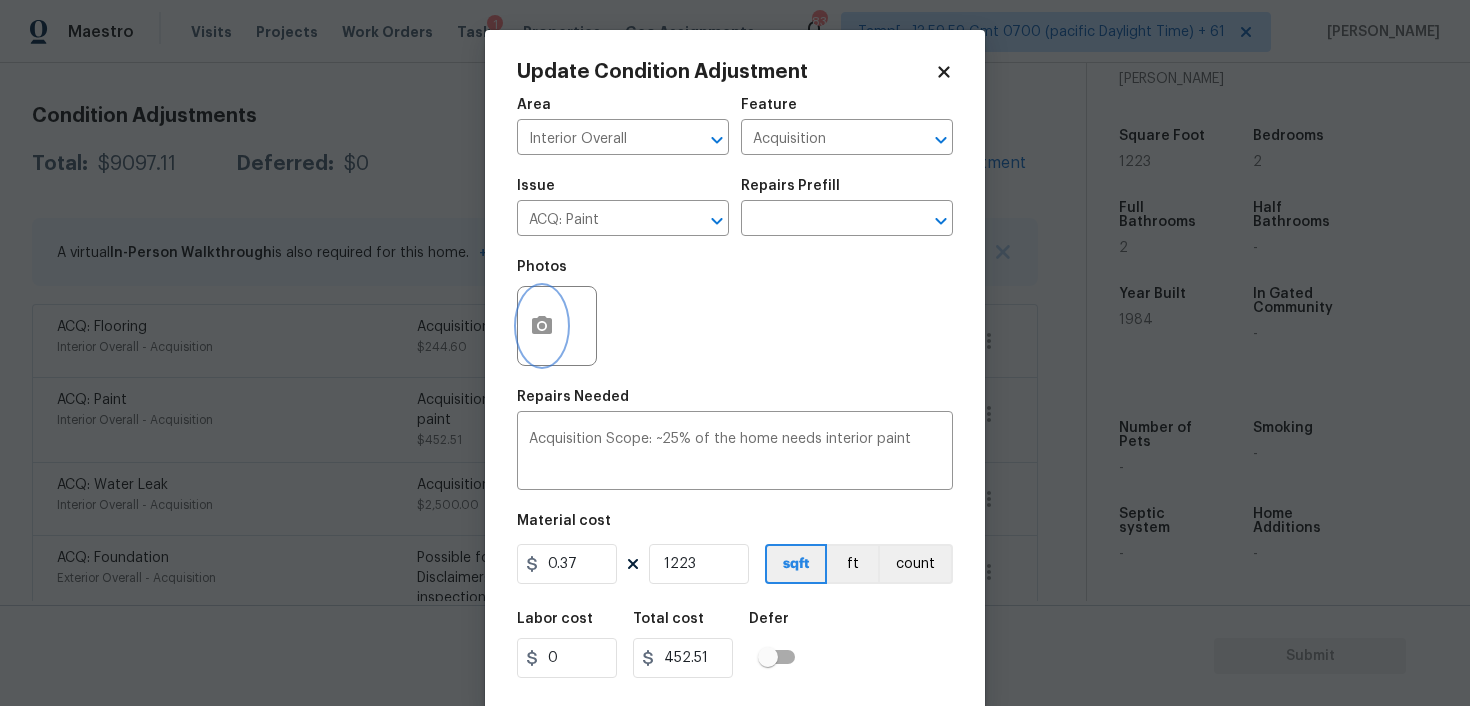 click 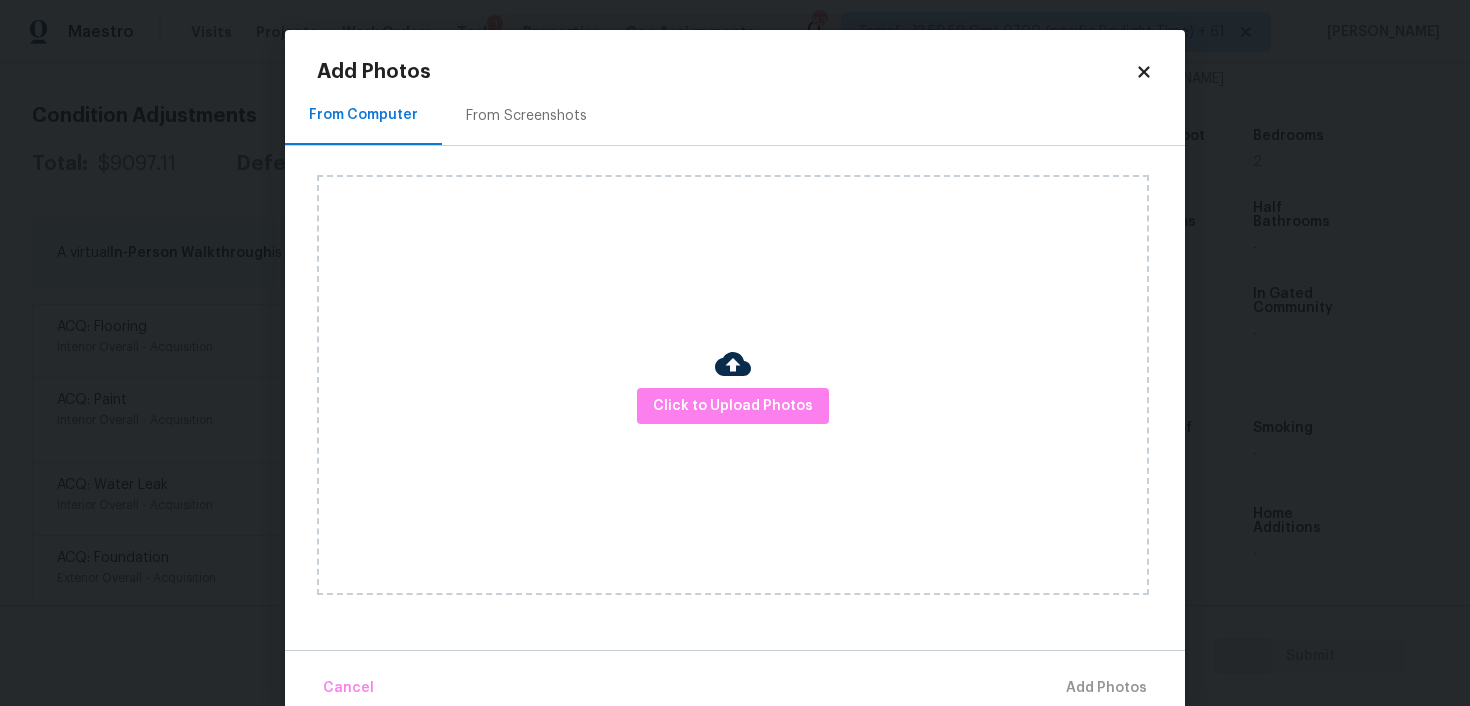 click on "Click to Upload Photos" at bounding box center (733, 385) 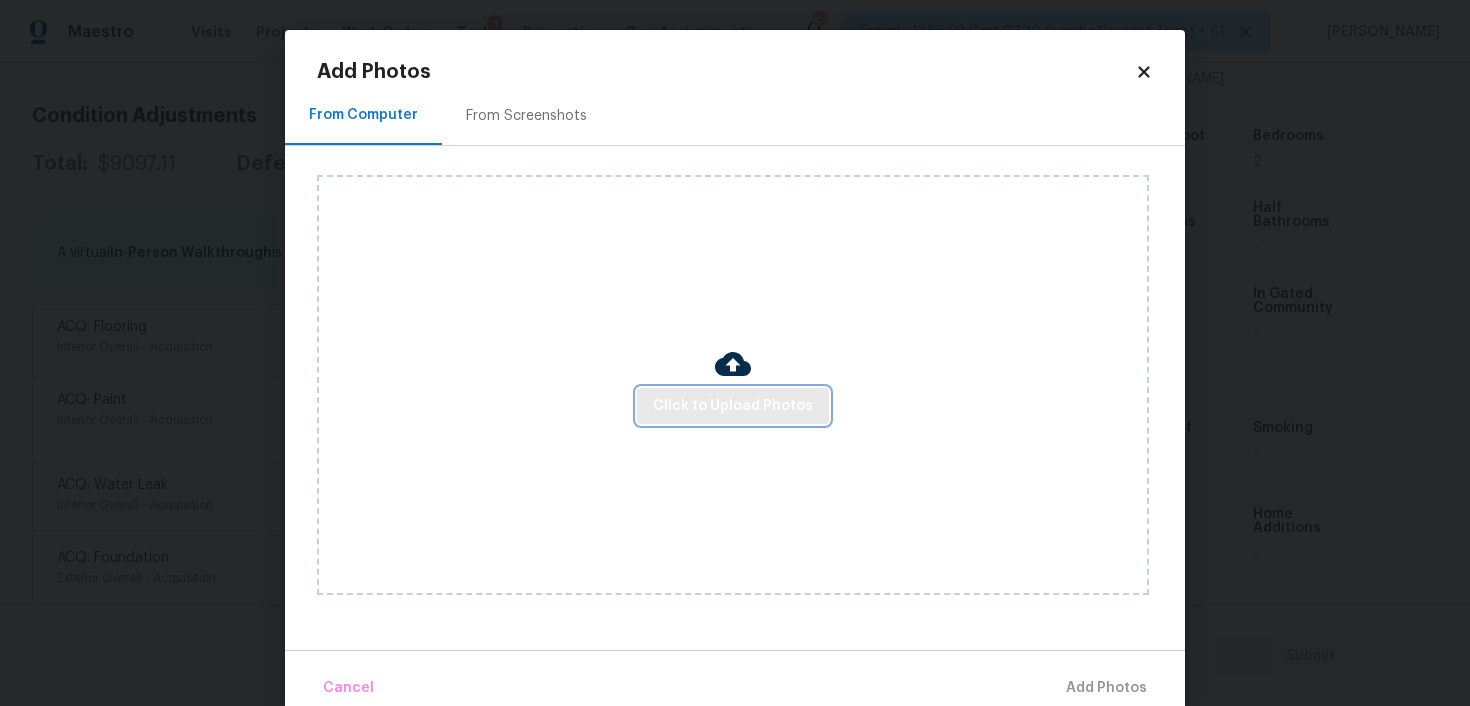 click on "Click to Upload Photos" at bounding box center (733, 406) 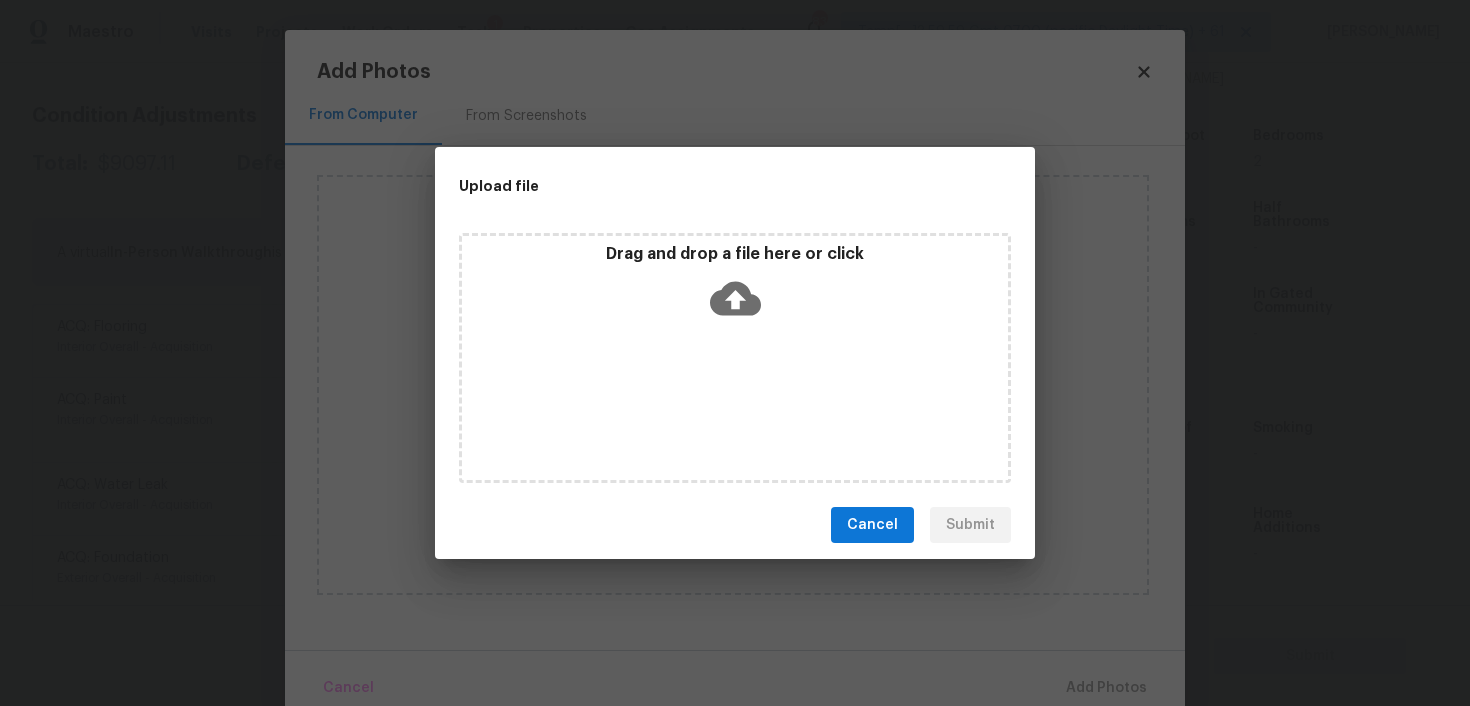 click 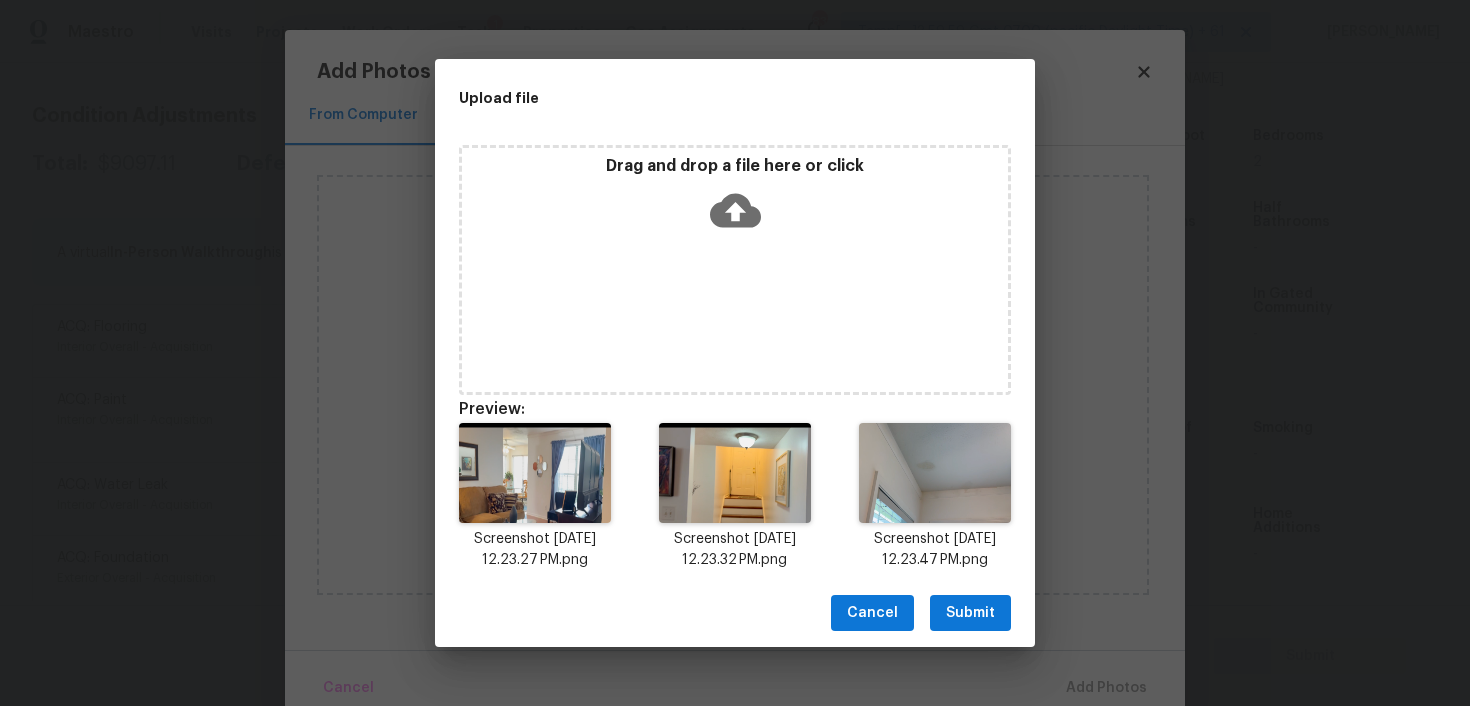 scroll, scrollTop: 16, scrollLeft: 0, axis: vertical 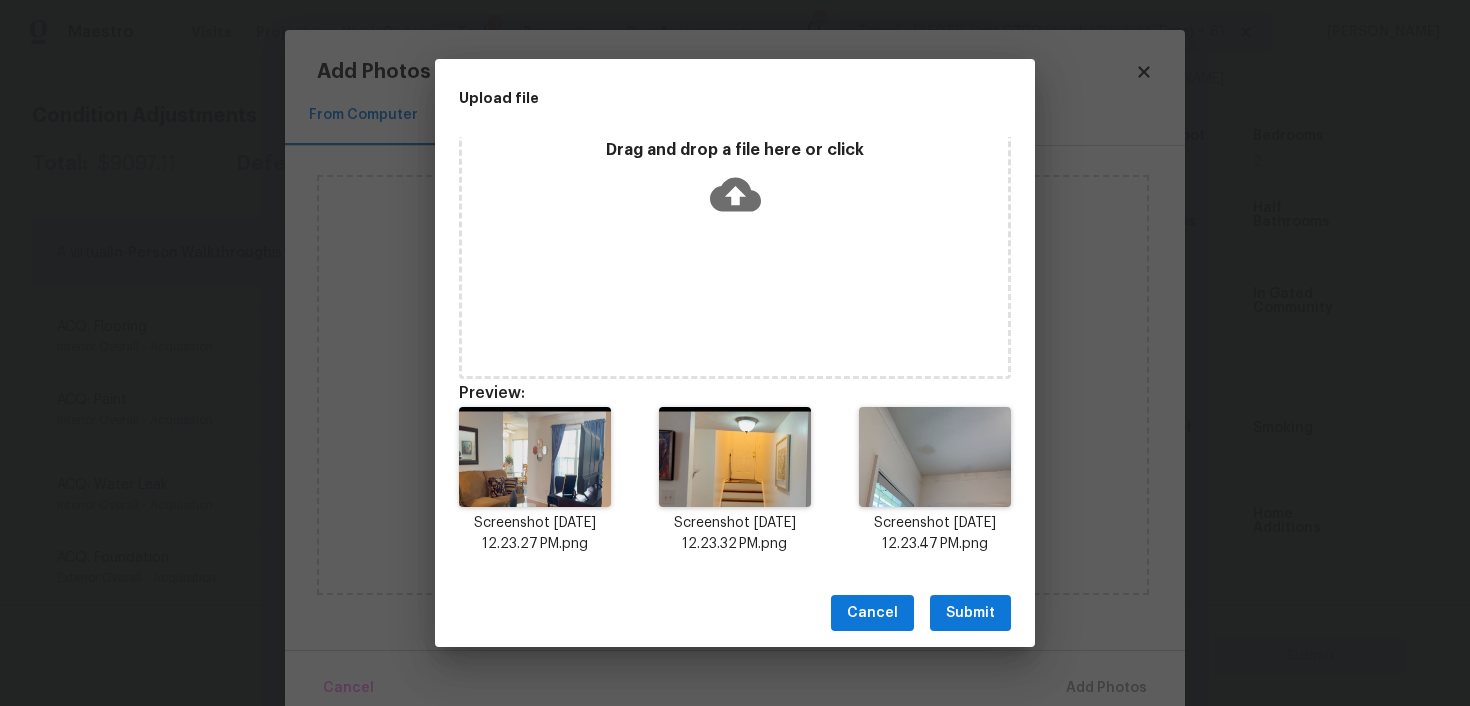 click on "Submit" at bounding box center [970, 613] 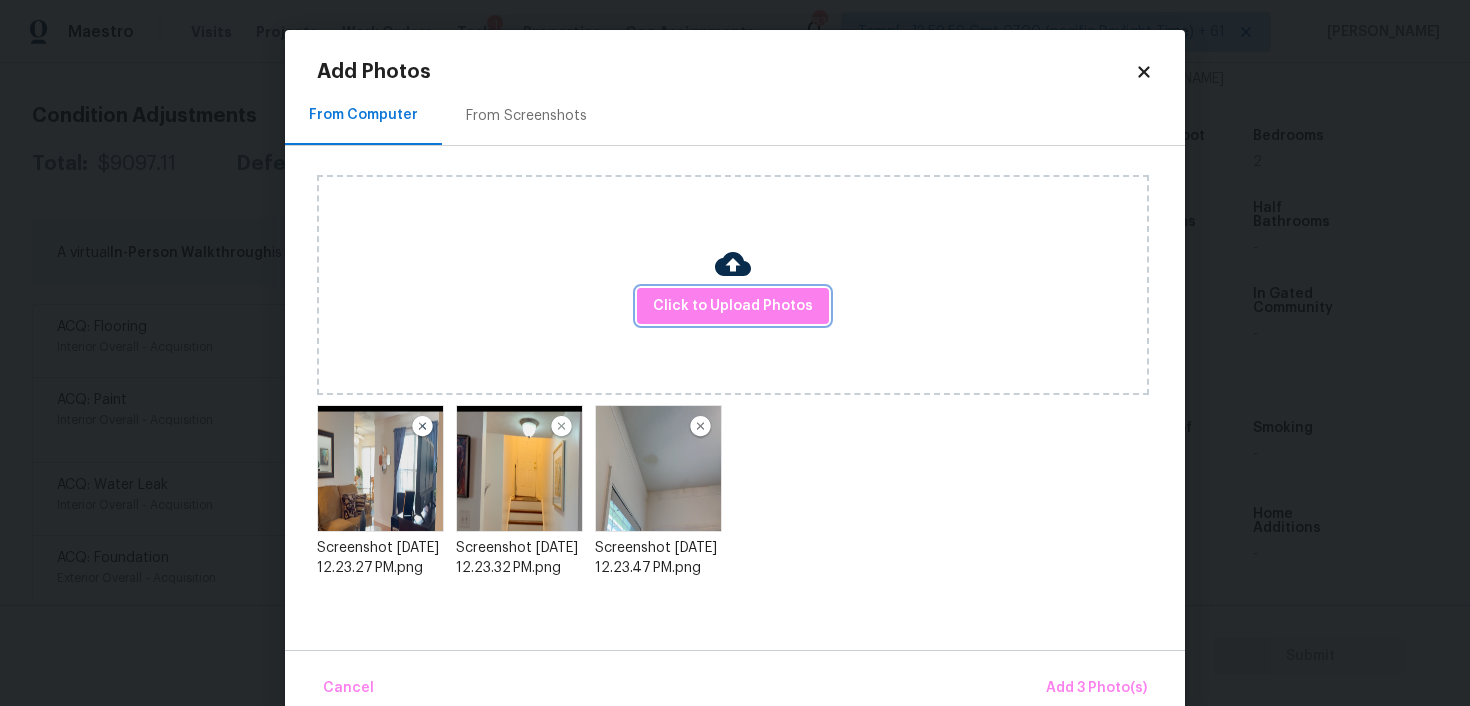 scroll, scrollTop: 0, scrollLeft: 0, axis: both 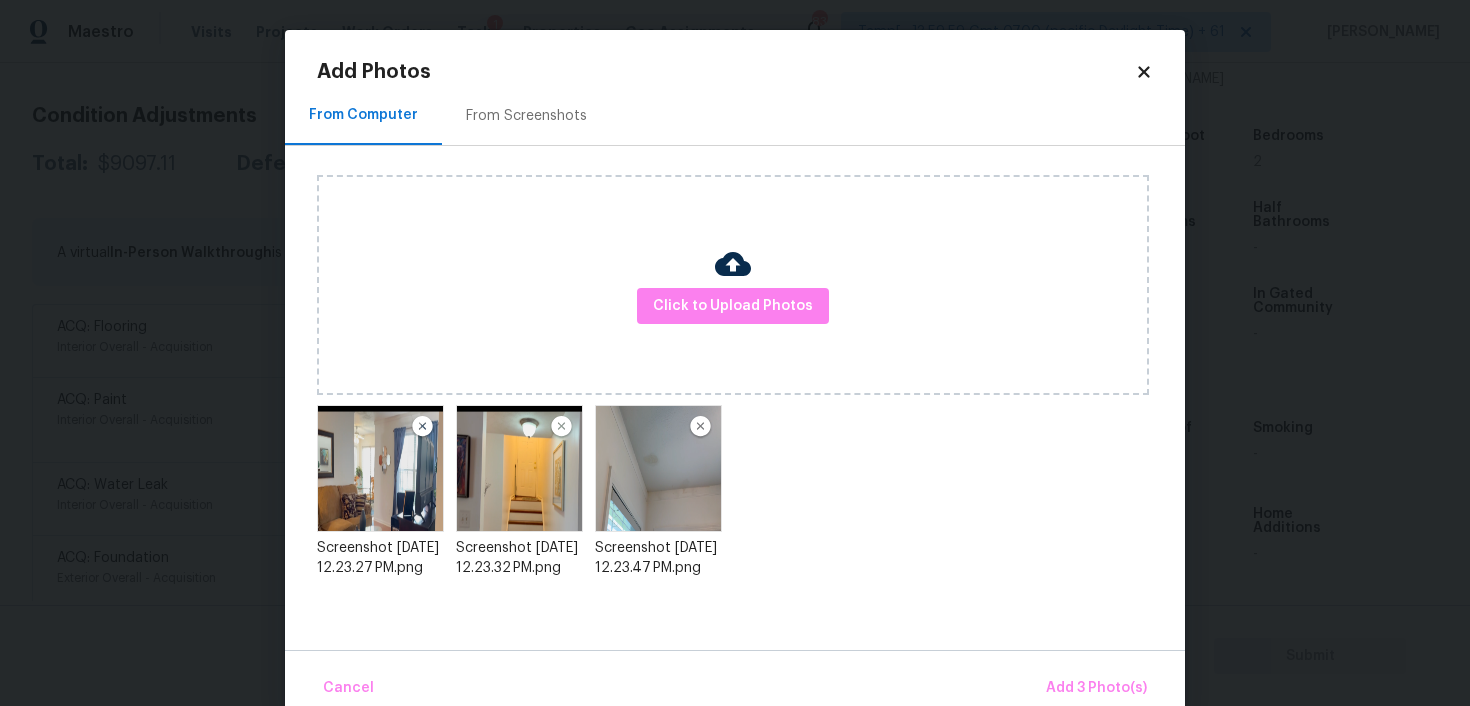 click on "Upload file Drag and drop a file here or click Cancel Submit" at bounding box center [735, 353] 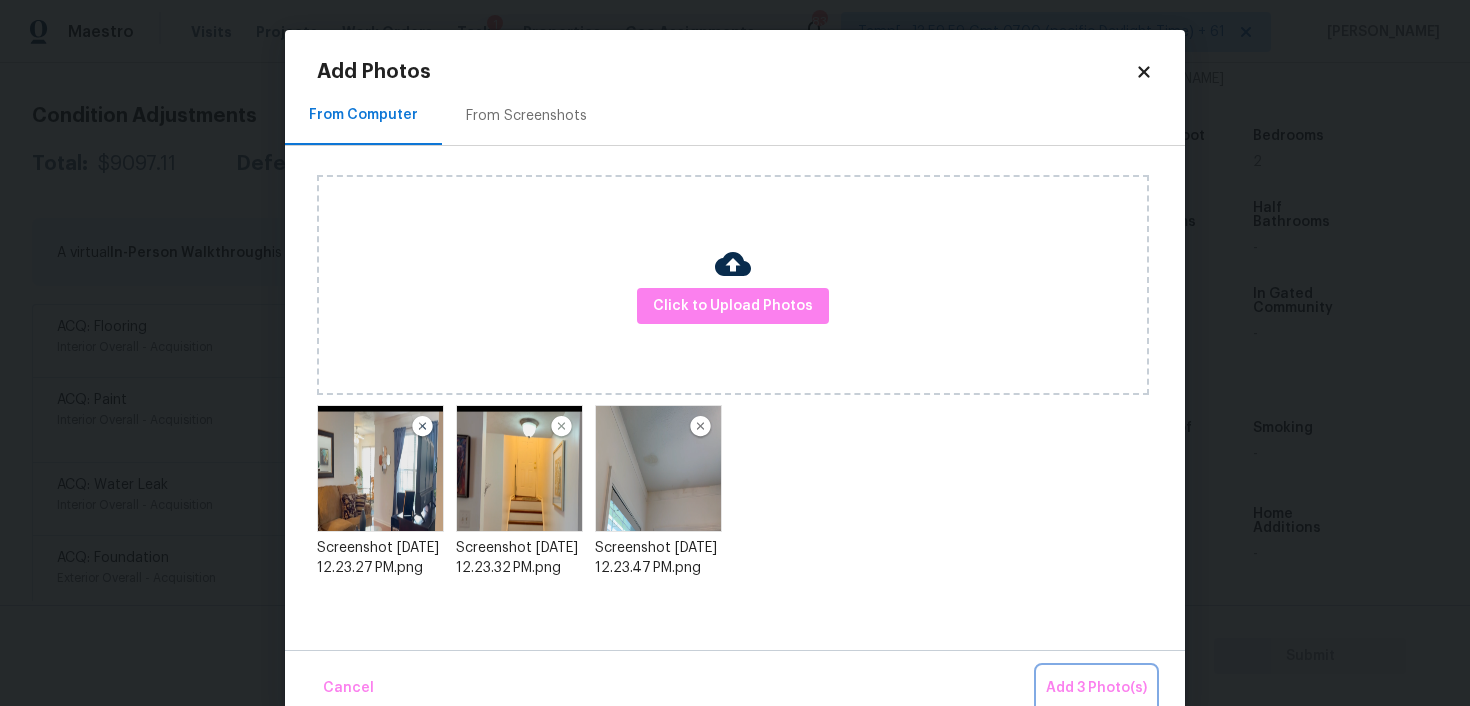click on "Add 3 Photo(s)" at bounding box center [1096, 688] 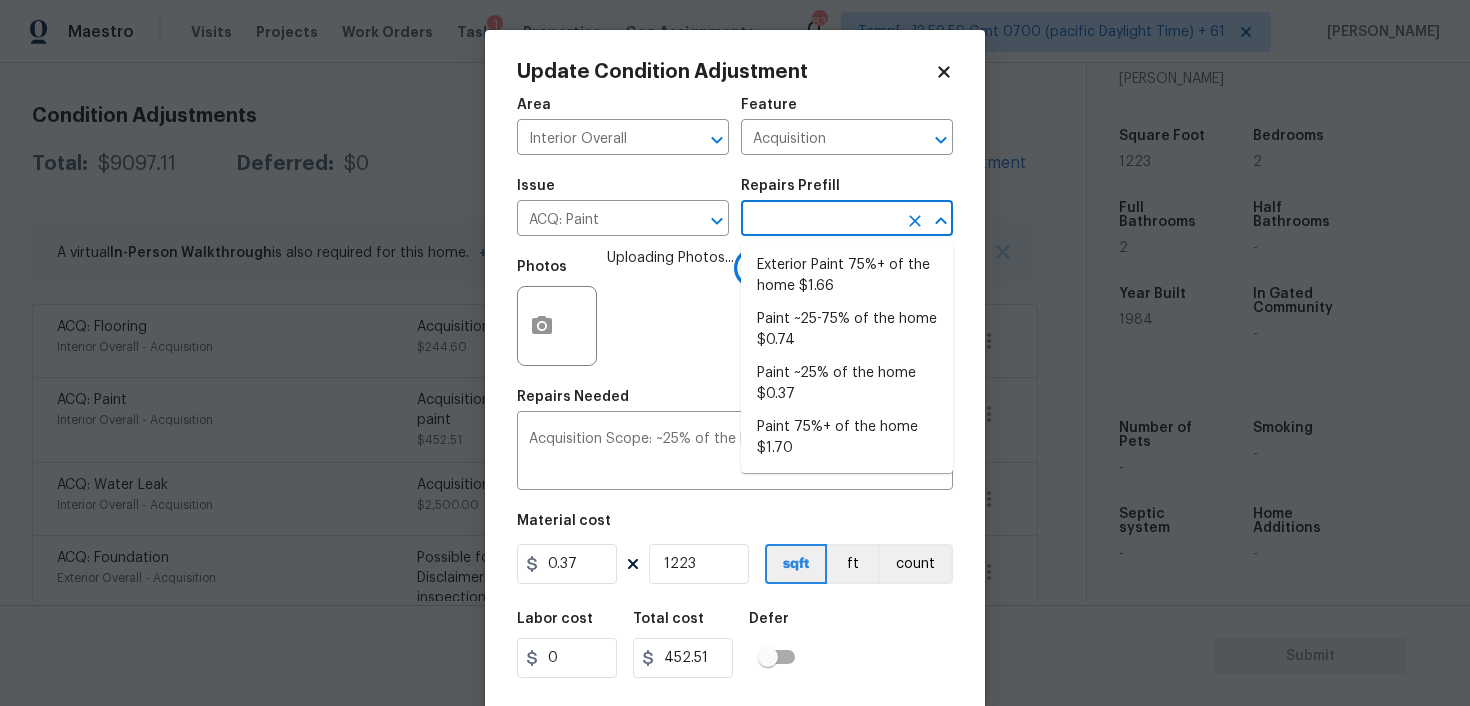 click at bounding box center (819, 220) 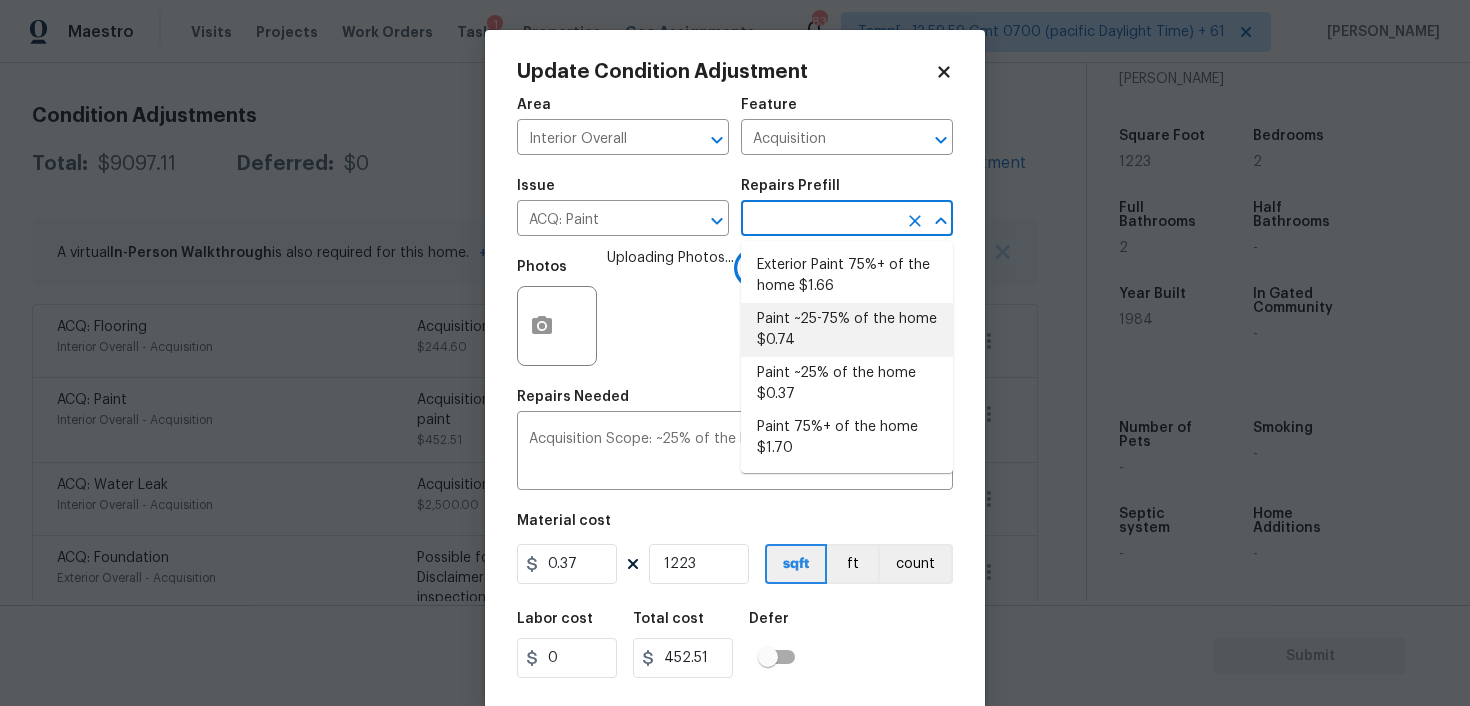 click on "Paint ~25-75% of the home $0.74" at bounding box center (847, 330) 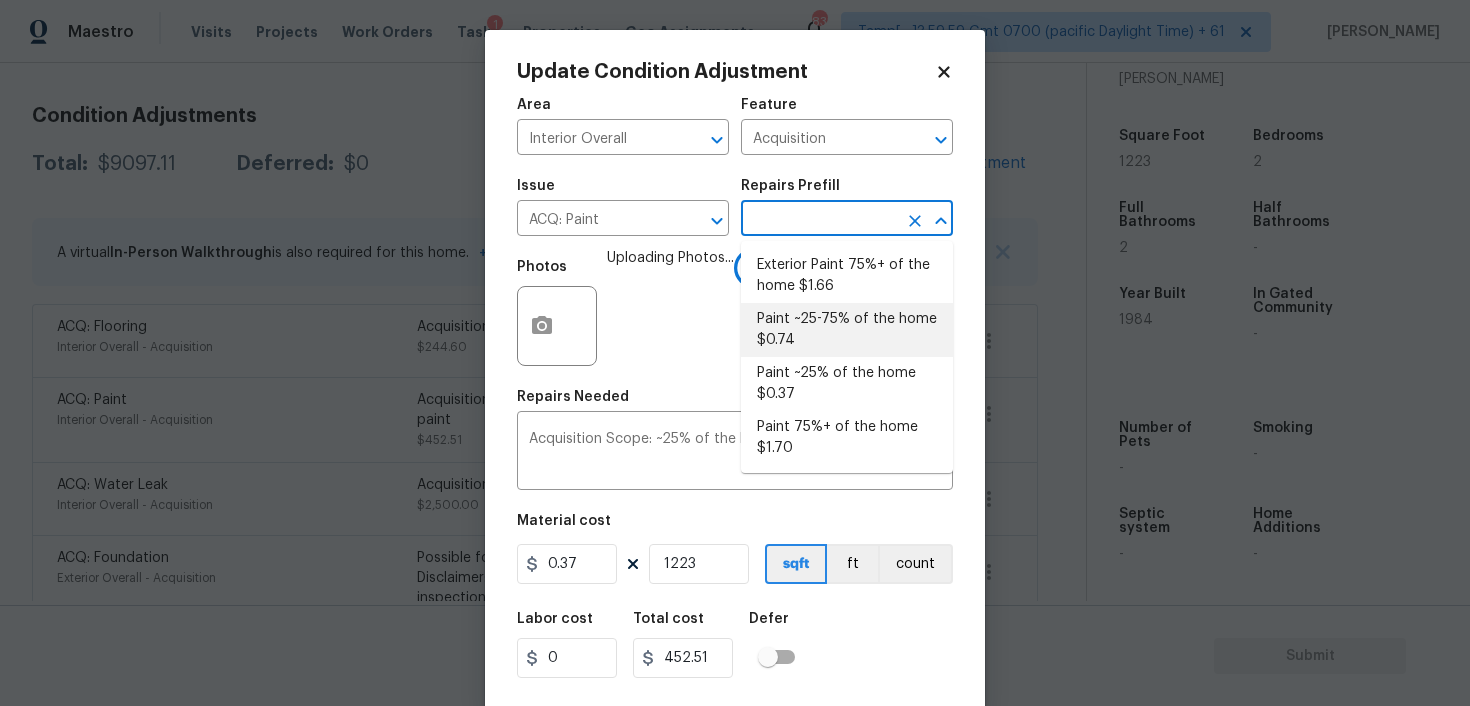 type 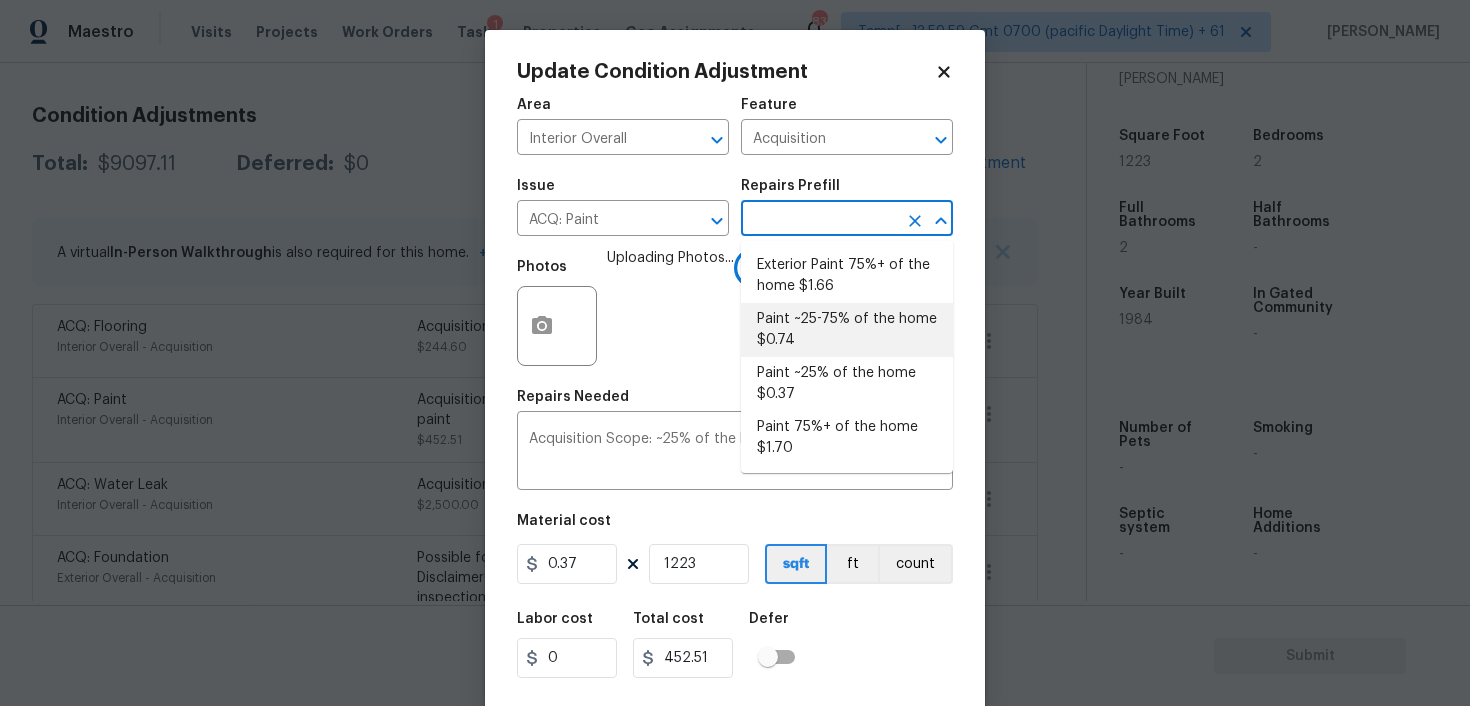 type on "0.74" 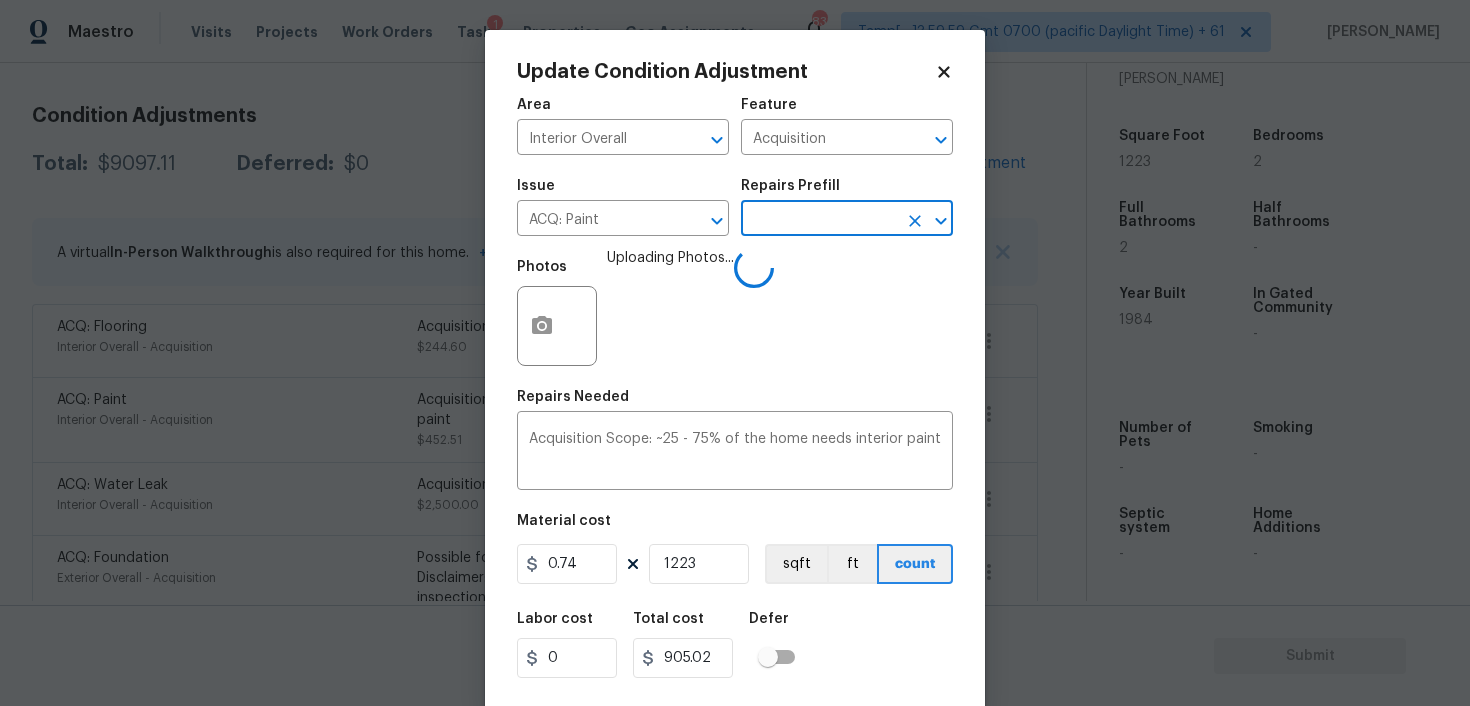 scroll, scrollTop: 41, scrollLeft: 0, axis: vertical 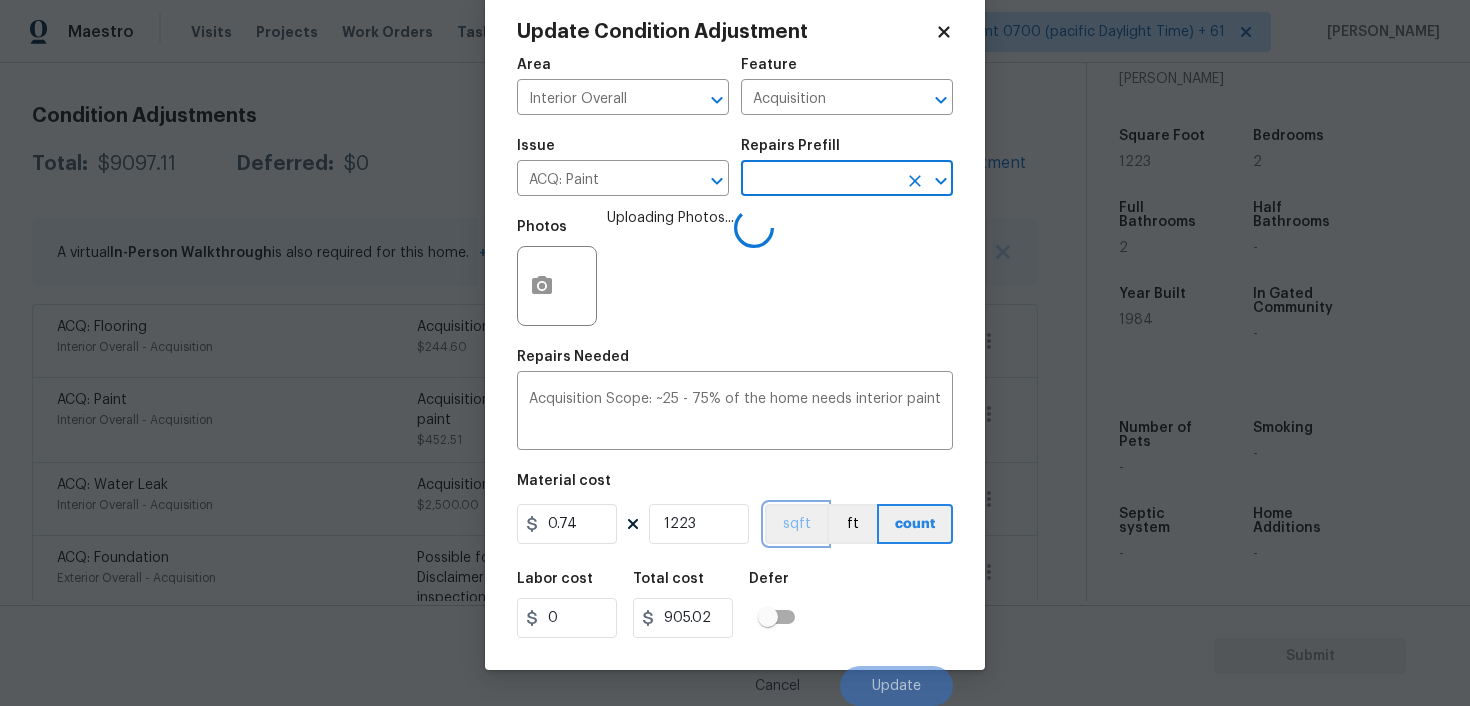 click on "sqft" at bounding box center [796, 524] 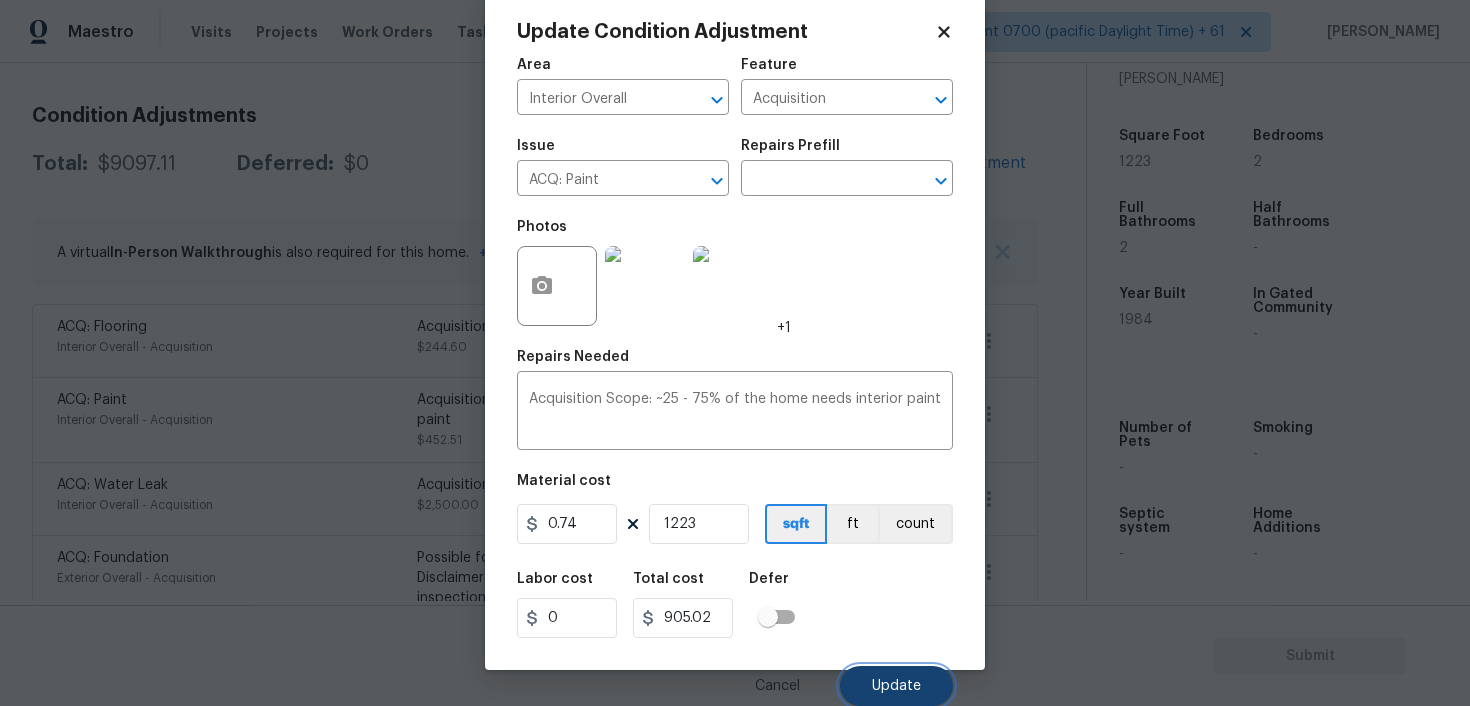 click on "Update" at bounding box center (896, 686) 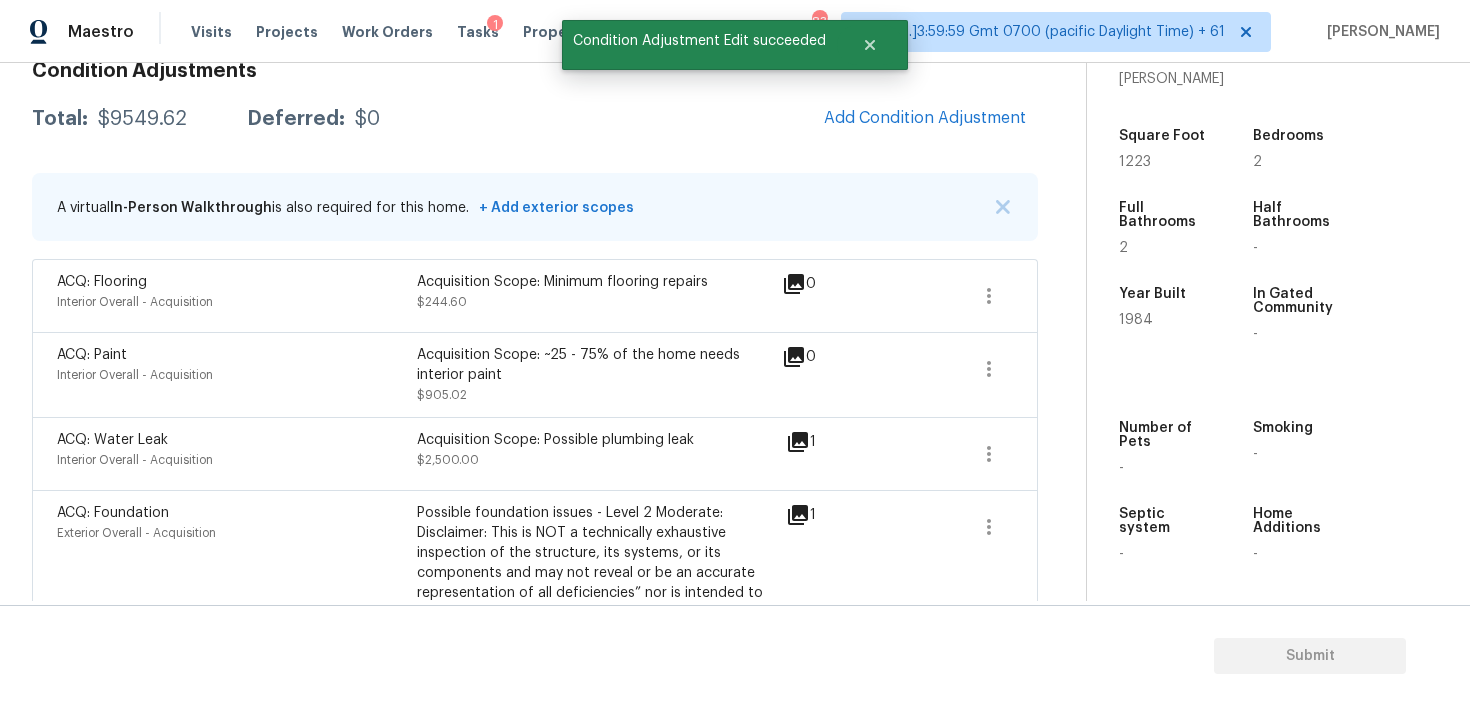 scroll, scrollTop: 261, scrollLeft: 0, axis: vertical 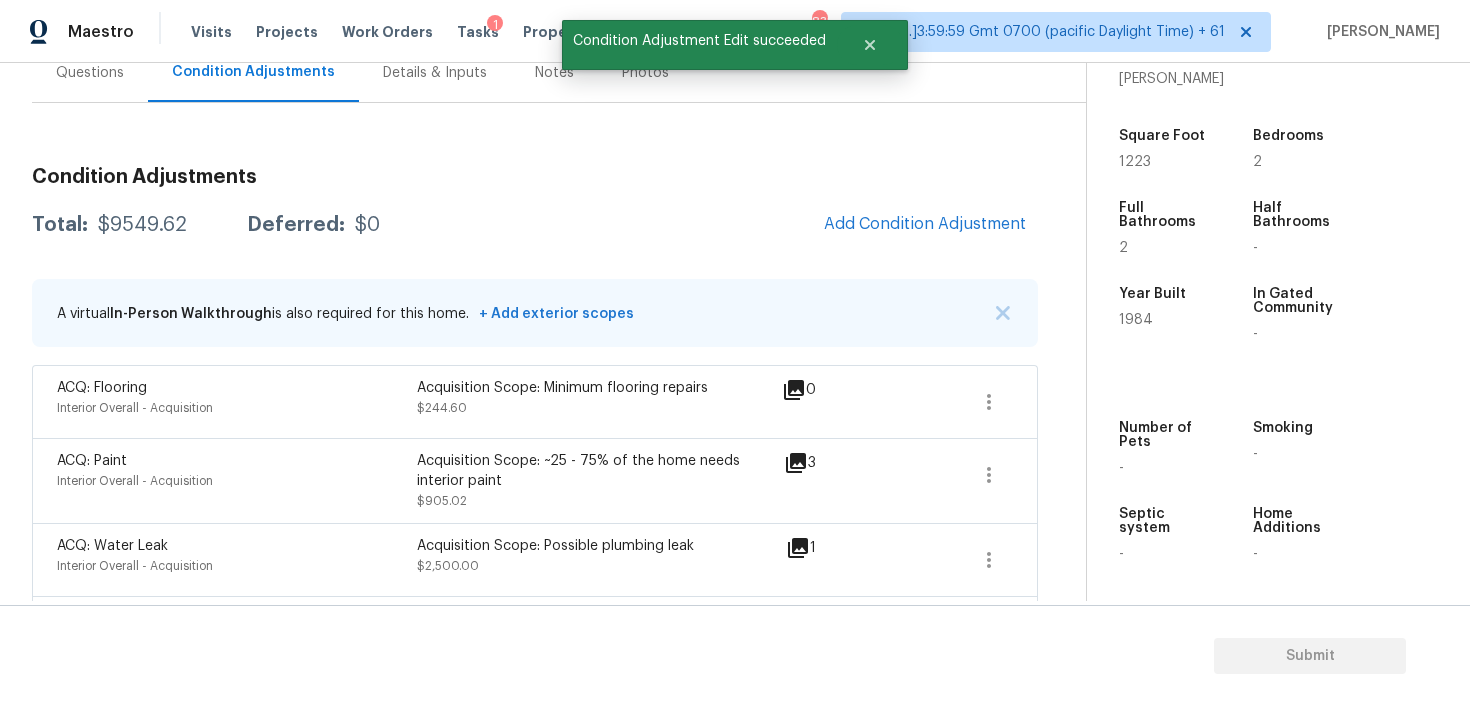 click on "ACQ: Flooring Interior Overall - Acquisition Acquisition Scope: Minimum flooring repairs $244.60   0" at bounding box center (535, 401) 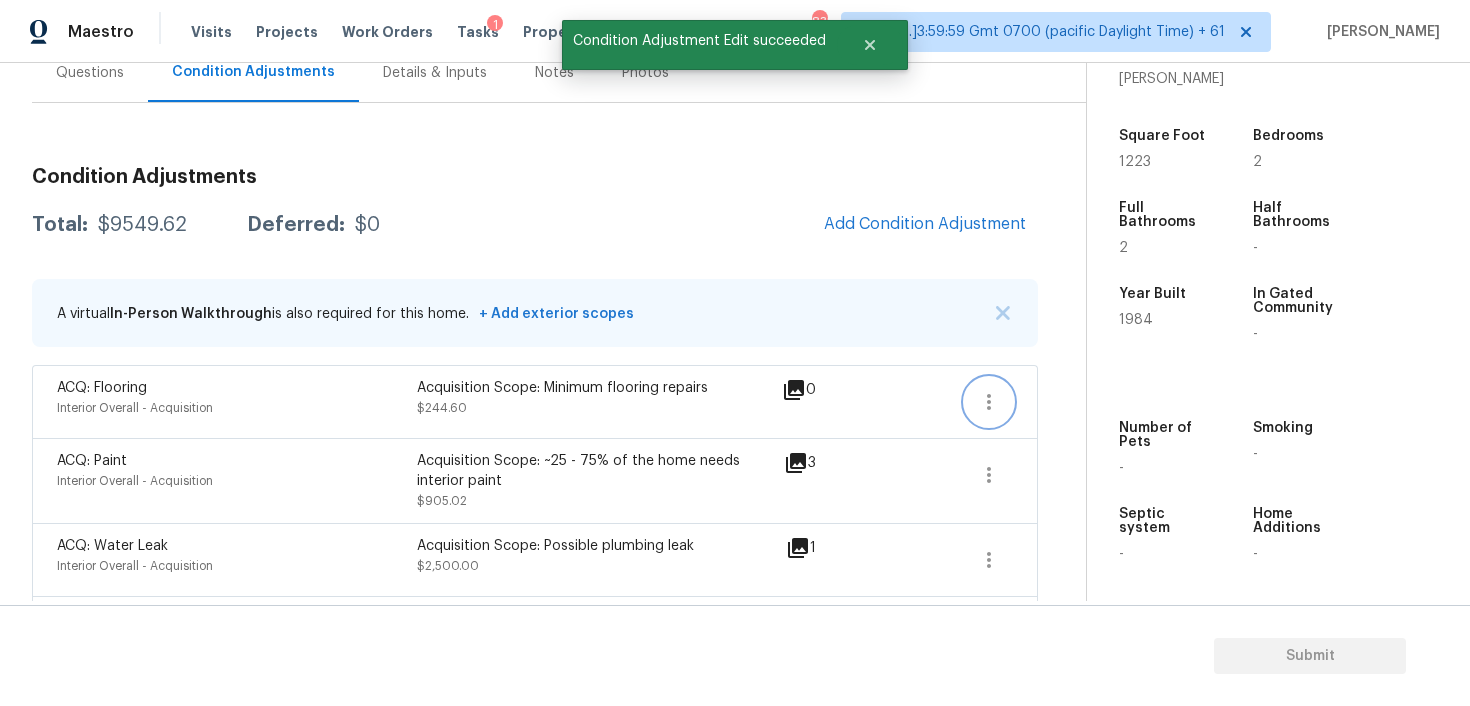 click at bounding box center (989, 402) 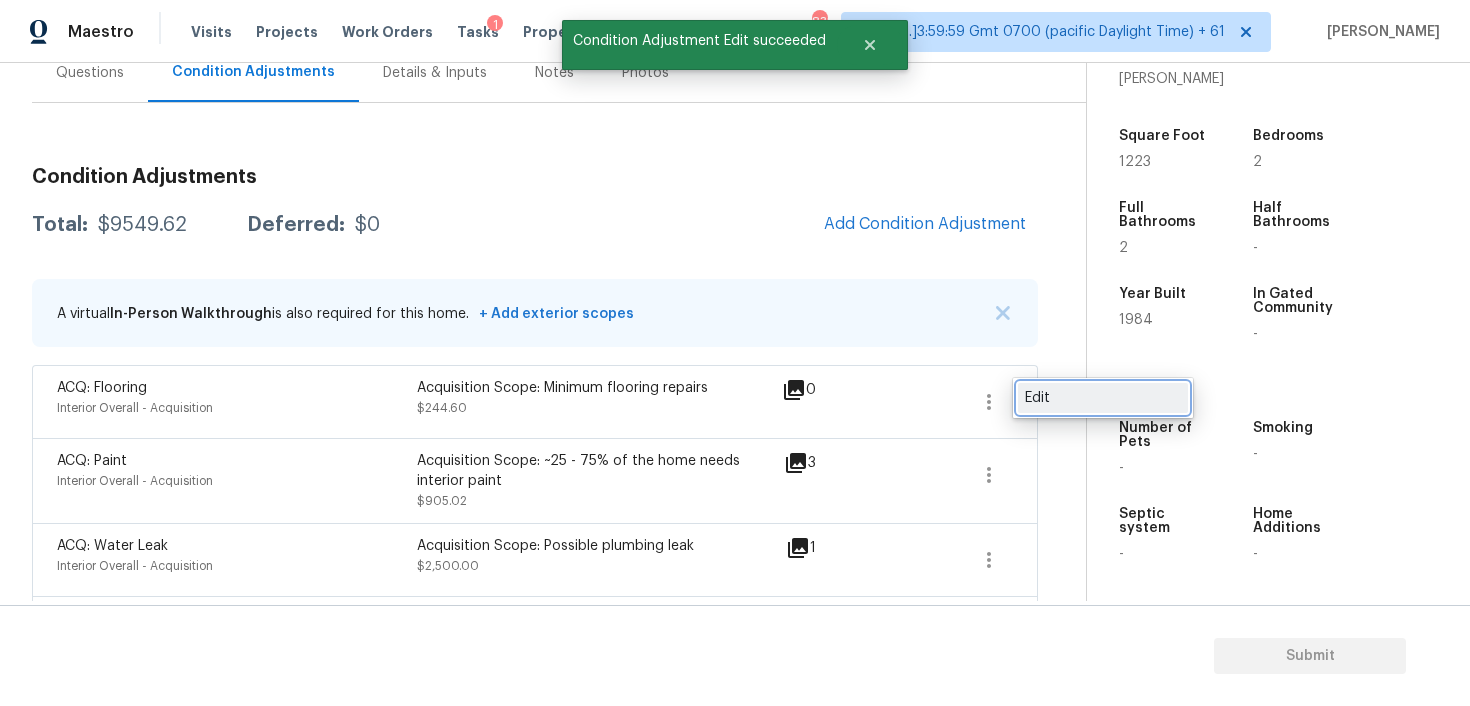 click on "Edit" at bounding box center (1103, 398) 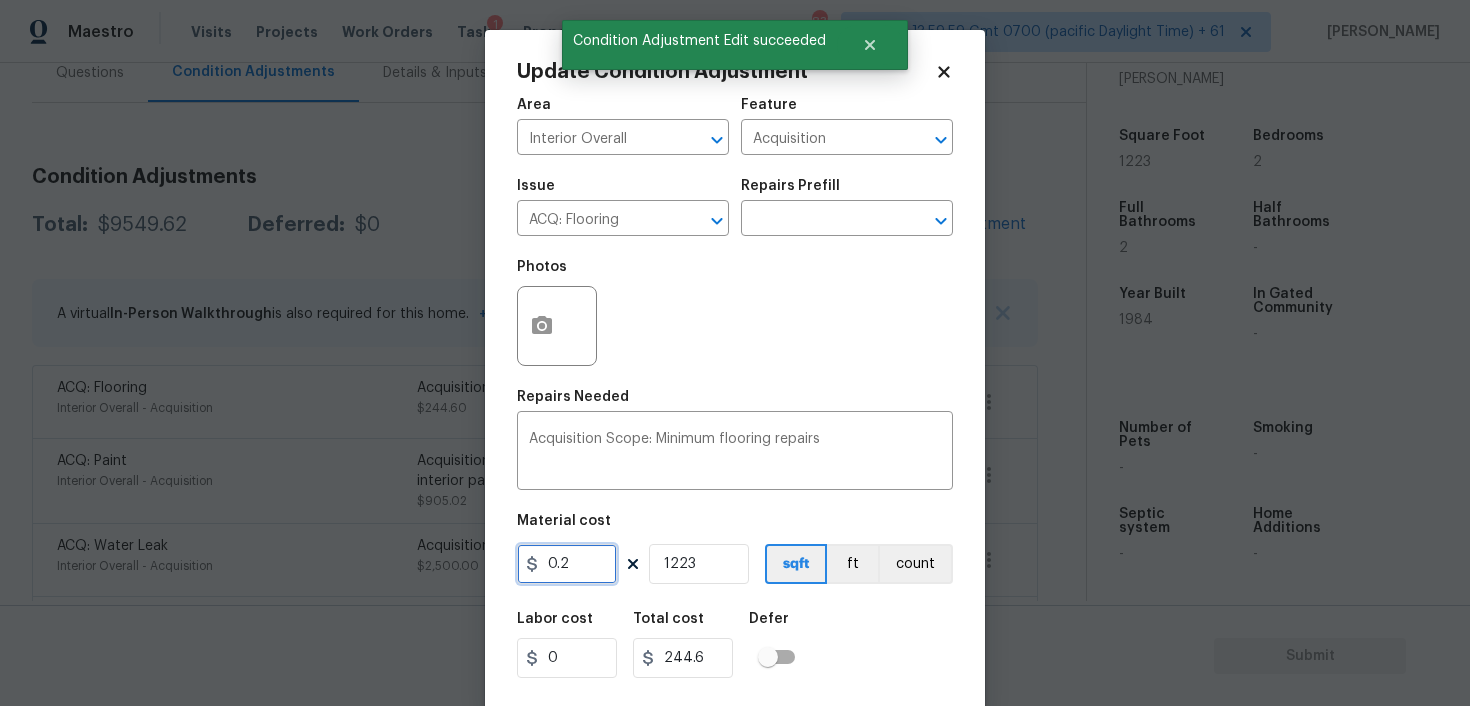click on "0.2" at bounding box center [567, 564] 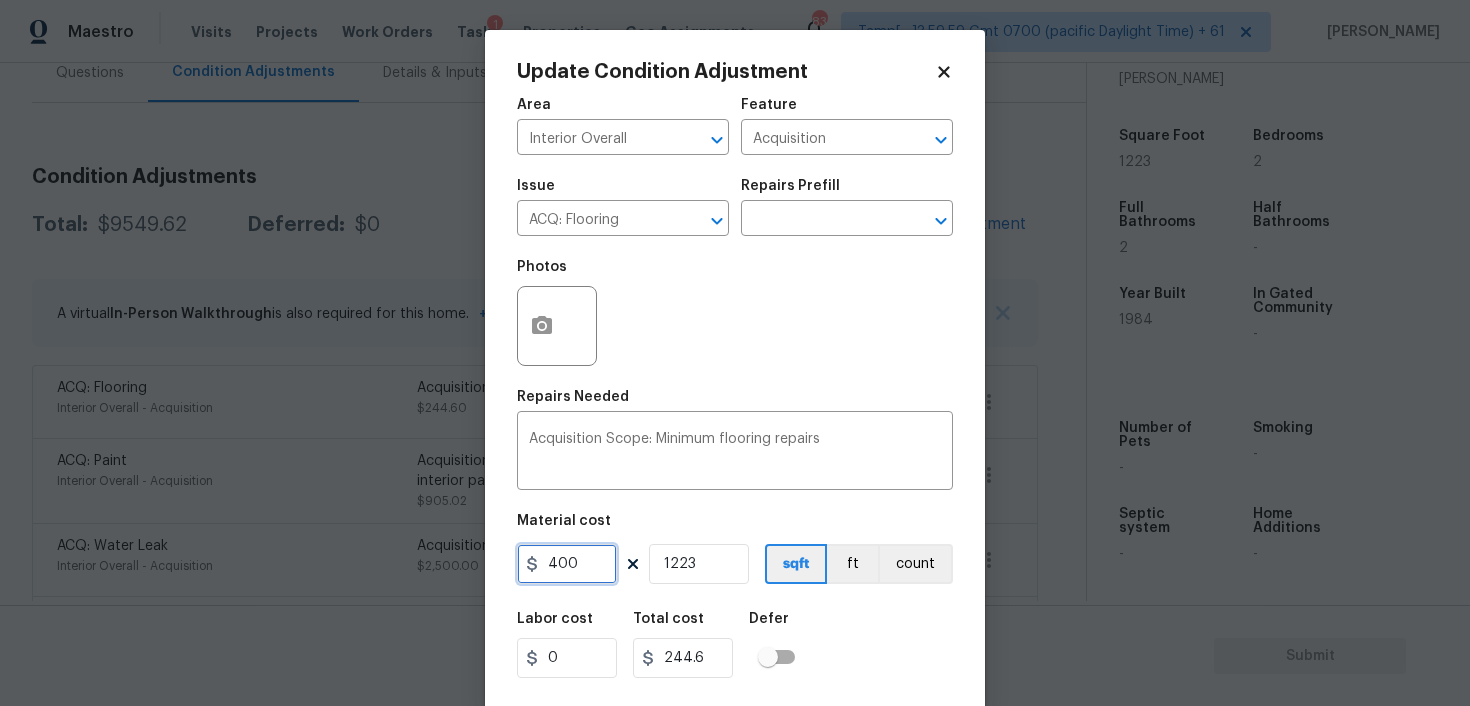 type on "400" 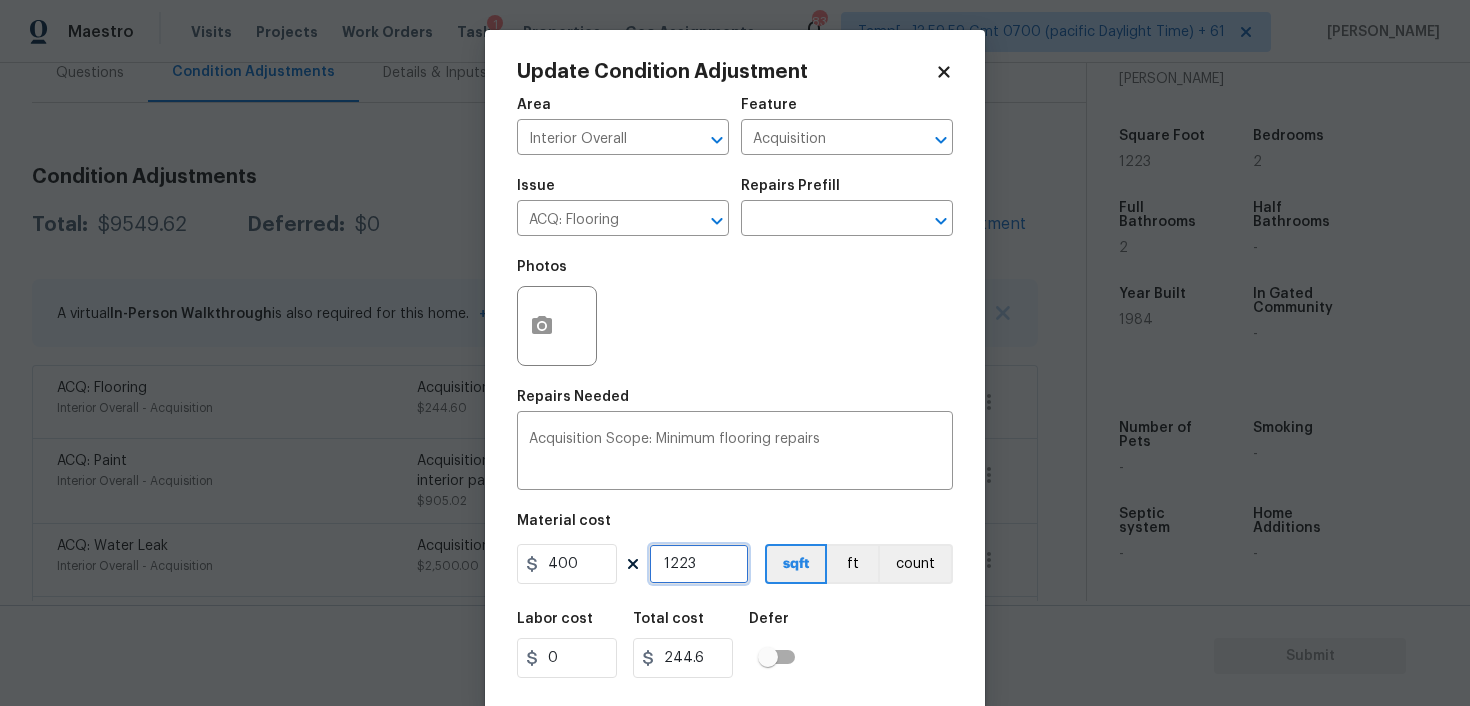 type on "489200" 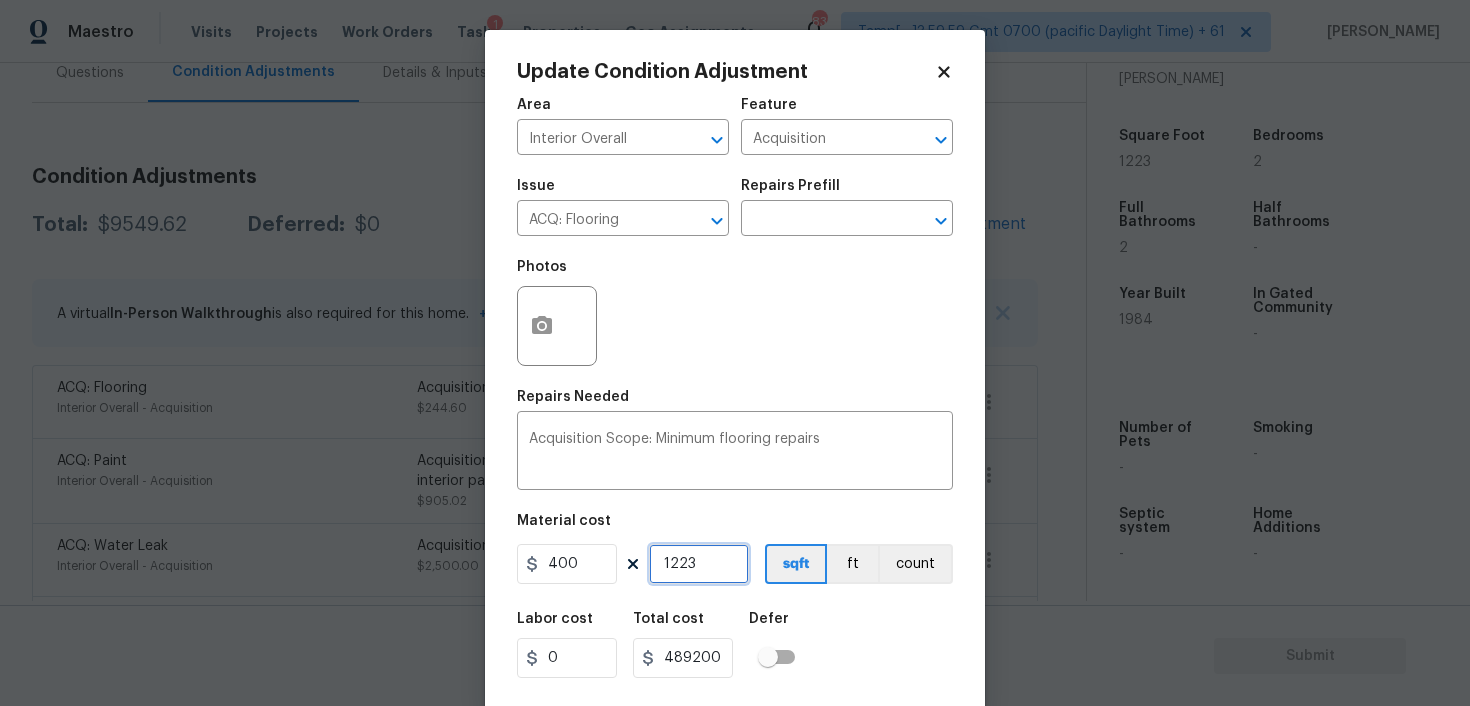 drag, startPoint x: 669, startPoint y: 563, endPoint x: 716, endPoint y: 559, distance: 47.169907 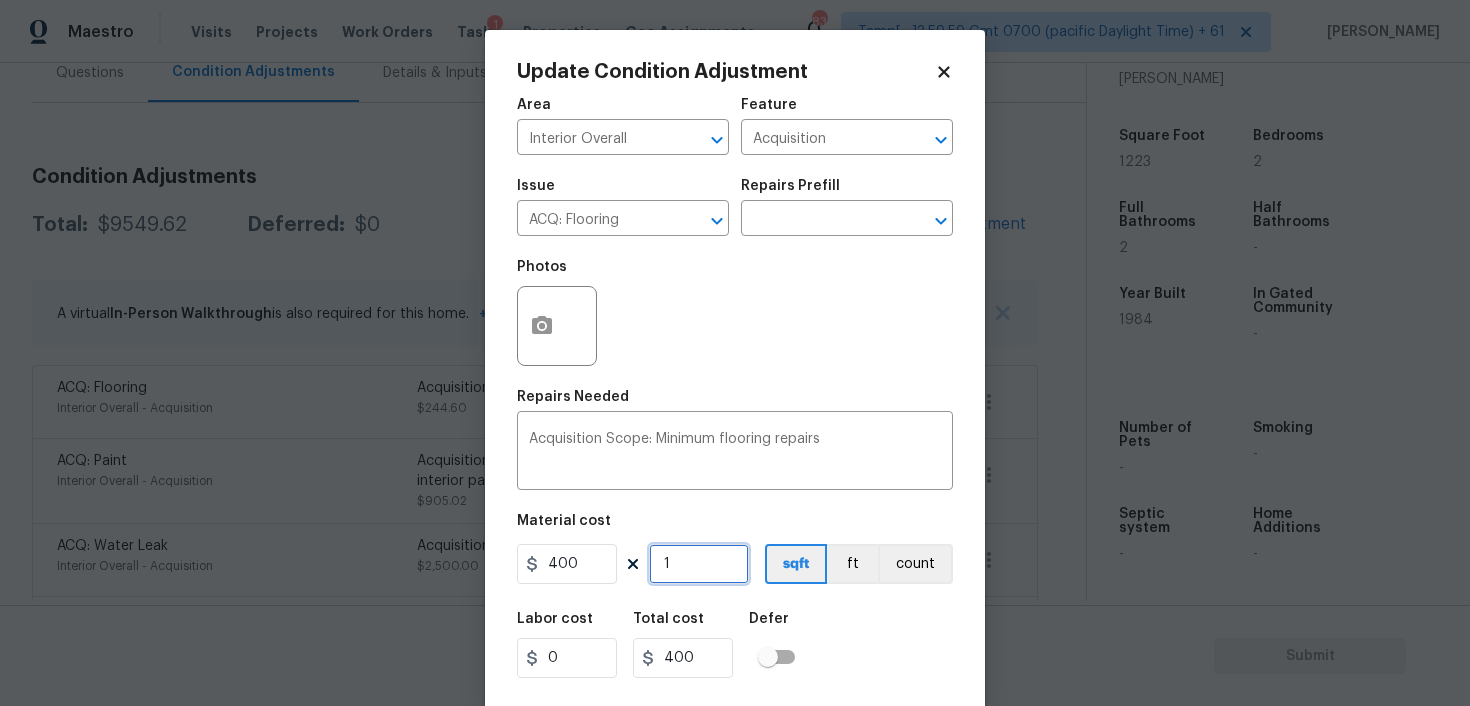 type on "1" 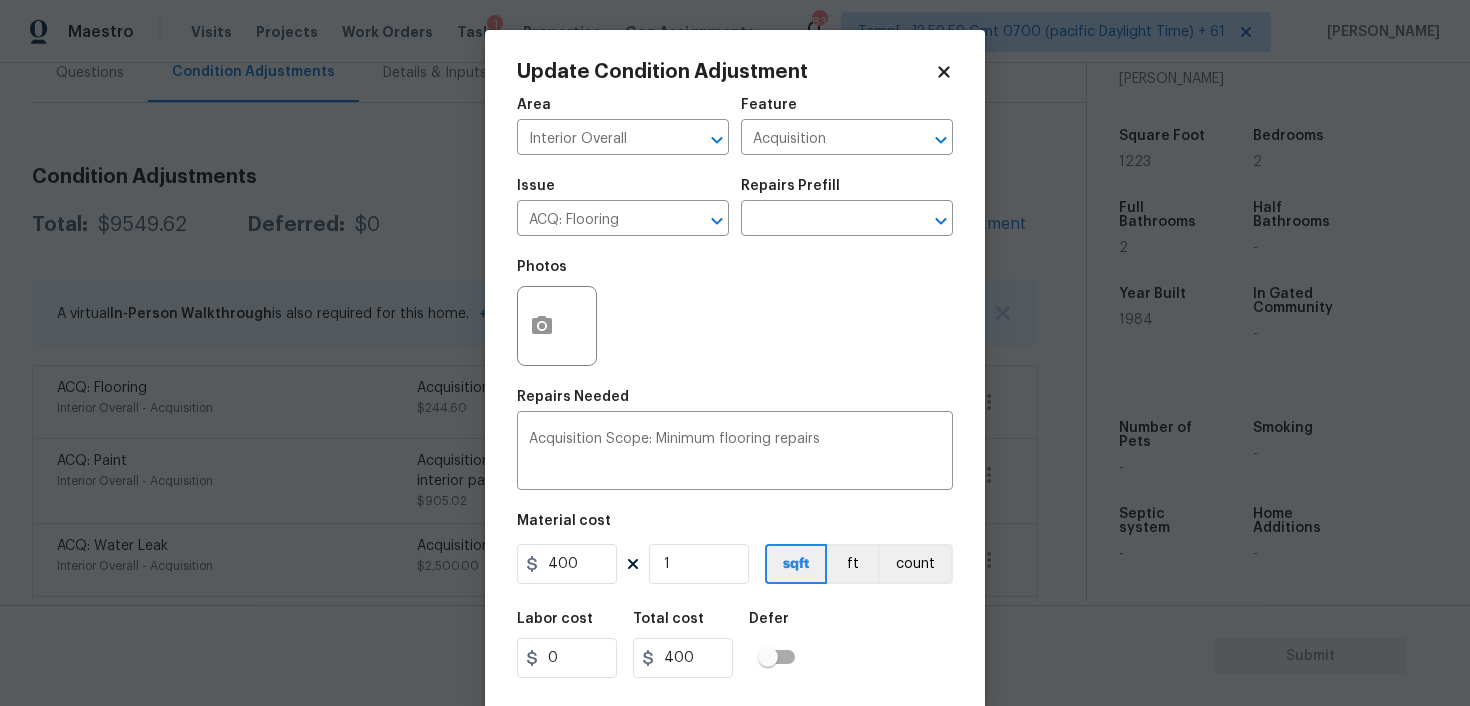 click on "Labor cost 0 Total cost 400 Defer" at bounding box center (735, 645) 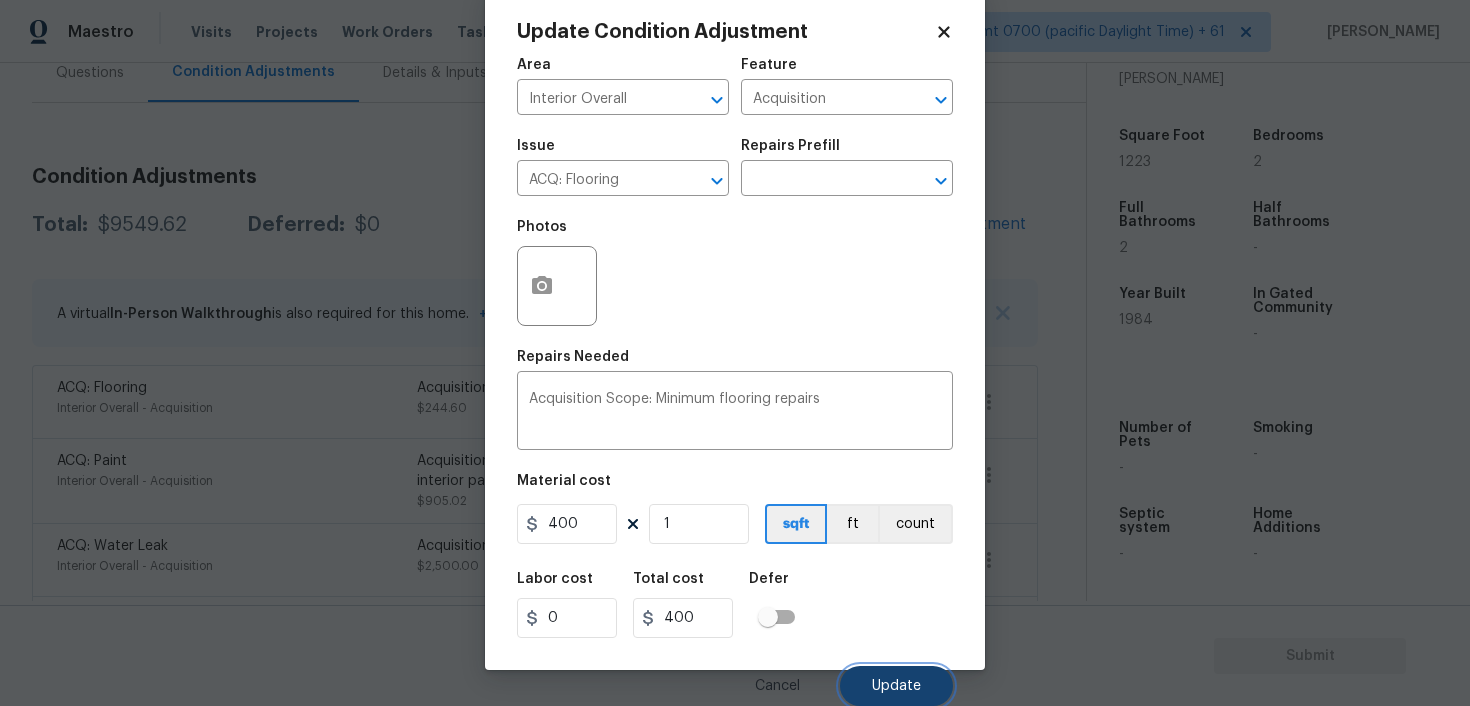 click on "Update" at bounding box center [896, 686] 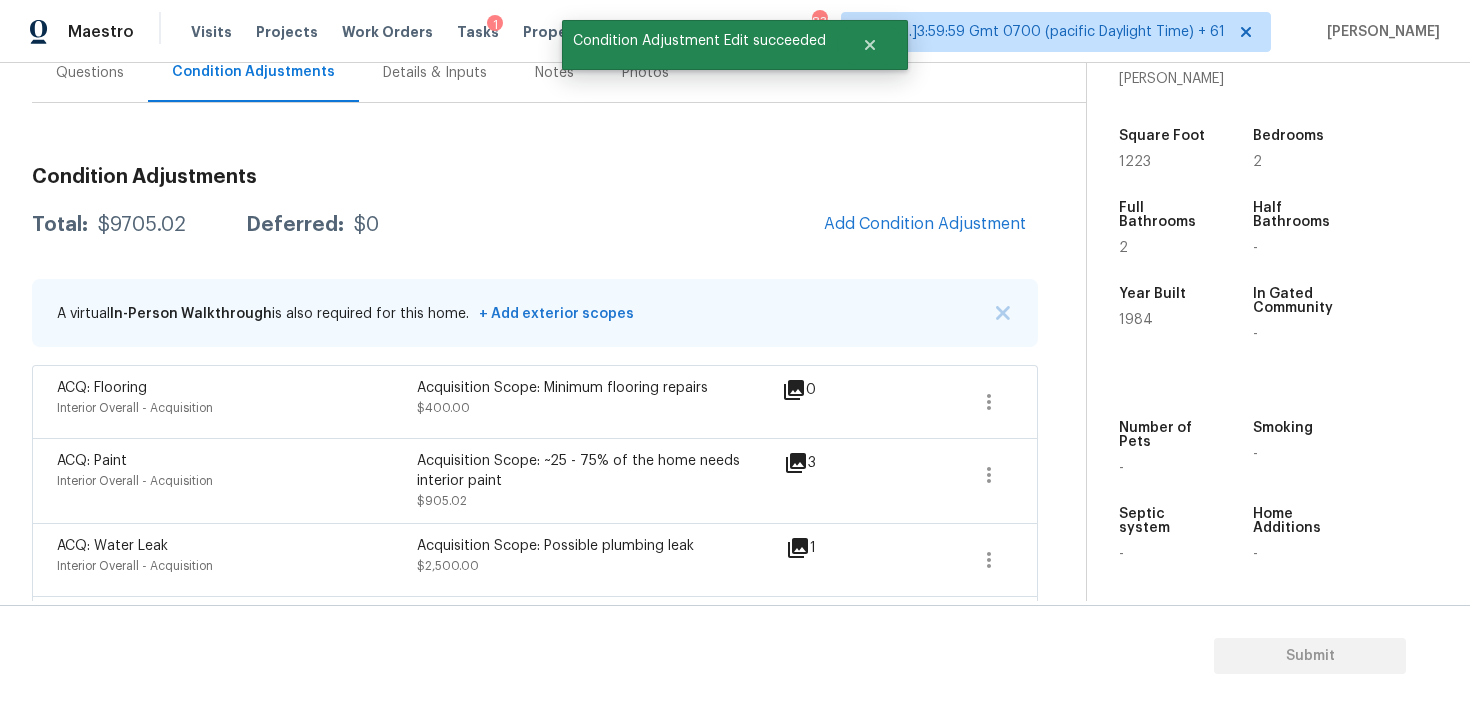 scroll, scrollTop: 0, scrollLeft: 0, axis: both 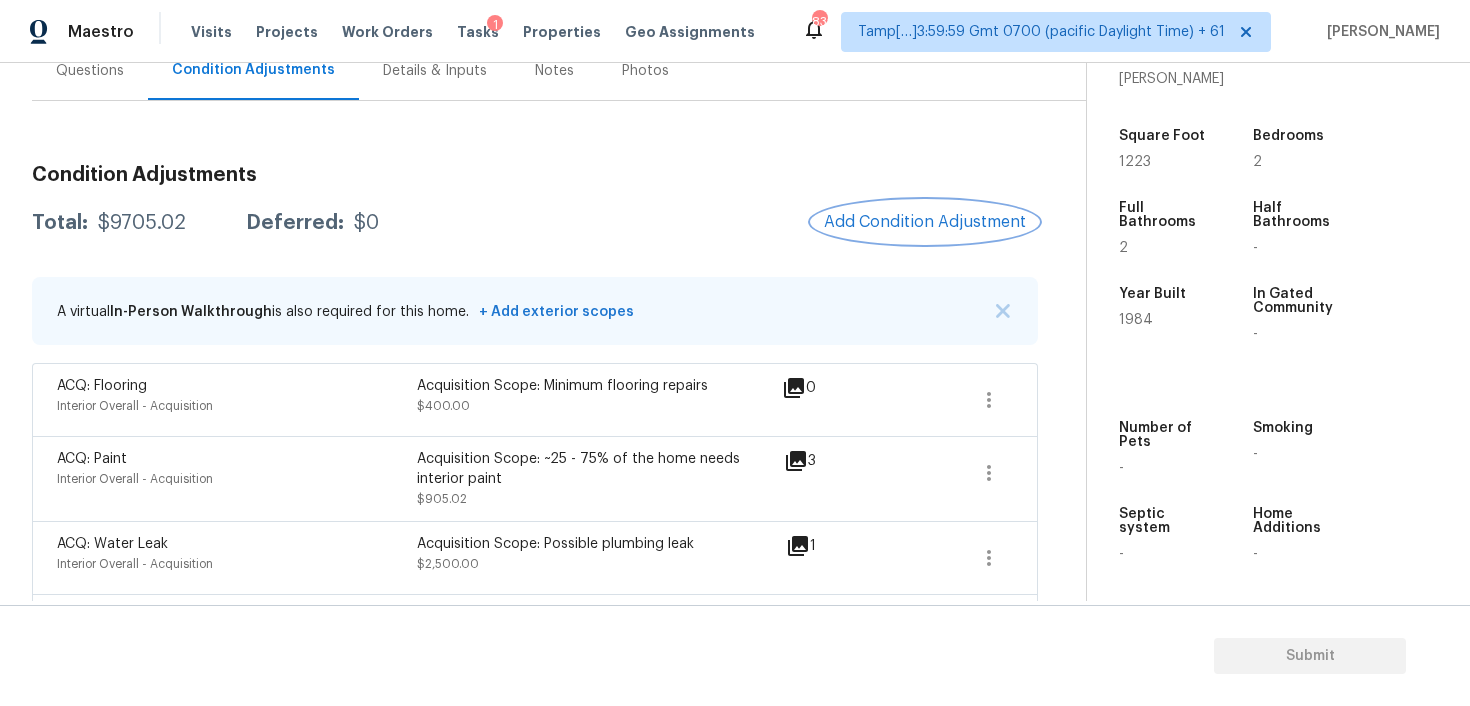 click on "Add Condition Adjustment" at bounding box center [925, 222] 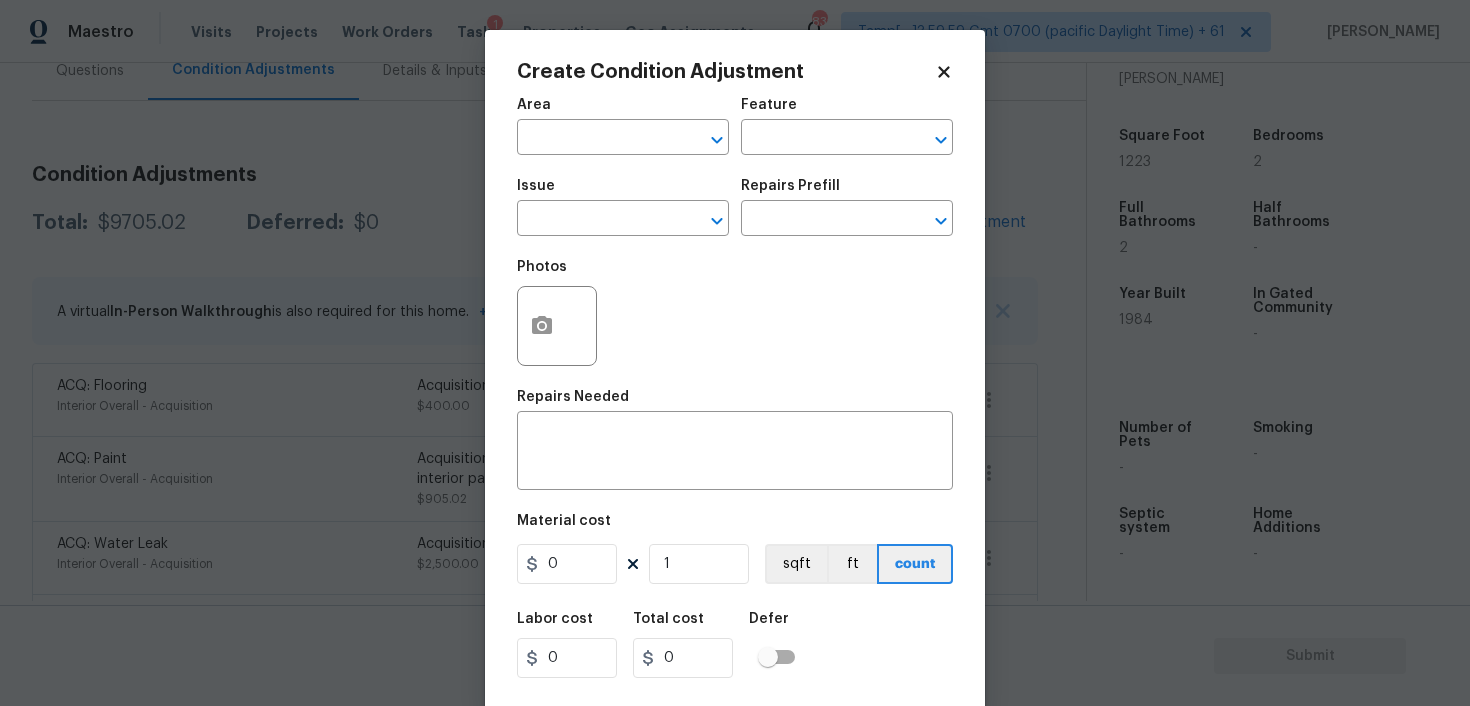 click on "Area ​" at bounding box center (623, 126) 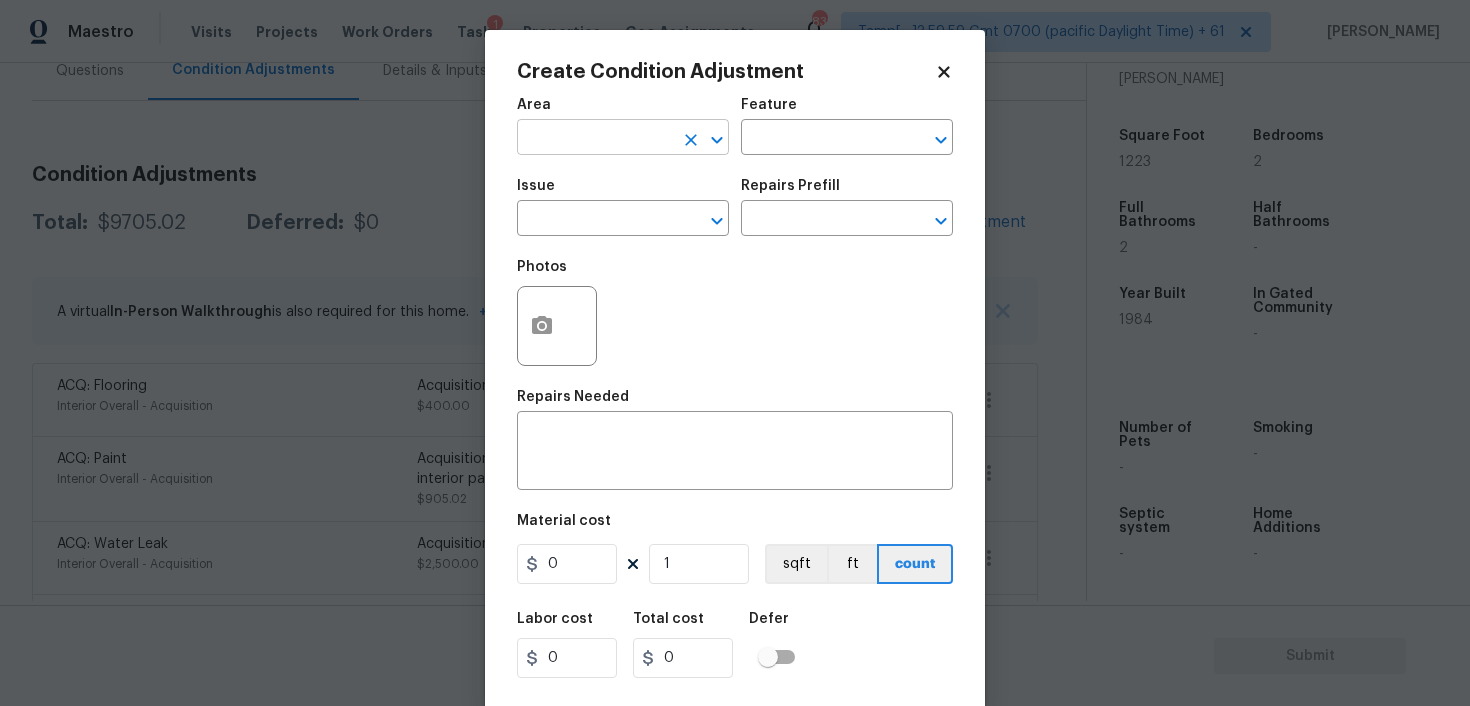 click at bounding box center (595, 139) 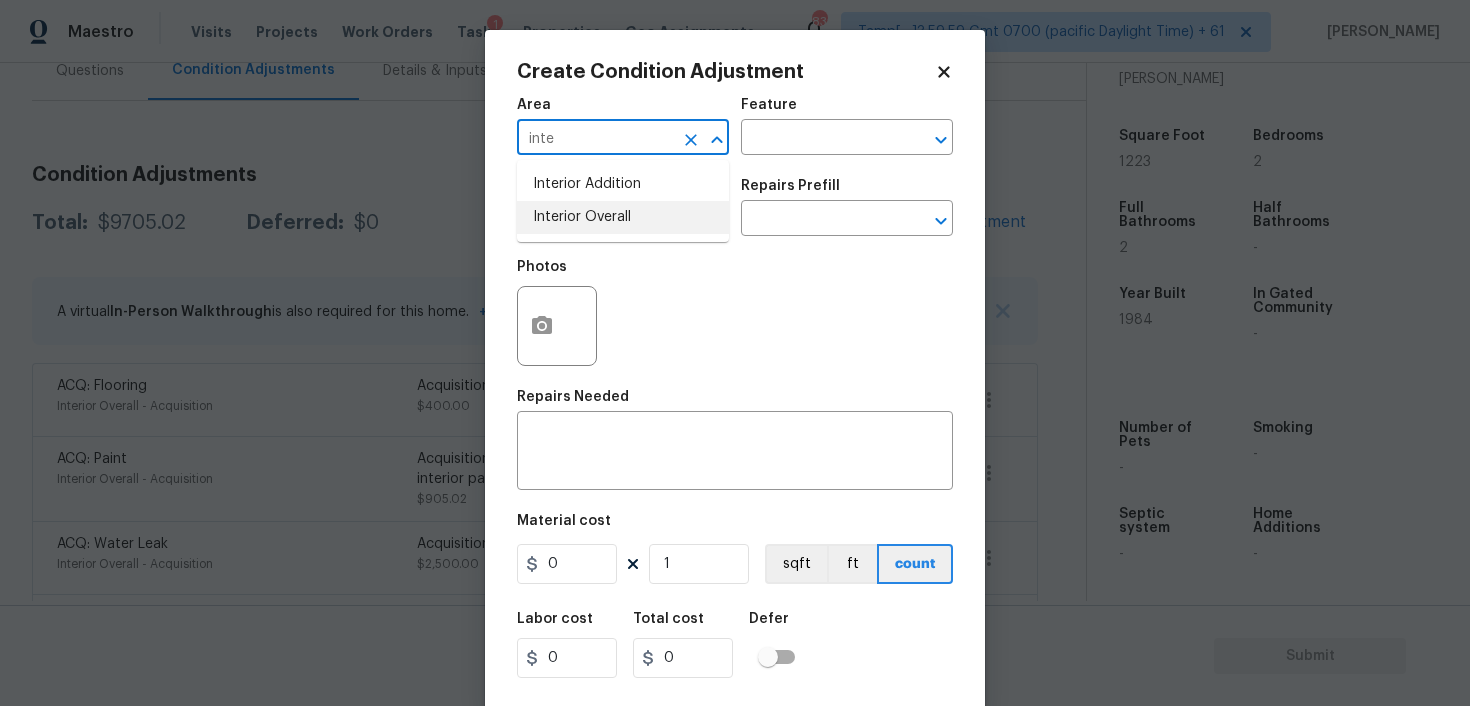 click on "Interior Overall" at bounding box center (623, 217) 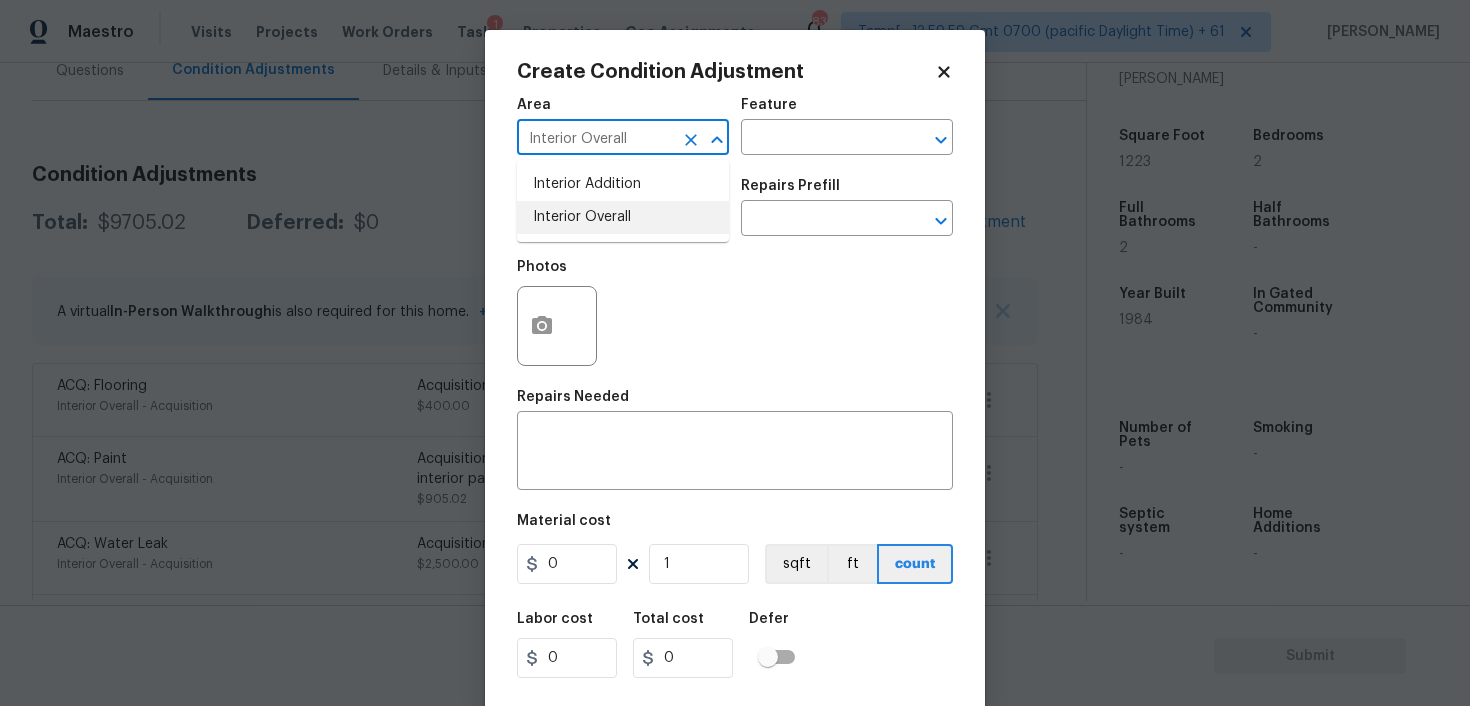 type on "Interior Overall" 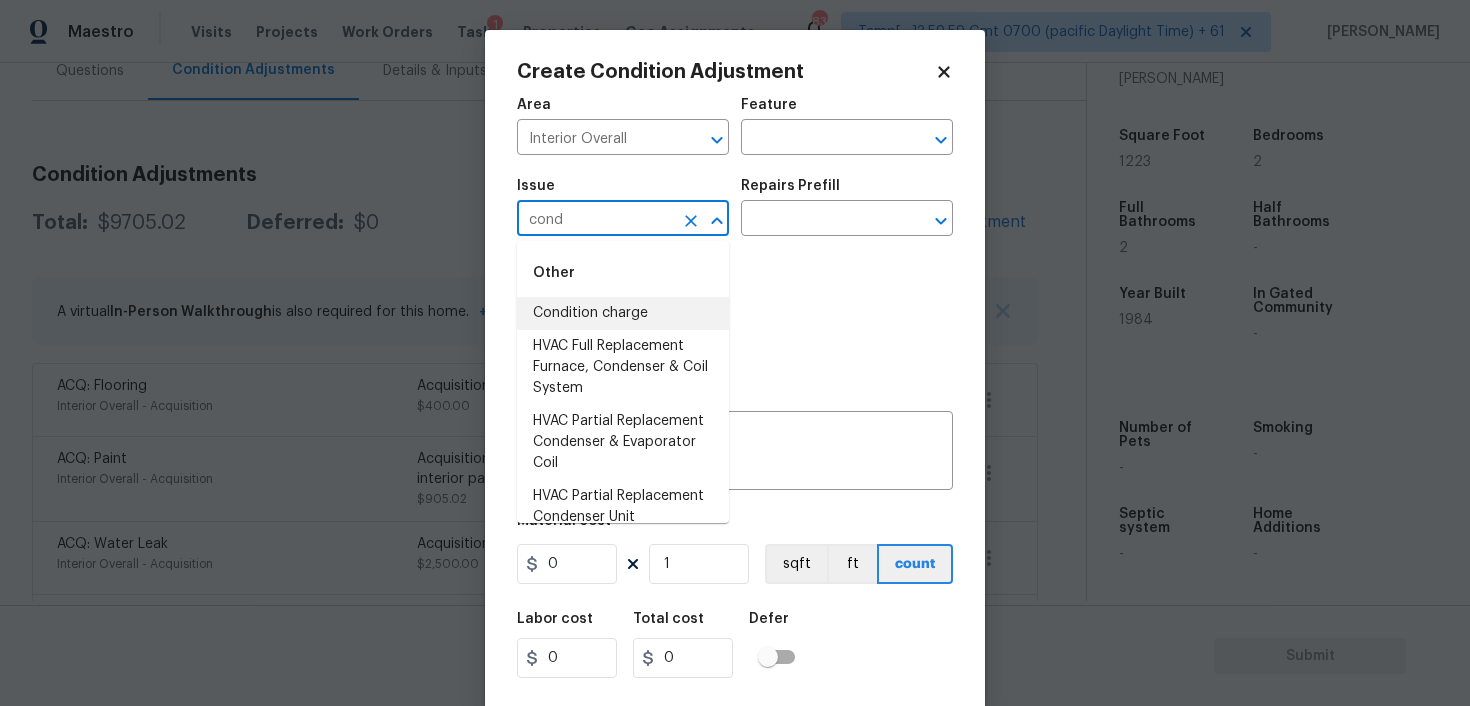 click on "Condition charge" at bounding box center (623, 313) 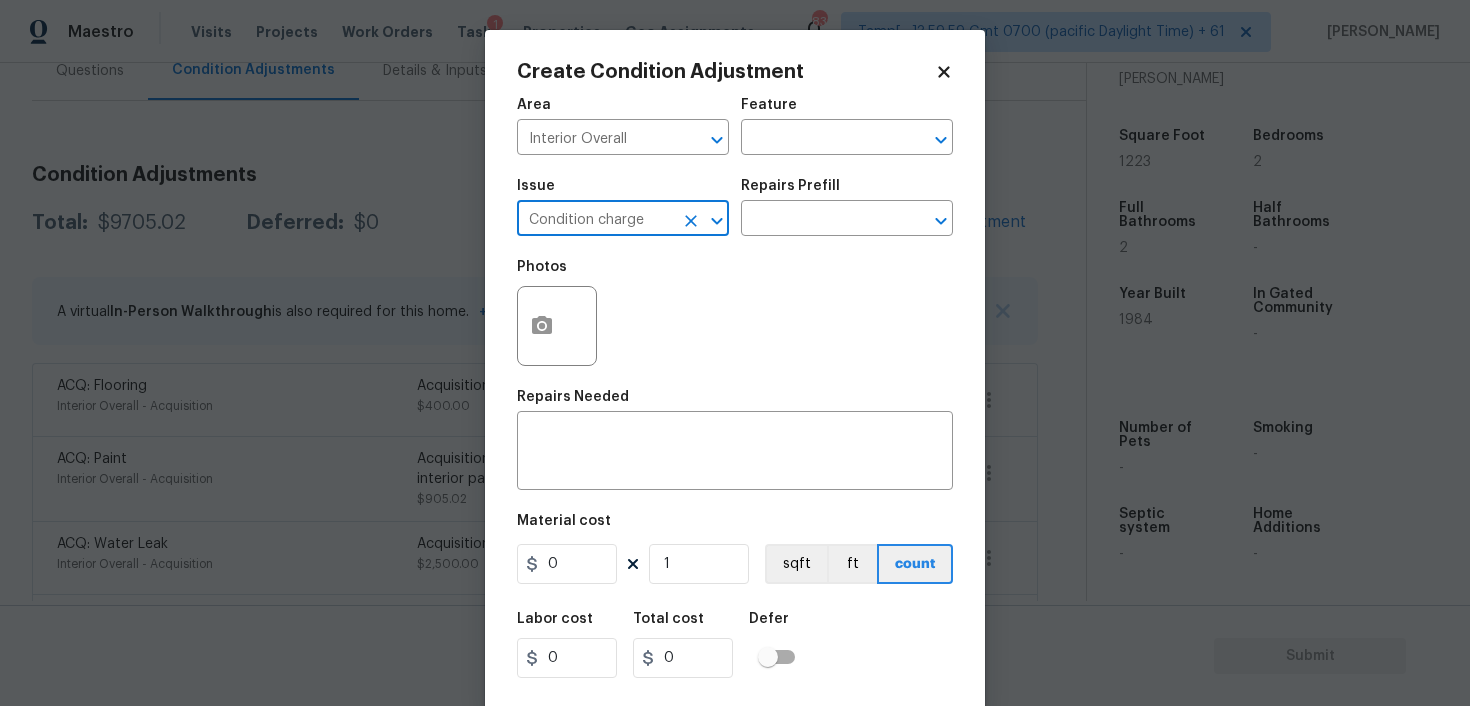 type on "Condition charge" 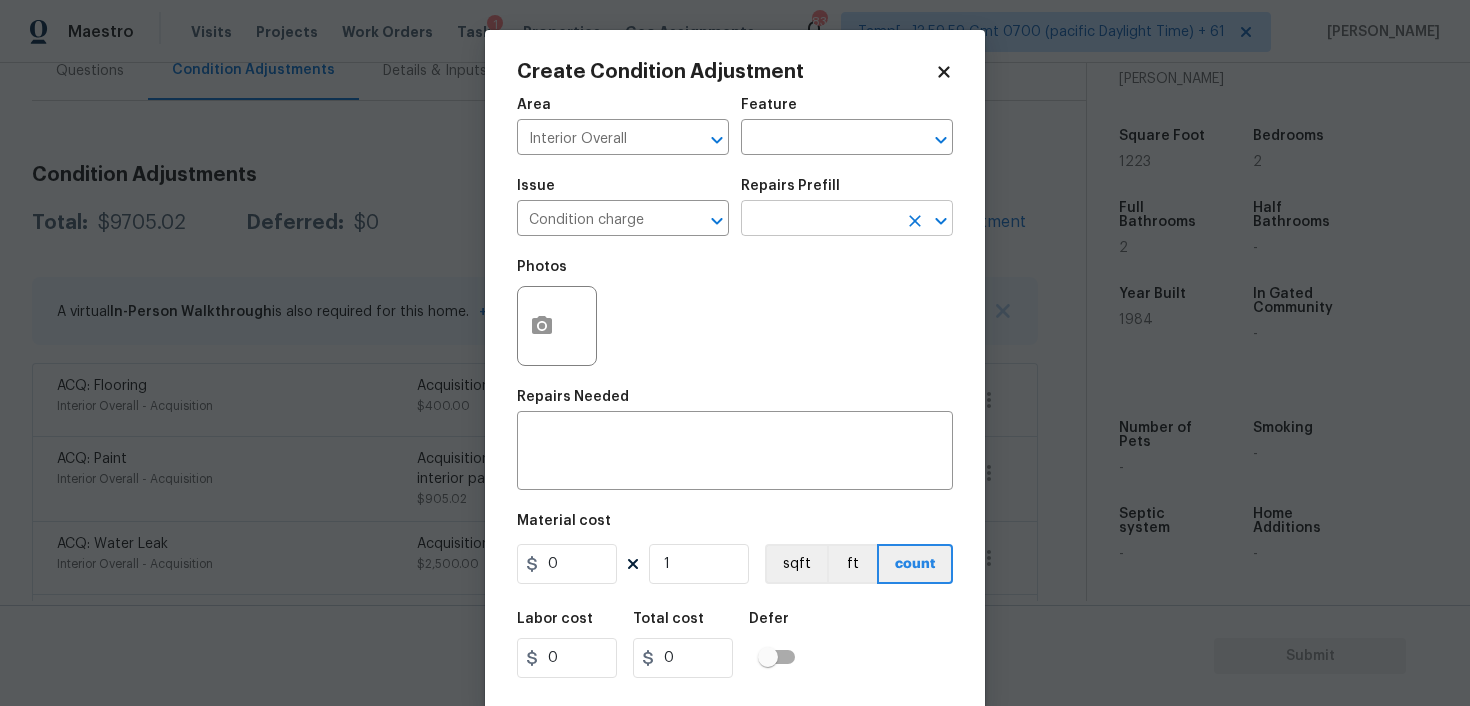 click at bounding box center [819, 220] 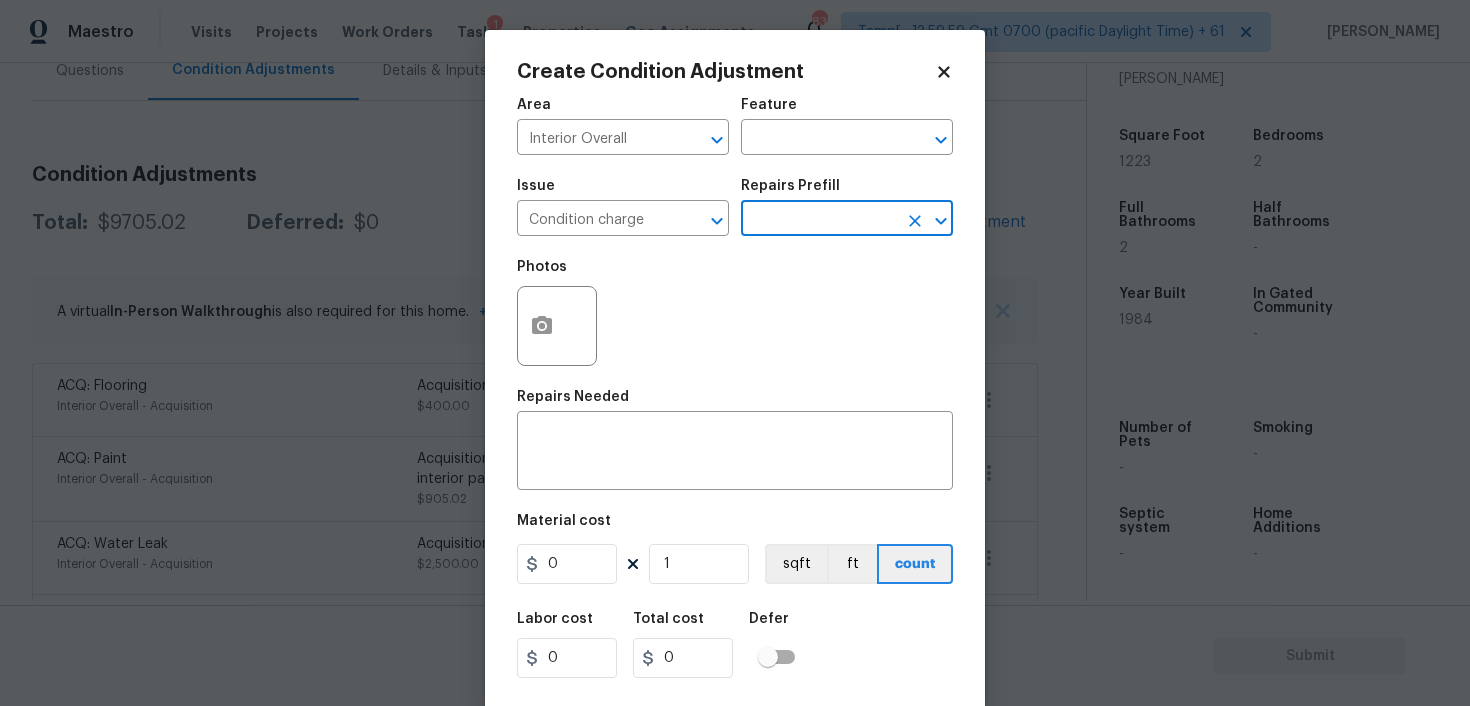 click at bounding box center (819, 220) 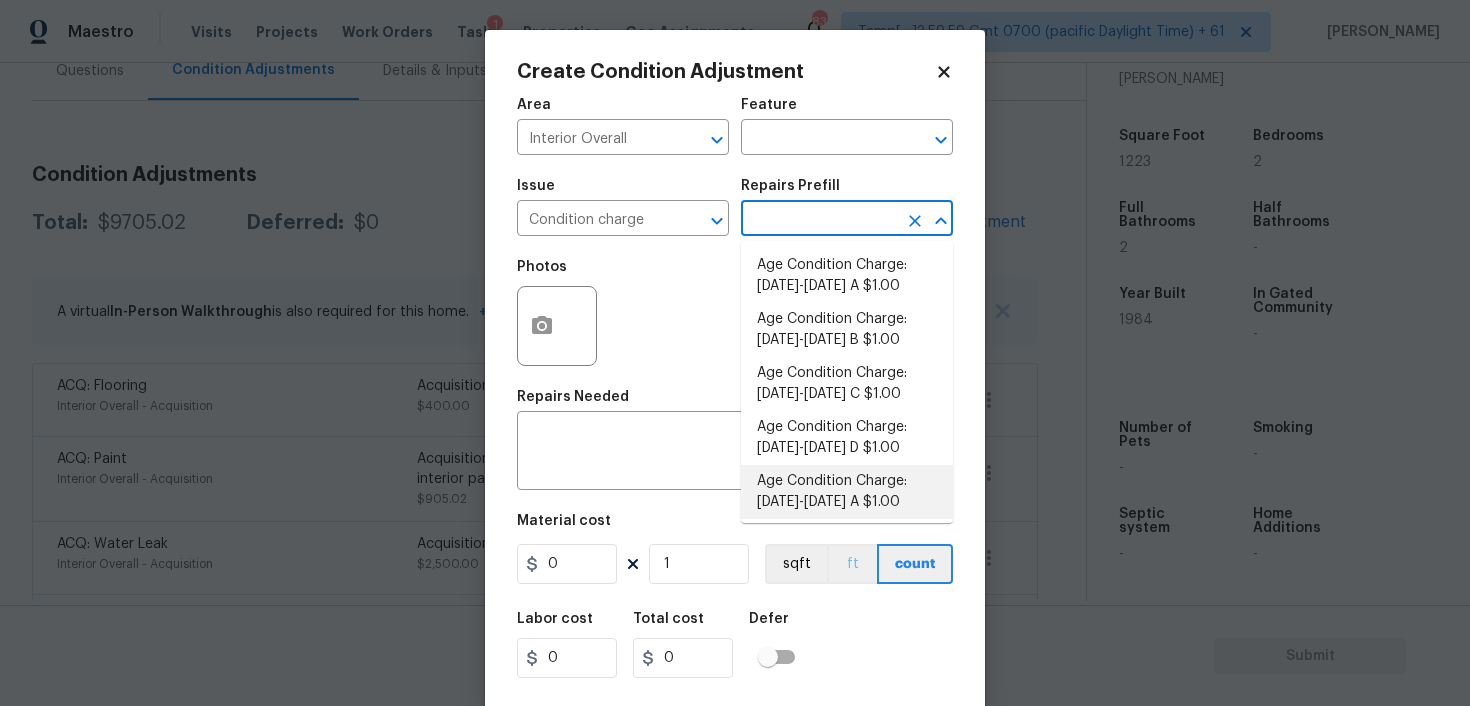 scroll, scrollTop: 41, scrollLeft: 0, axis: vertical 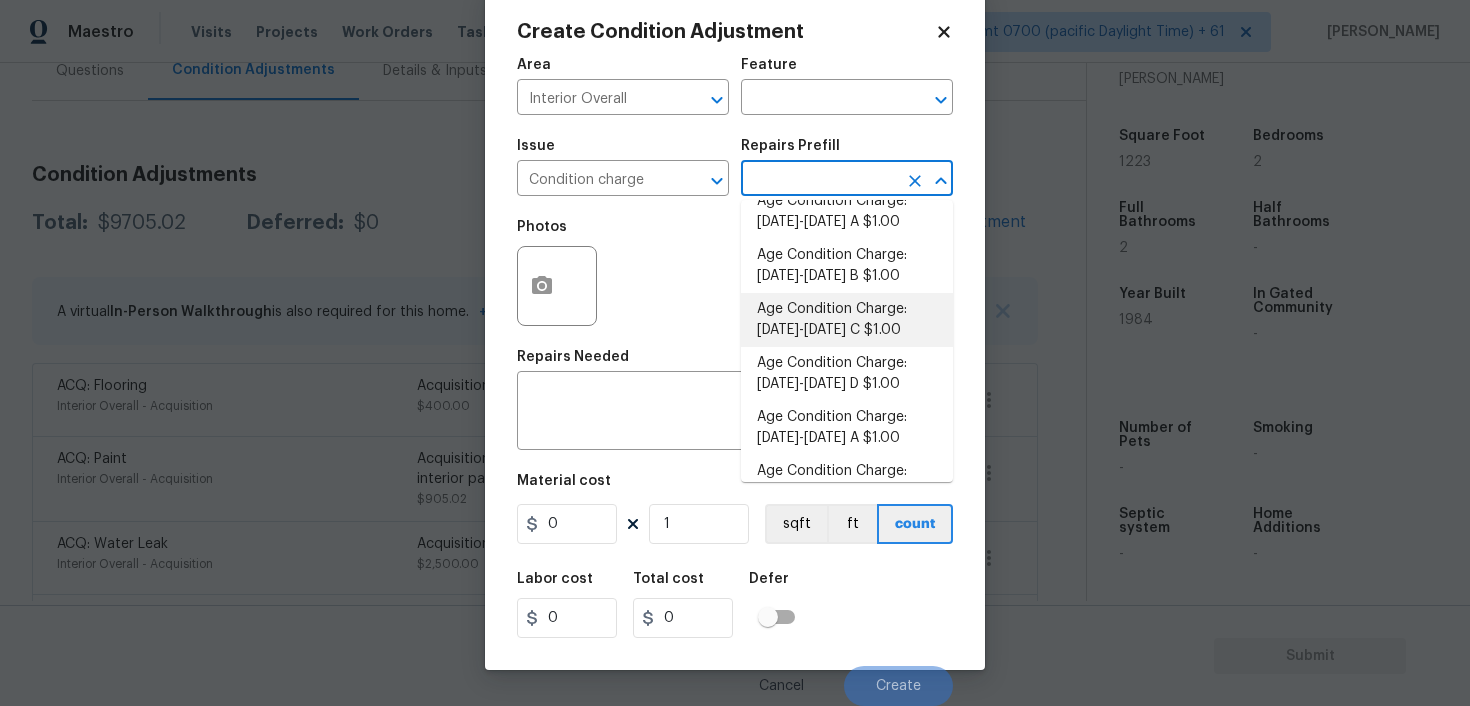 click on "Age Condition Charge: [DATE]-[DATE] C	 $1.00" at bounding box center (847, 320) 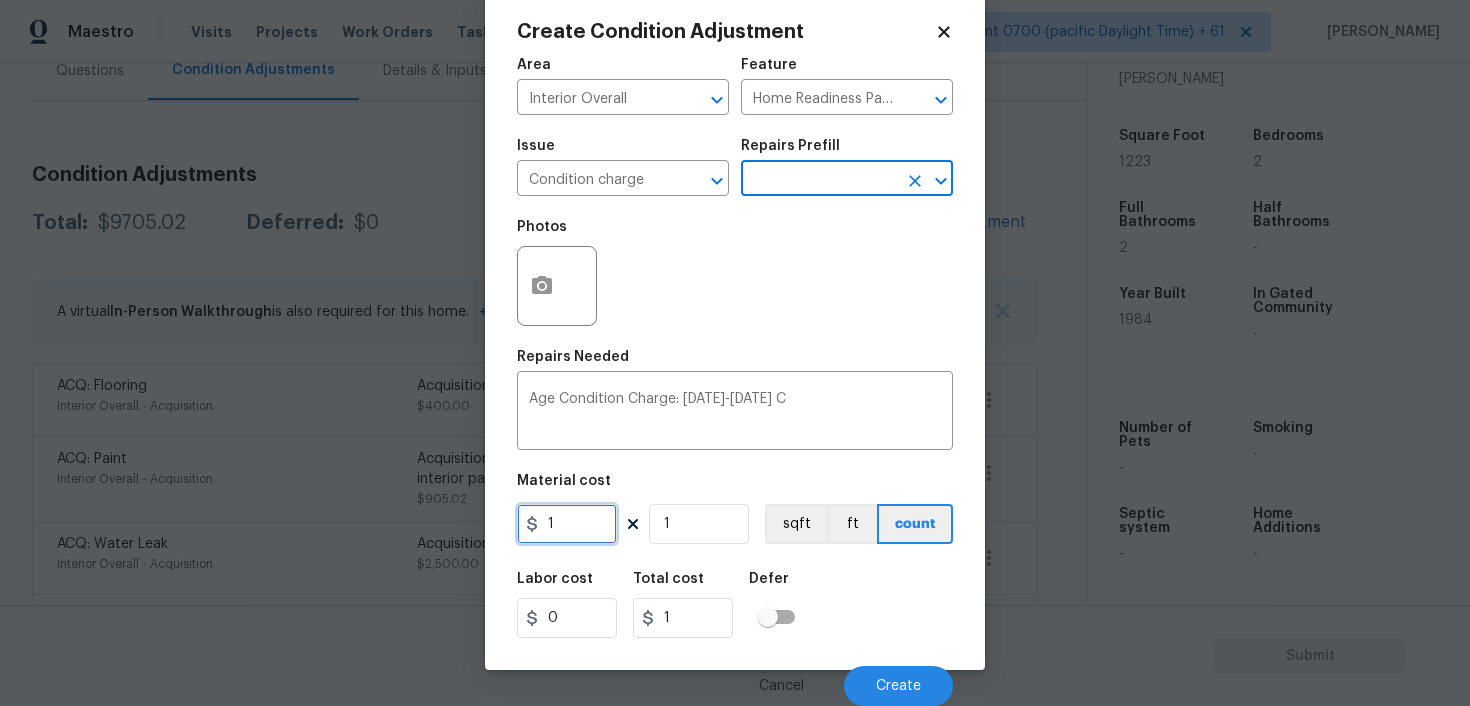 click on "1" at bounding box center (567, 524) 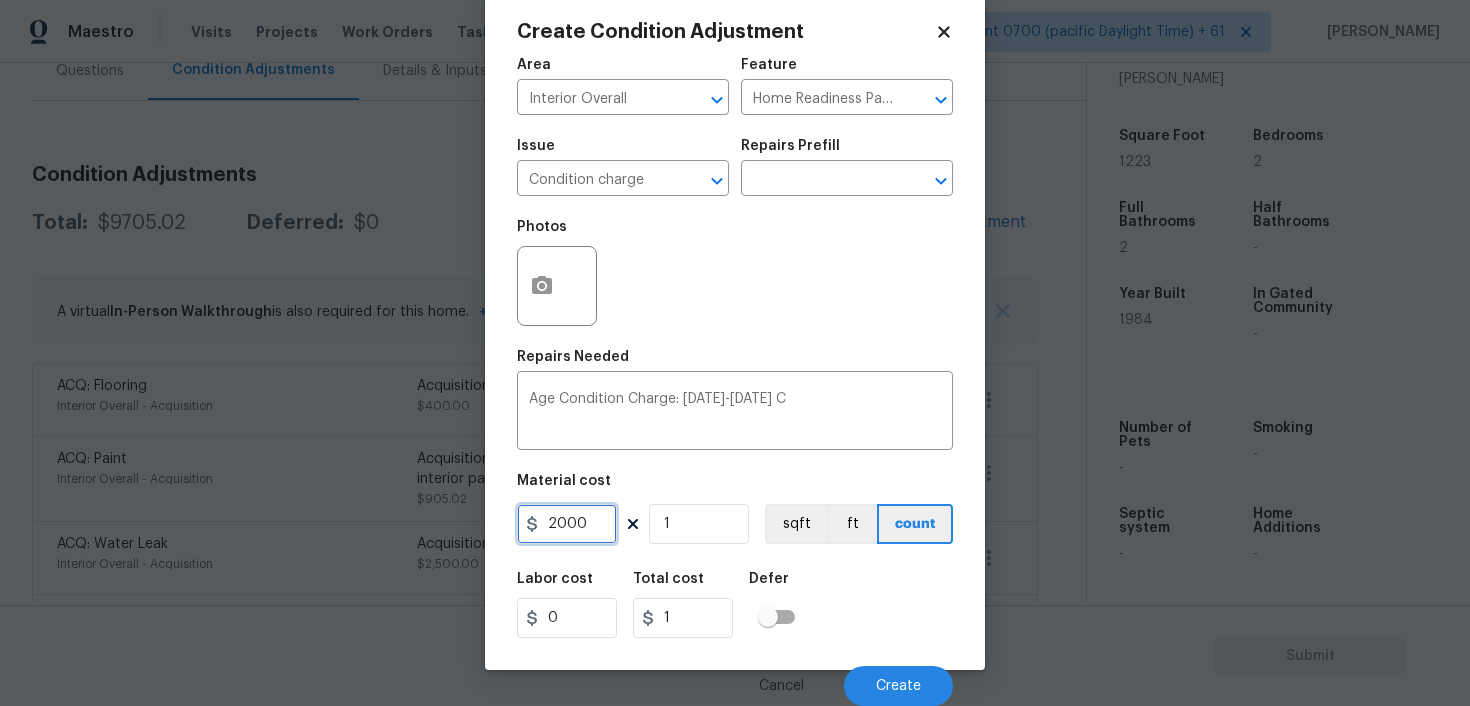 type on "2000" 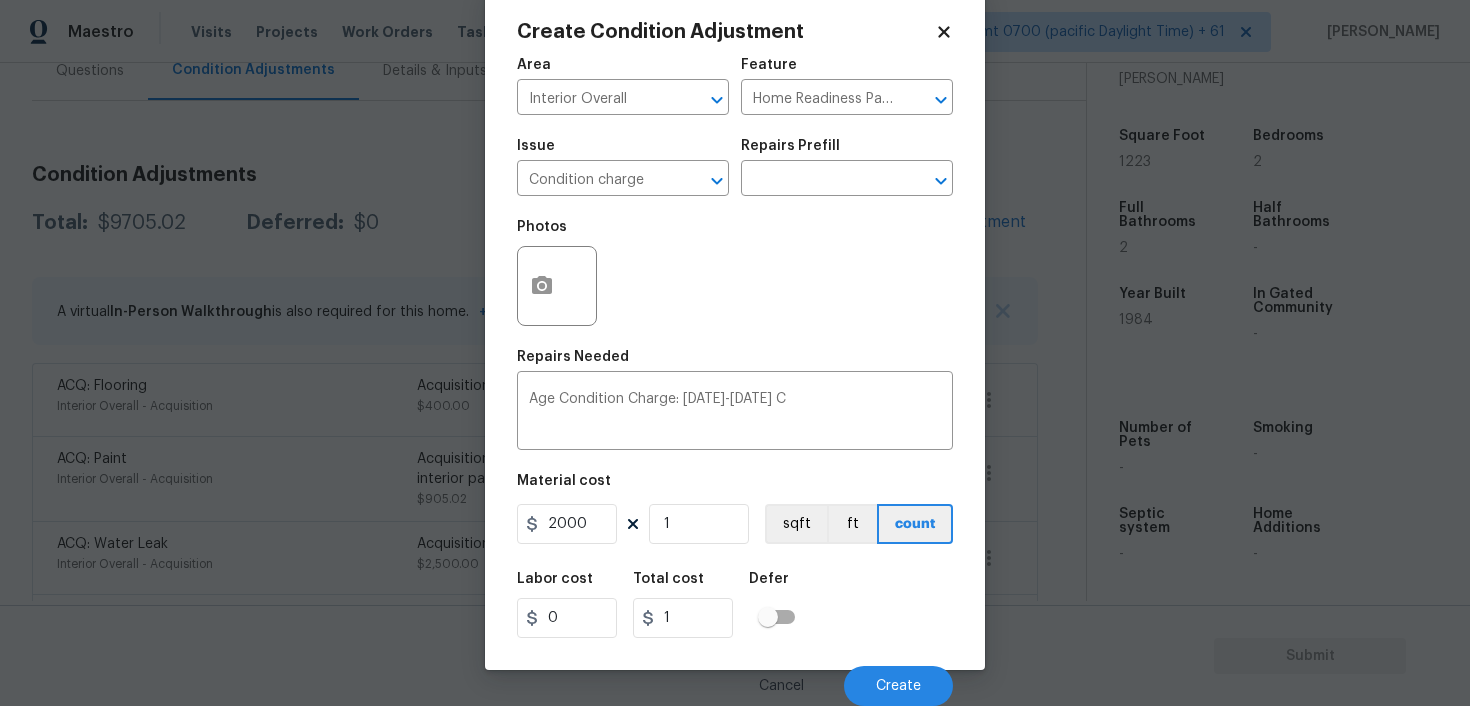click on "Labor cost 0 Total cost 1 Defer" at bounding box center [735, 605] 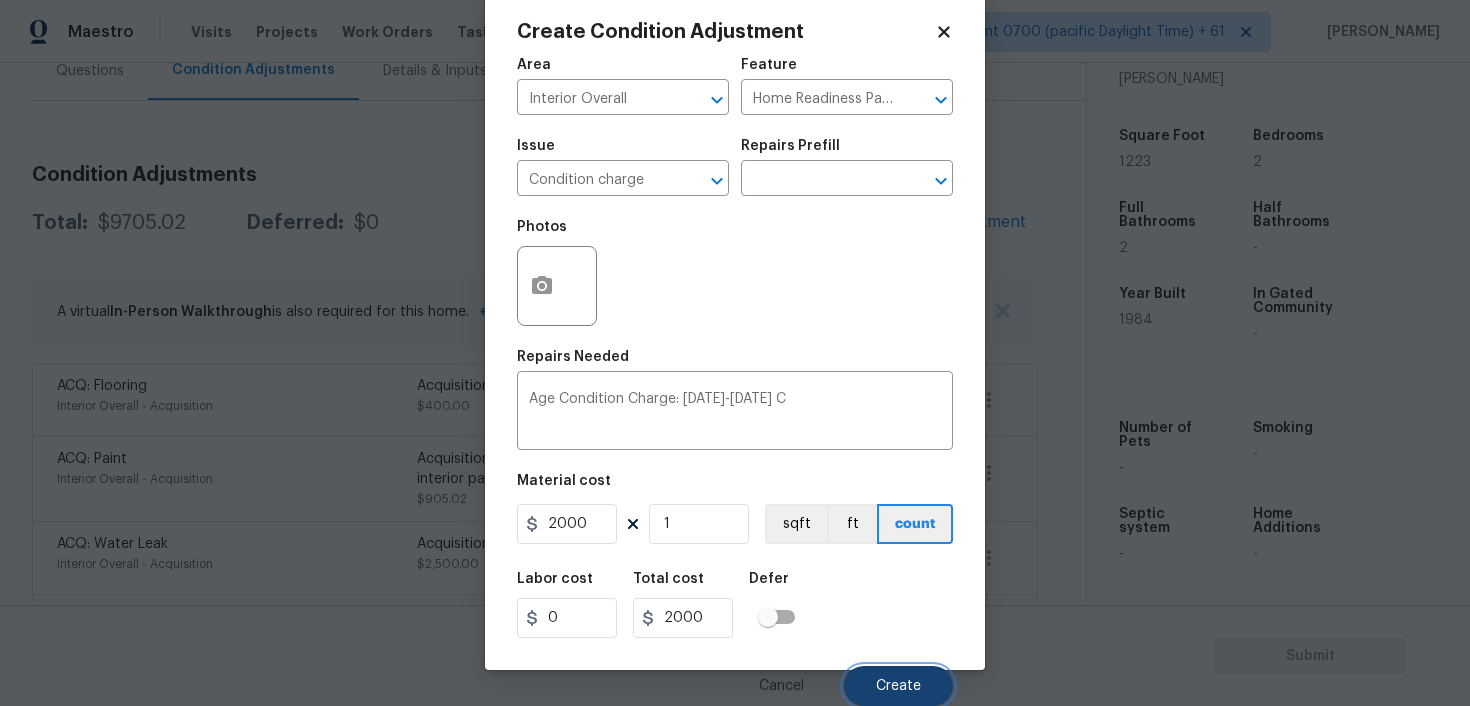 click on "Create" at bounding box center [898, 686] 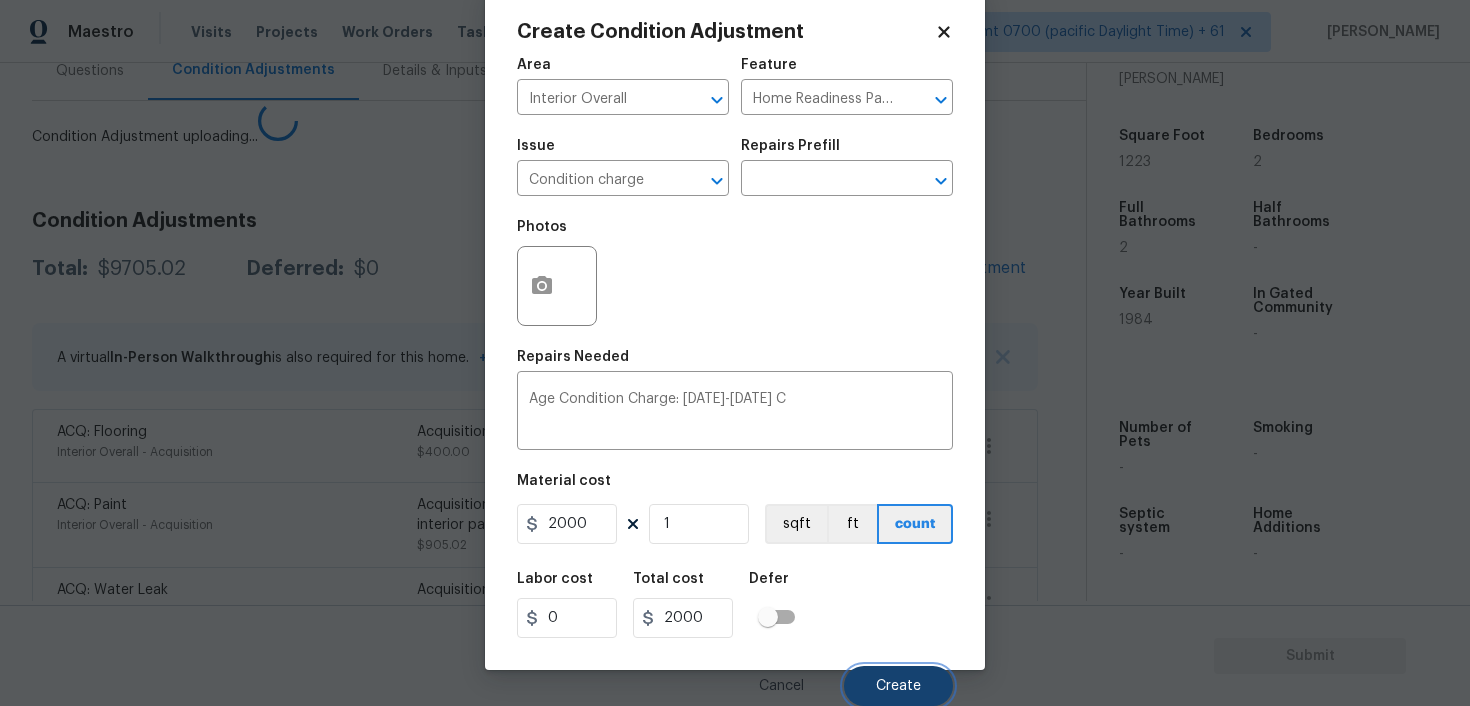 scroll, scrollTop: 34, scrollLeft: 0, axis: vertical 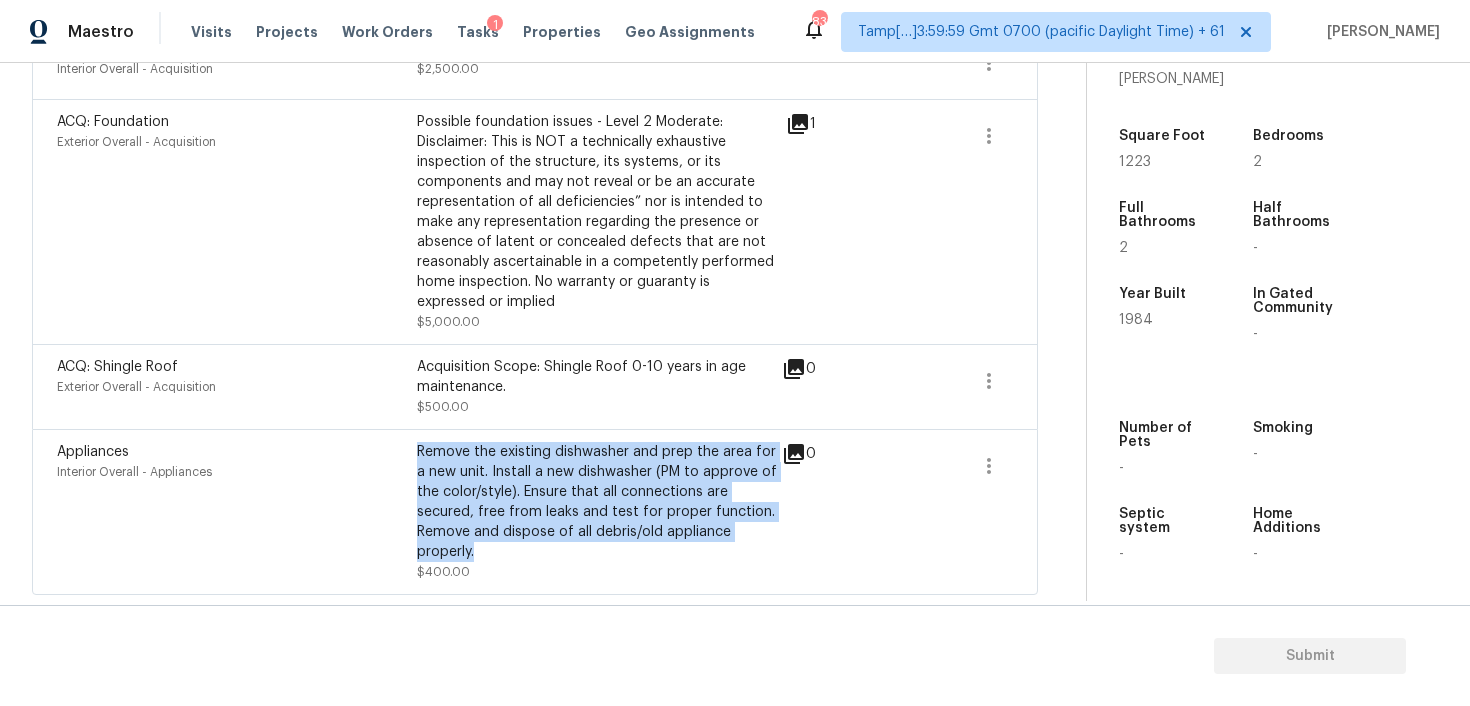 drag, startPoint x: 419, startPoint y: 452, endPoint x: 501, endPoint y: 547, distance: 125.49502 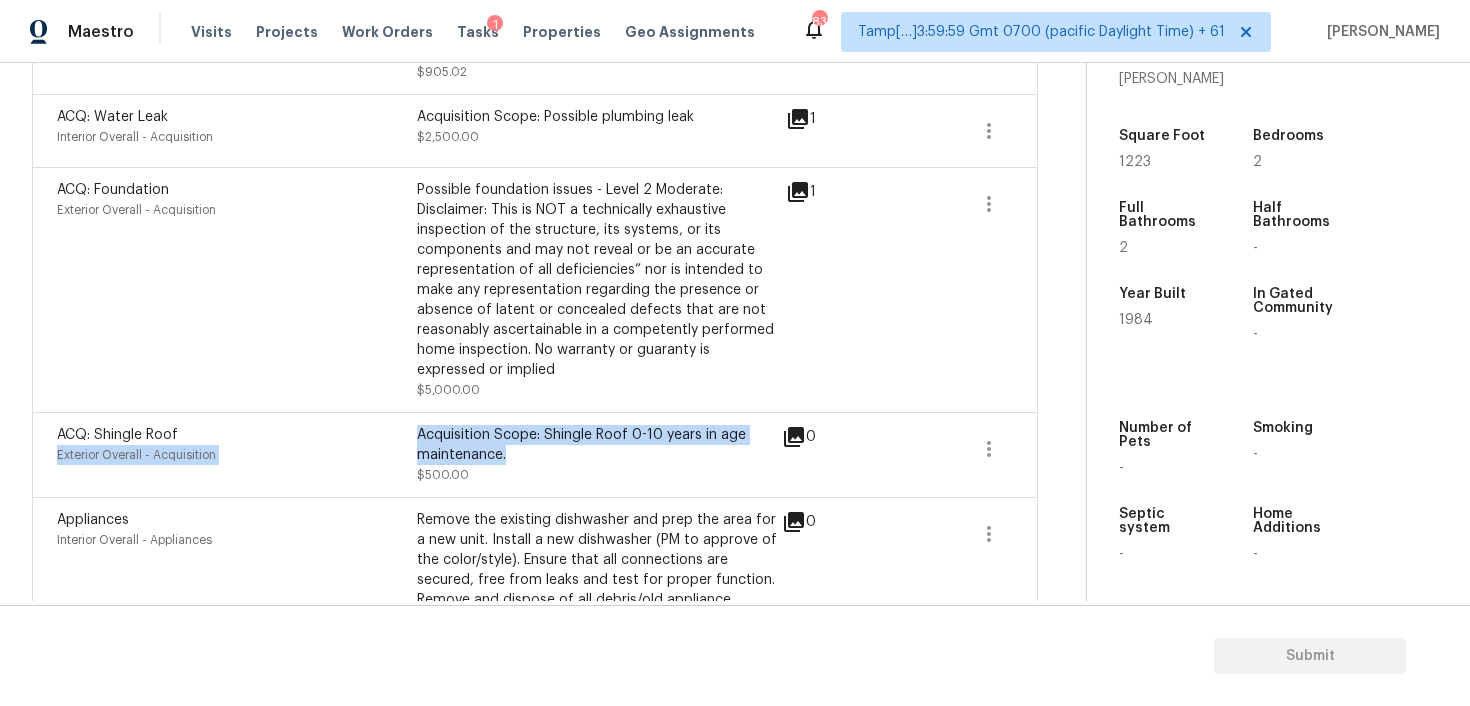 drag, startPoint x: 414, startPoint y: 438, endPoint x: 513, endPoint y: 454, distance: 100.28459 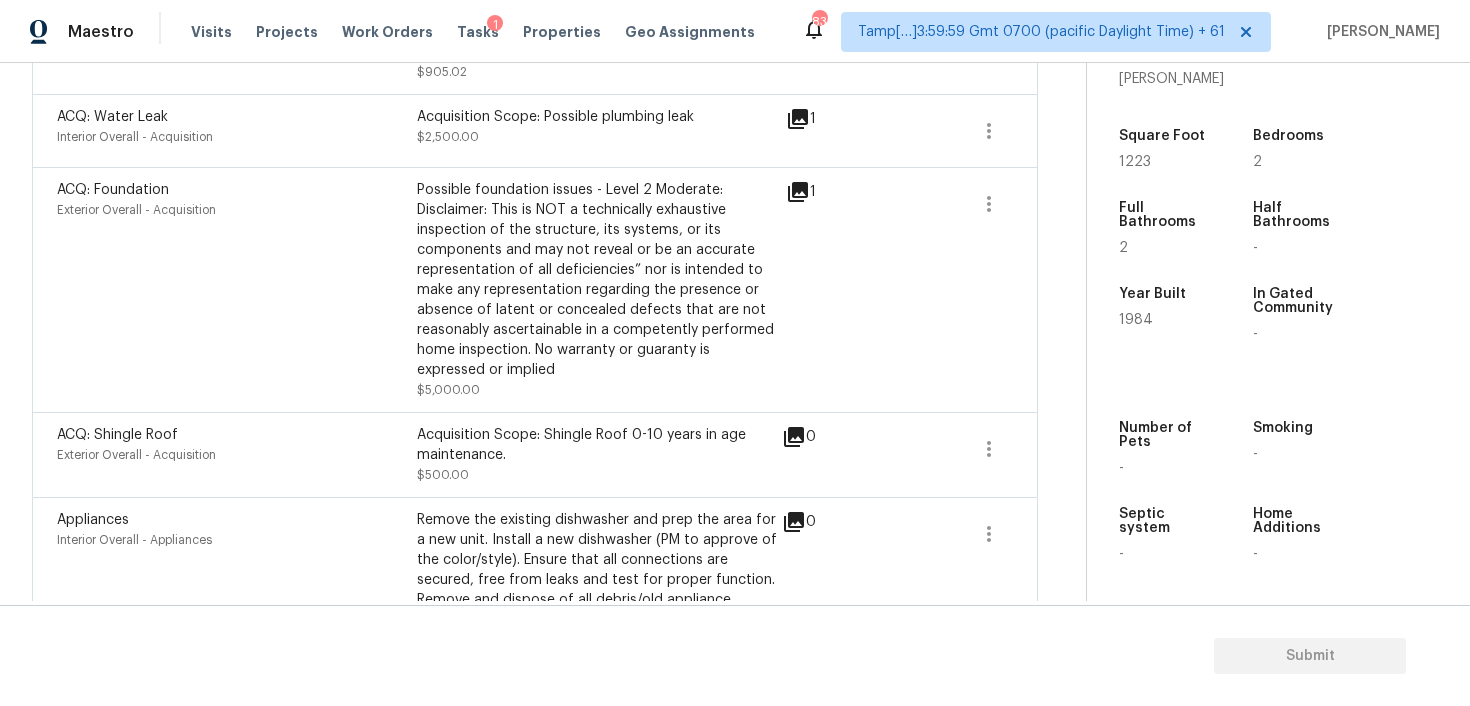 scroll, scrollTop: 665, scrollLeft: 0, axis: vertical 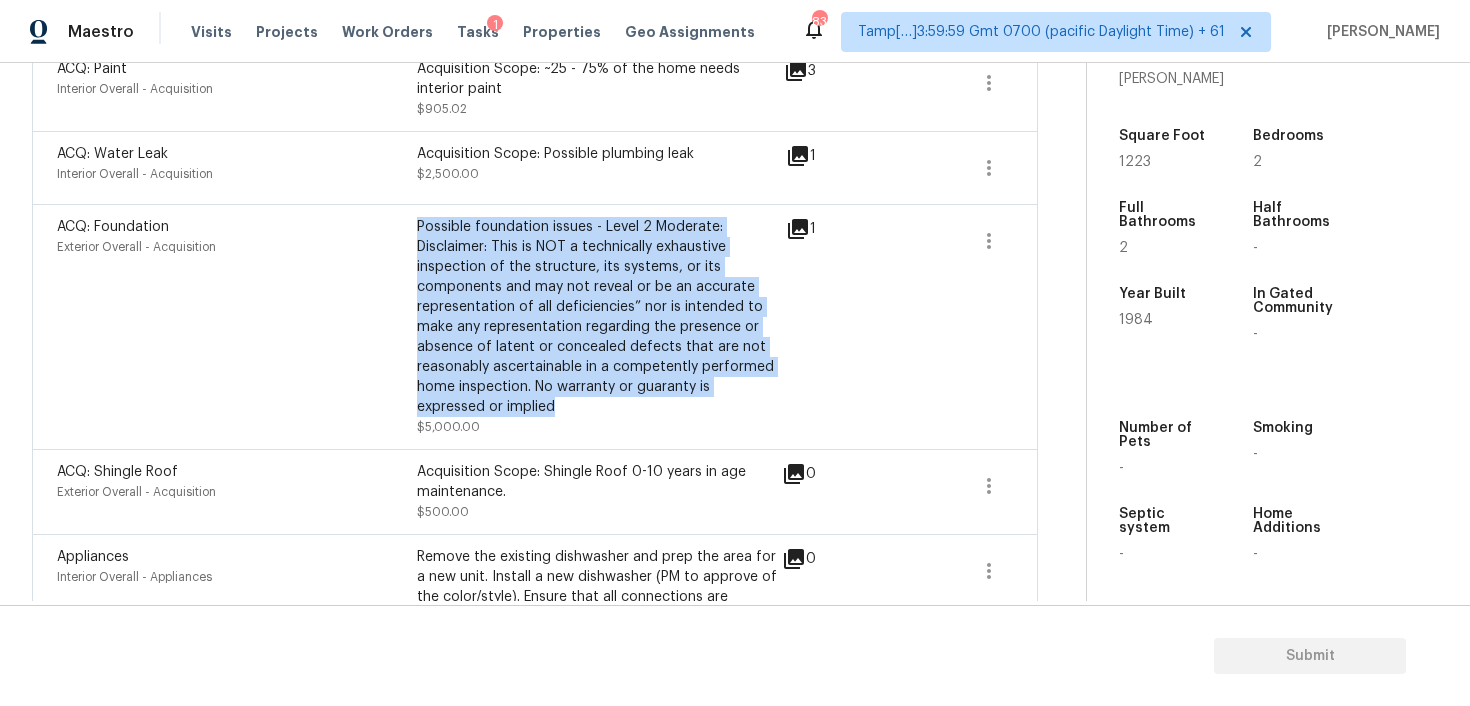 drag, startPoint x: 417, startPoint y: 223, endPoint x: 564, endPoint y: 398, distance: 228.54759 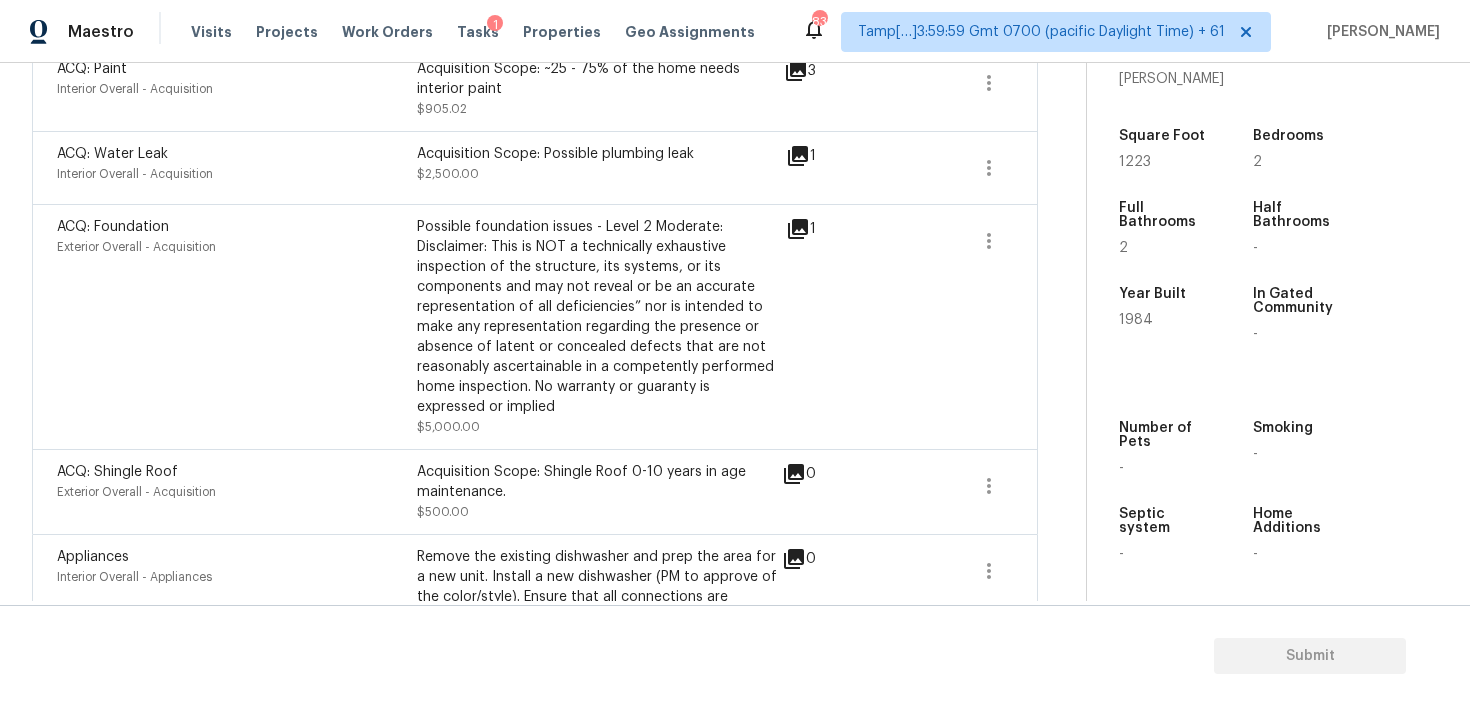 scroll, scrollTop: 559, scrollLeft: 0, axis: vertical 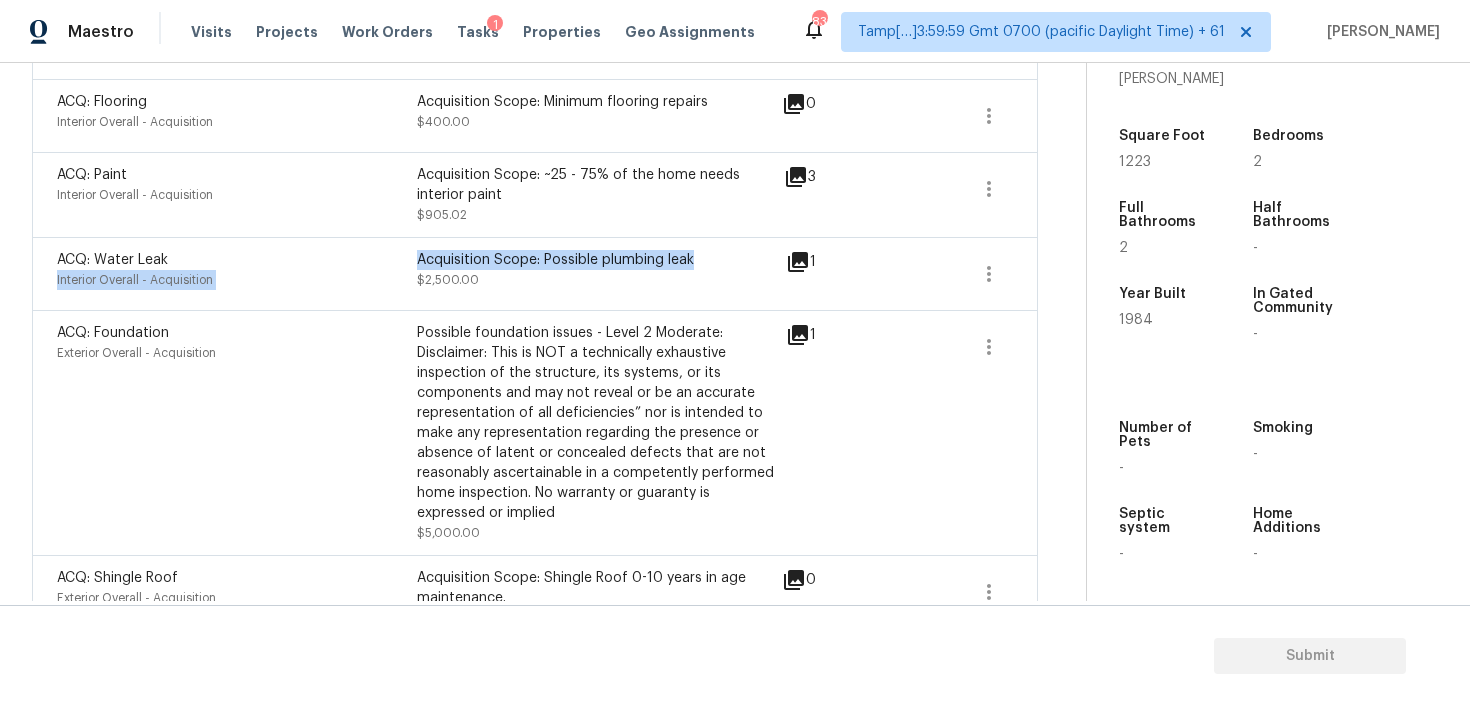 drag, startPoint x: 415, startPoint y: 256, endPoint x: 716, endPoint y: 255, distance: 301.00165 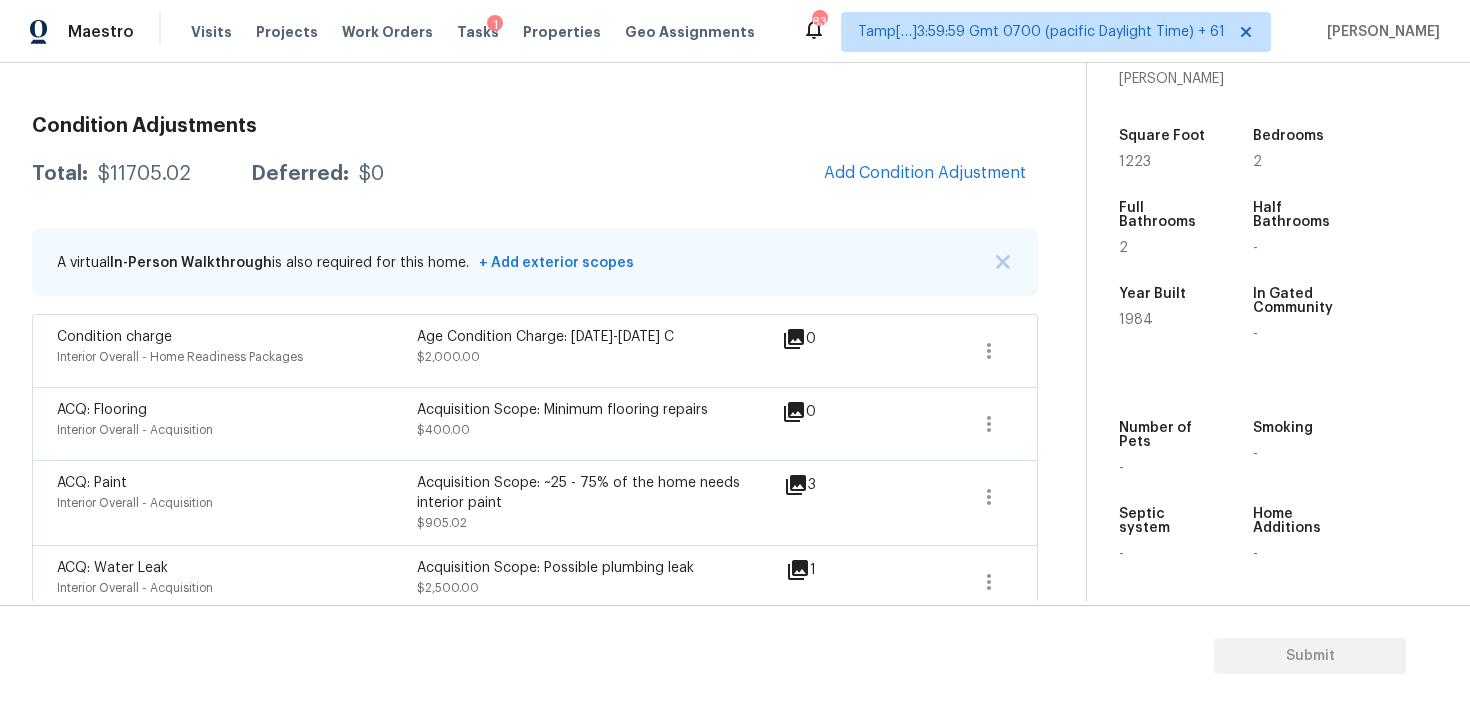scroll, scrollTop: 171, scrollLeft: 0, axis: vertical 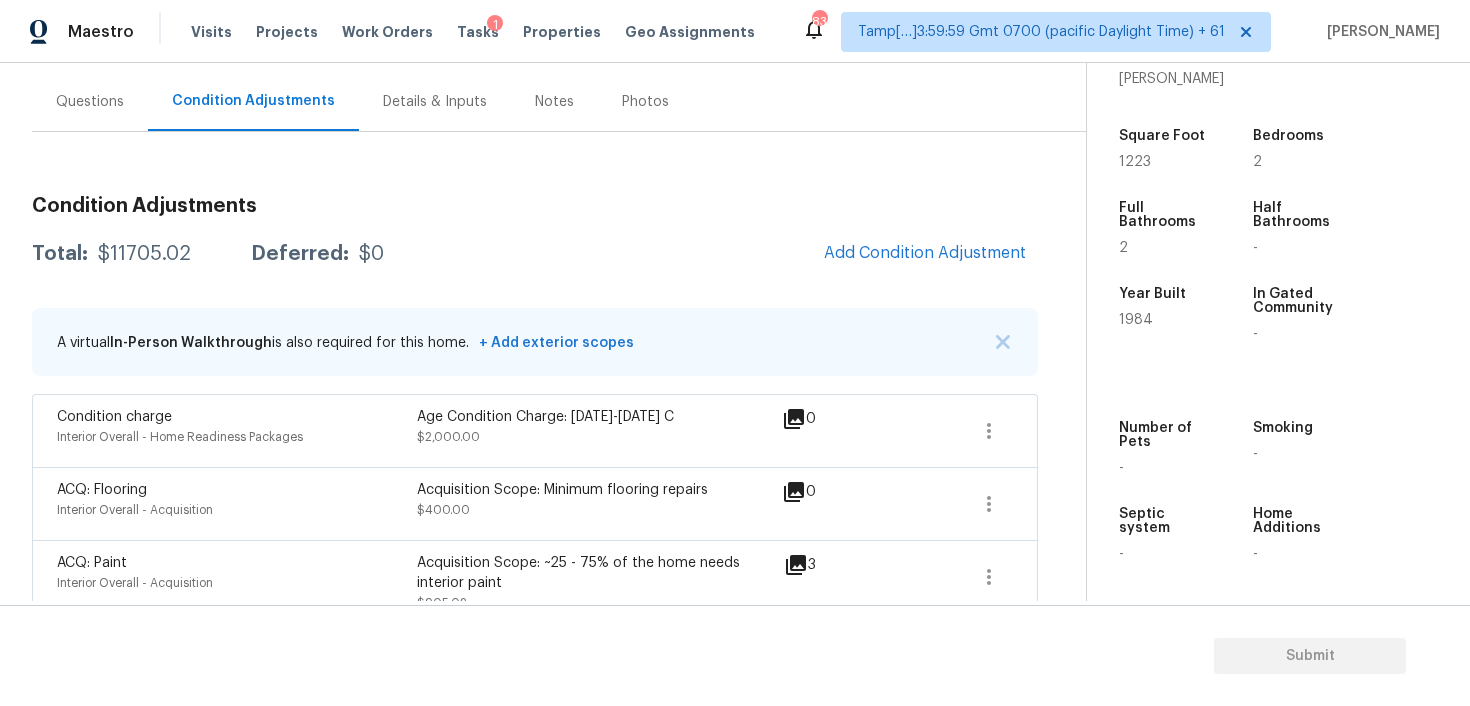 click on "Questions" at bounding box center [90, 101] 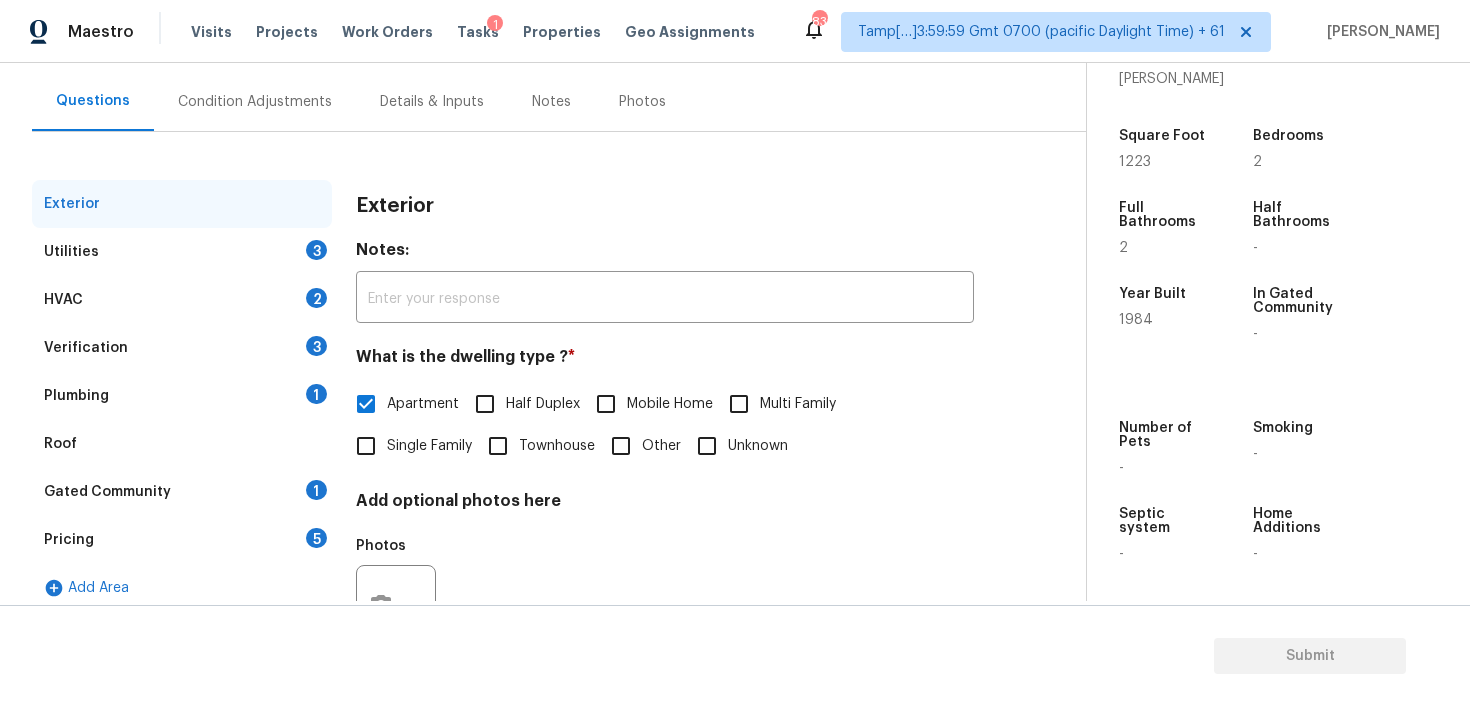 scroll, scrollTop: 255, scrollLeft: 0, axis: vertical 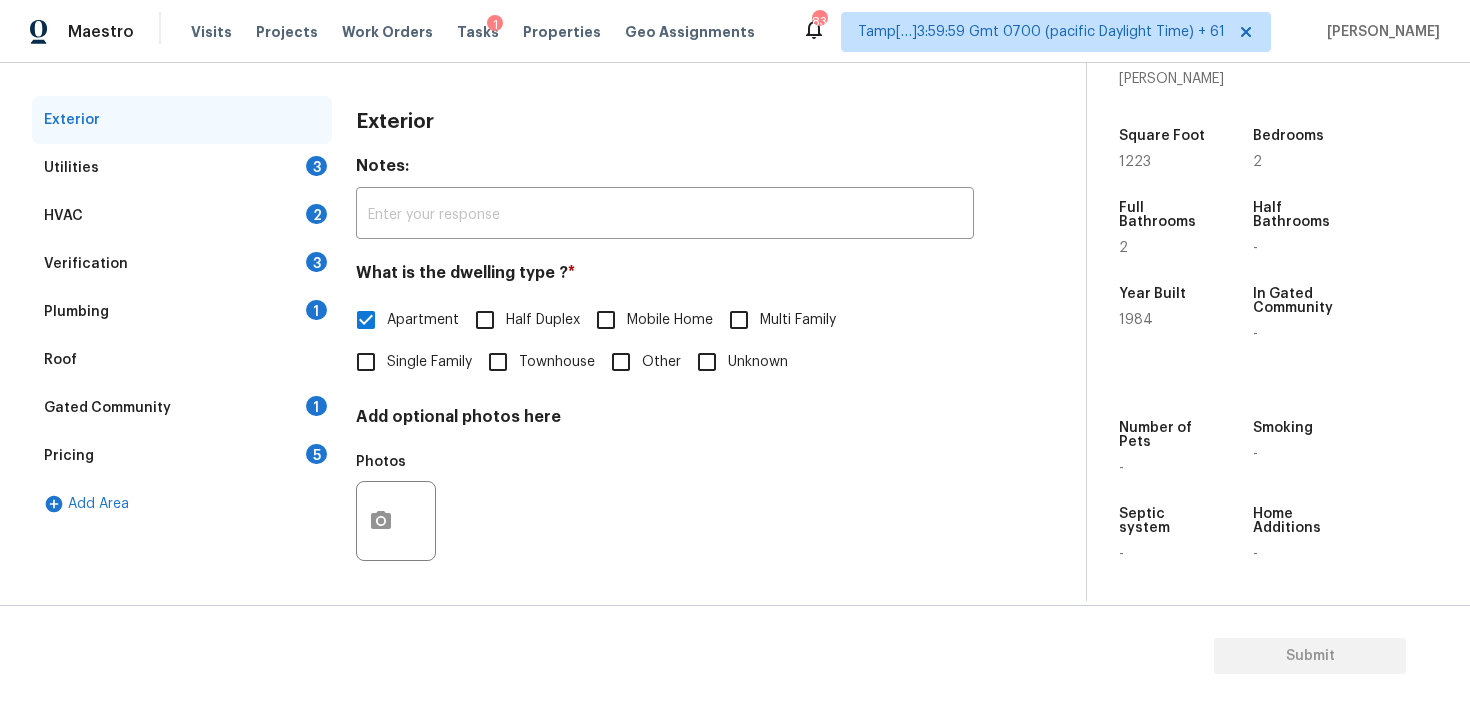 click on "Utilities 3" at bounding box center (182, 168) 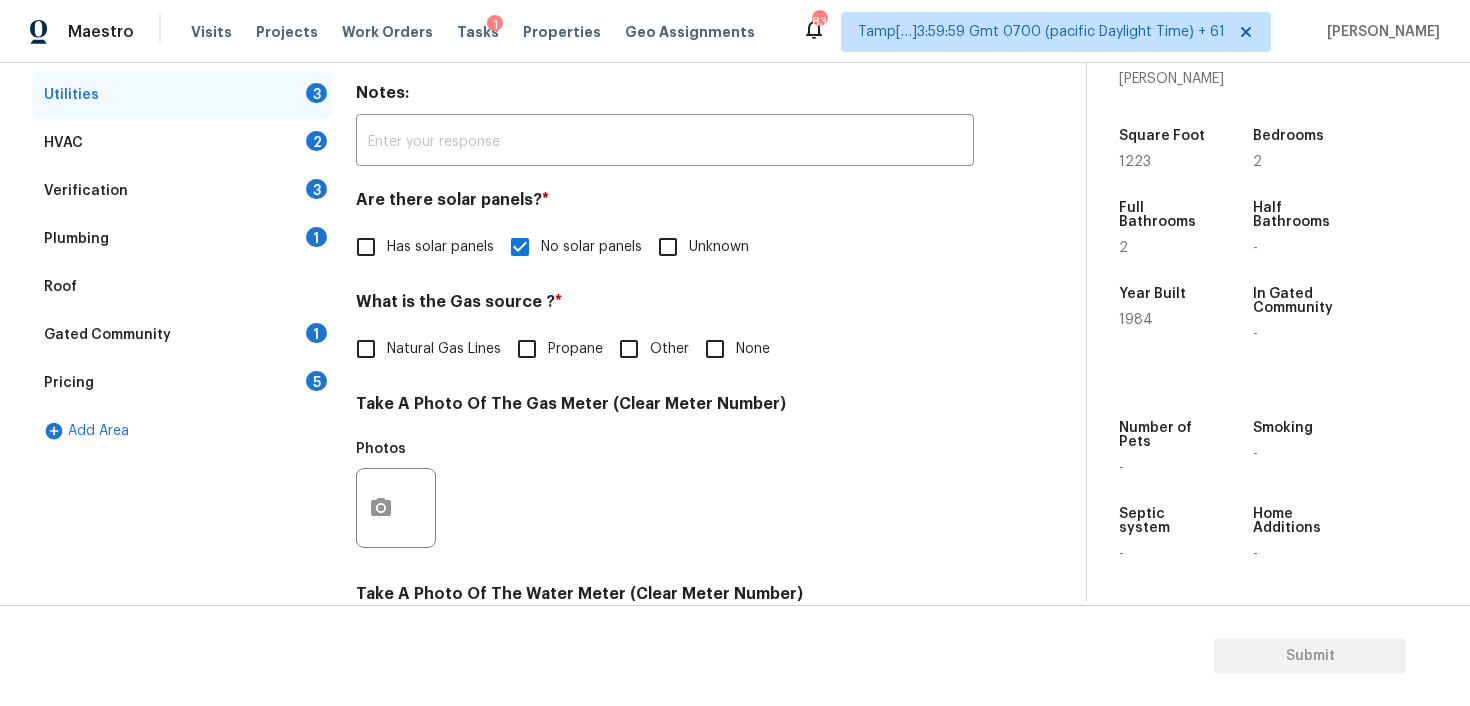 scroll, scrollTop: 327, scrollLeft: 0, axis: vertical 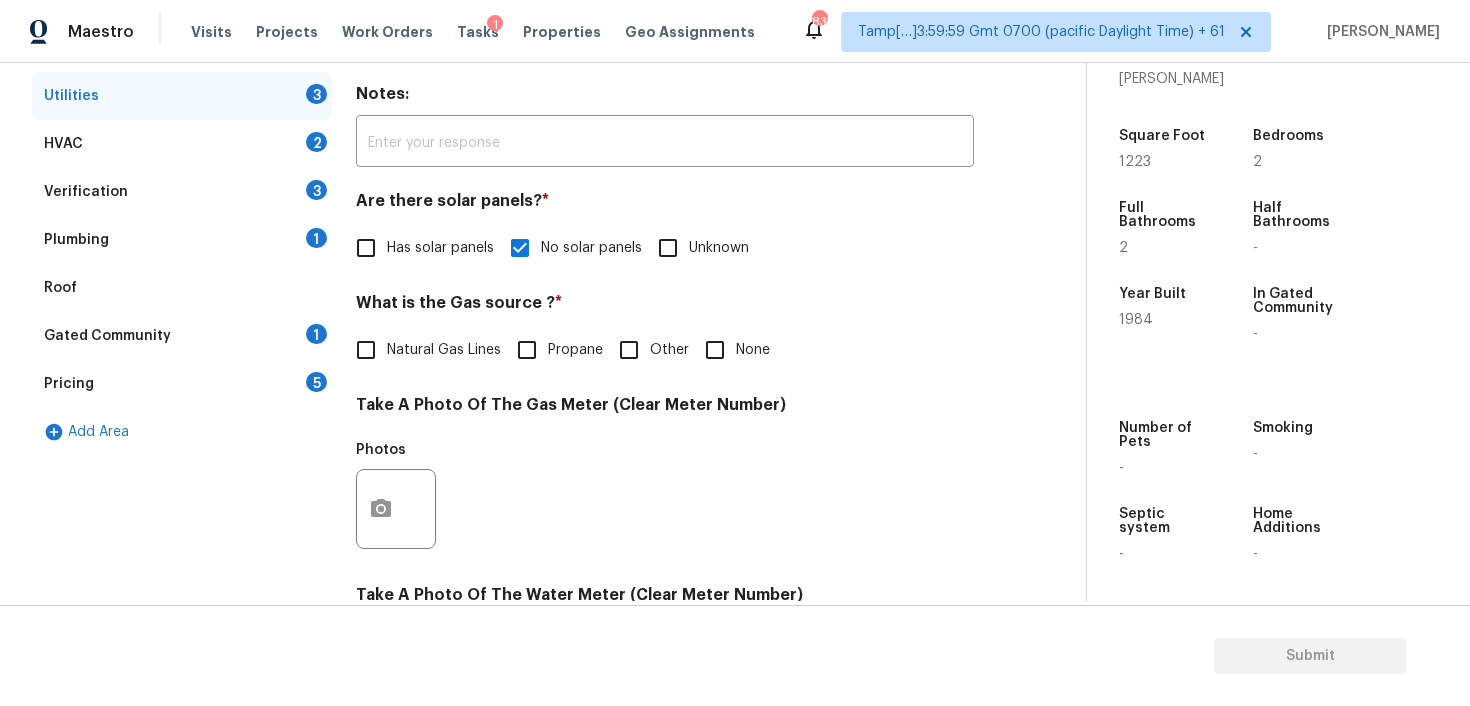 click on "None" at bounding box center [715, 350] 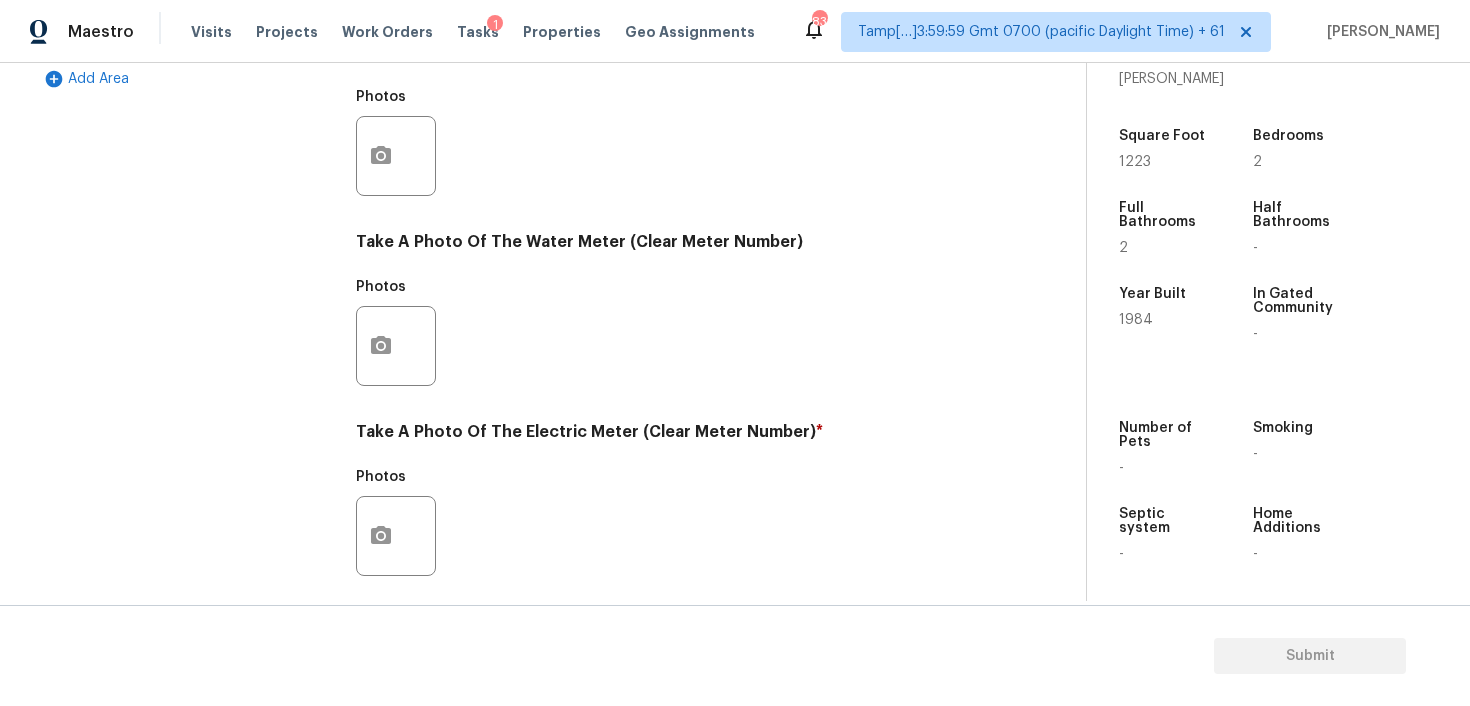 scroll, scrollTop: 799, scrollLeft: 0, axis: vertical 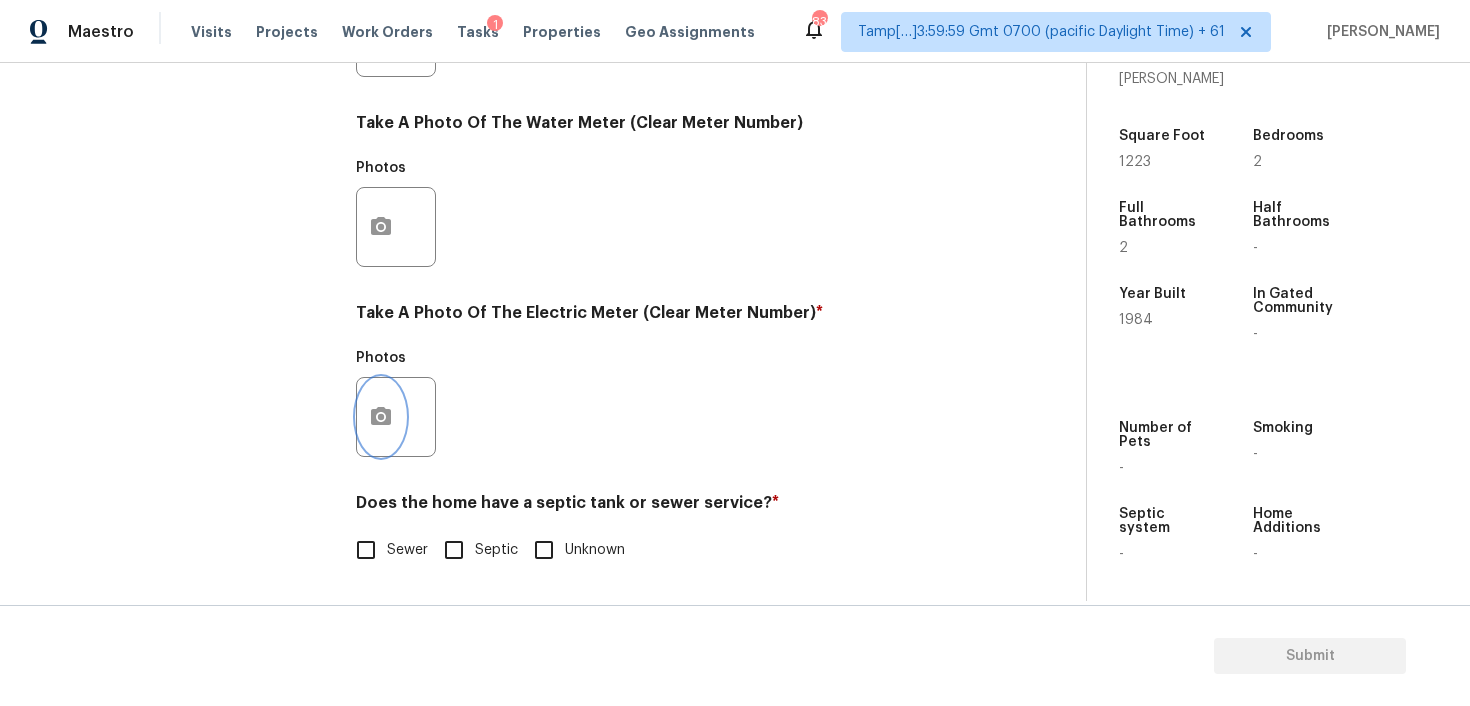 click at bounding box center [381, 417] 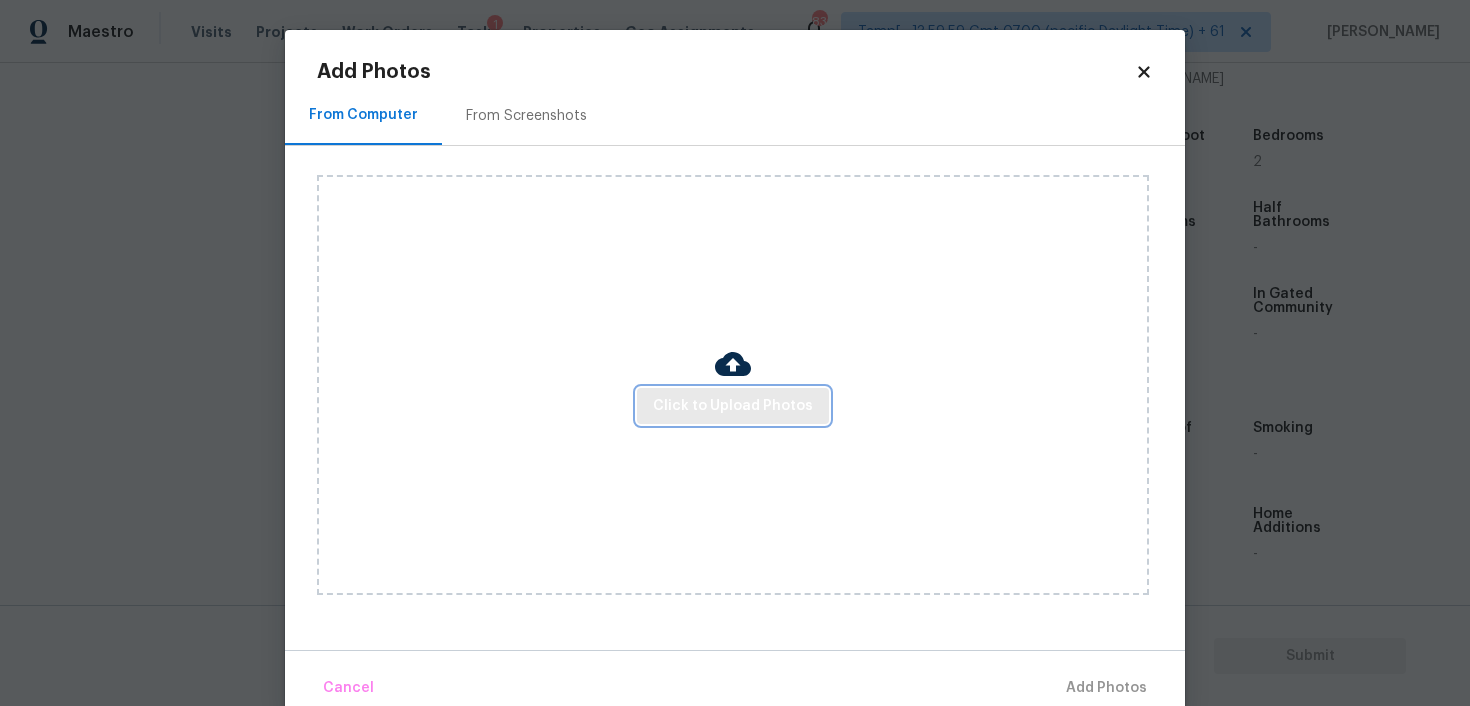 click on "Click to Upload Photos" at bounding box center (733, 406) 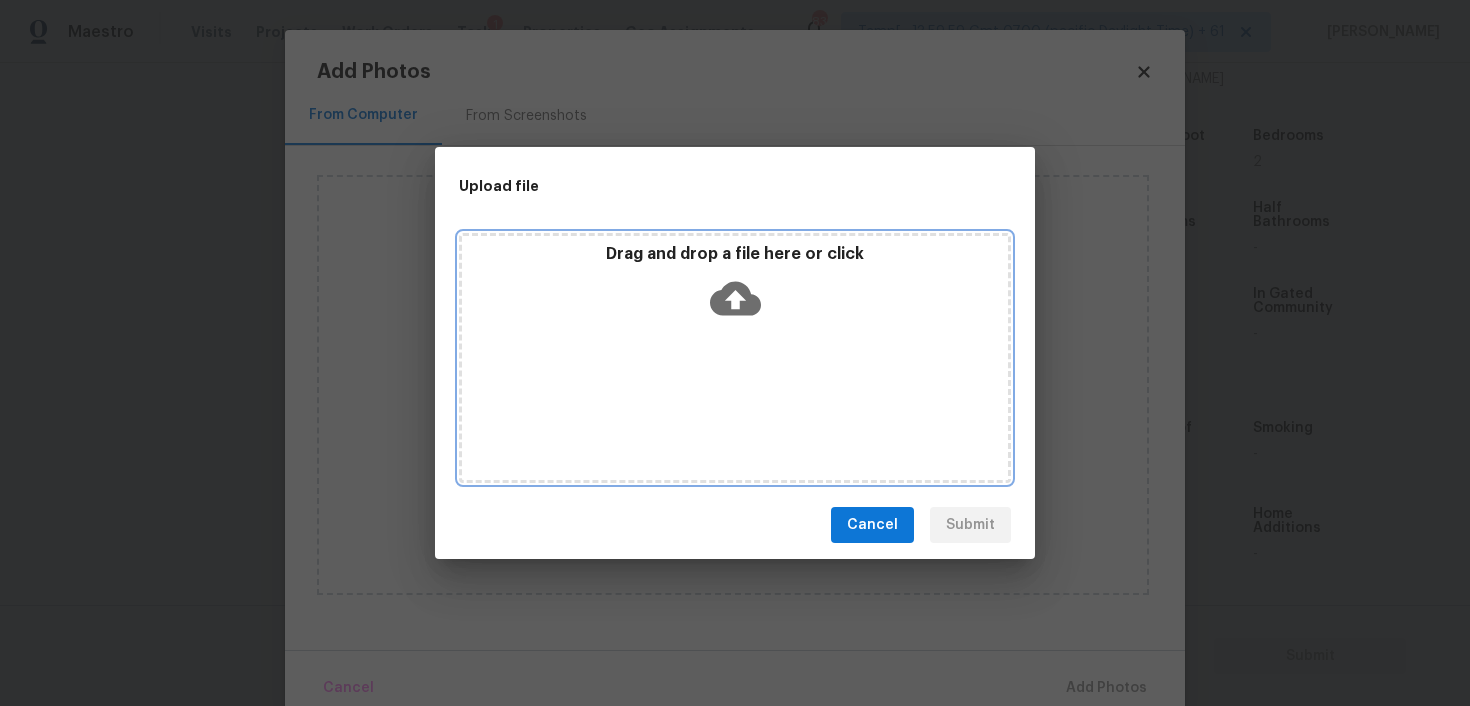 click 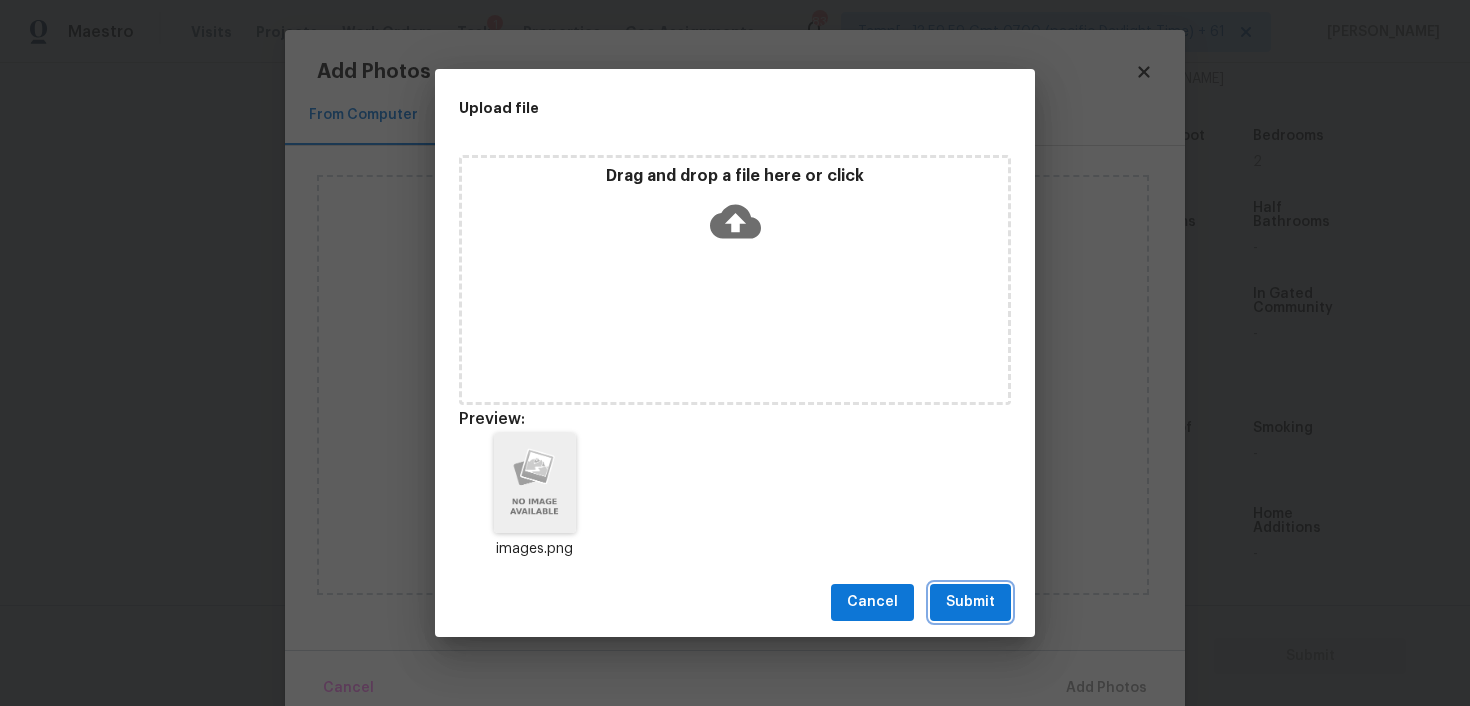 click on "Submit" at bounding box center [970, 602] 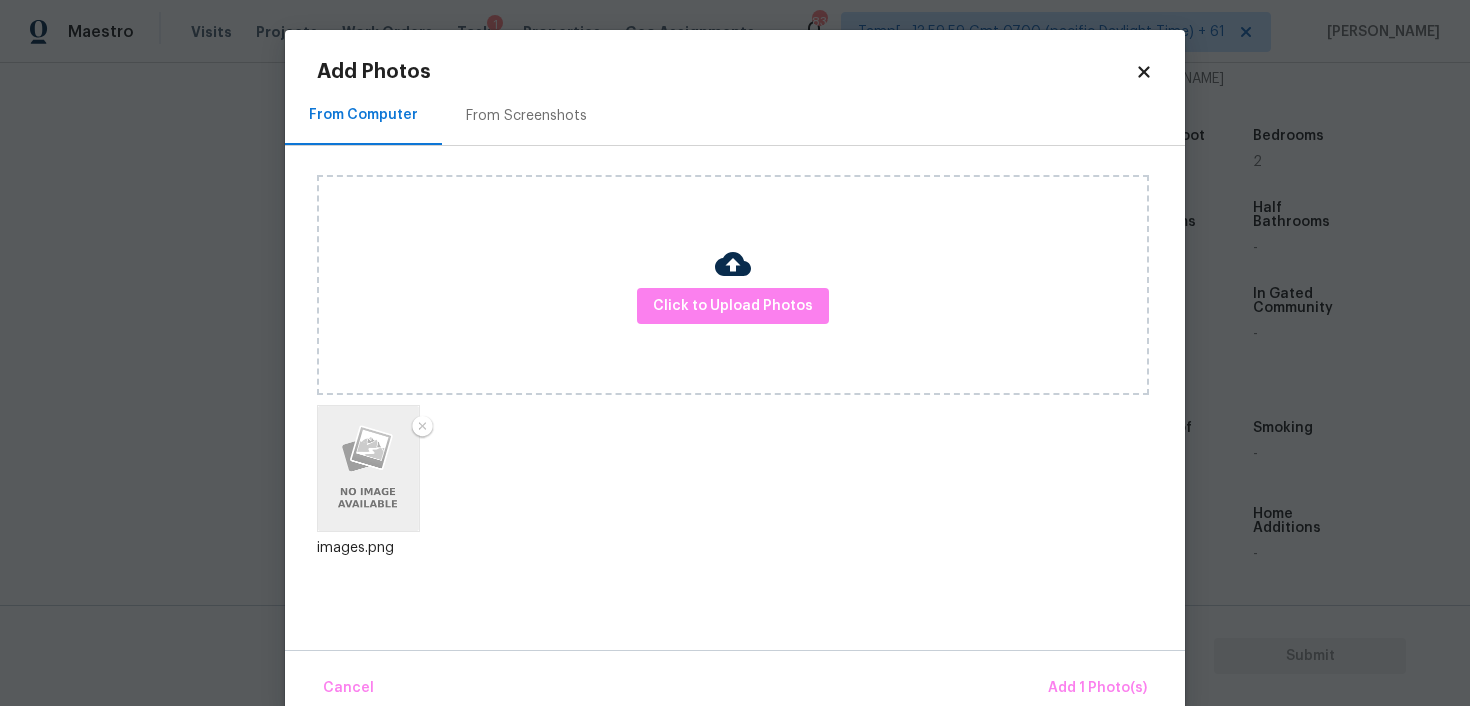 click on "Cancel Add 1 Photo(s)" at bounding box center (735, 680) 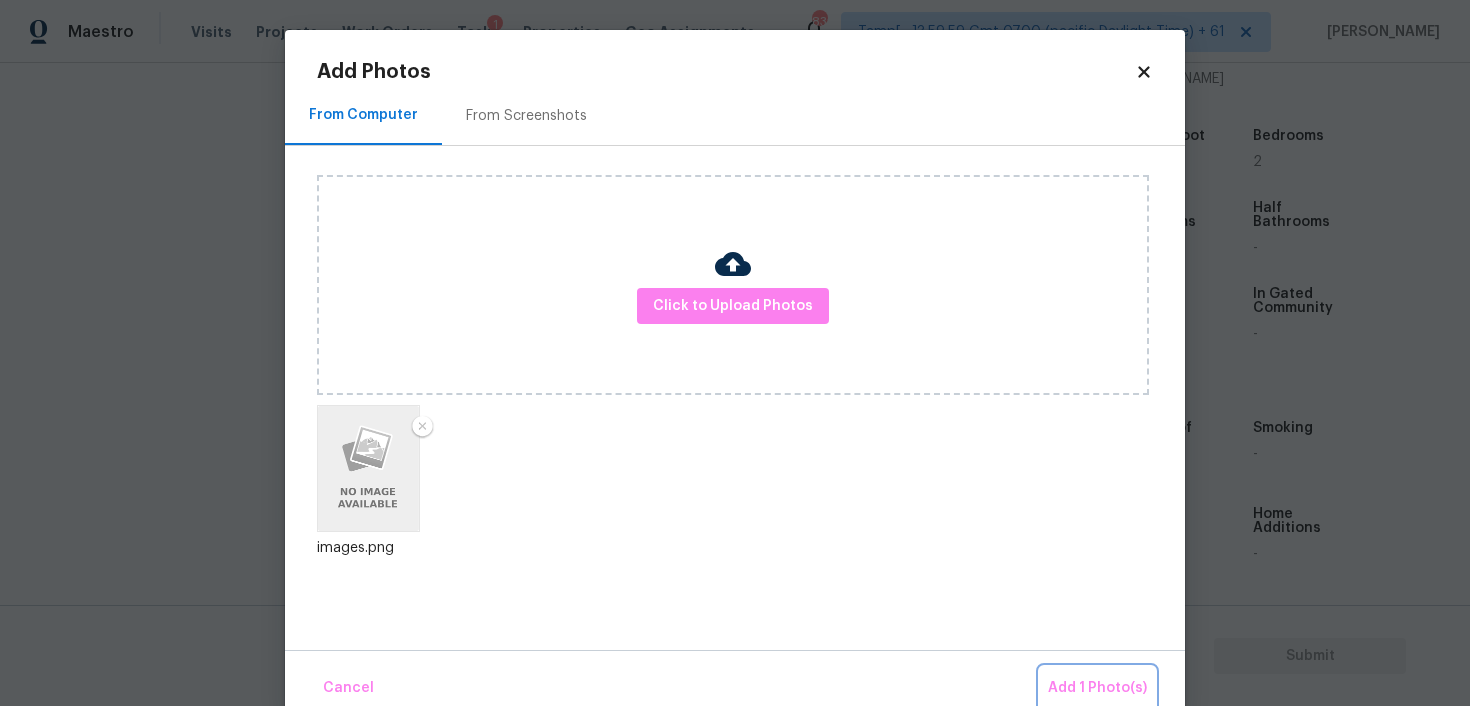 click on "Add 1 Photo(s)" at bounding box center (1097, 688) 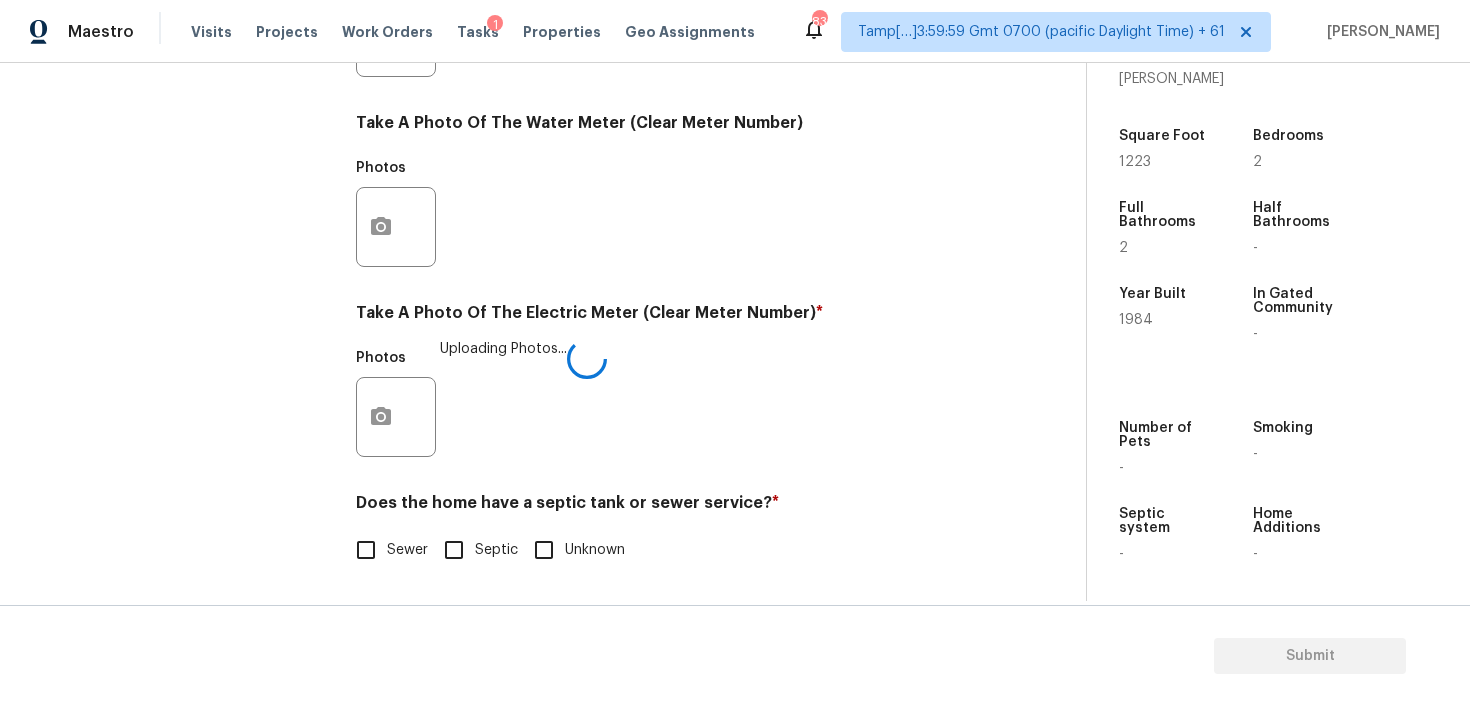 click on "Sewer" at bounding box center (366, 550) 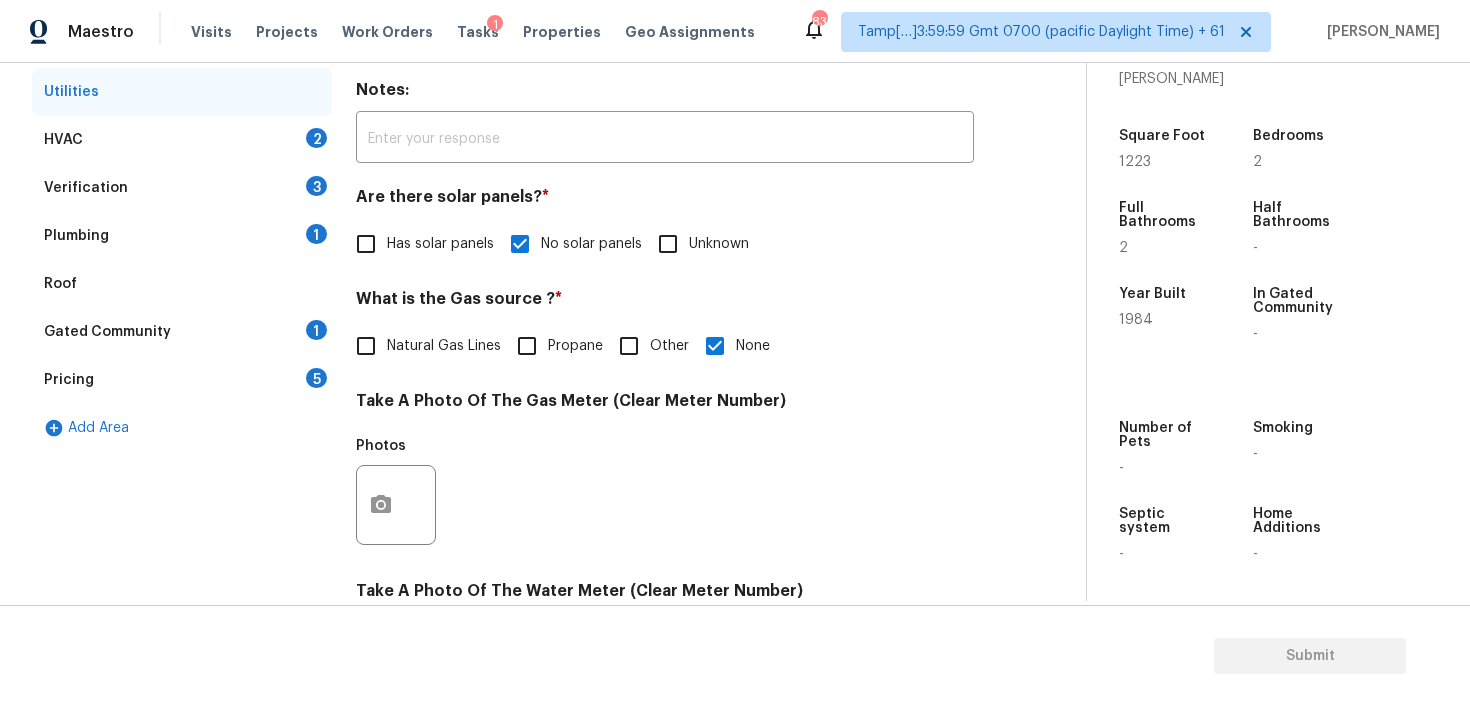 scroll, scrollTop: 313, scrollLeft: 0, axis: vertical 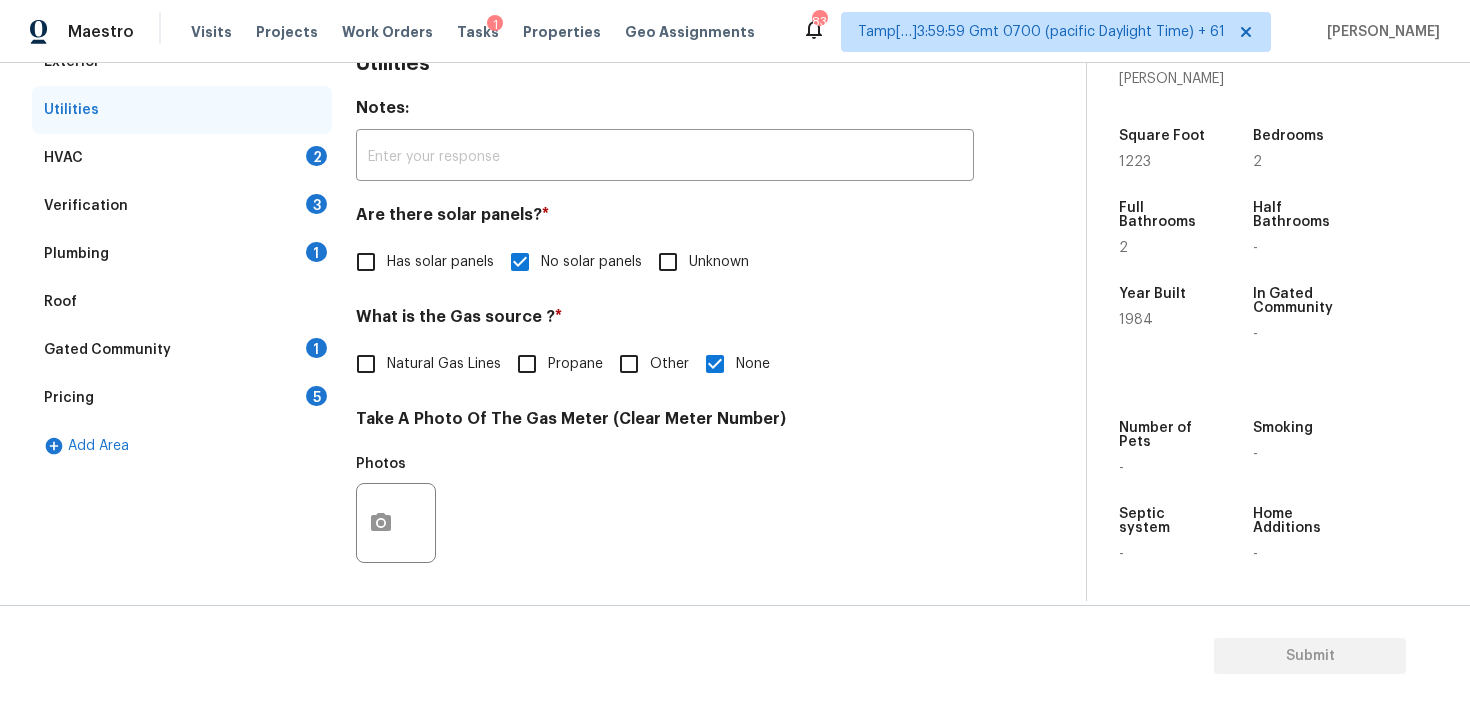click on "HVAC 2" at bounding box center (182, 158) 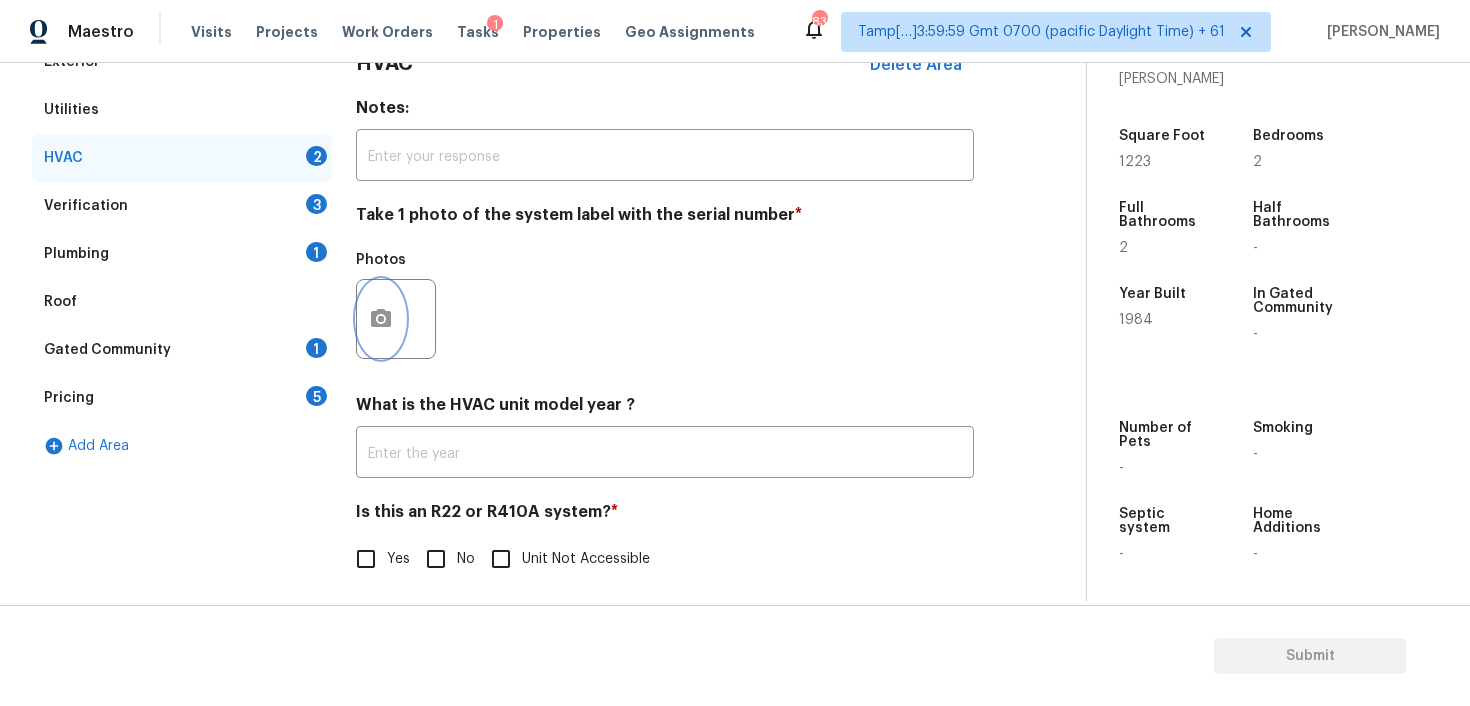 click 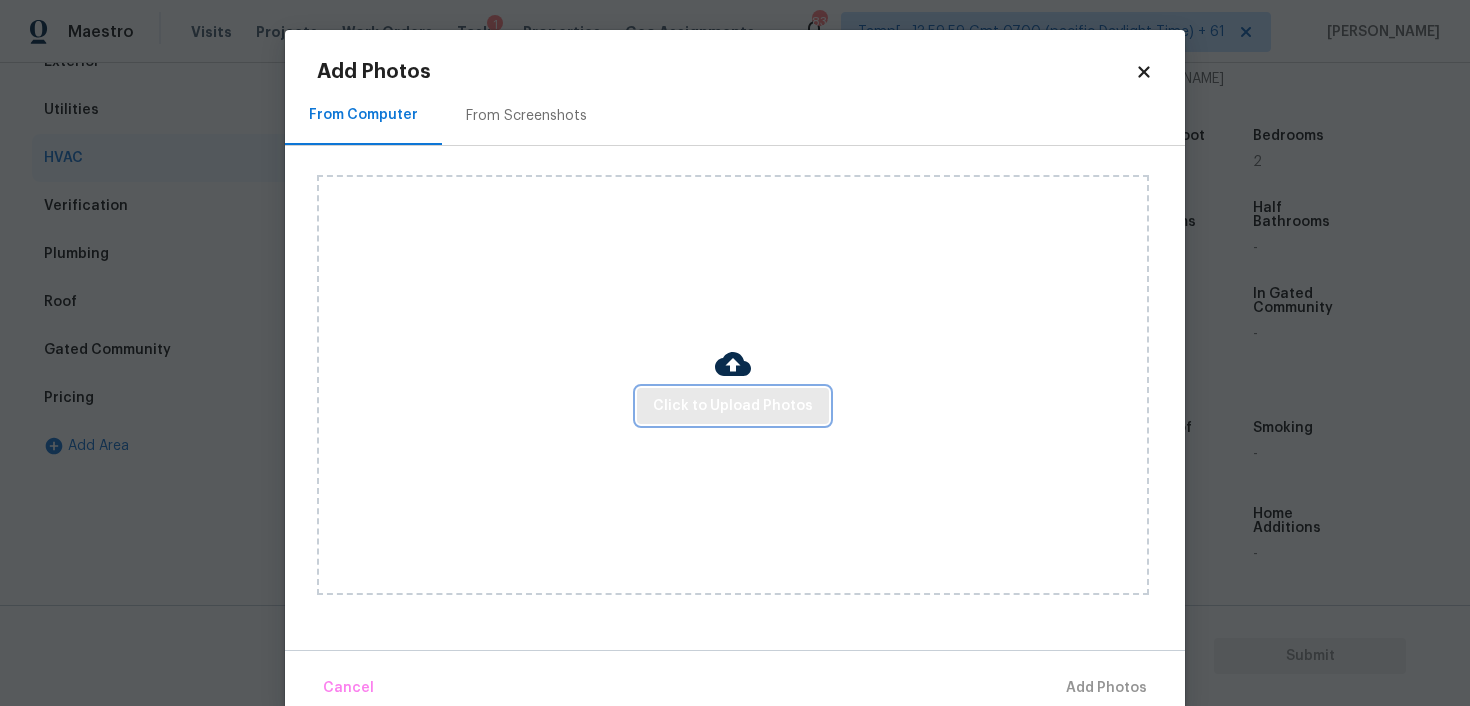 click on "Click to Upload Photos" at bounding box center (733, 406) 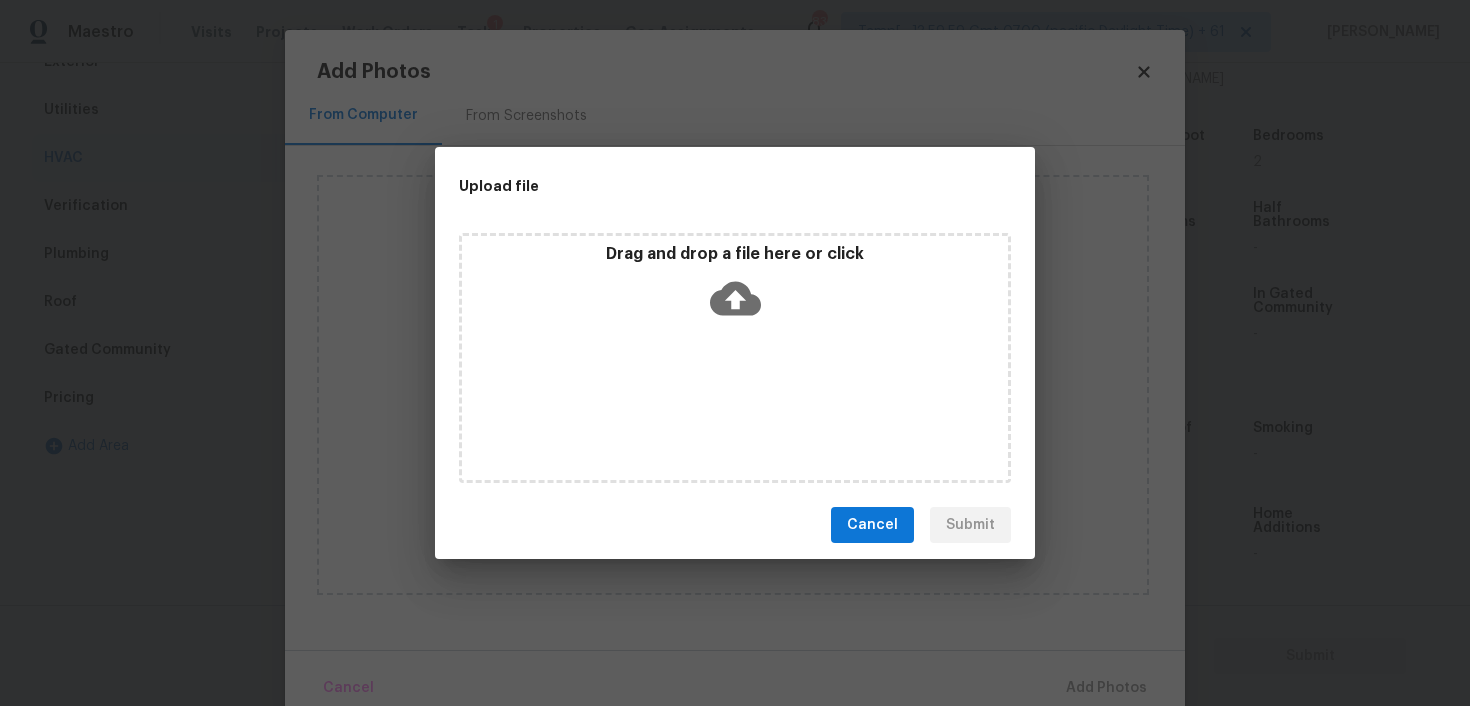 click 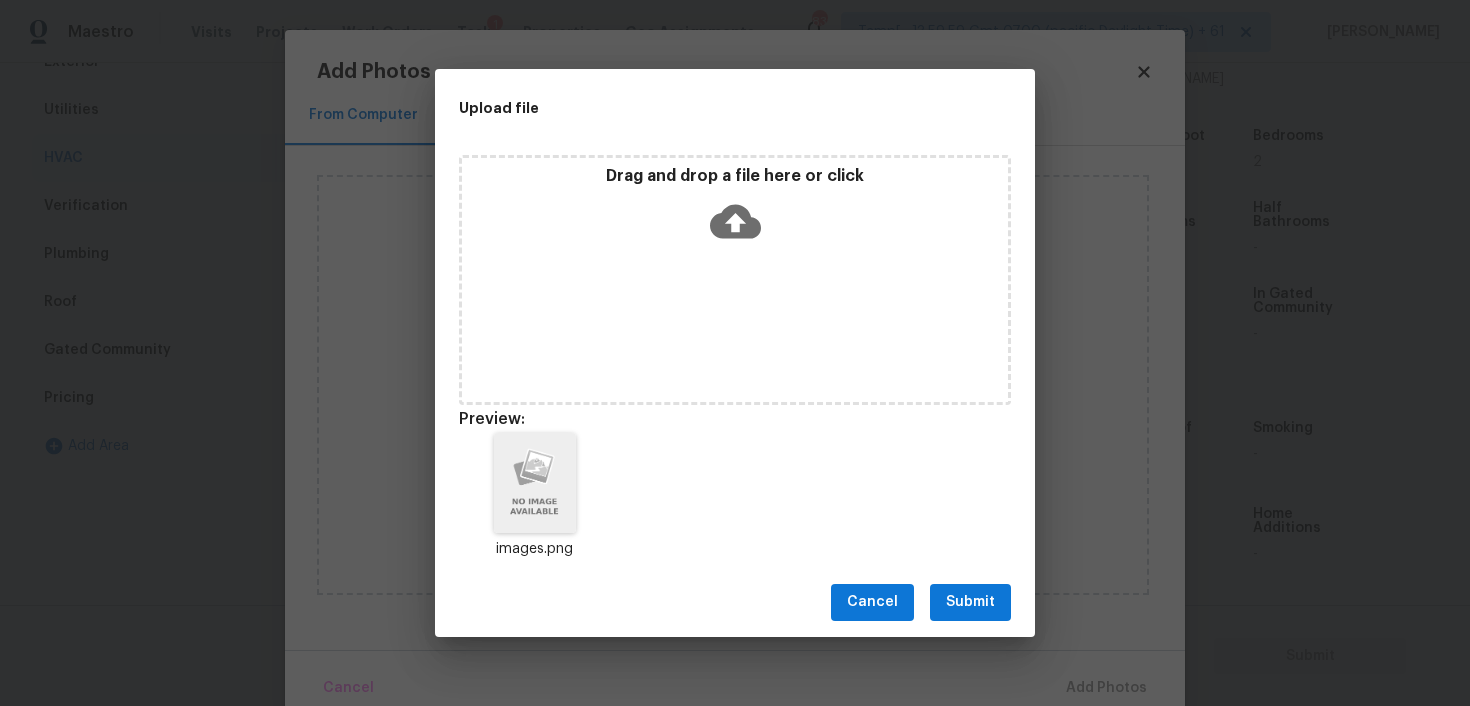 click on "Cancel Submit" at bounding box center (735, 602) 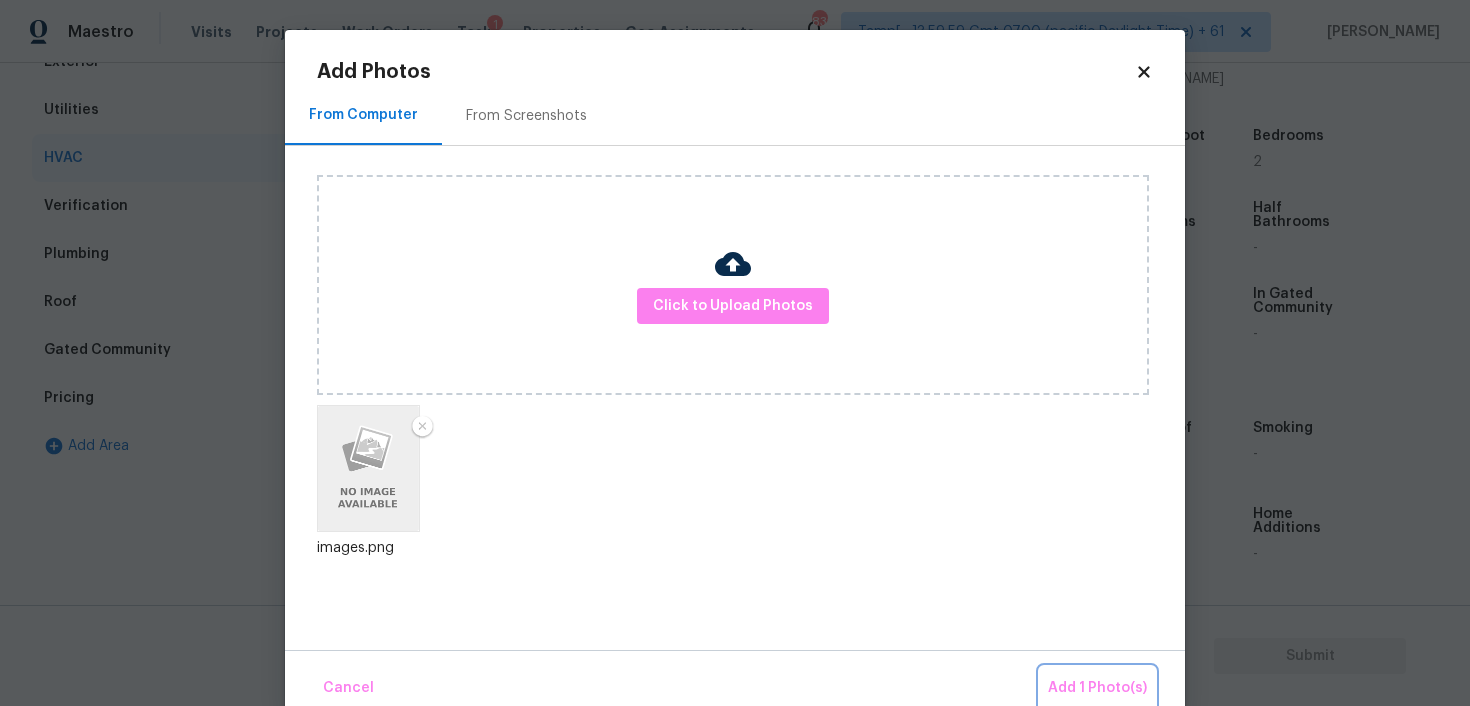 click on "Add 1 Photo(s)" at bounding box center [1097, 688] 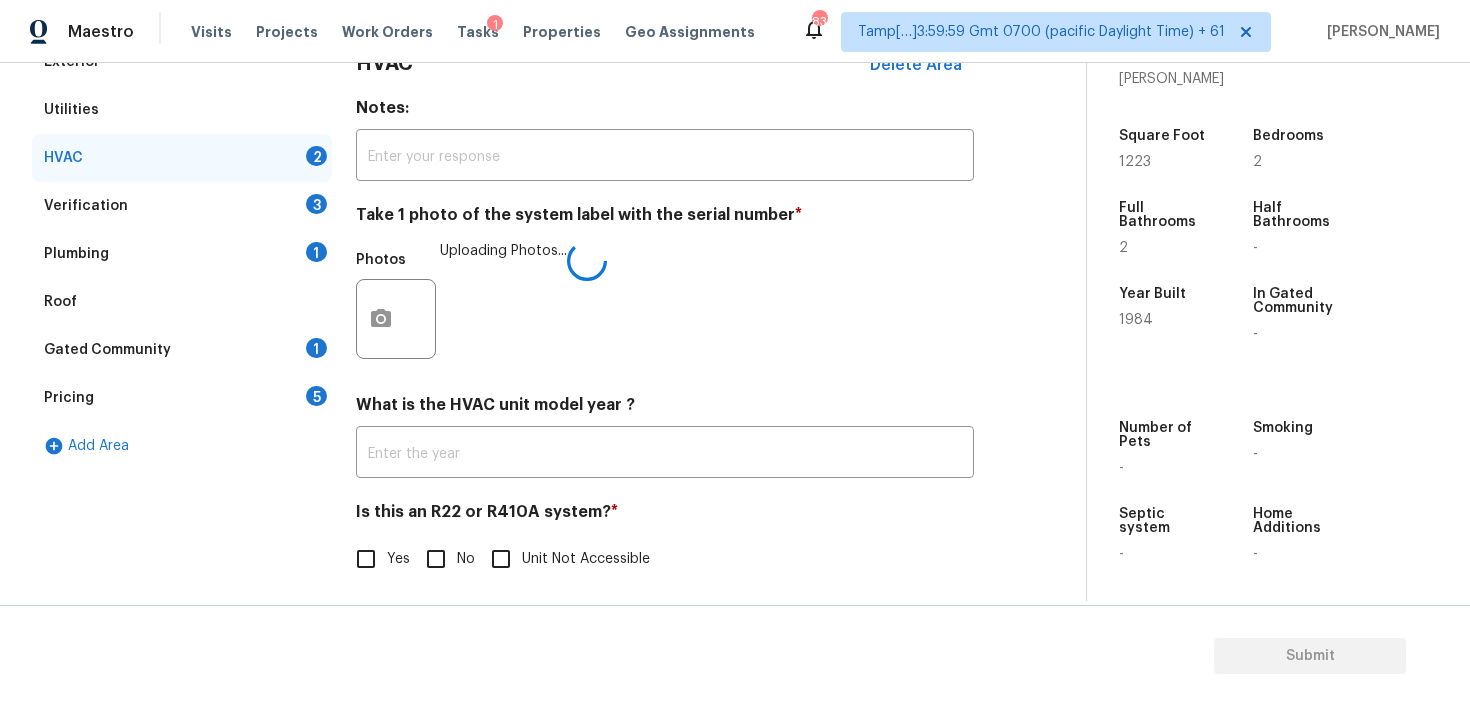 click on "Is this an R22 or R410A system?  * Yes No Unit Not Accessible" at bounding box center (665, 541) 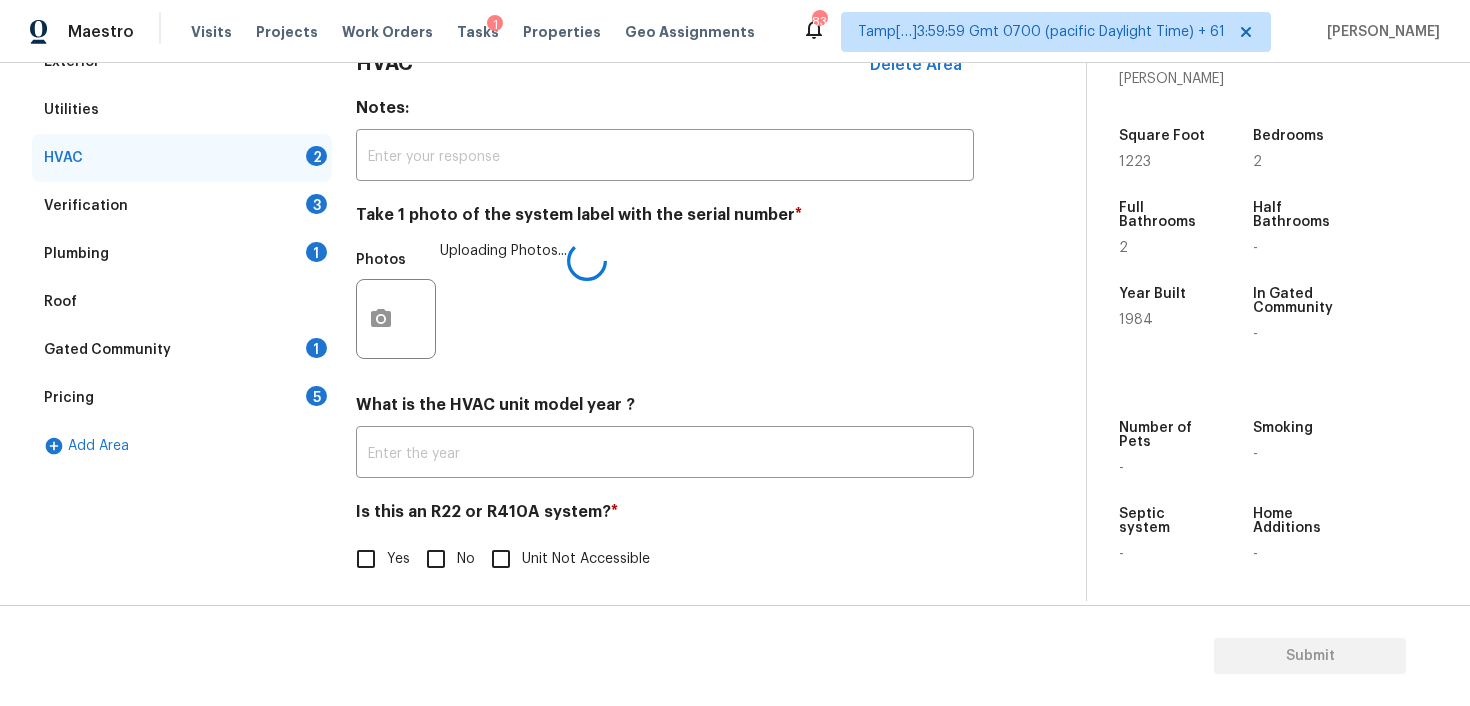 click on "No" at bounding box center [436, 559] 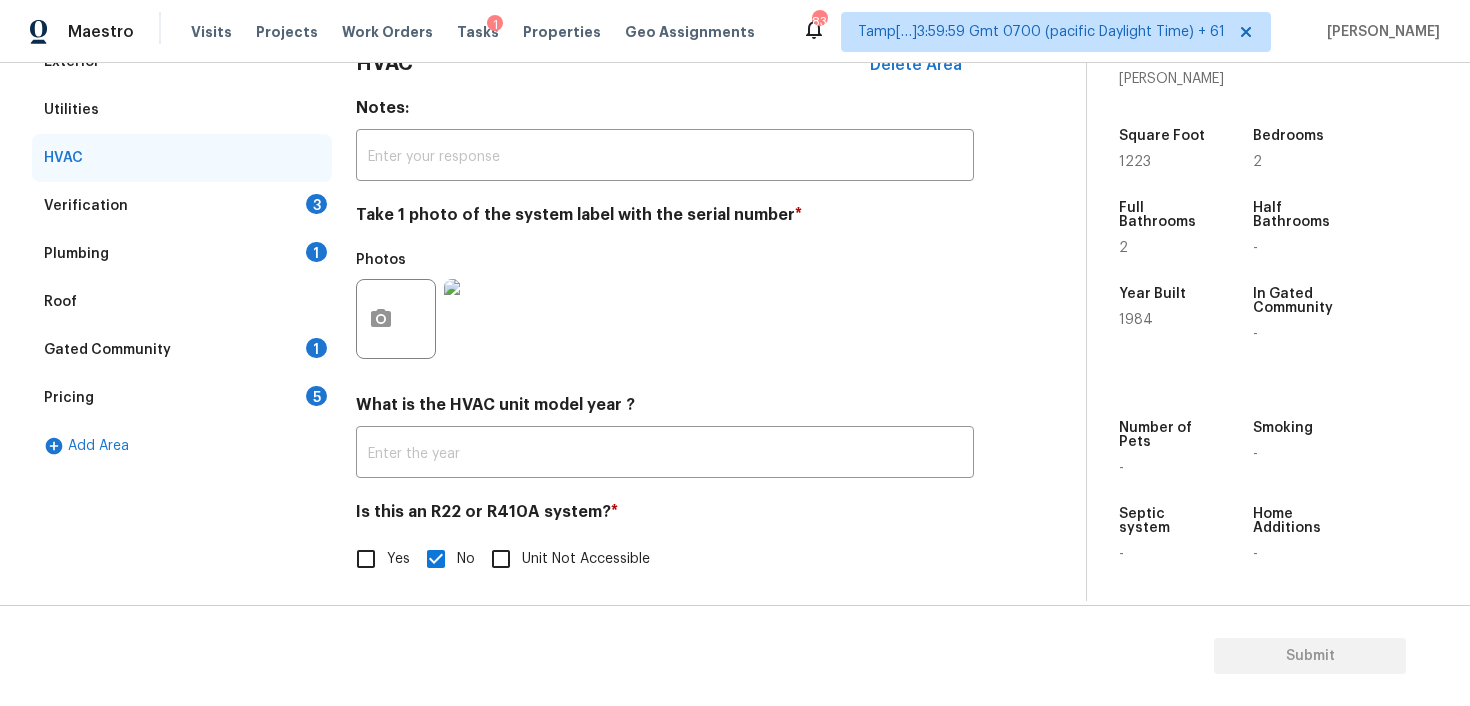 scroll, scrollTop: 228, scrollLeft: 0, axis: vertical 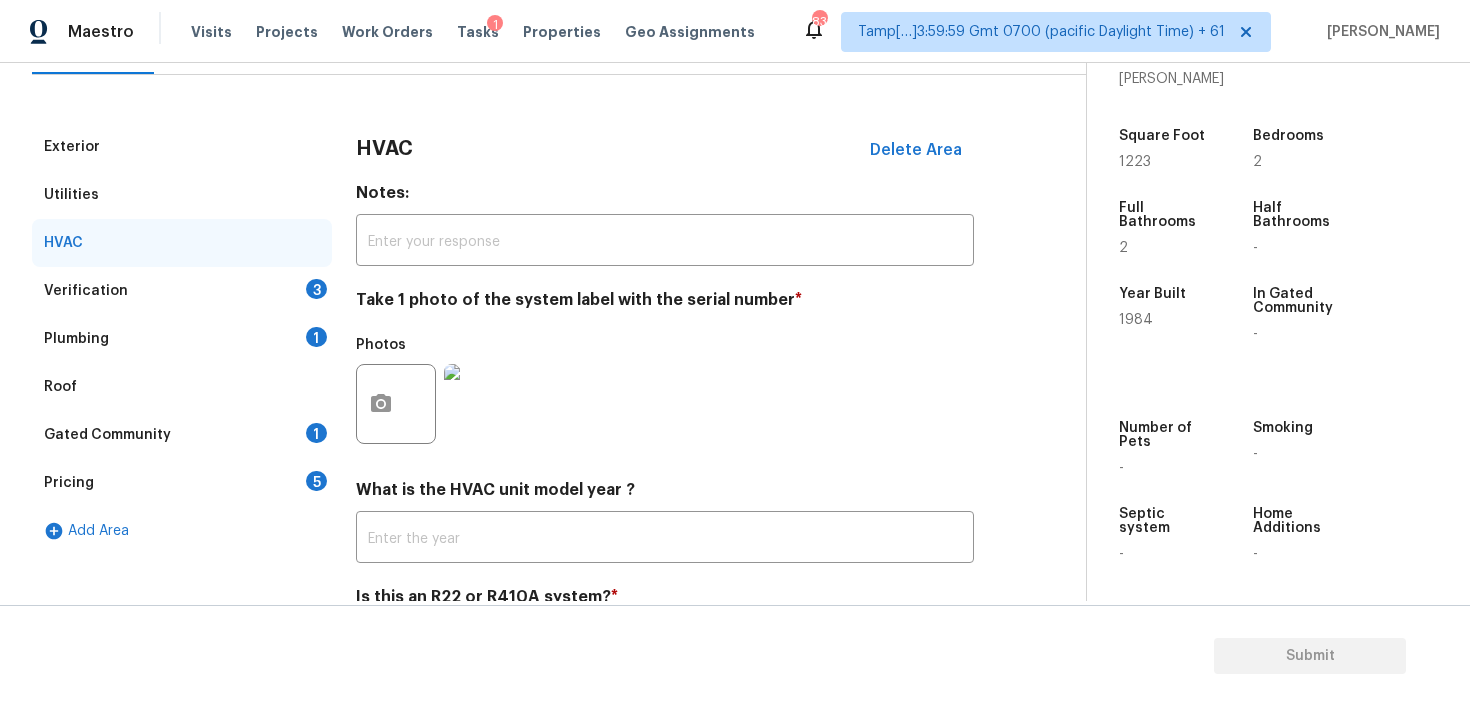 click on "Verification 3" at bounding box center (182, 291) 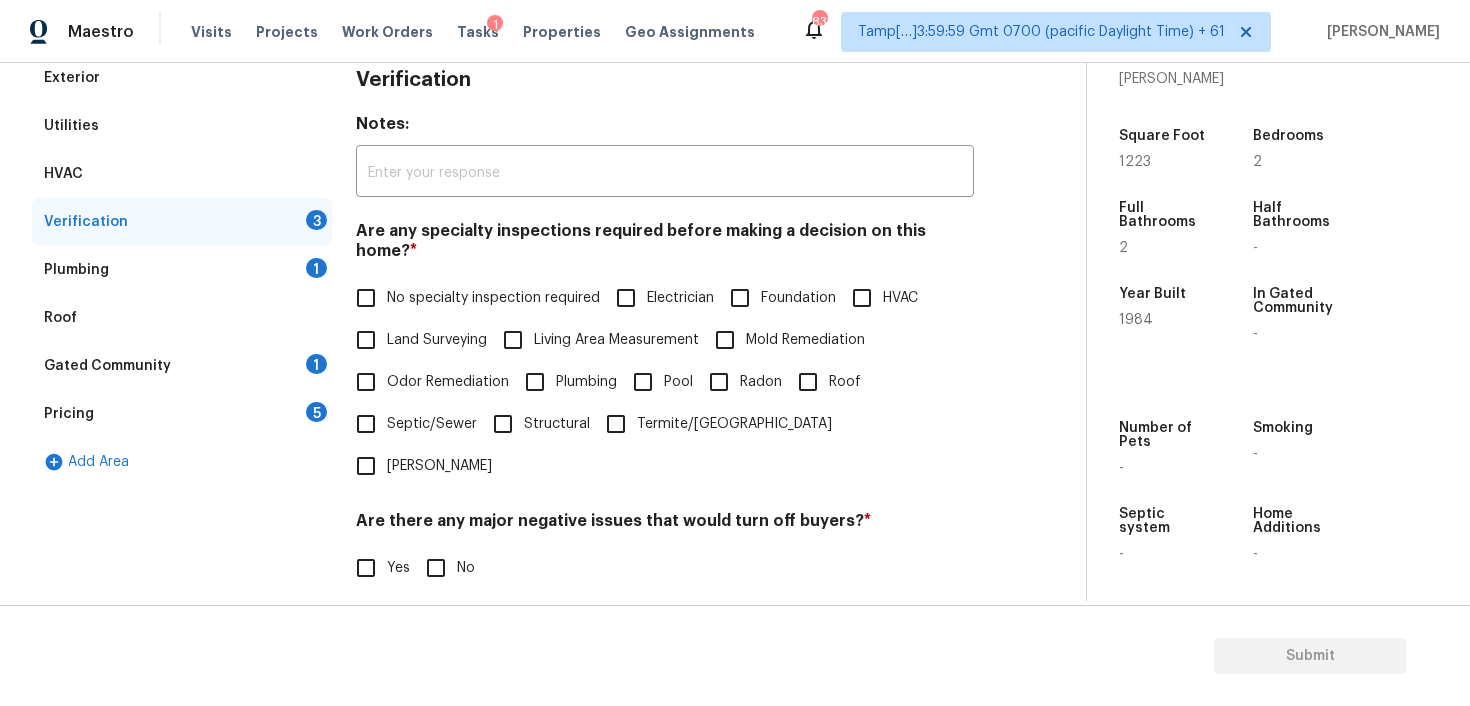 scroll, scrollTop: 346, scrollLeft: 0, axis: vertical 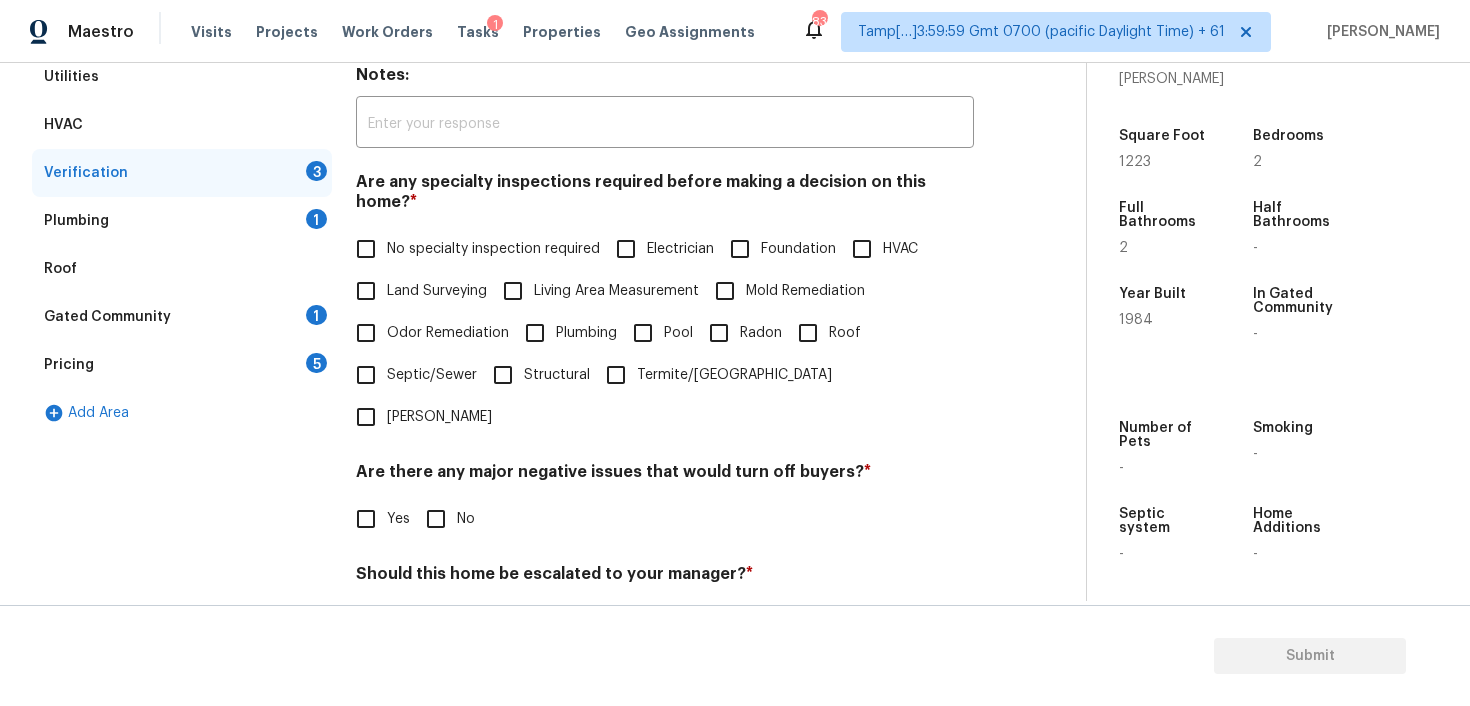 click on "No specialty inspection required" at bounding box center (493, 249) 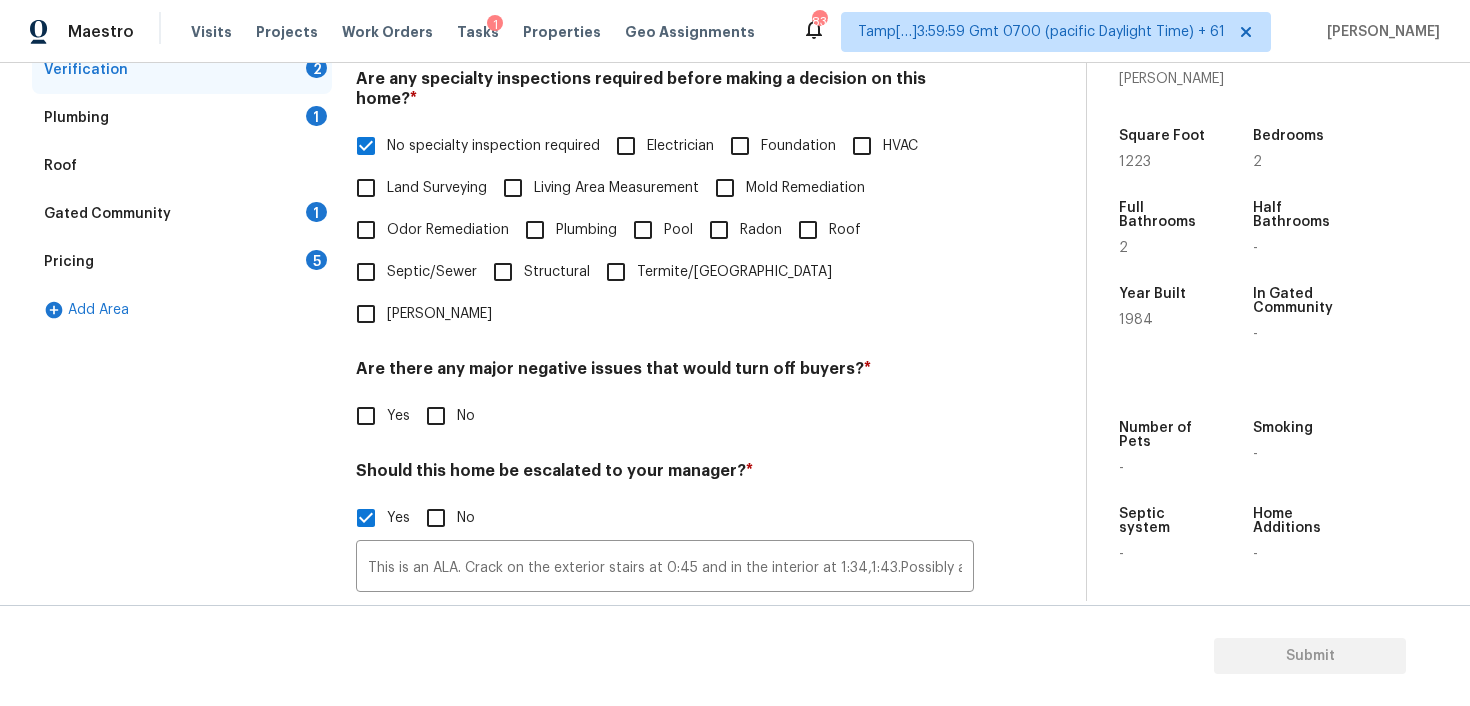 scroll, scrollTop: 450, scrollLeft: 0, axis: vertical 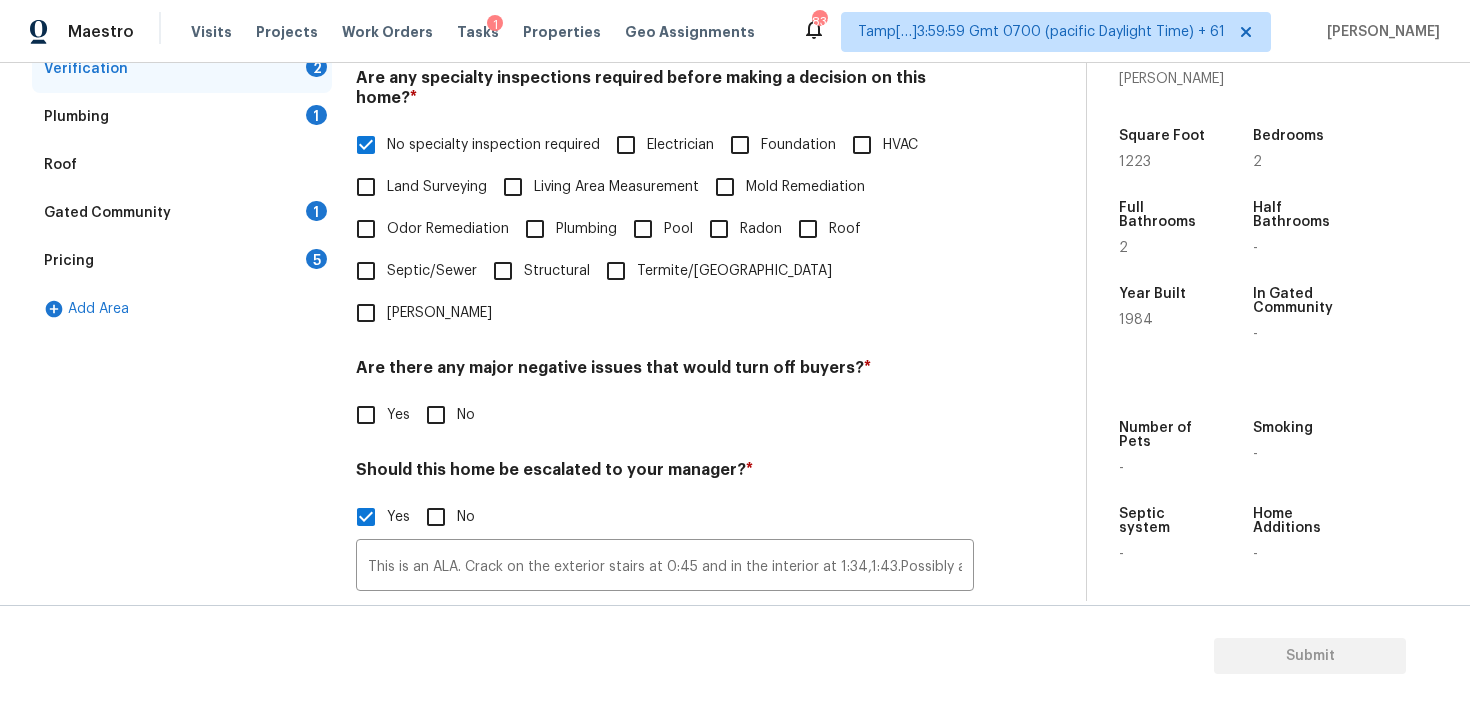 click on "No" at bounding box center [436, 415] 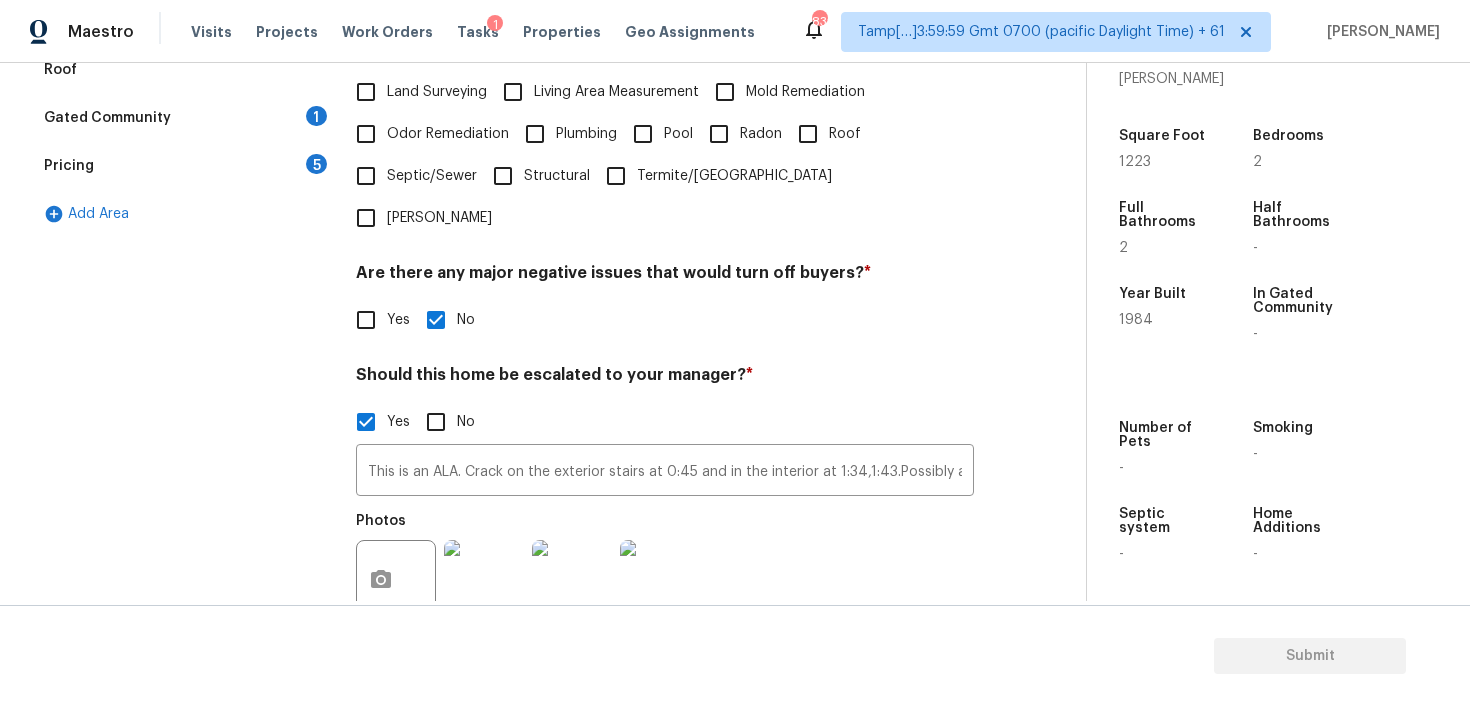 scroll, scrollTop: 499, scrollLeft: 0, axis: vertical 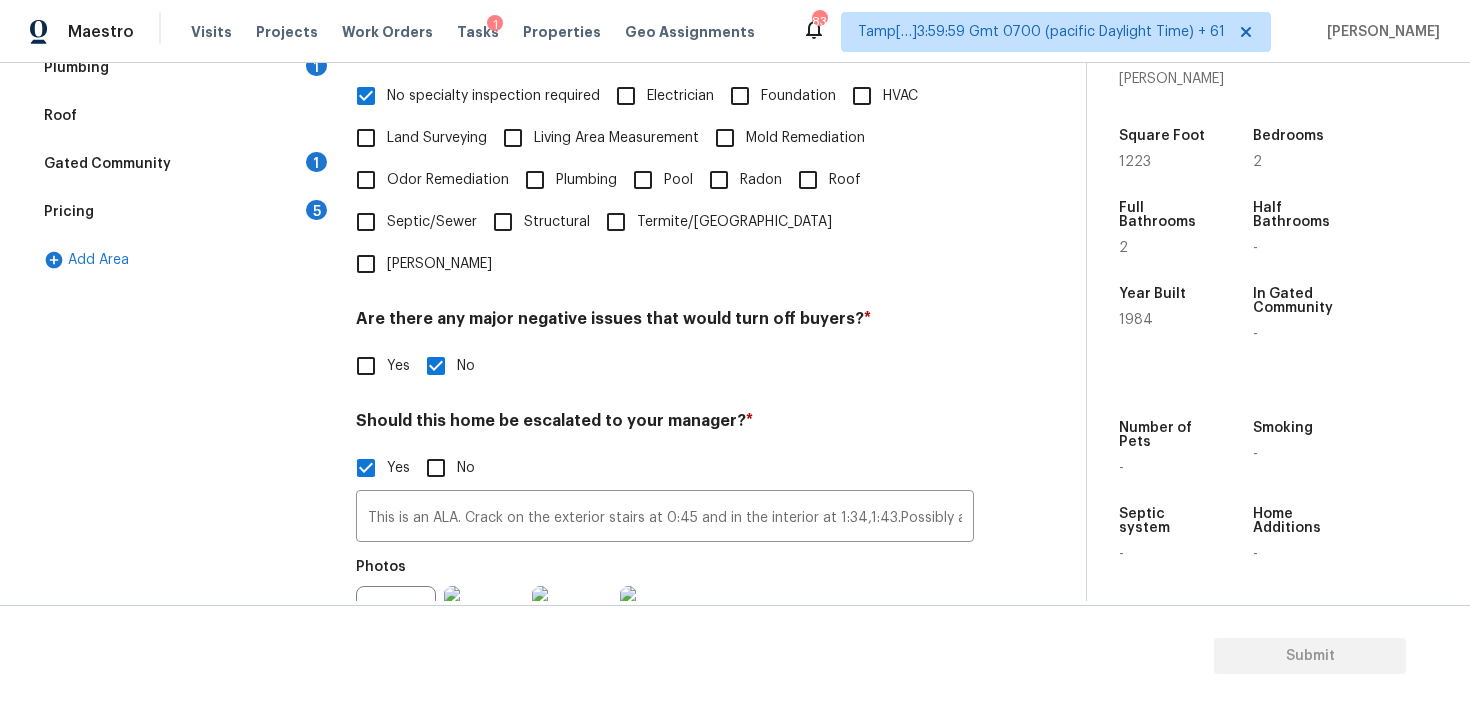 click on "No specialty inspection required" at bounding box center (366, 96) 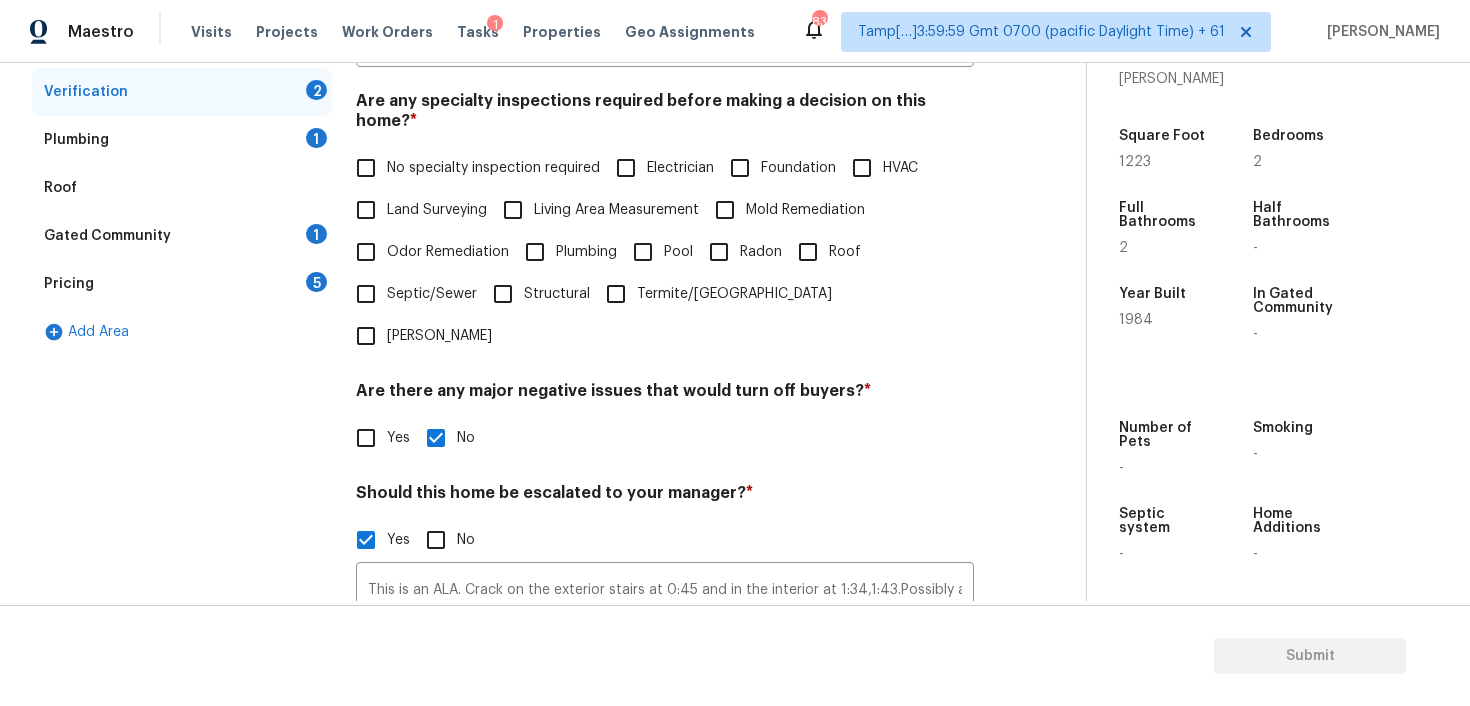 scroll, scrollTop: 421, scrollLeft: 0, axis: vertical 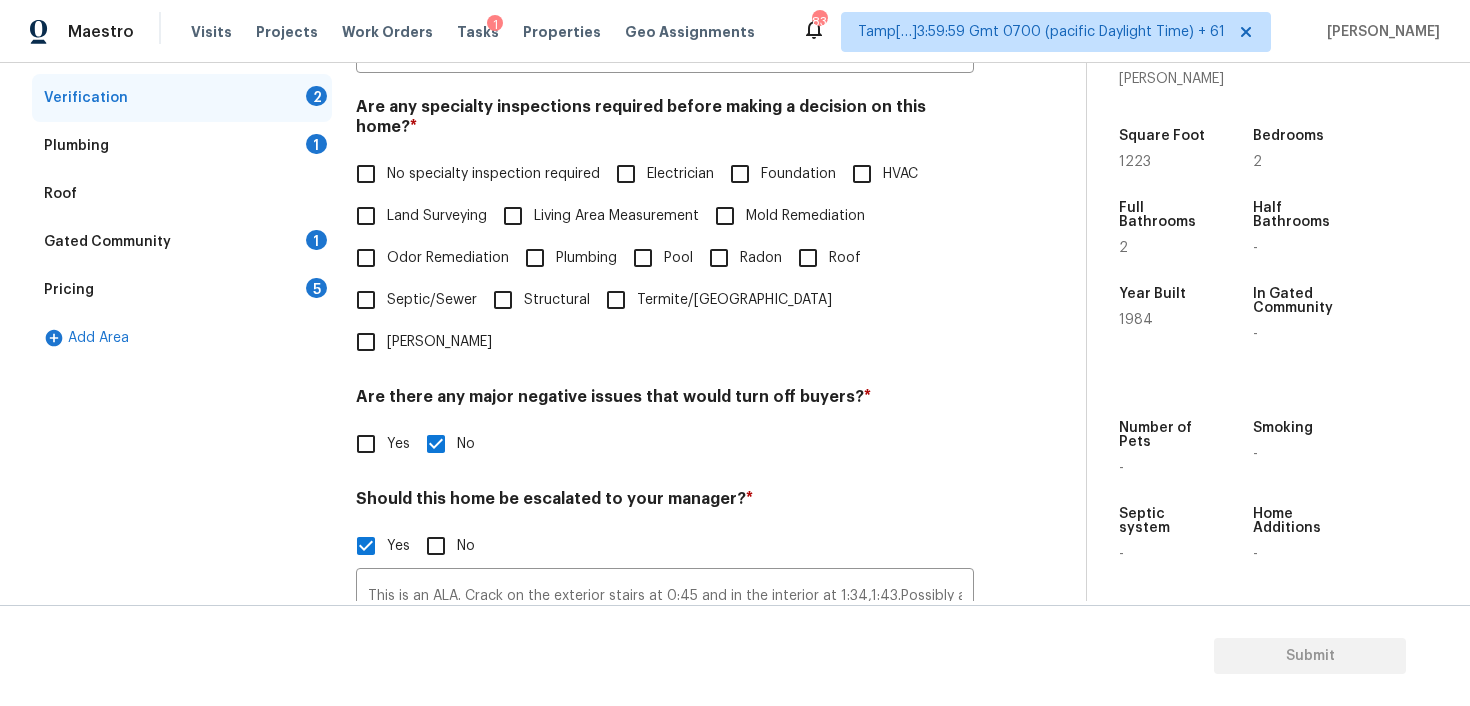 click on "Foundation" at bounding box center (740, 174) 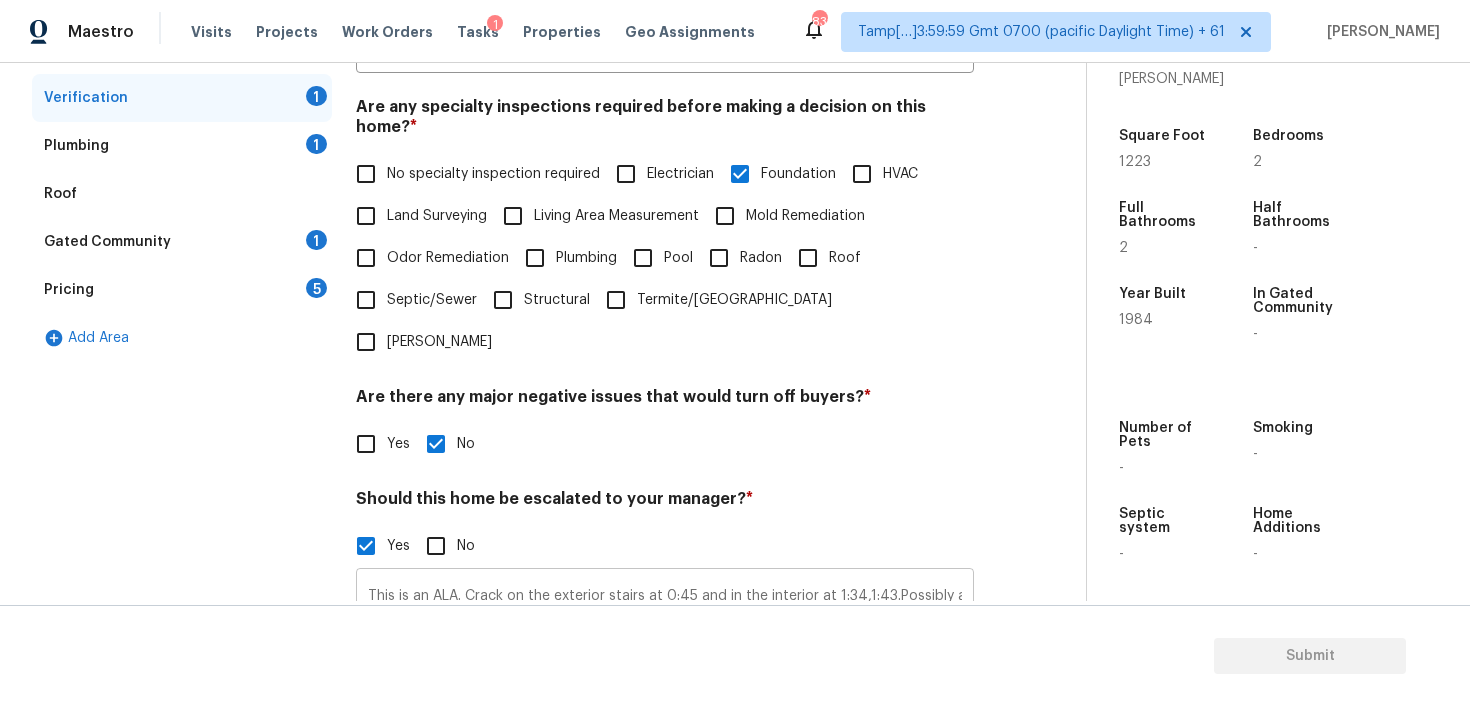 click on "This is an ALA. Crack on the exterior stairs at 0:45 and in the interior at 1:34,1:43.Possibly a foundation issue.  Possible water leakage at 1:53" at bounding box center (665, 596) 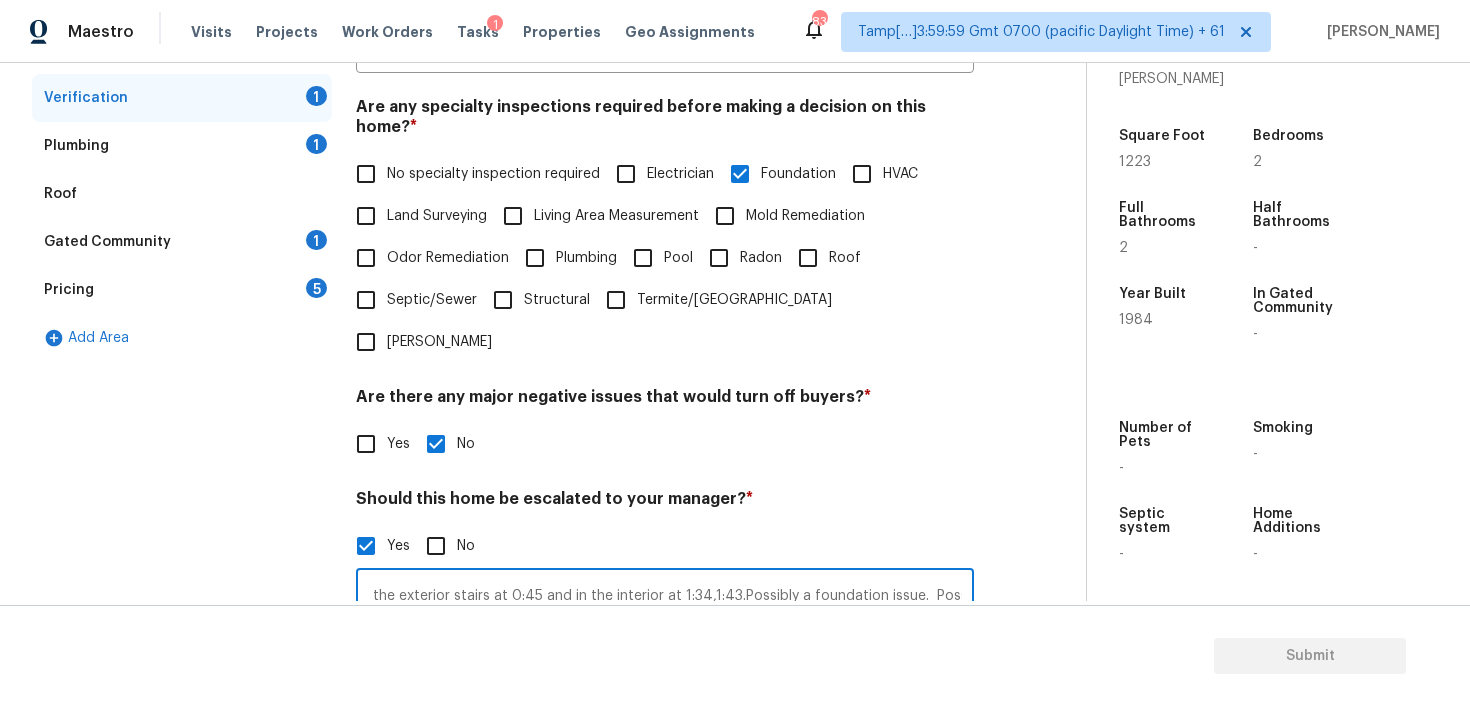 scroll, scrollTop: 0, scrollLeft: 157, axis: horizontal 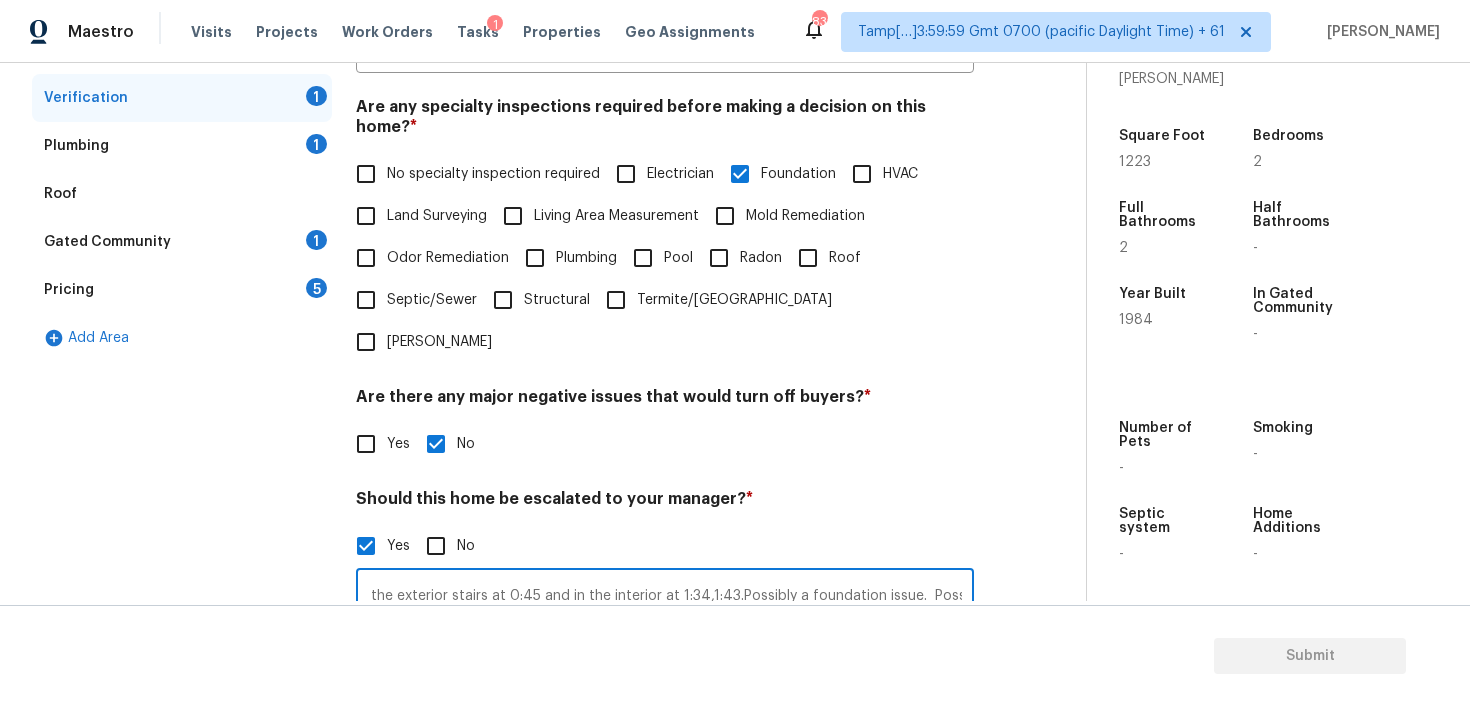 click on "This is an ALA. Crack on the exterior stairs at 0:45 and in the interior at 1:34,1:43.Possibly a foundation issue.  Possible water leakage at 1:53" at bounding box center (665, 596) 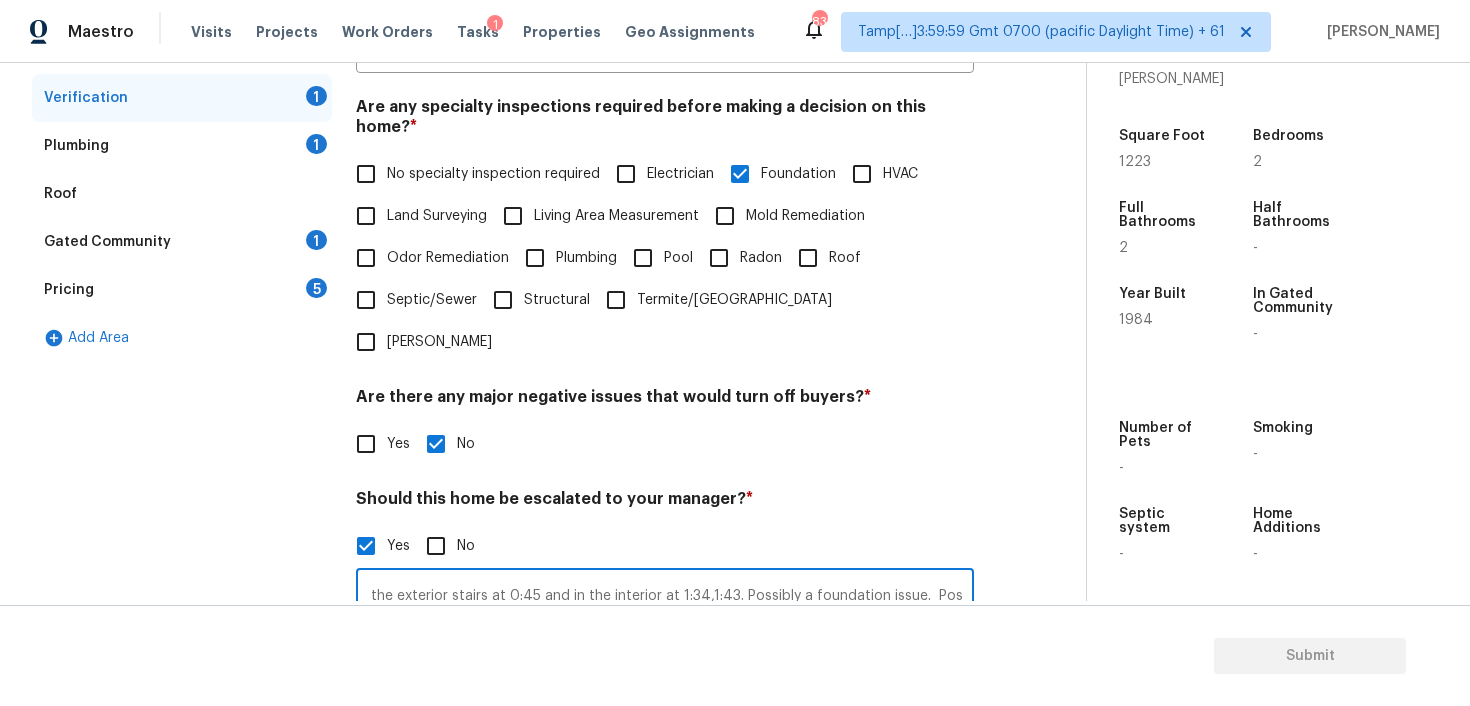 click on "This is an ALA. Crack on the exterior stairs at 0:45 and in the interior at 1:34,1:43. Possibly a foundation issue.  Possible water leakage at 1:53" at bounding box center [665, 596] 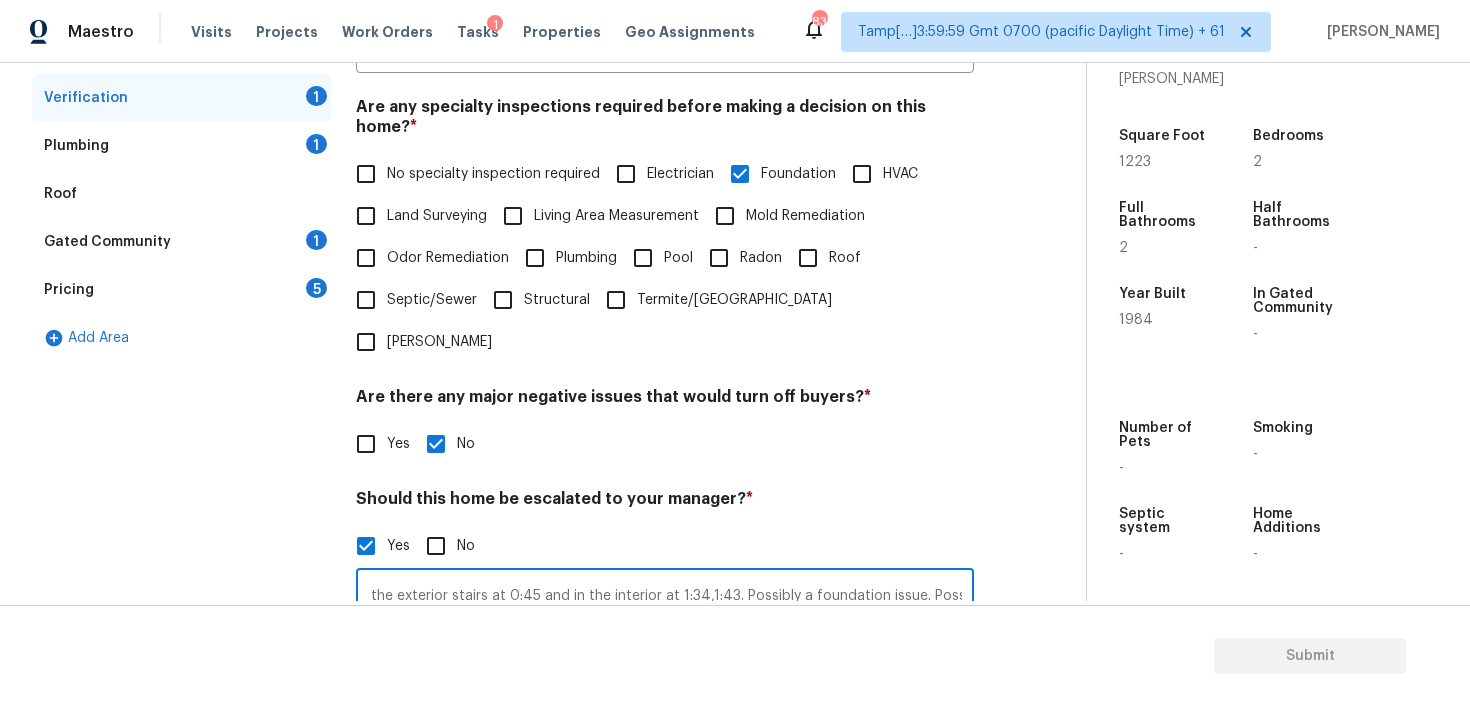 click on "This is an ALA. Crack on the exterior stairs at 0:45 and in the interior at 1:34,1:43. Possibly a foundation issue. Possible water leakage at 1:53" at bounding box center (665, 596) 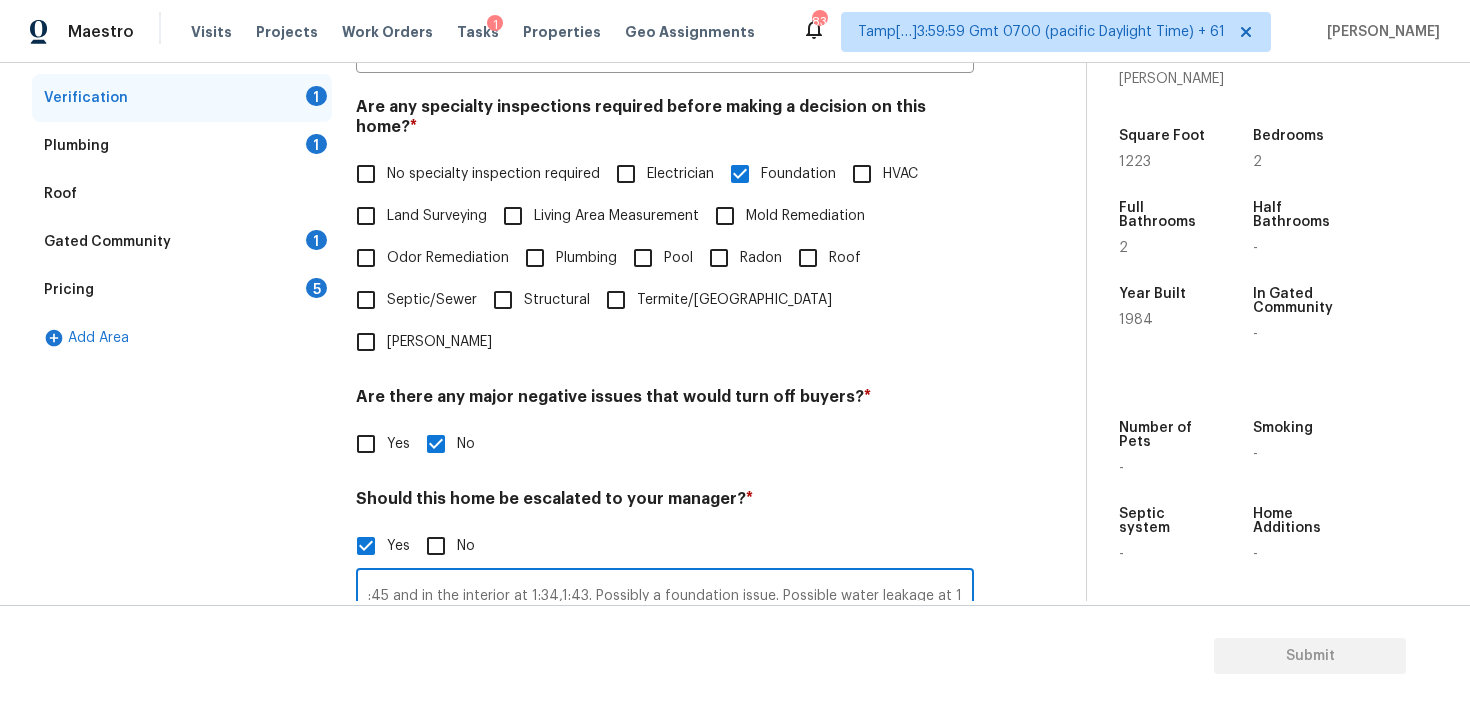 scroll, scrollTop: 0, scrollLeft: 312, axis: horizontal 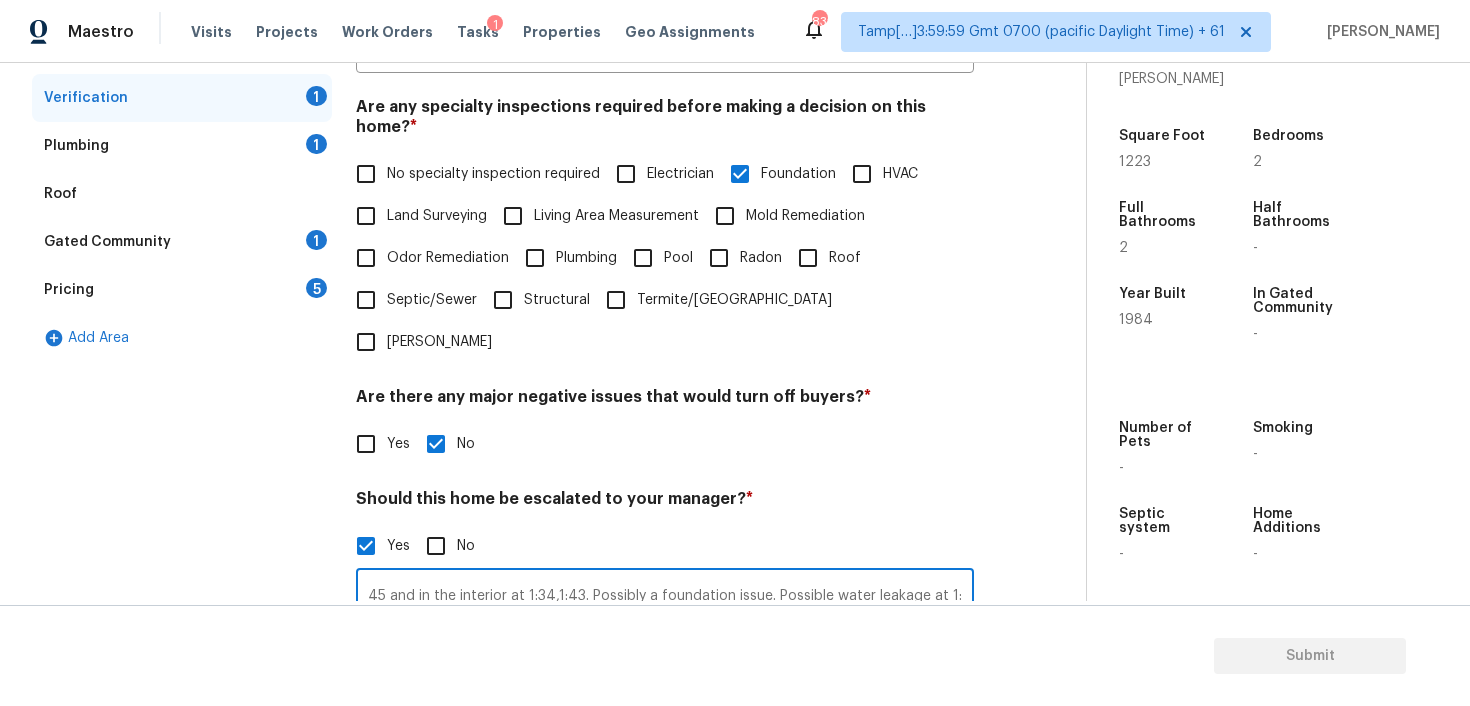 click on "This is an ALA. Crack on the exterior stairs at 0:45 and in the interior at 1:34,1:43. Possibly a foundation issue. Possible water leakage at 1:53" at bounding box center (665, 596) 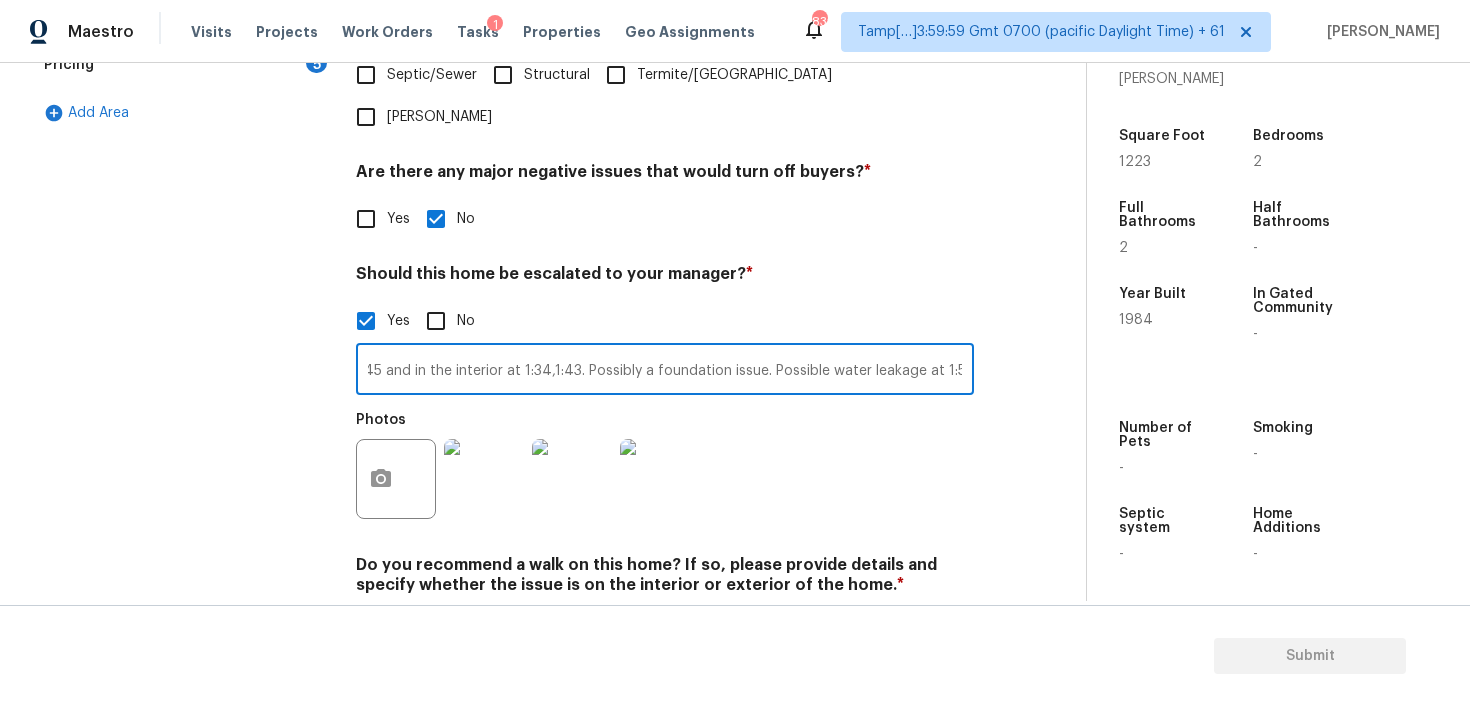 scroll, scrollTop: 667, scrollLeft: 0, axis: vertical 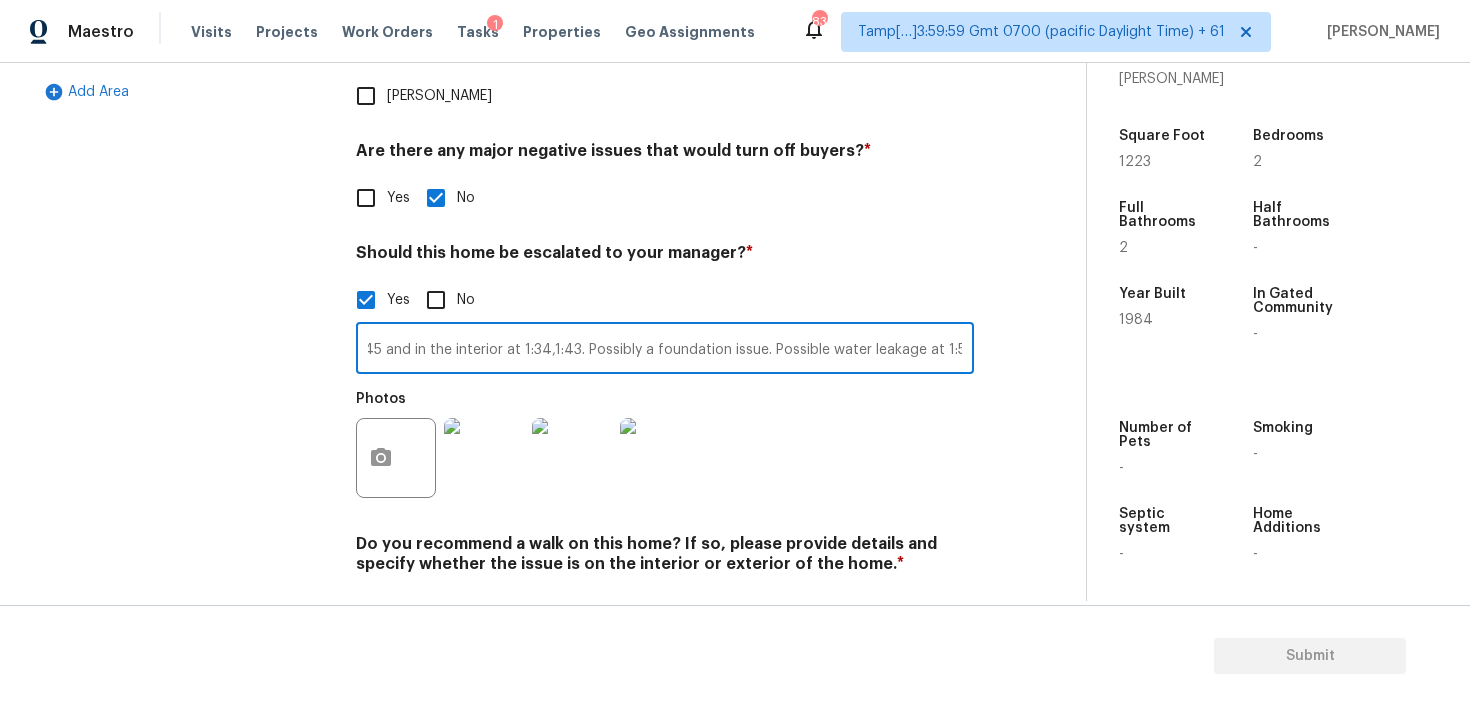 type on "This is an ALA. Crack on the exterior stairs at 0:45 and in the interior at 1:34,1:43. Possibly a foundation issue. Possible water leakage at 1:53." 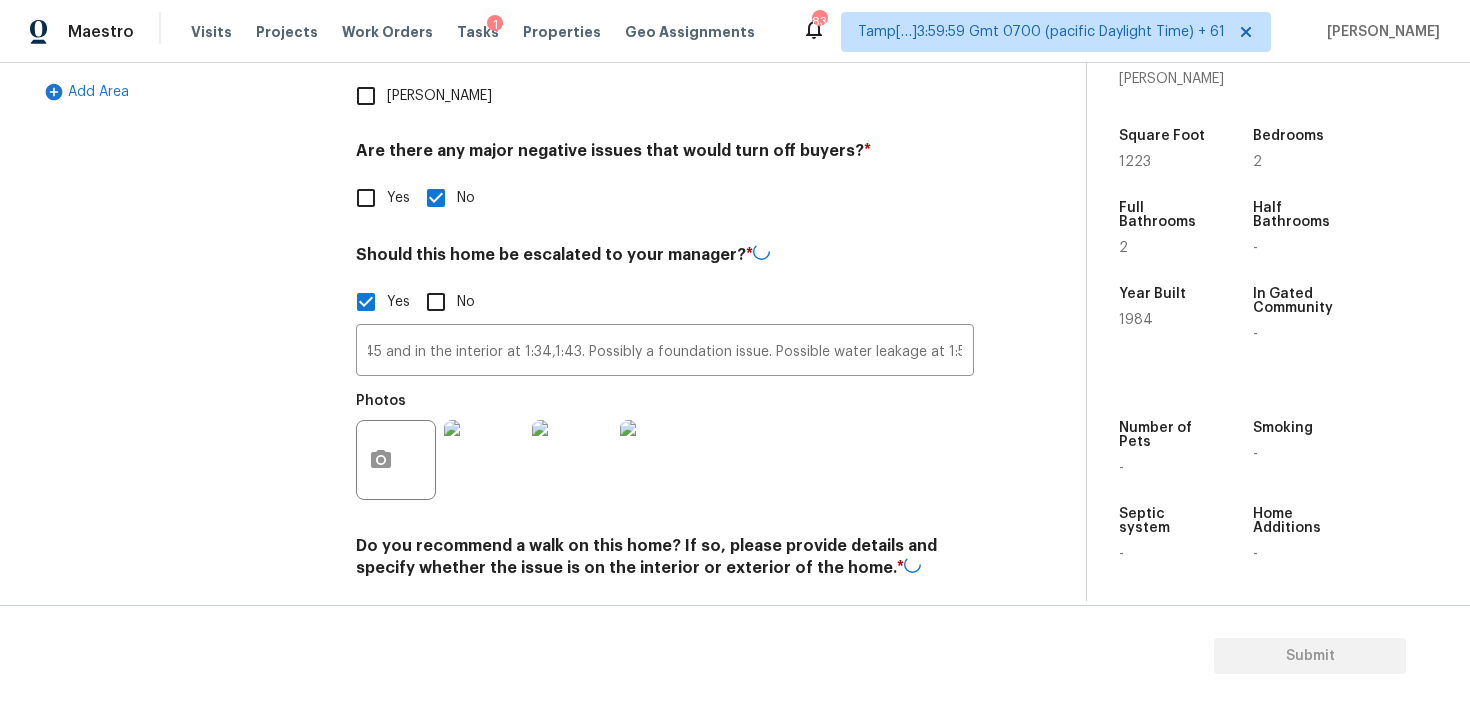 scroll, scrollTop: 0, scrollLeft: 0, axis: both 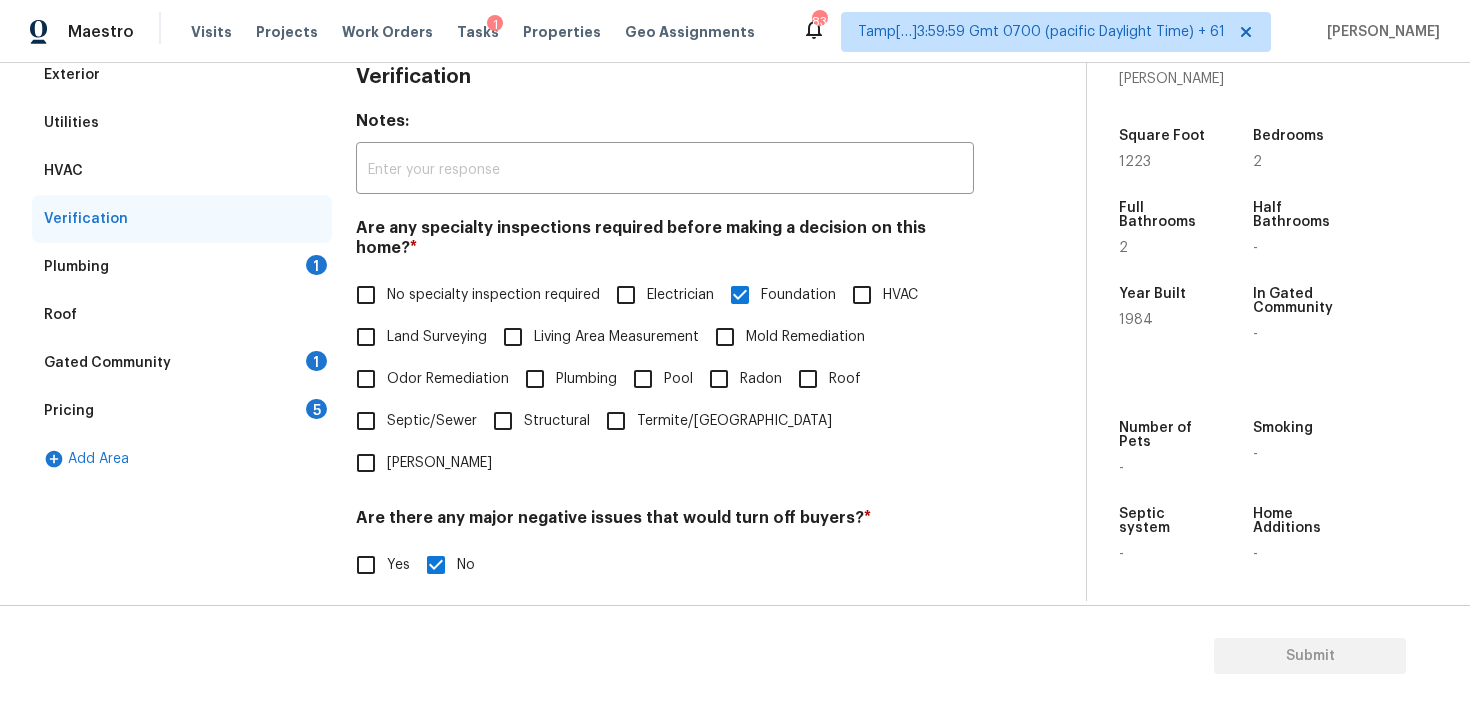 click on "Plumbing 1" at bounding box center [182, 267] 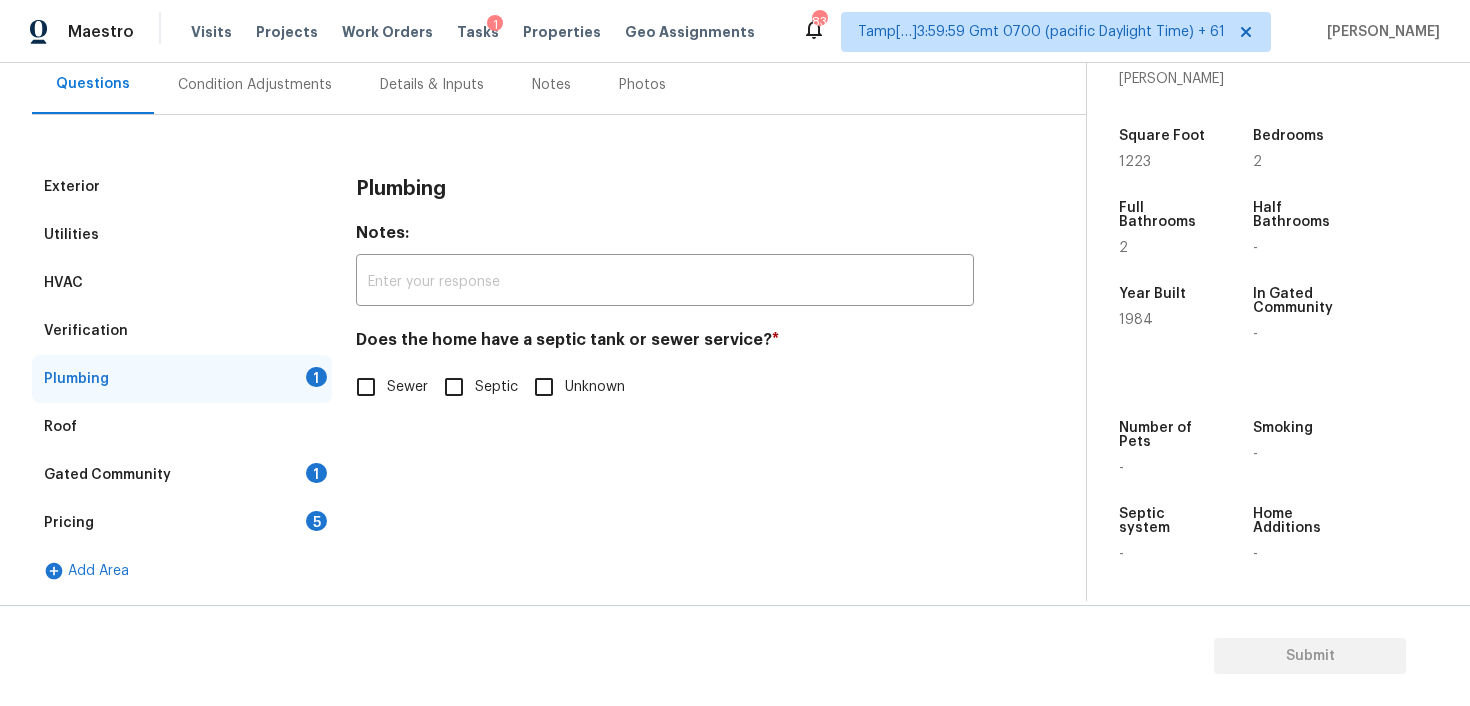 scroll, scrollTop: 188, scrollLeft: 0, axis: vertical 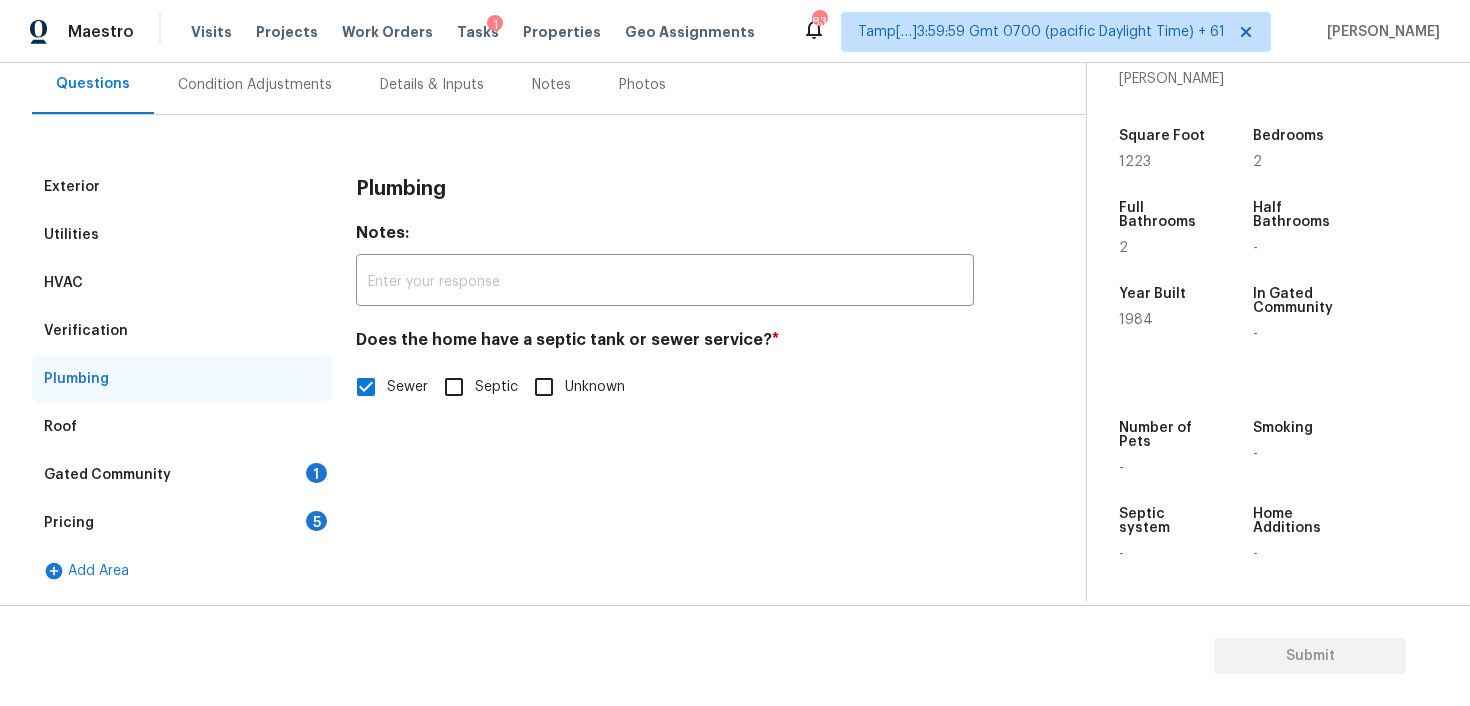 click on "1" at bounding box center (316, 473) 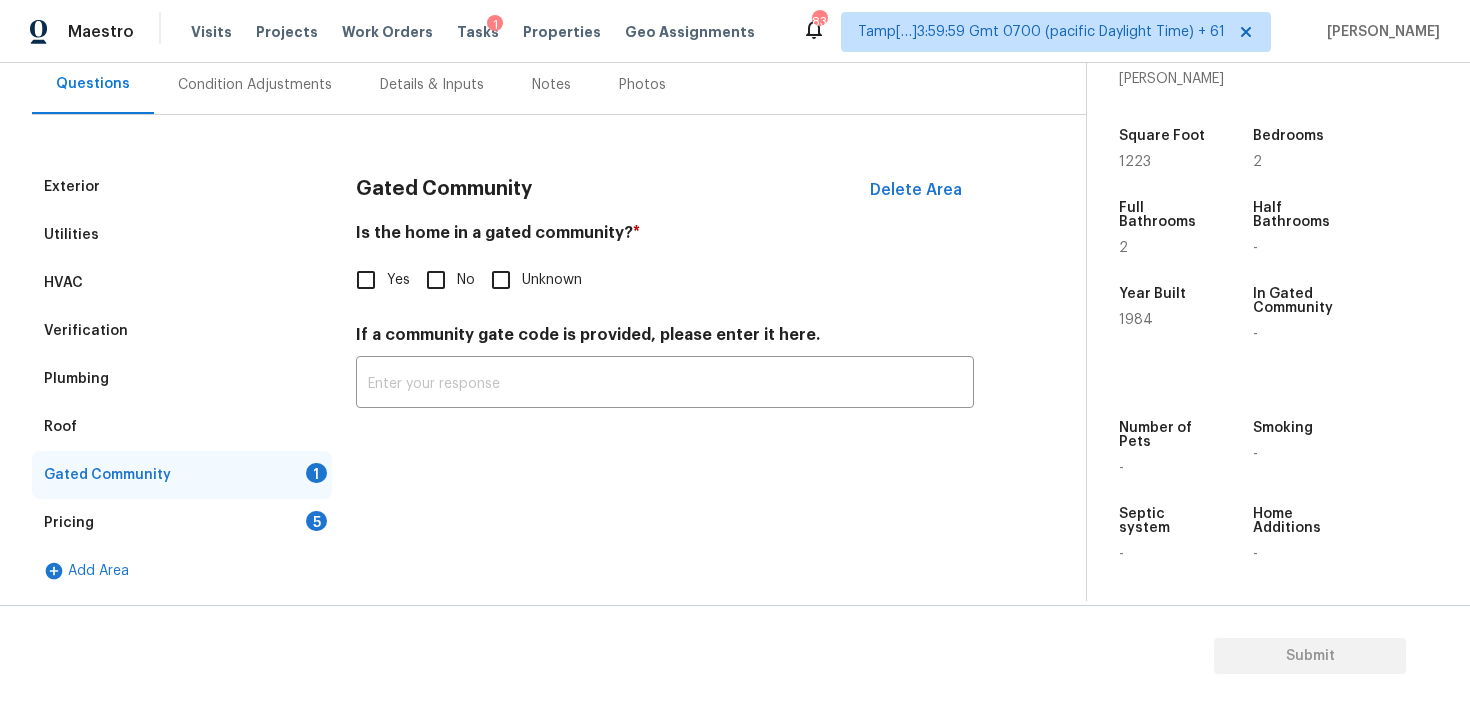 click on "No" at bounding box center [436, 280] 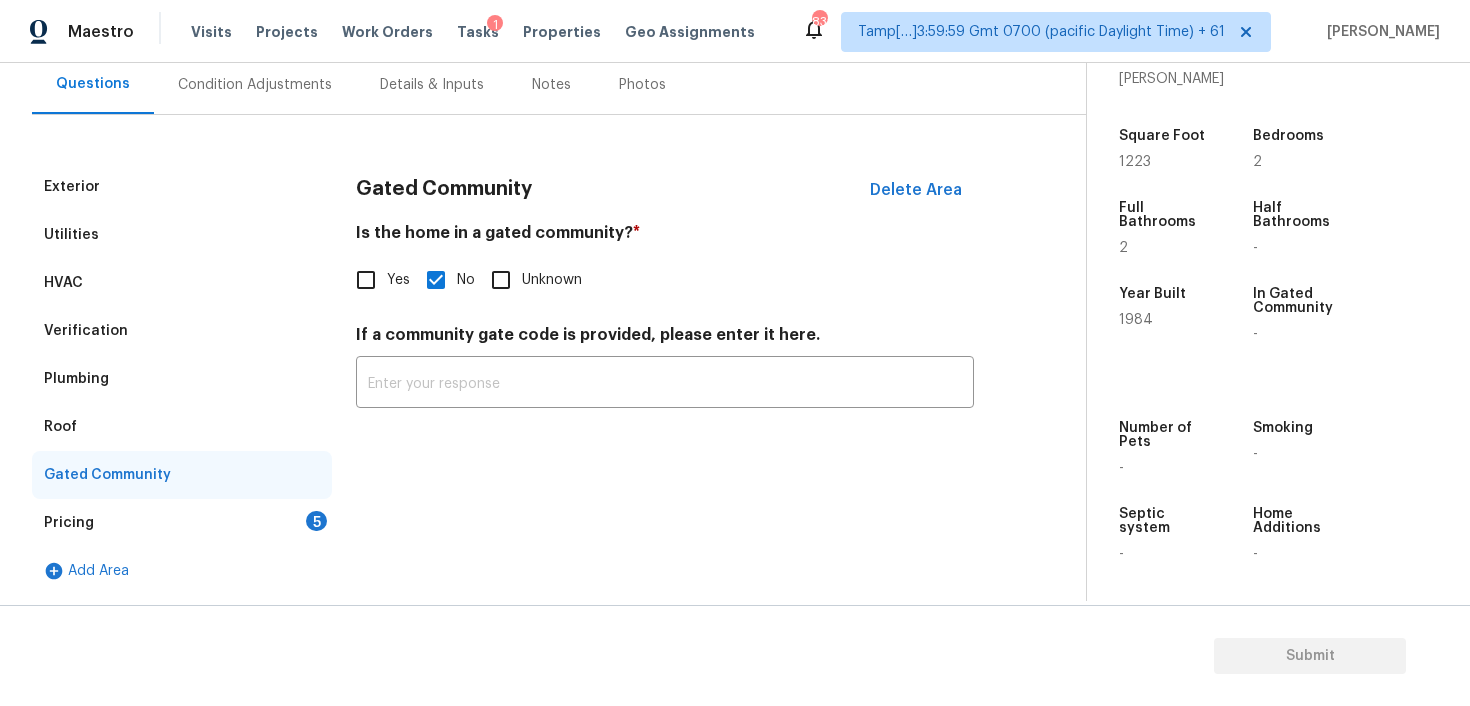 click on "Pricing 5" at bounding box center (182, 523) 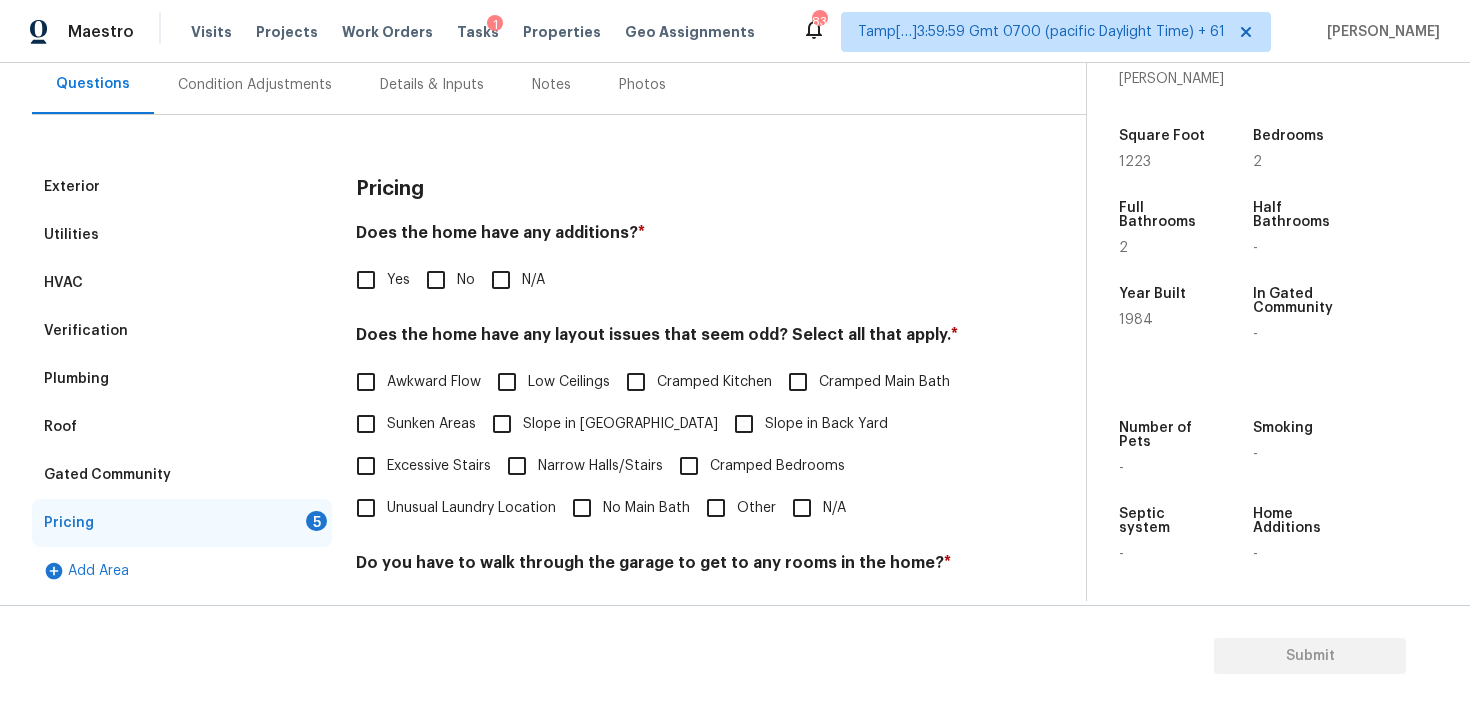 click on "No" at bounding box center (436, 280) 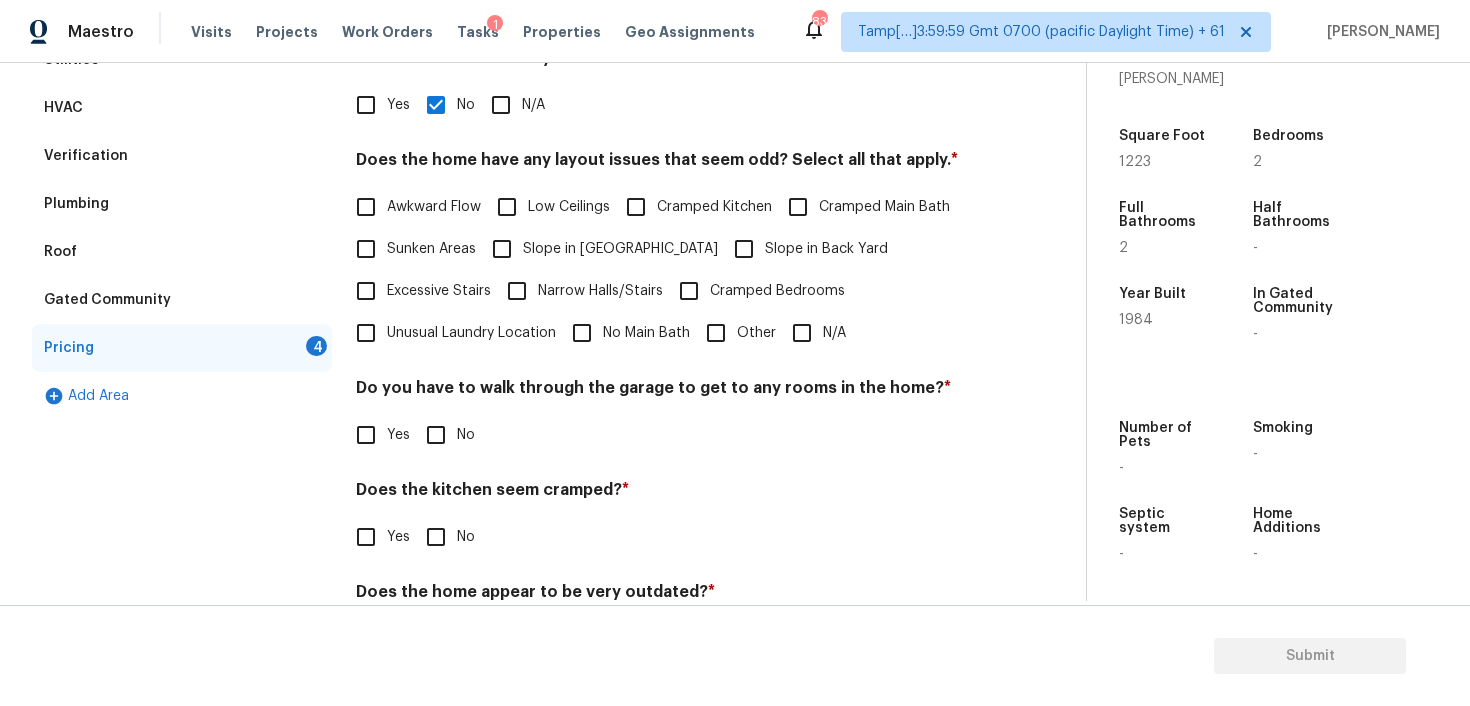 scroll, scrollTop: 391, scrollLeft: 0, axis: vertical 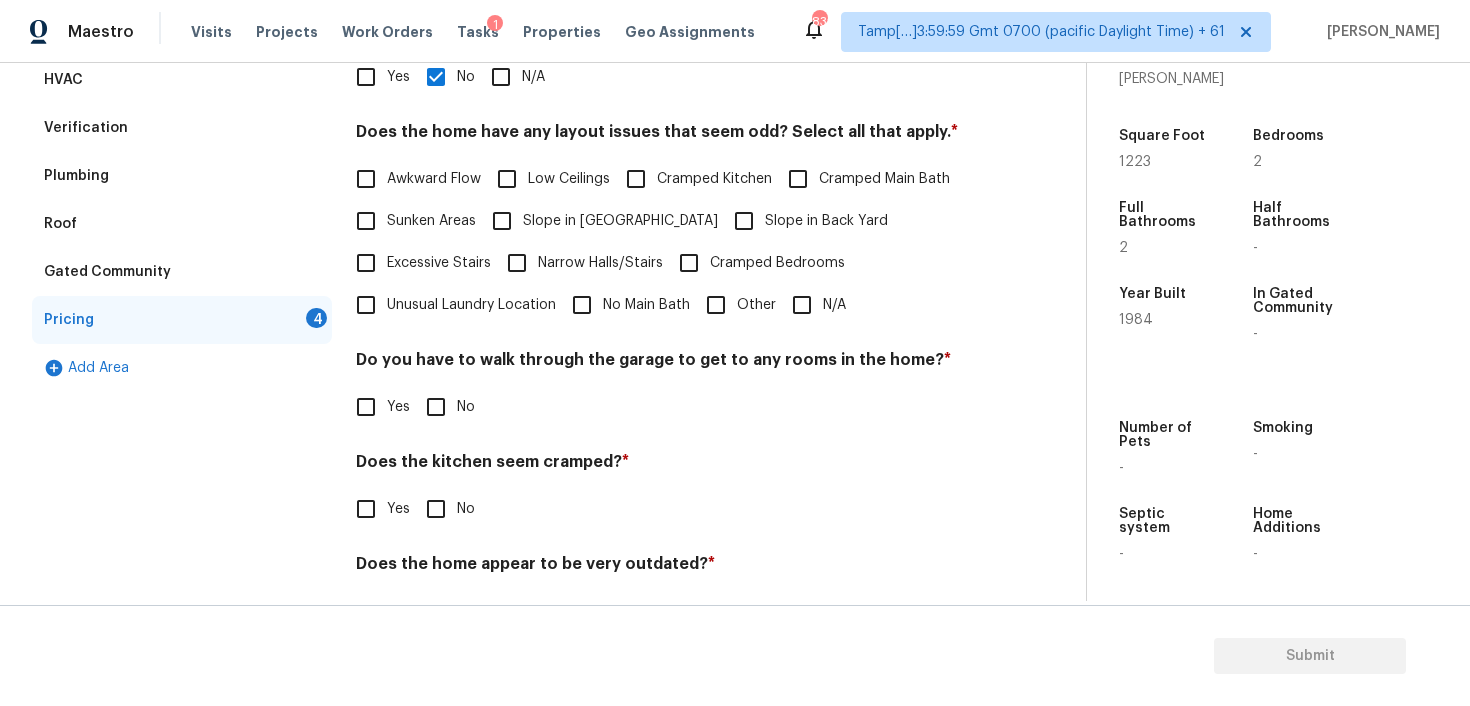 click on "Slope in [GEOGRAPHIC_DATA]" at bounding box center [599, 221] 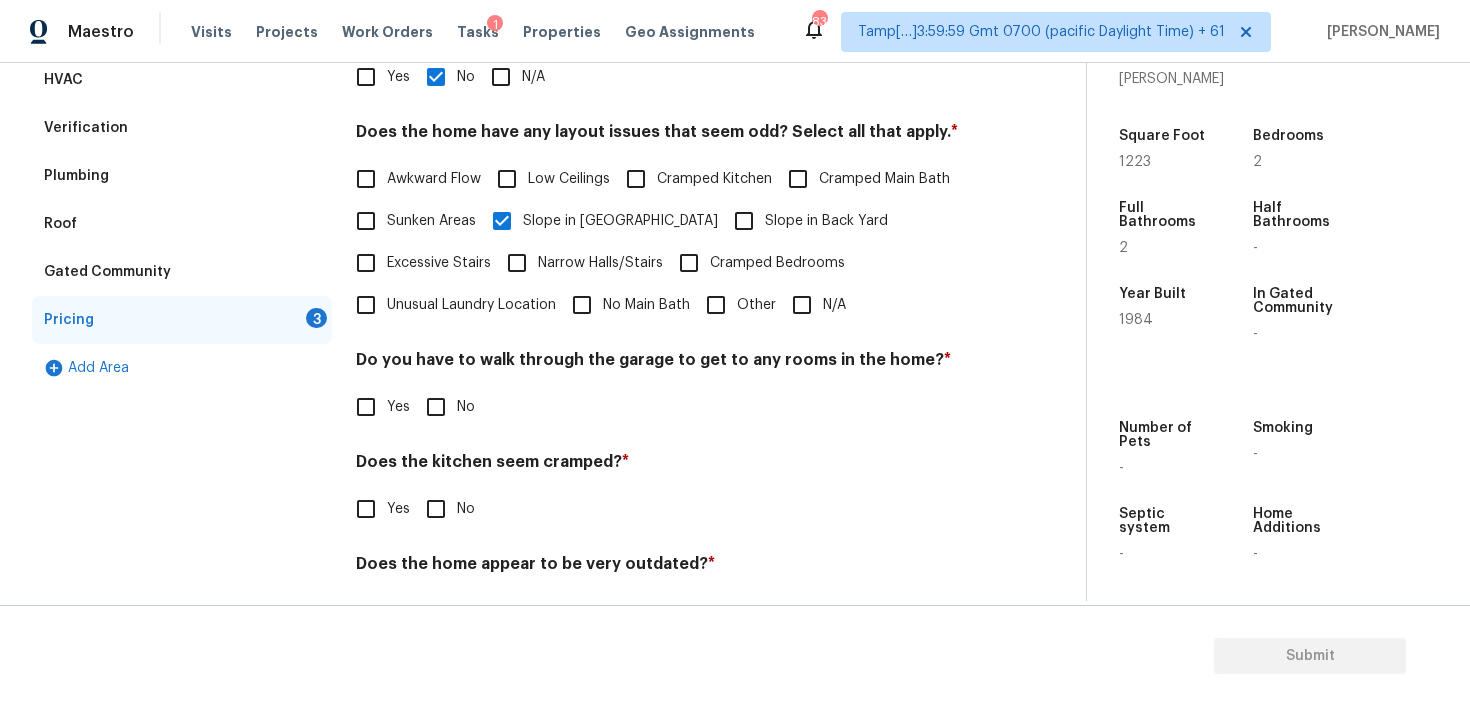 click on "Slope in Back Yard" at bounding box center (744, 221) 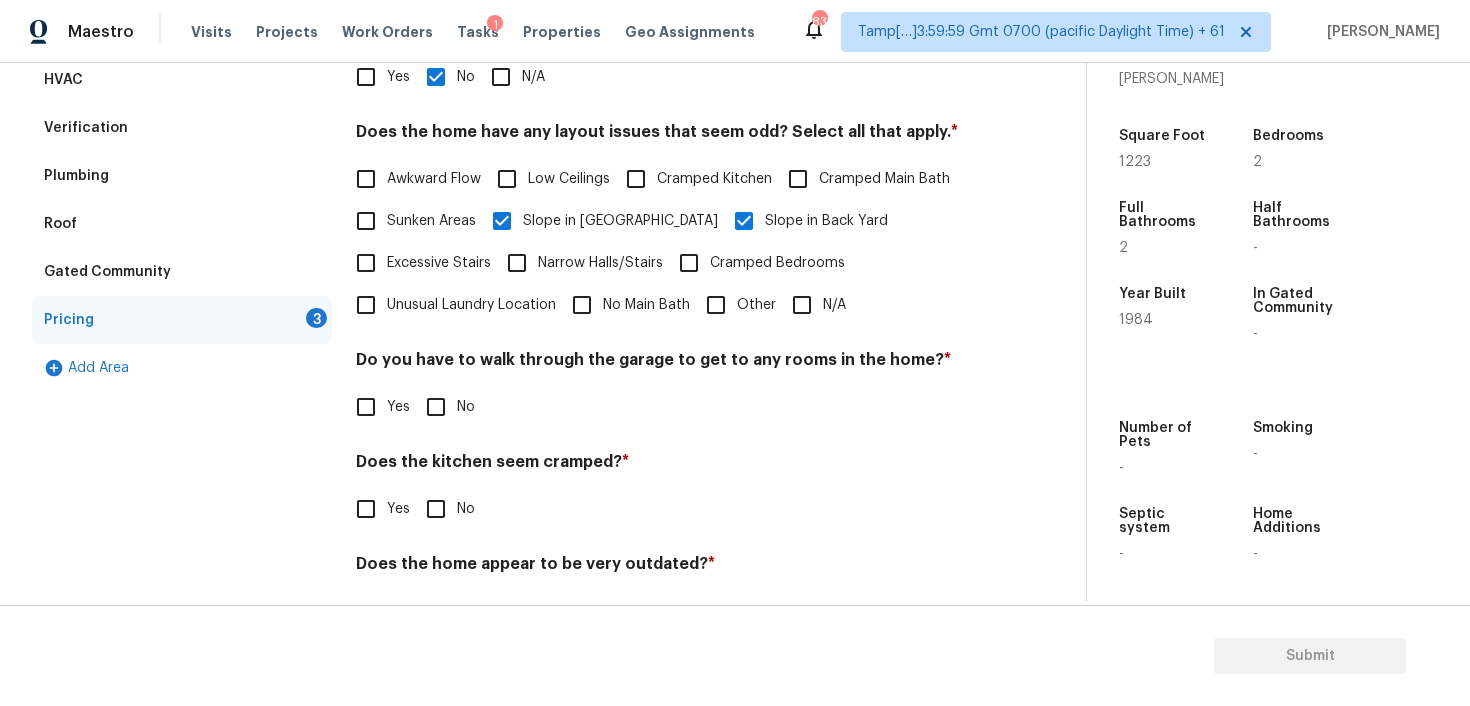 click on "Sunken Areas" at bounding box center [431, 221] 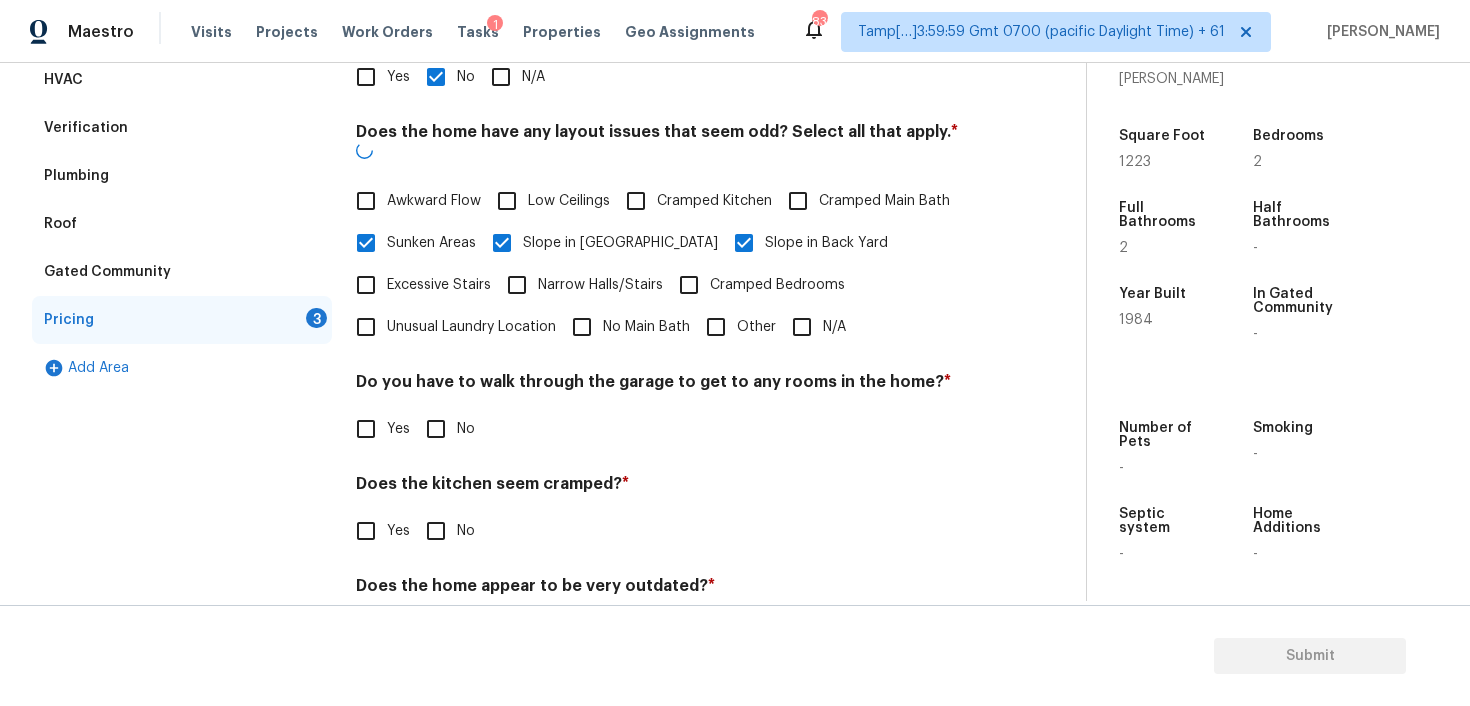 scroll, scrollTop: 452, scrollLeft: 0, axis: vertical 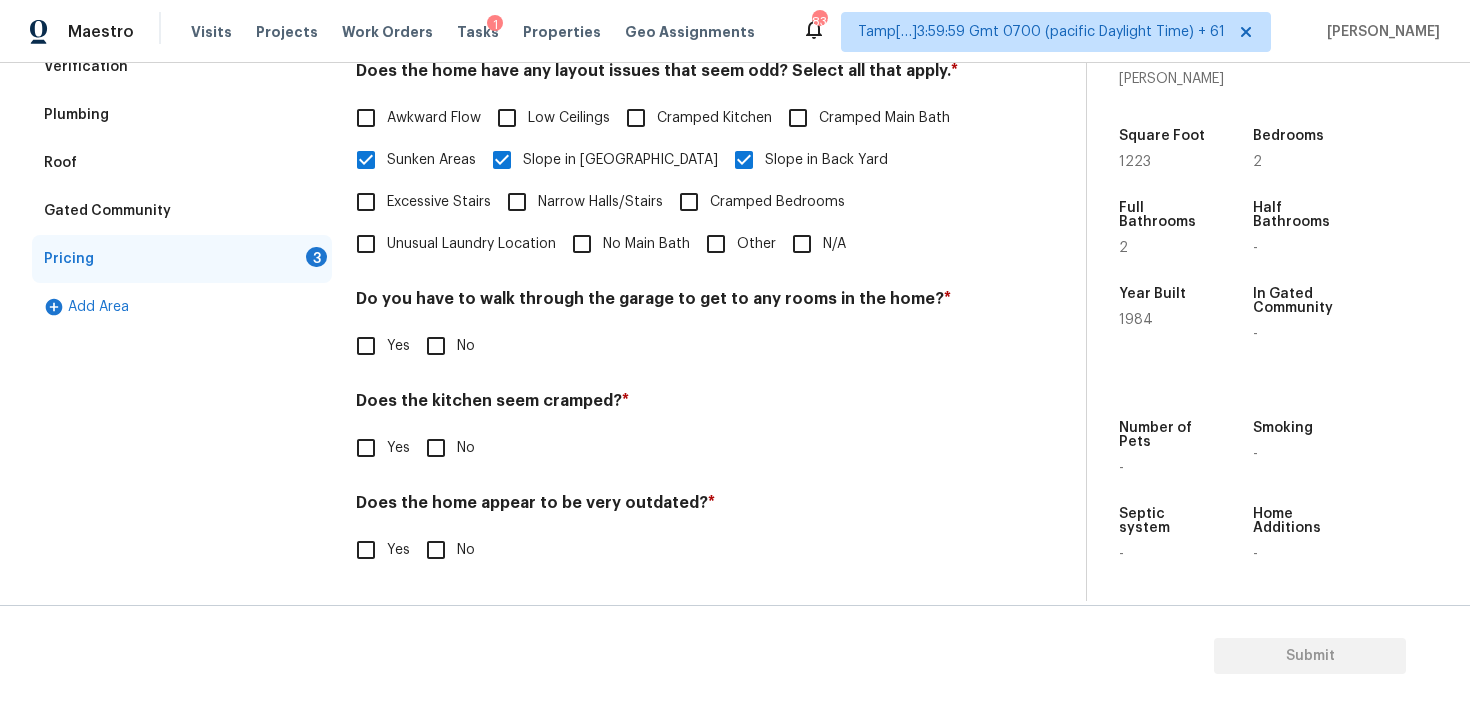 click on "No" at bounding box center [436, 346] 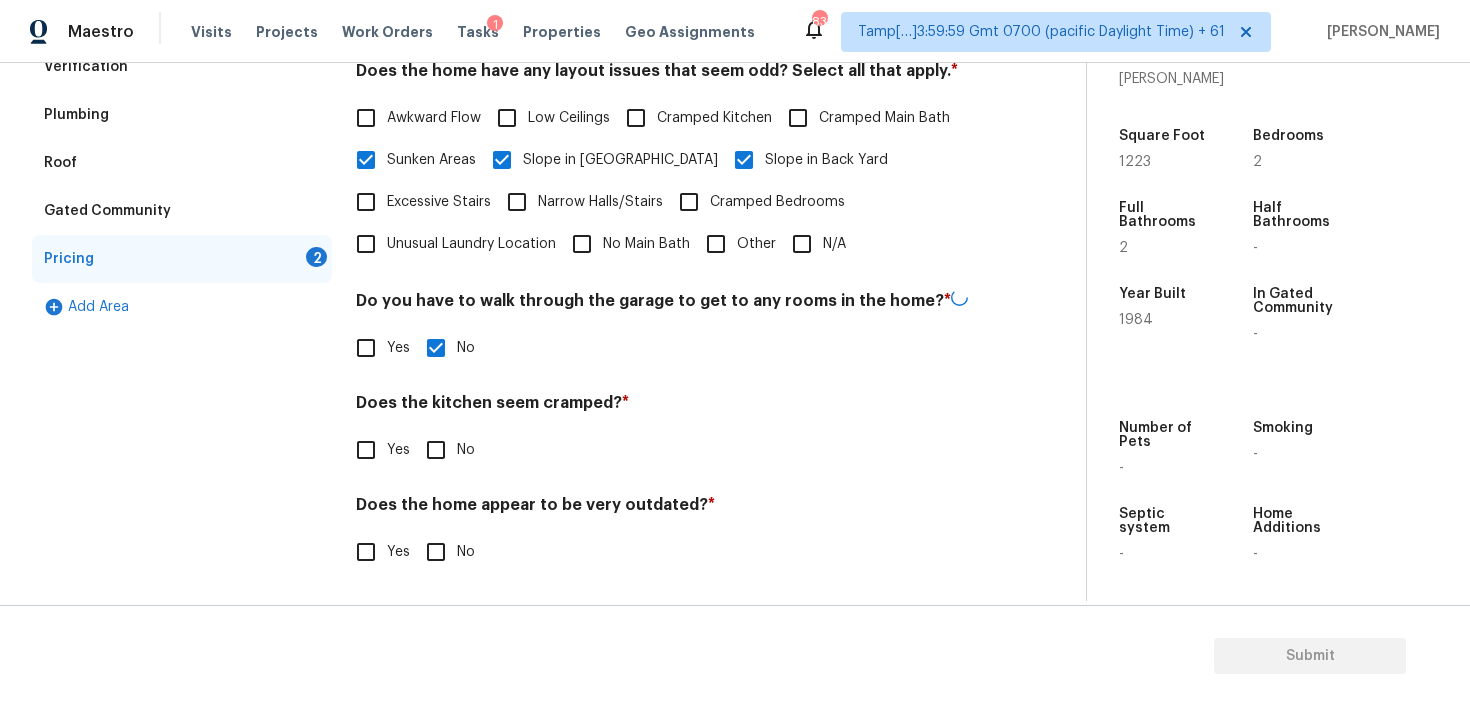 click on "No" at bounding box center (436, 450) 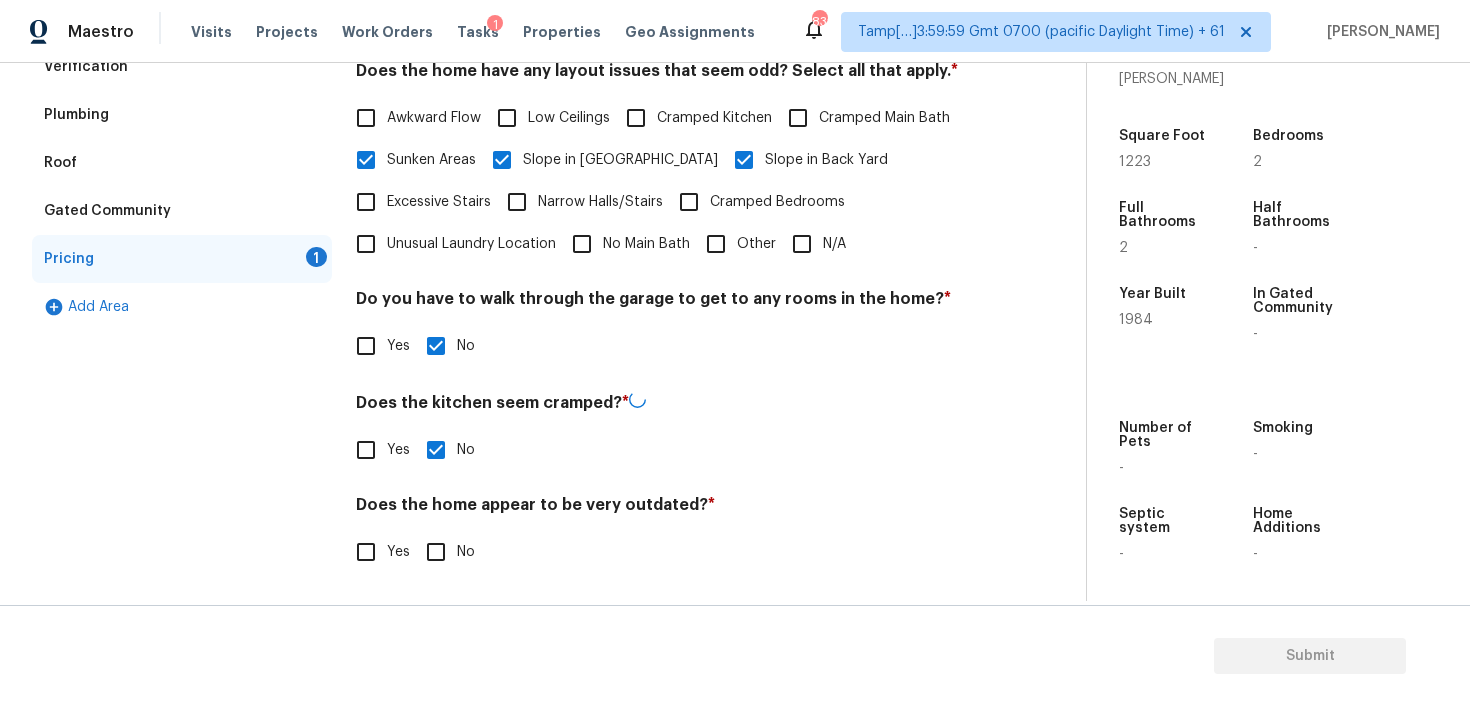 click on "No" at bounding box center [436, 552] 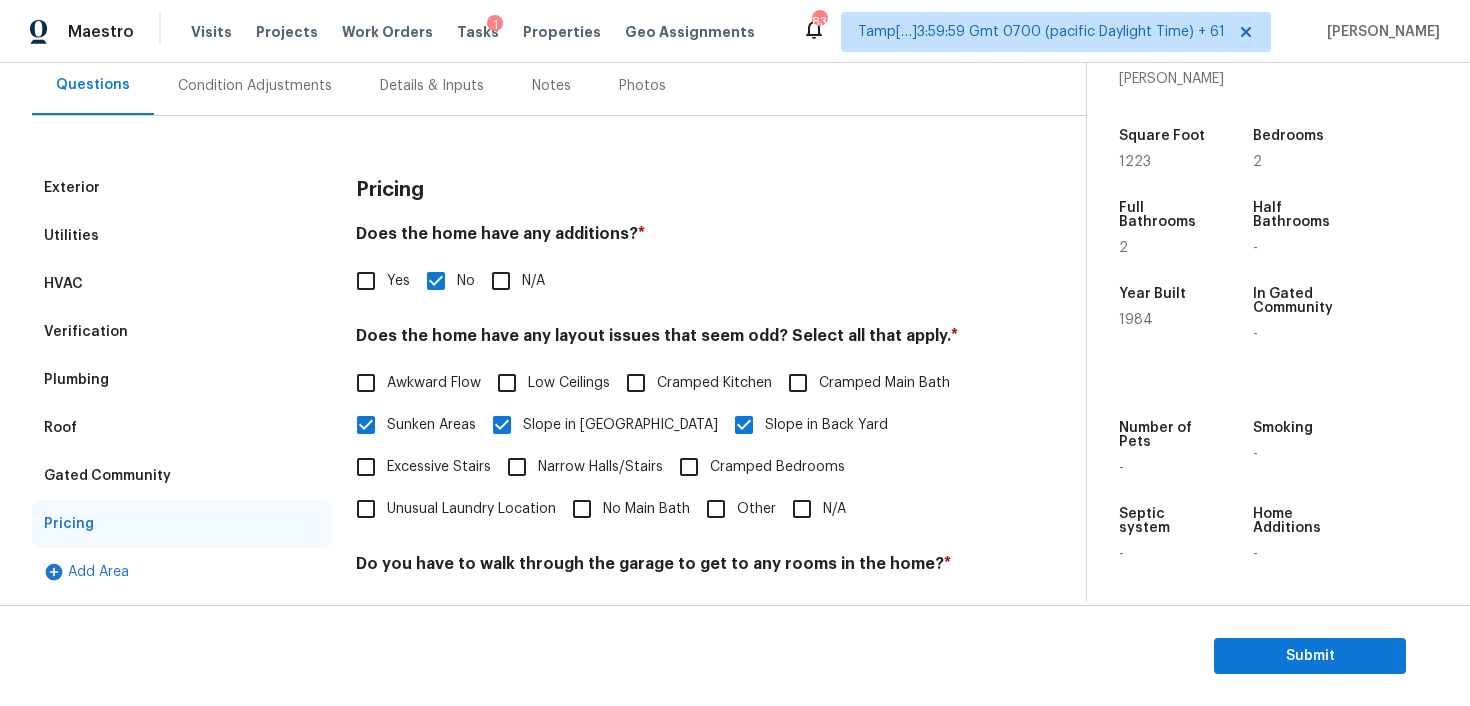 scroll, scrollTop: 152, scrollLeft: 0, axis: vertical 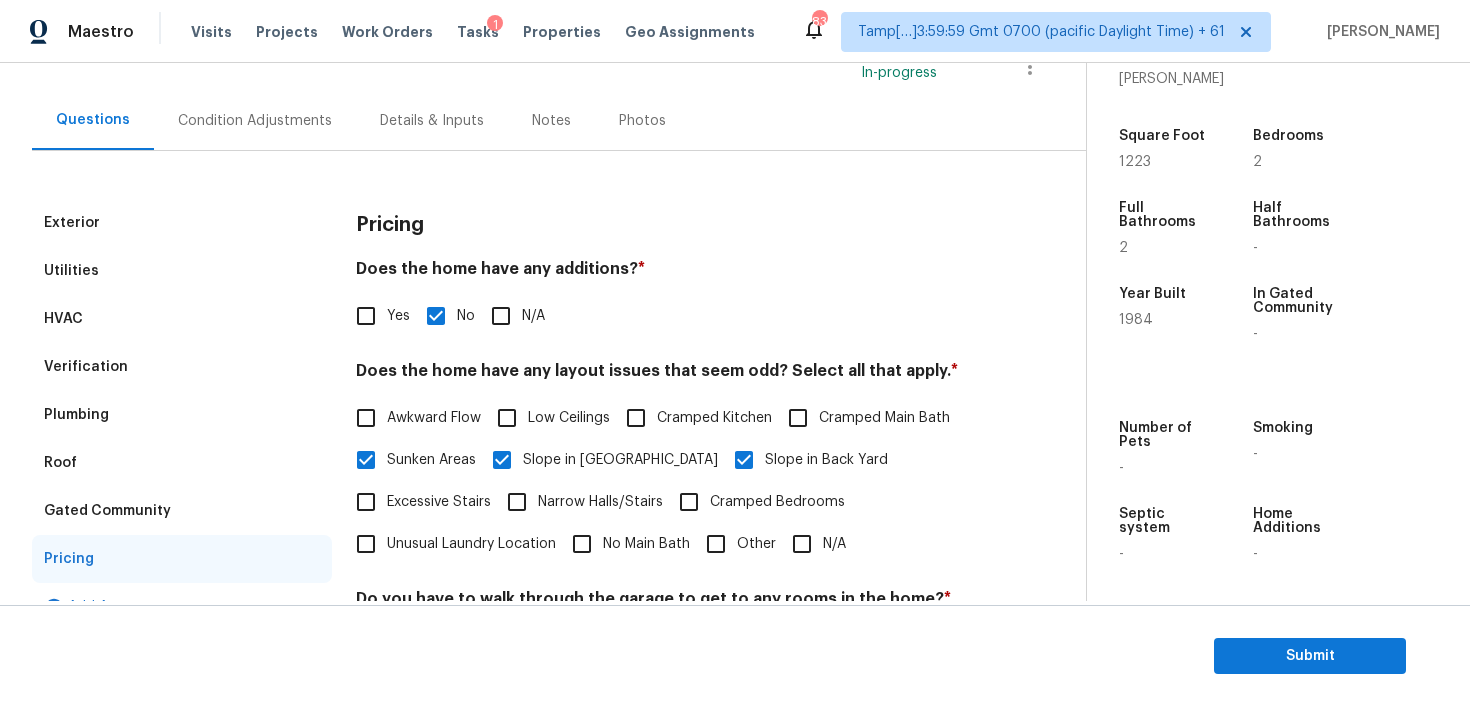 click on "Condition Adjustments" at bounding box center (255, 120) 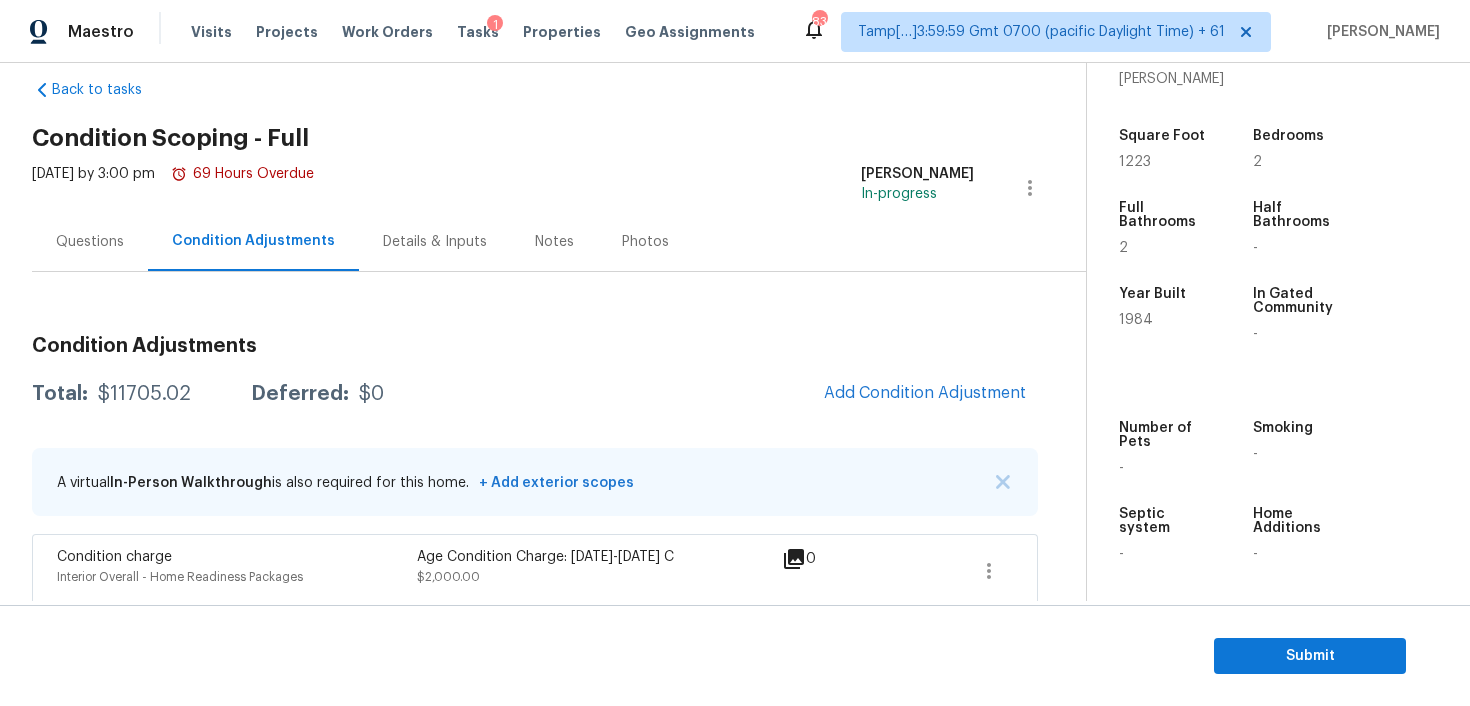 scroll, scrollTop: 0, scrollLeft: 0, axis: both 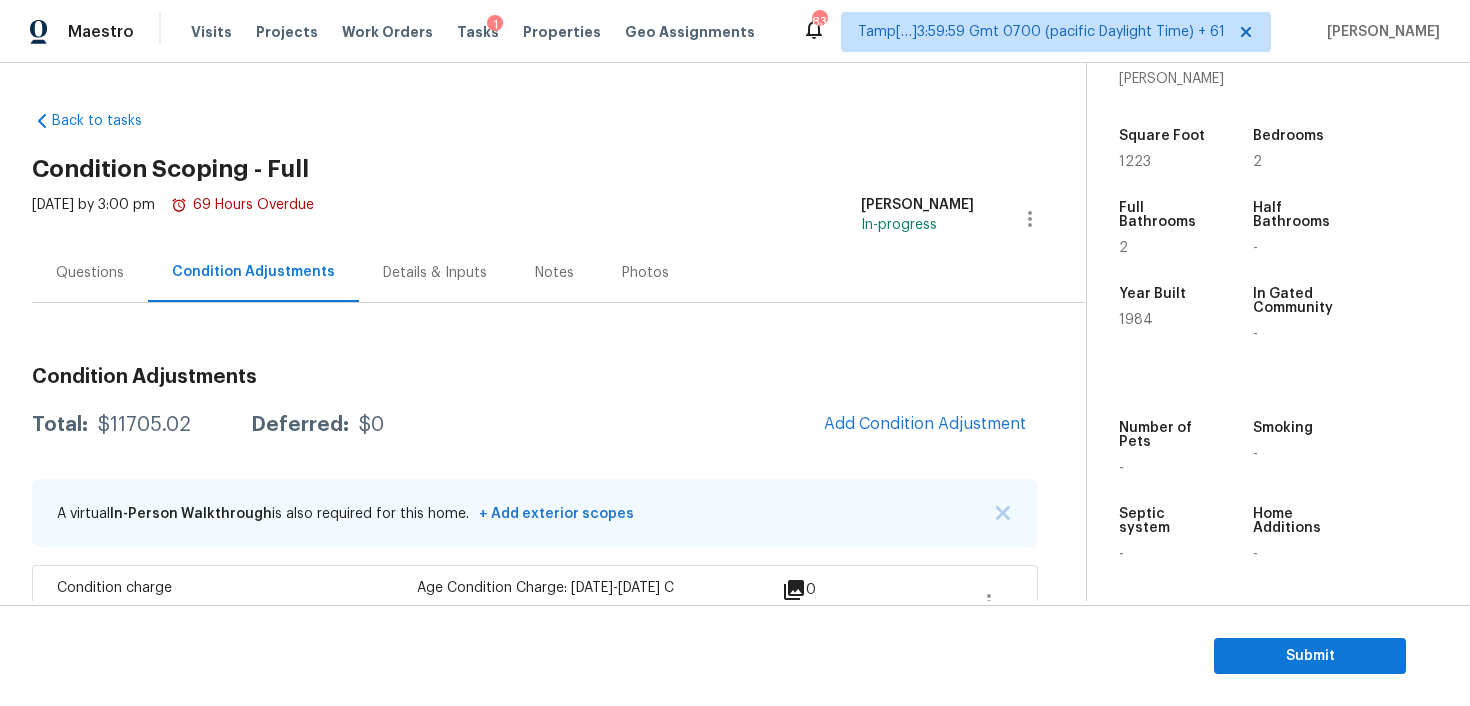 click on "Questions" at bounding box center [90, 272] 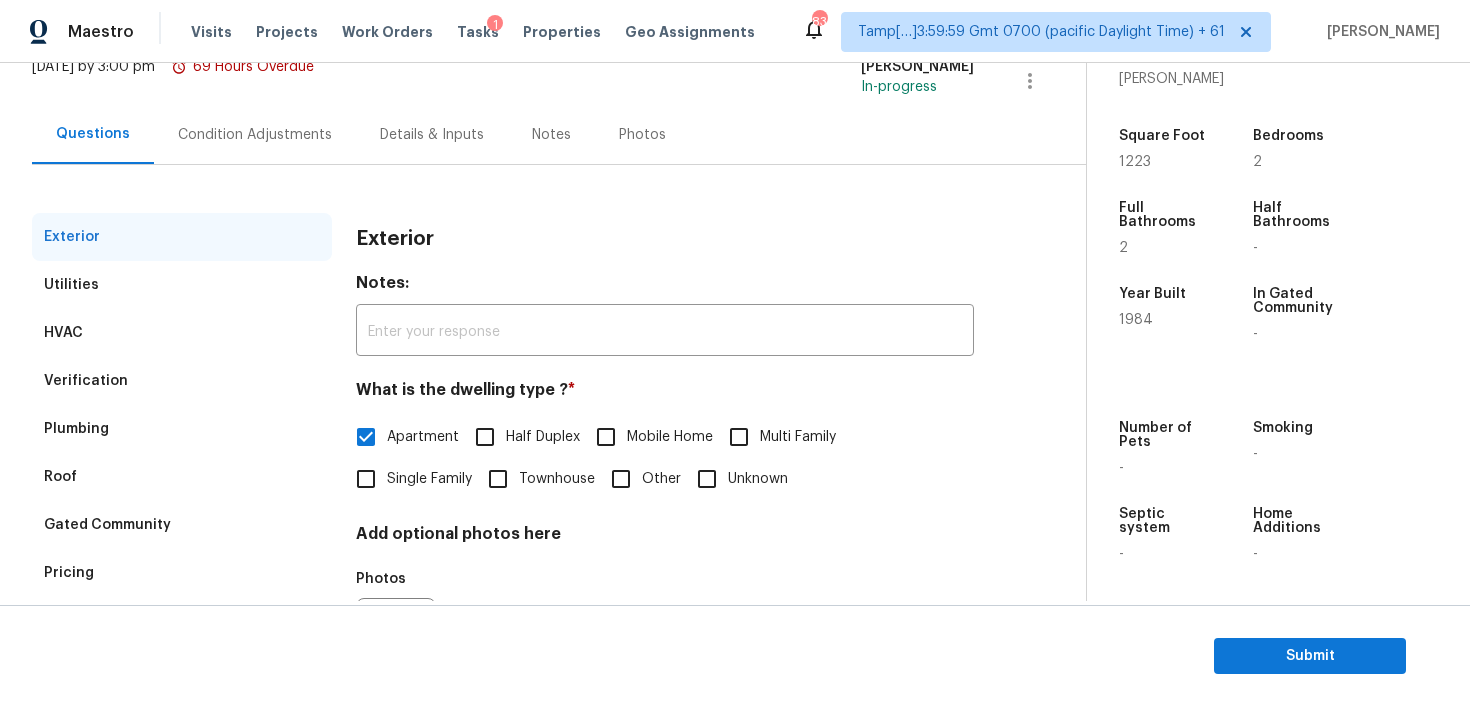click on "Condition Adjustments" at bounding box center (255, 134) 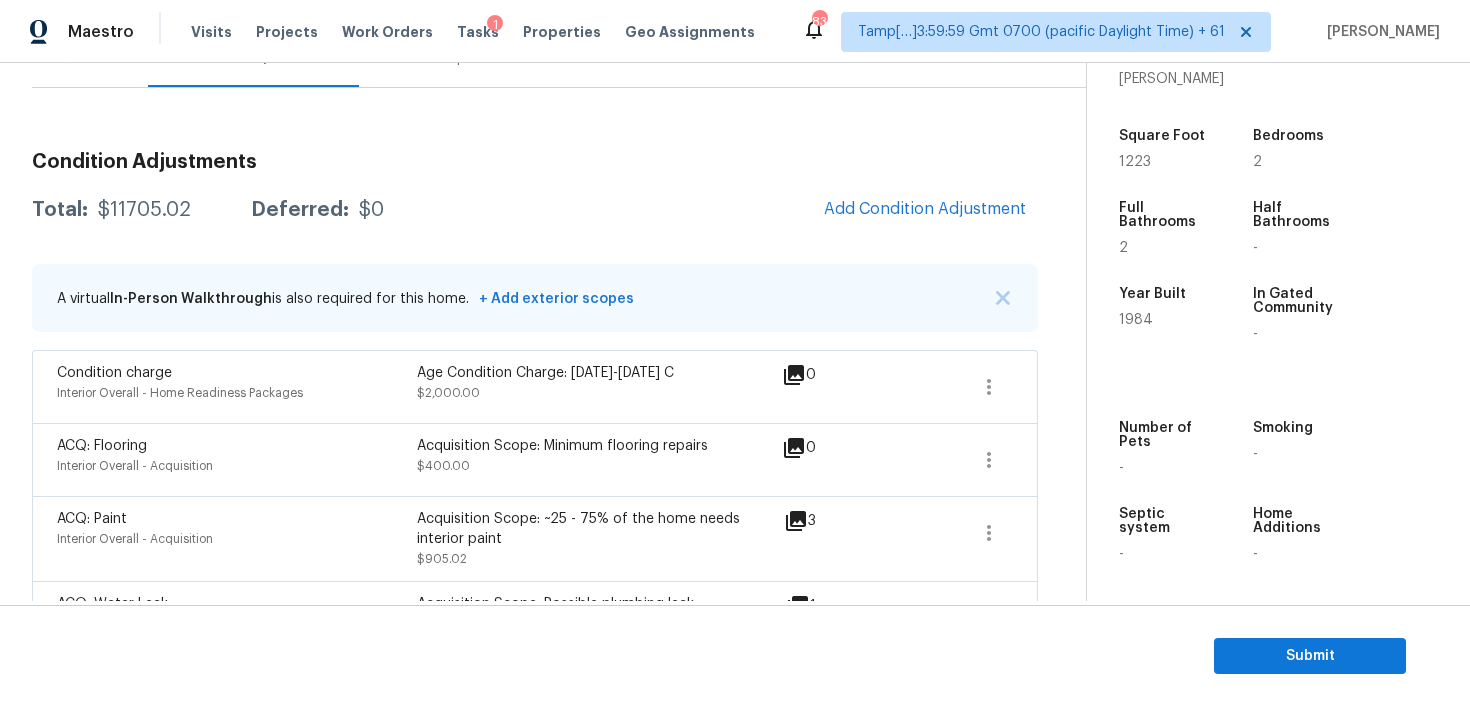 scroll, scrollTop: 200, scrollLeft: 0, axis: vertical 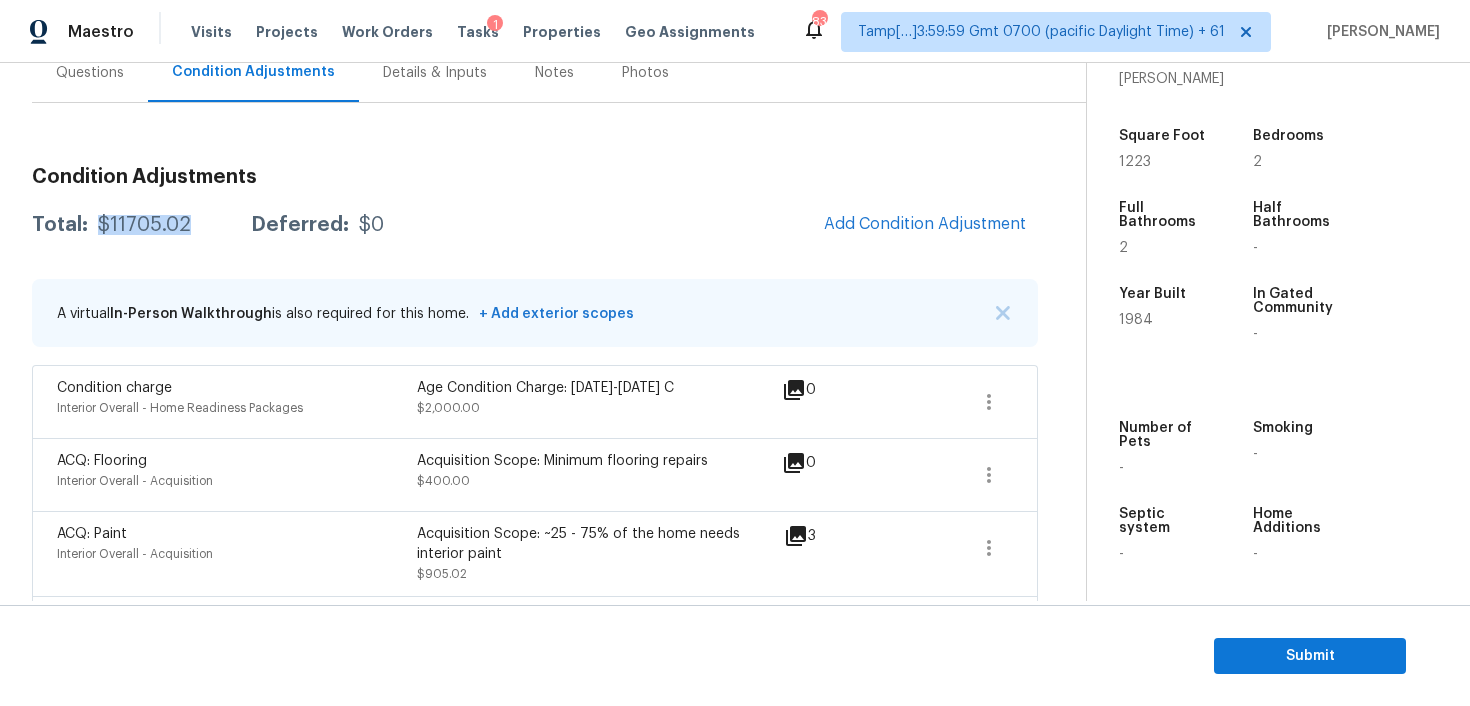 drag, startPoint x: 98, startPoint y: 226, endPoint x: 210, endPoint y: 222, distance: 112.0714 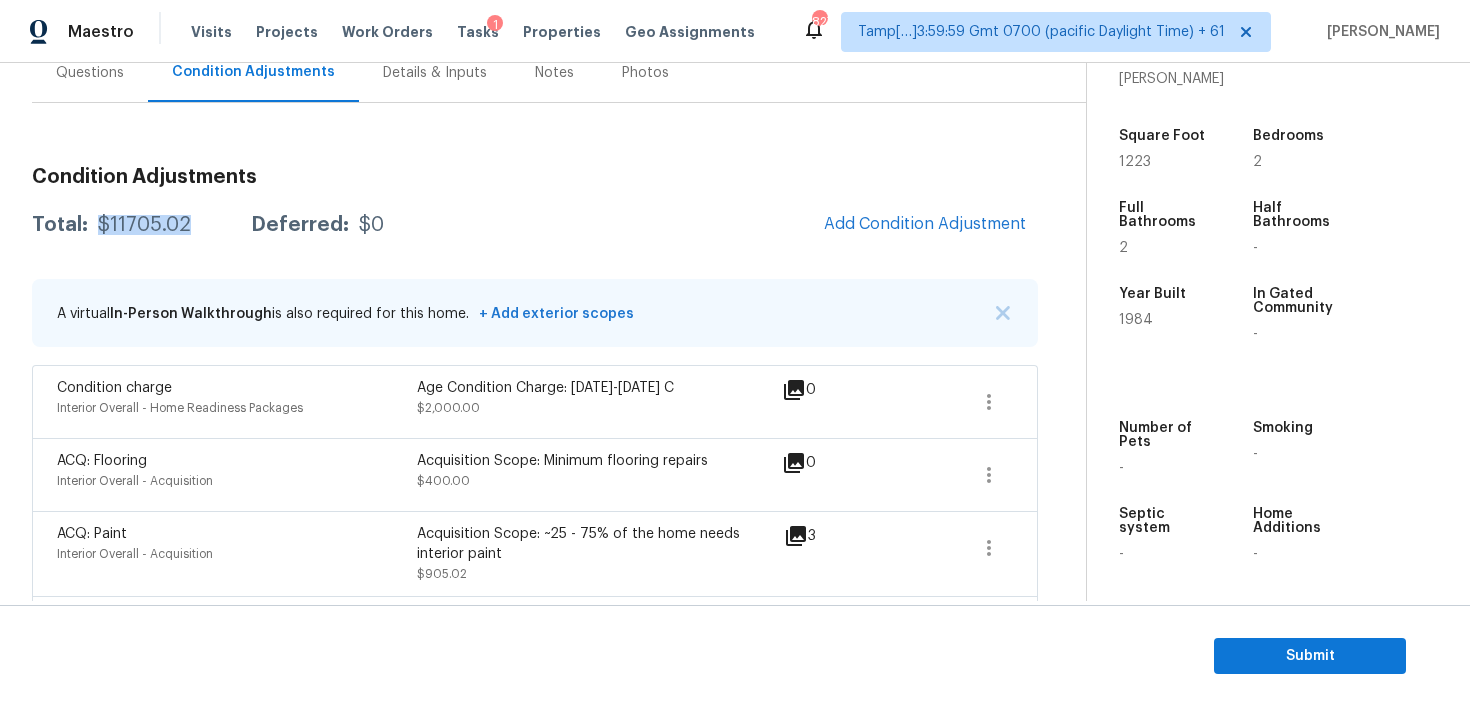 click on "ACQ: Flooring Interior Overall - Acquisition Acquisition Scope: Minimum flooring repairs $400.00   0" at bounding box center [535, 474] 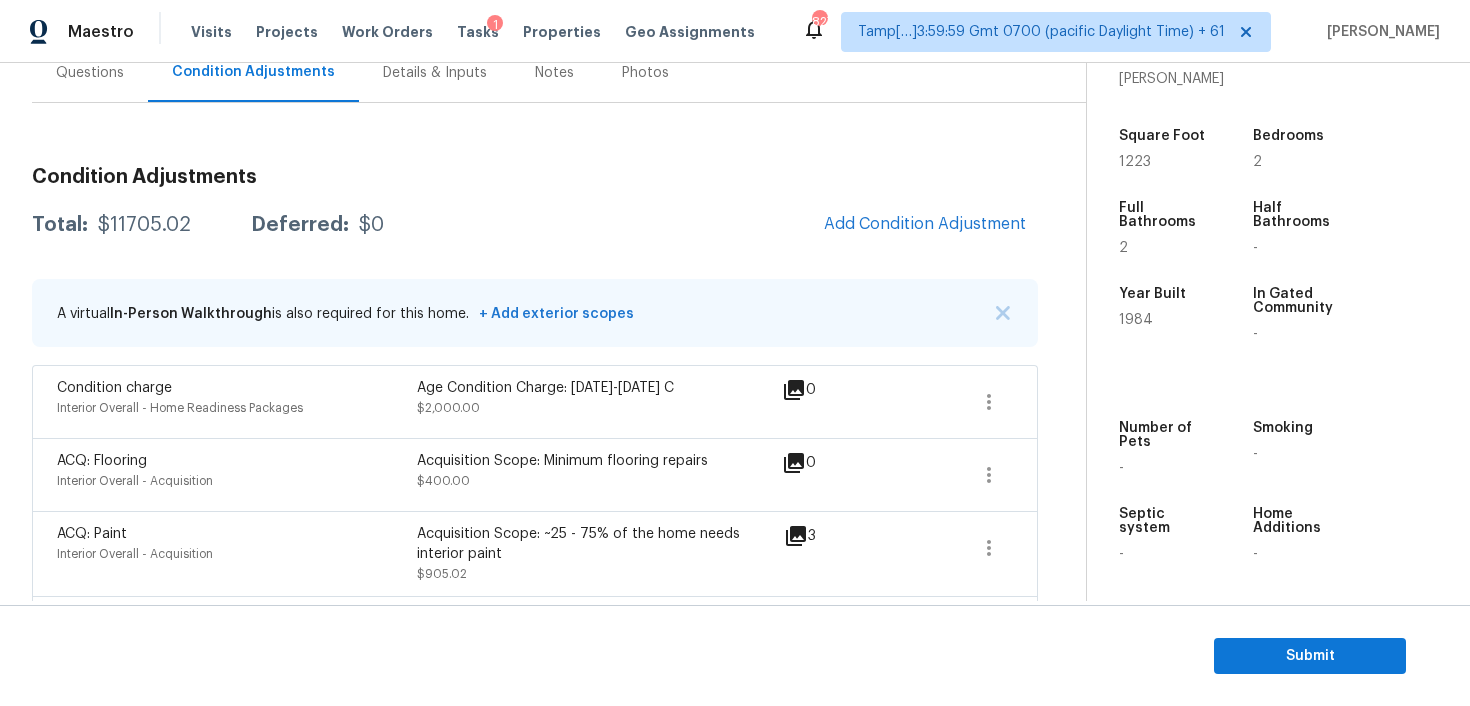 click on "Questions" at bounding box center [90, 73] 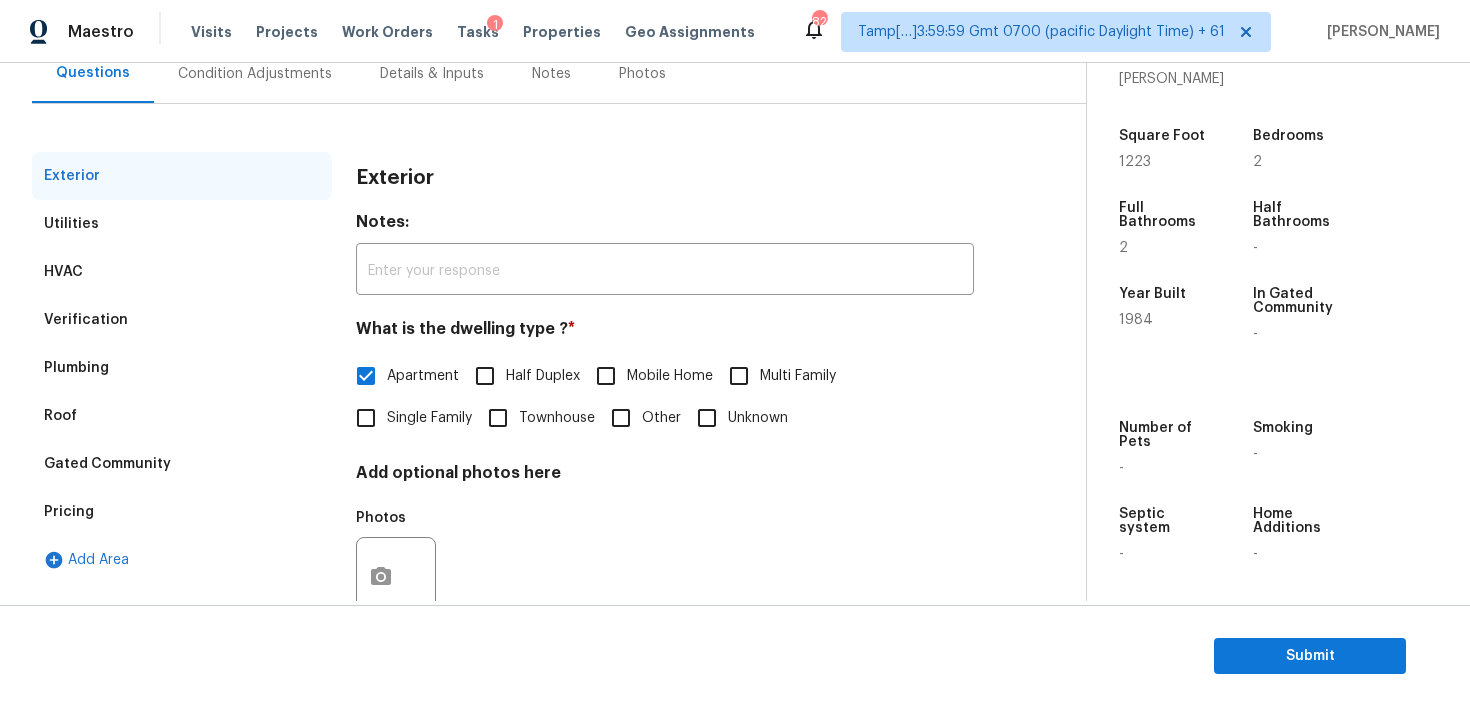 scroll, scrollTop: 257, scrollLeft: 0, axis: vertical 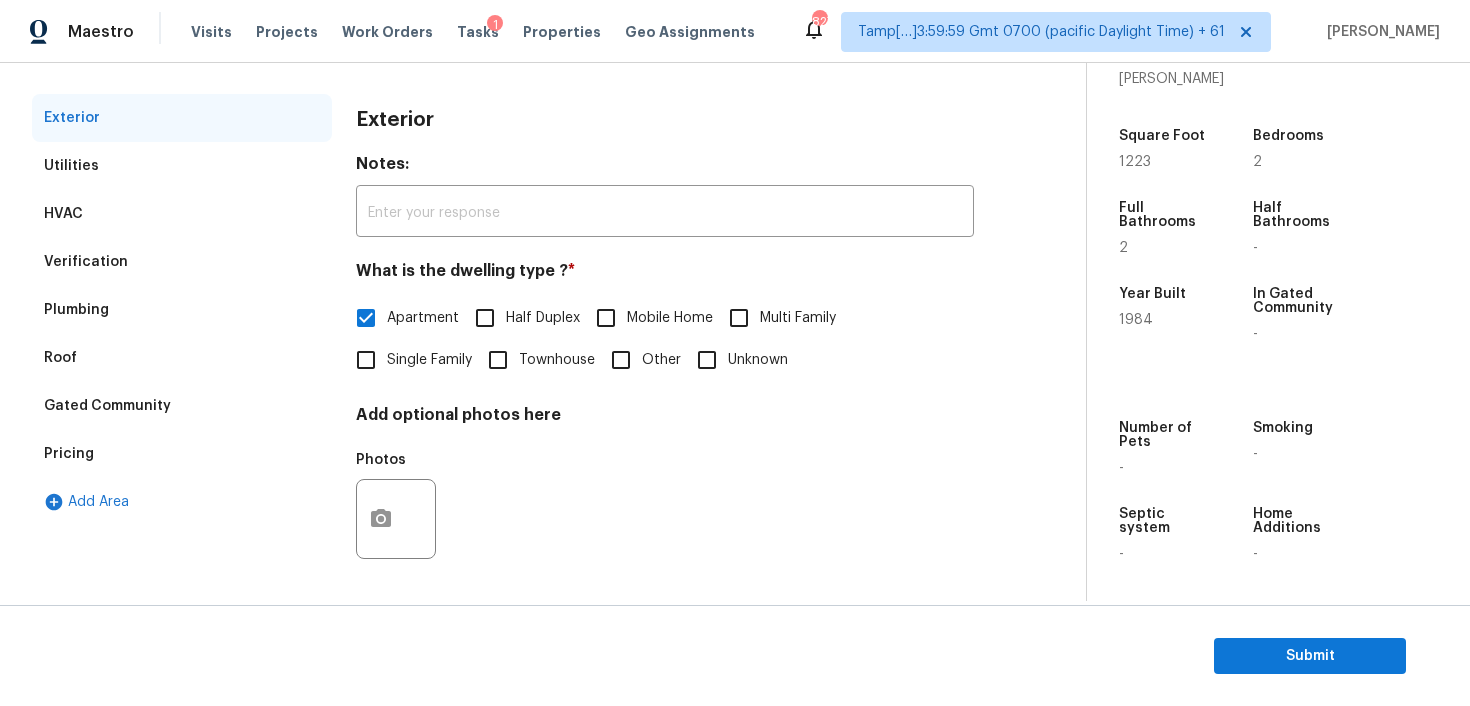 click on "Verification" at bounding box center (182, 262) 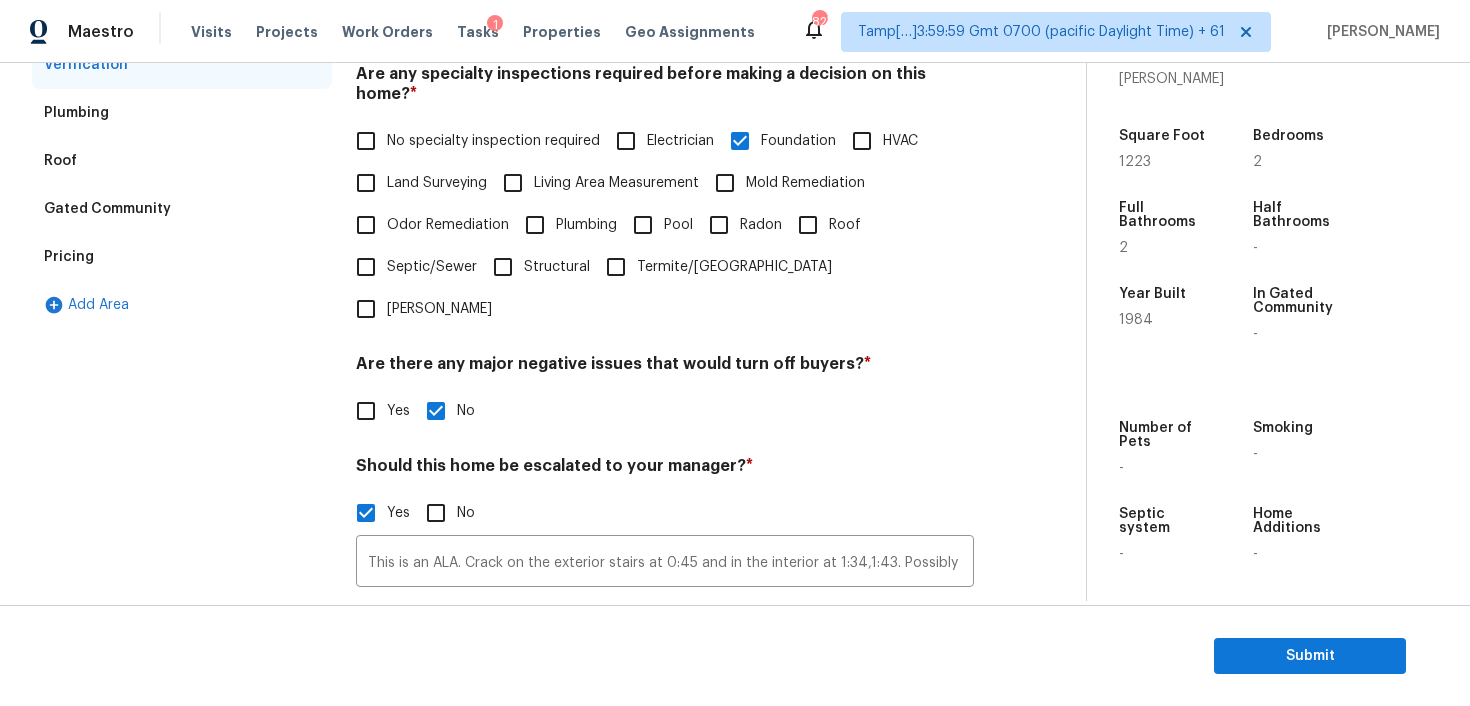 scroll, scrollTop: 575, scrollLeft: 0, axis: vertical 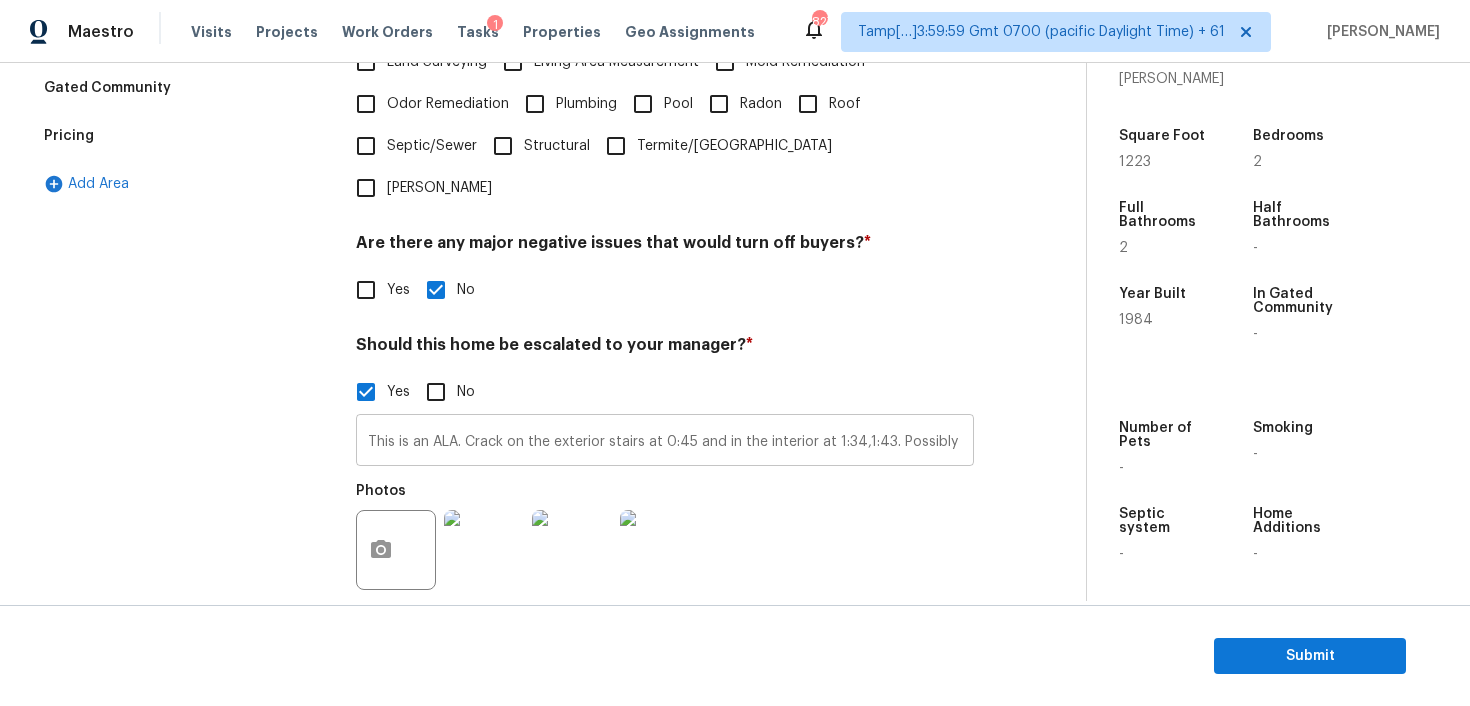 click on "This is an ALA. Crack on the exterior stairs at 0:45 and in the interior at 1:34,1:43. Possibly a foundation issue. Possible water leakage at 1:53." at bounding box center [665, 442] 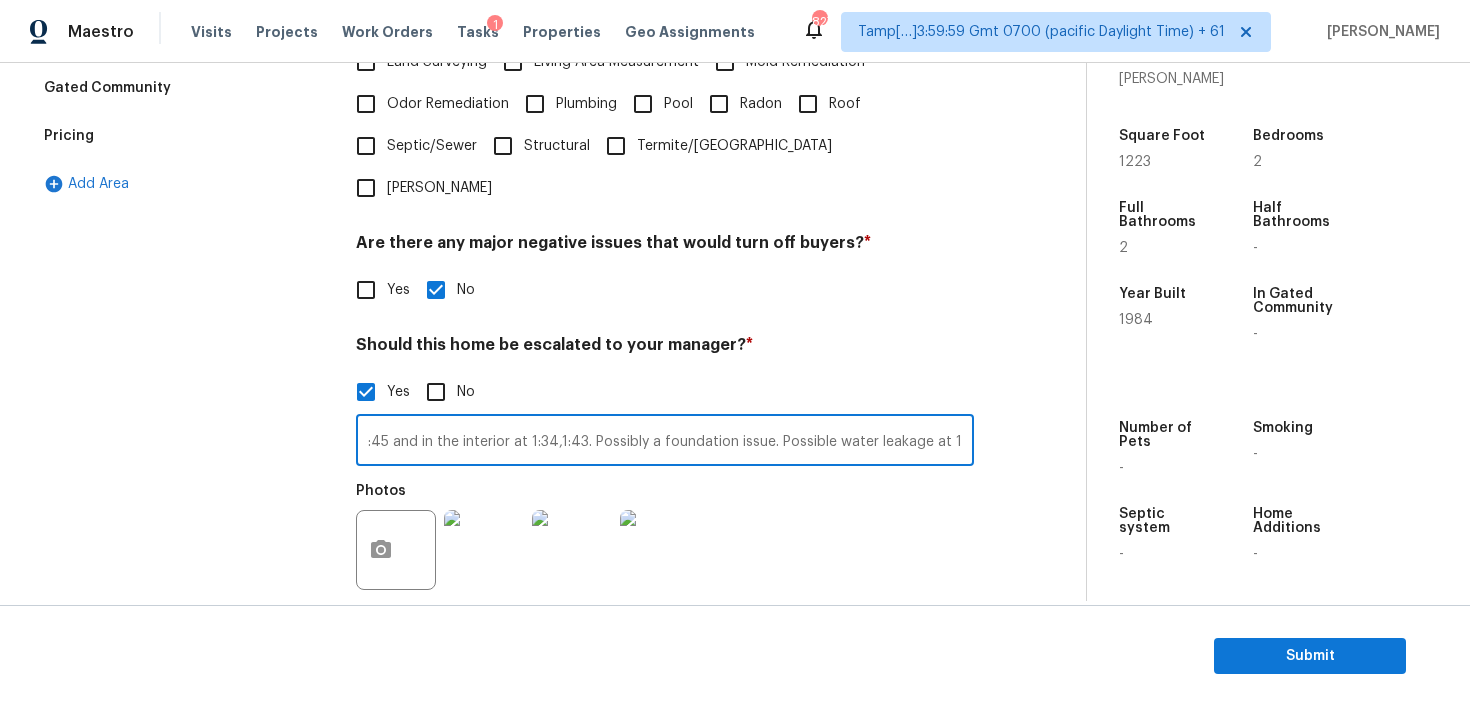 scroll, scrollTop: 0, scrollLeft: 316, axis: horizontal 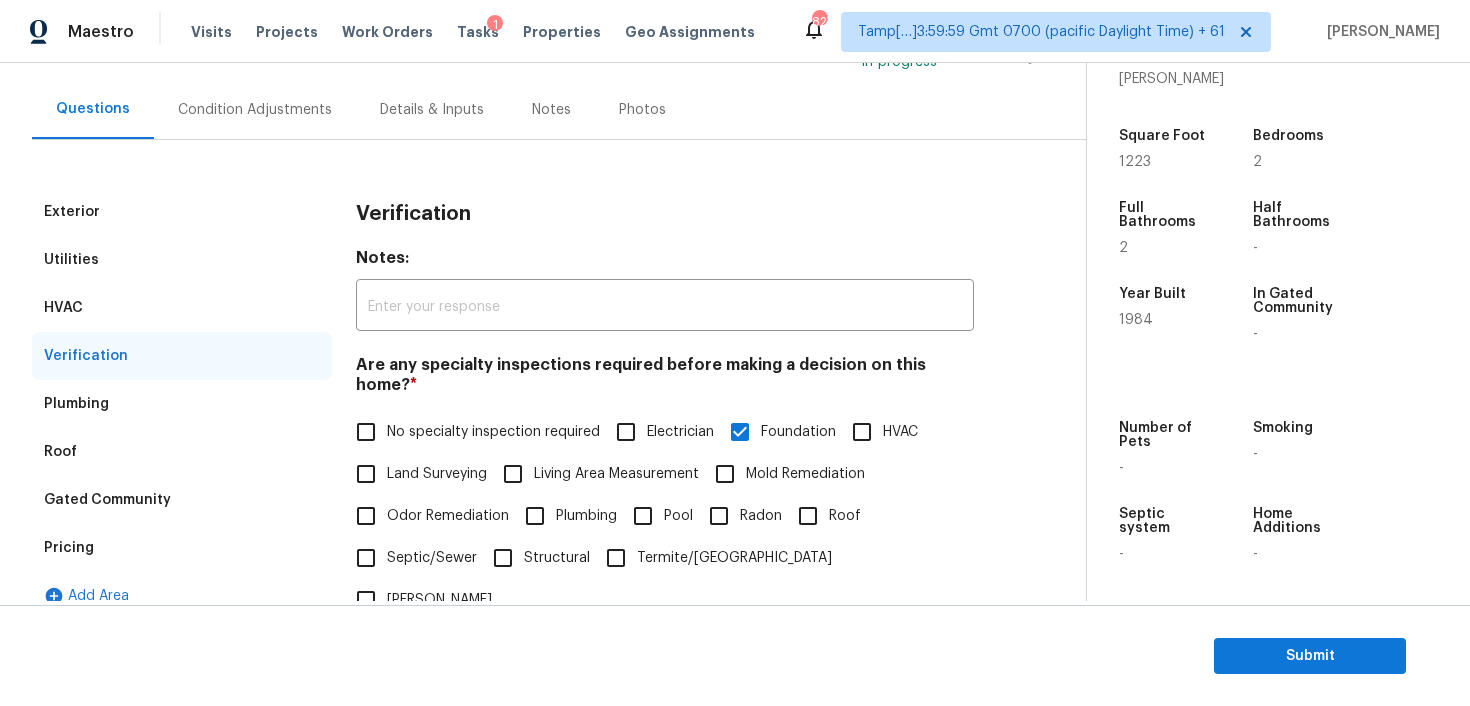 click on "Condition Adjustments" at bounding box center [255, 109] 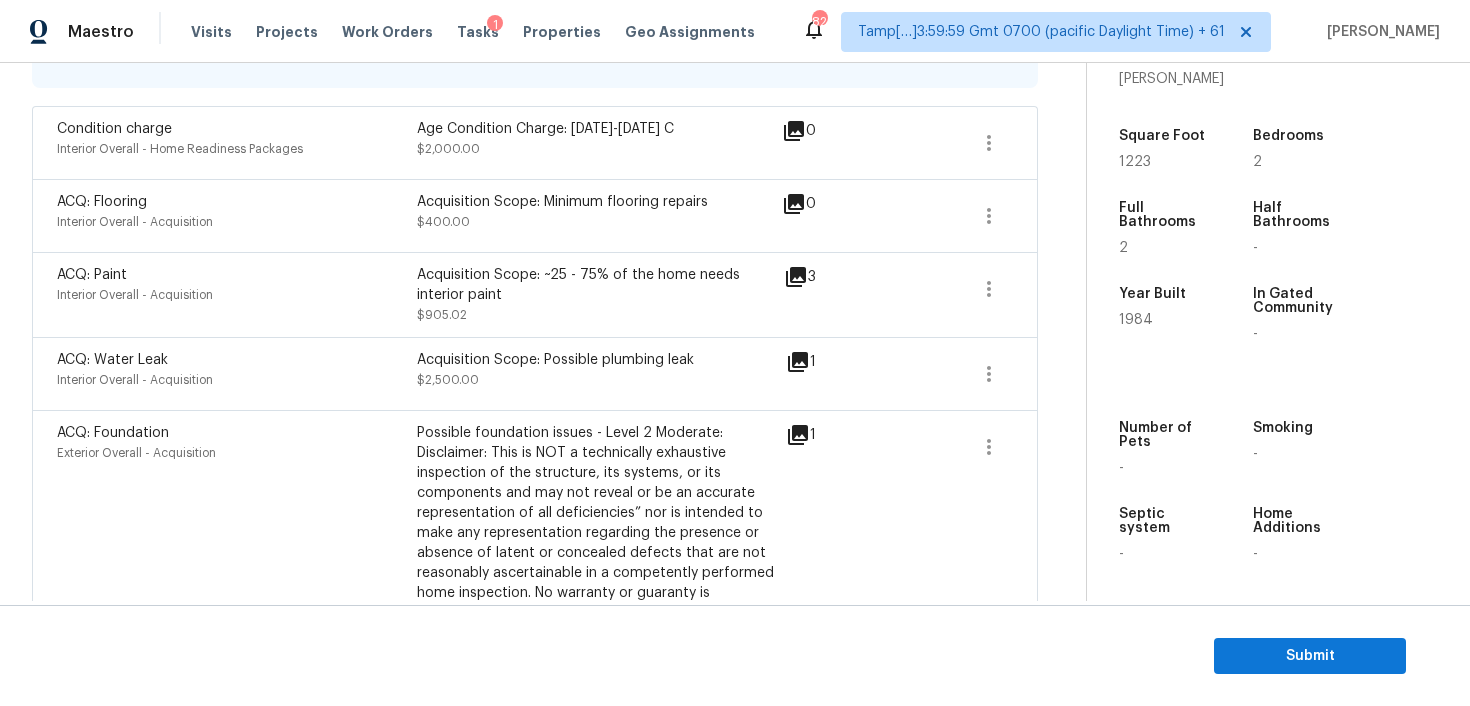 scroll, scrollTop: 460, scrollLeft: 0, axis: vertical 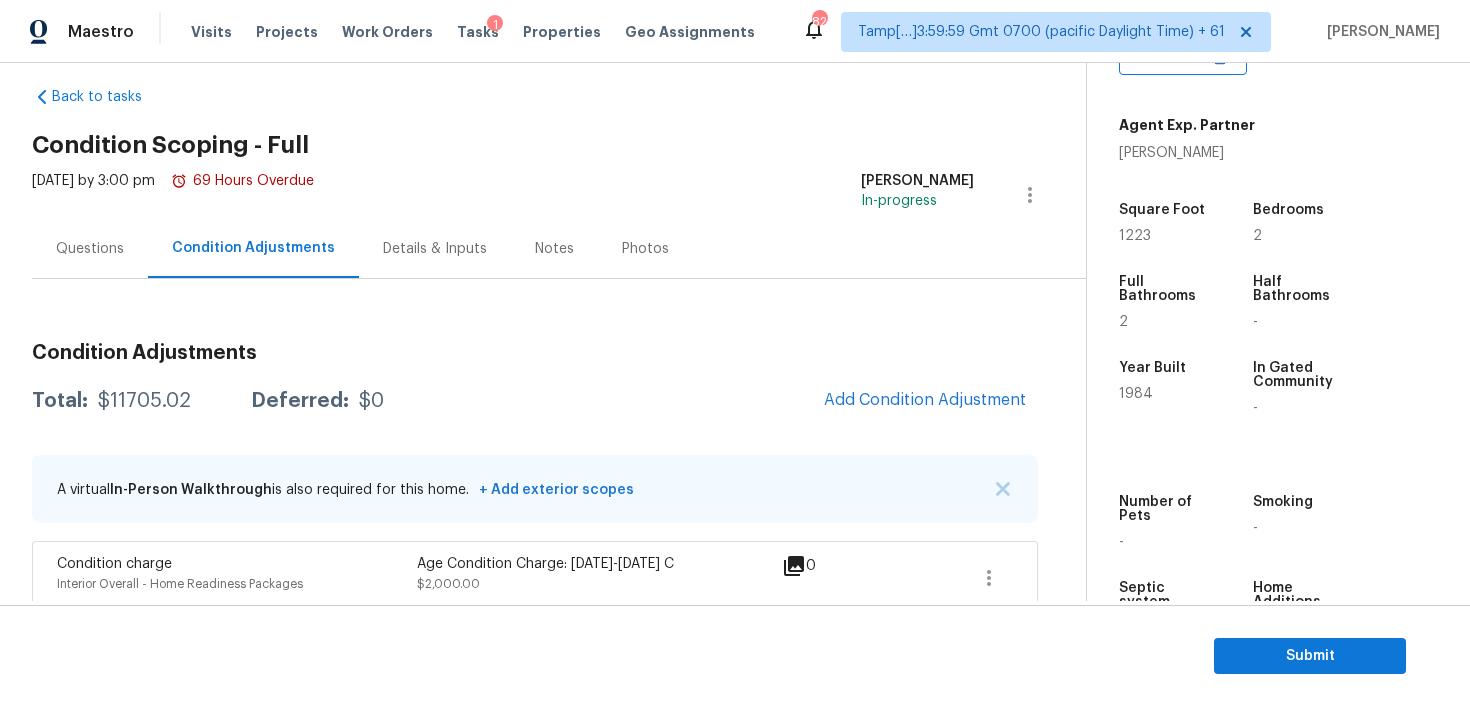click on "Questions" at bounding box center (90, 249) 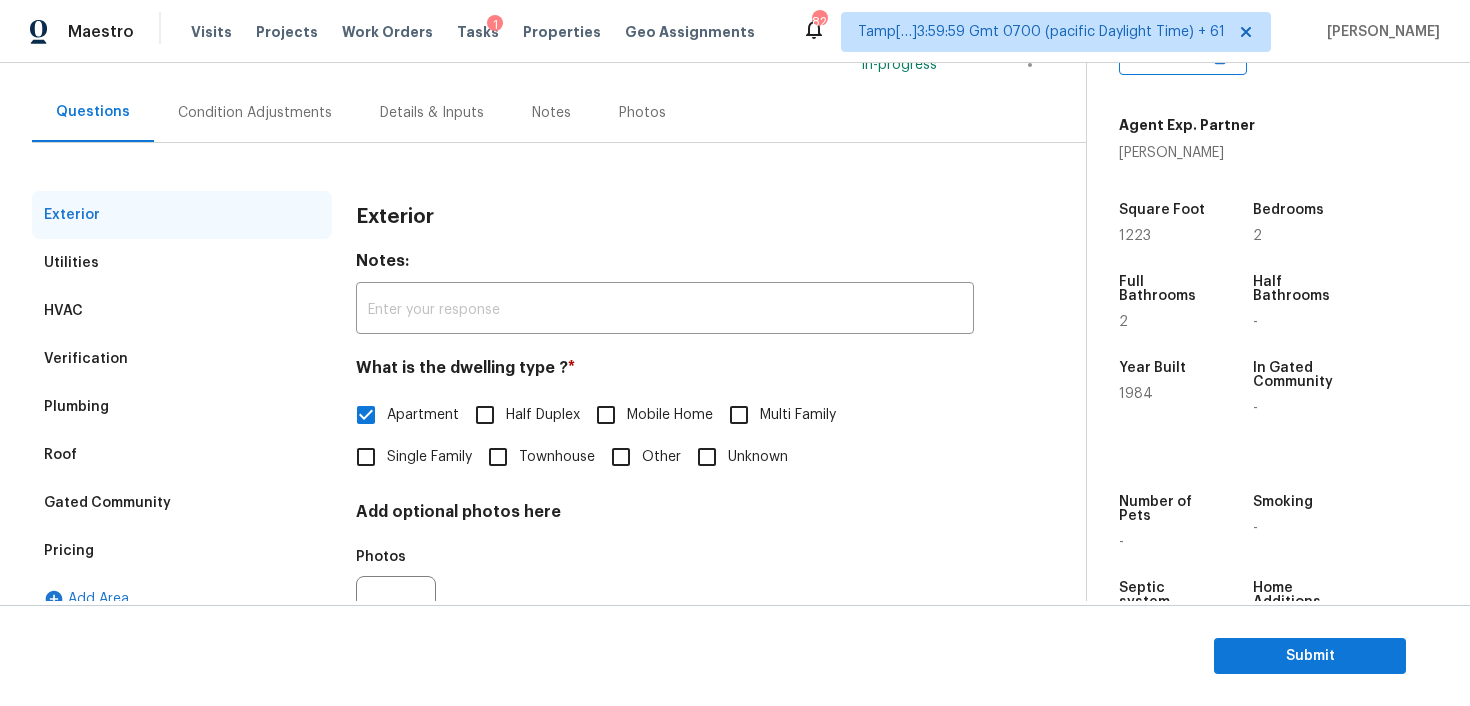 scroll, scrollTop: 257, scrollLeft: 0, axis: vertical 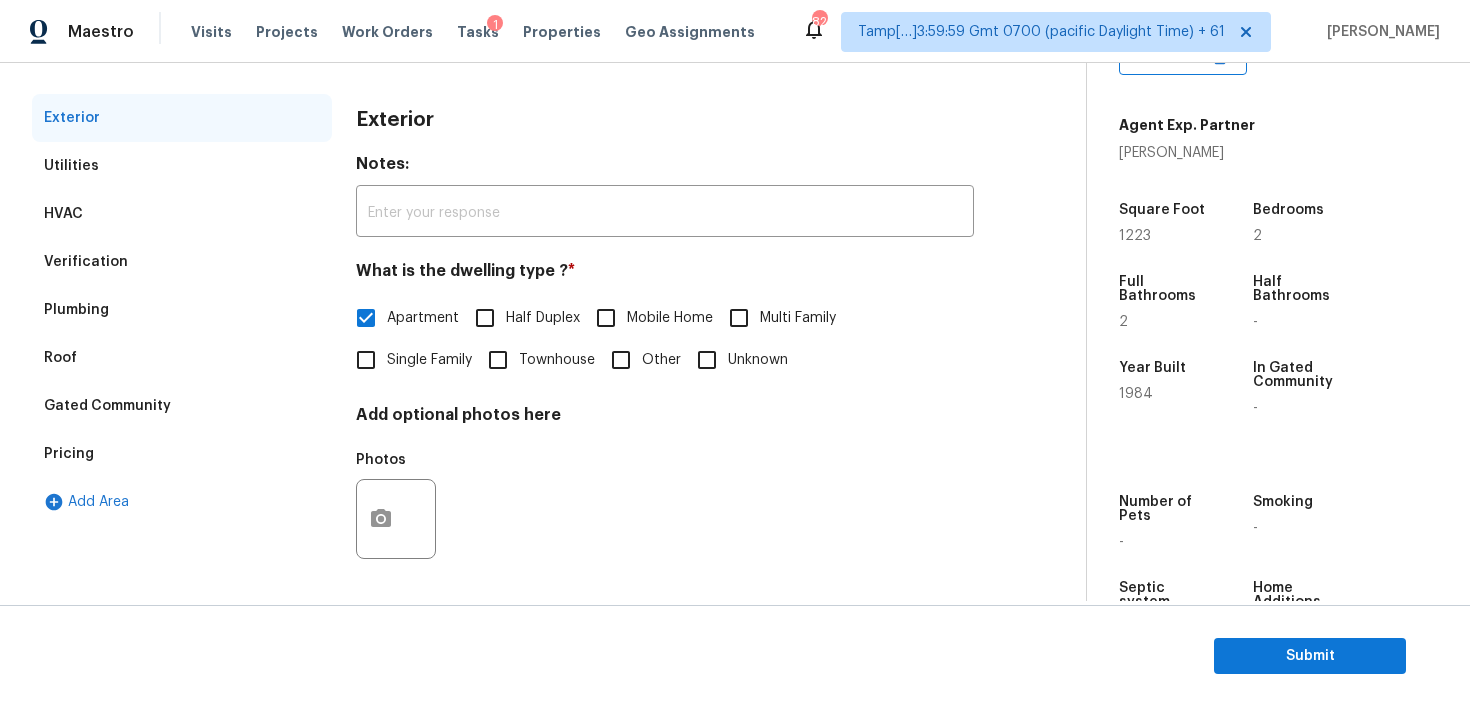 click on "Utilities" at bounding box center [182, 166] 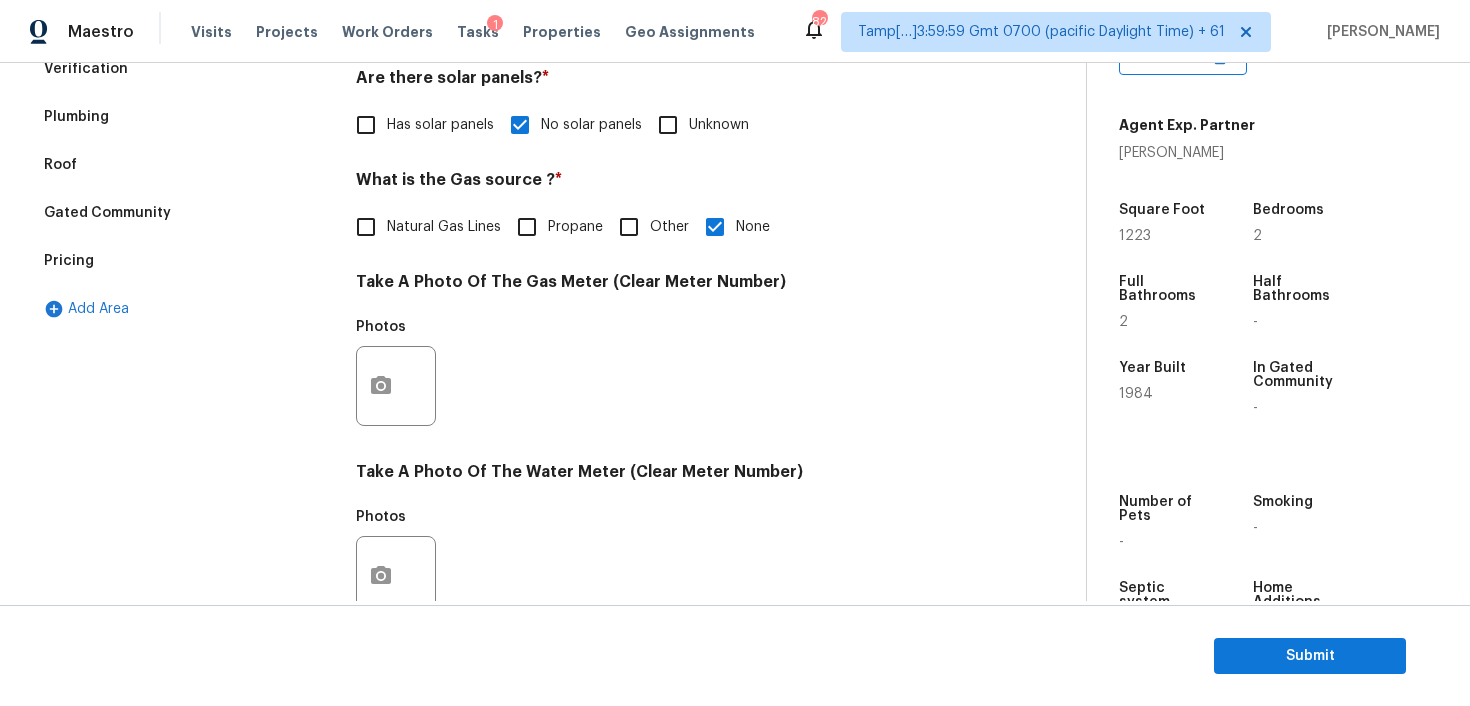 click on "Gated Community" at bounding box center [182, 213] 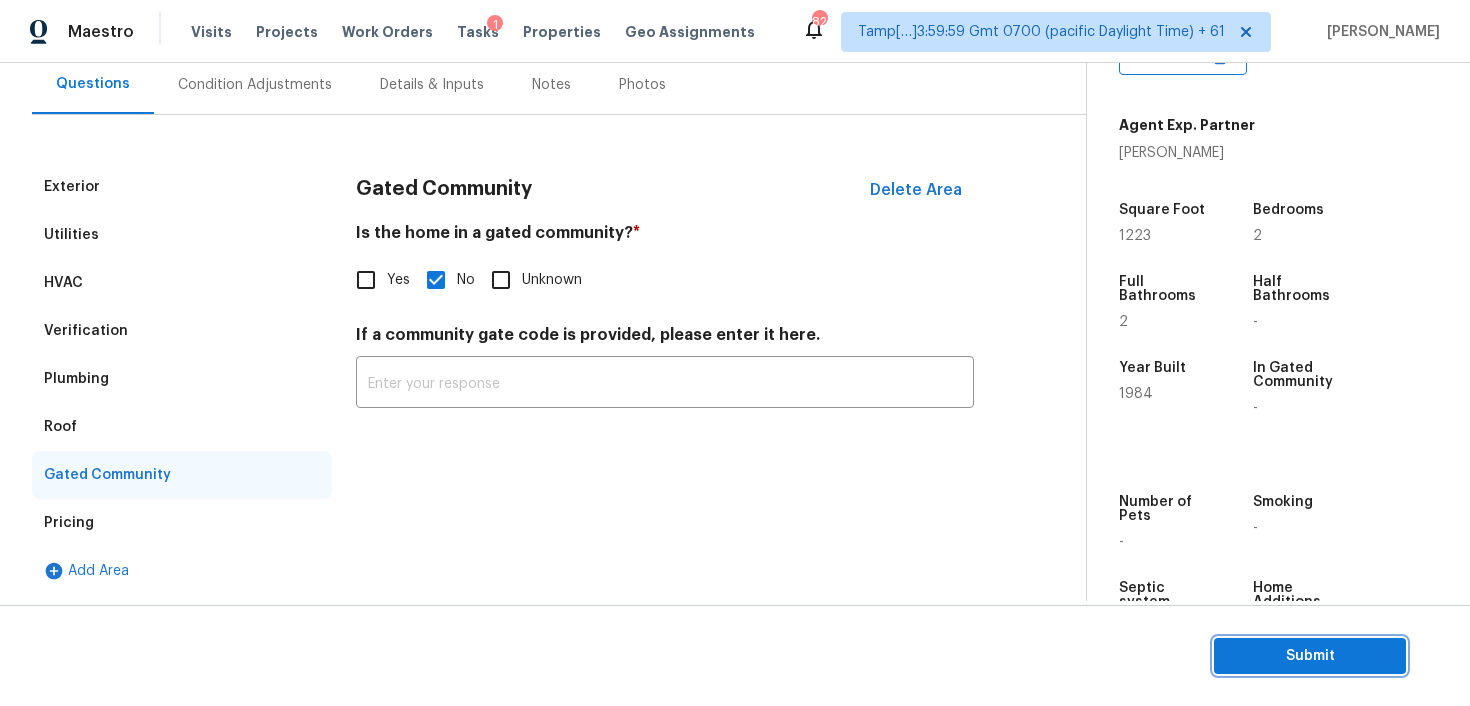 click on "Submit" at bounding box center (1310, 656) 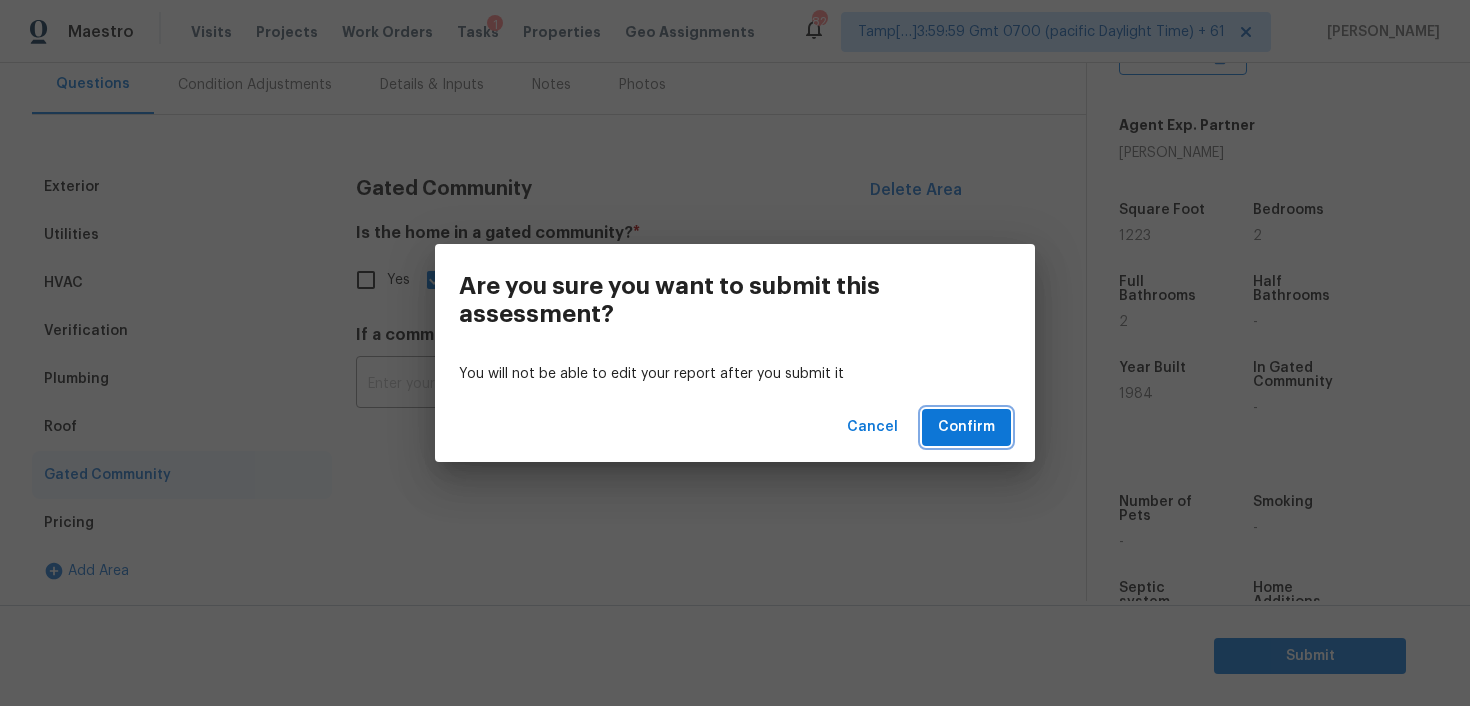 click on "Confirm" at bounding box center [966, 427] 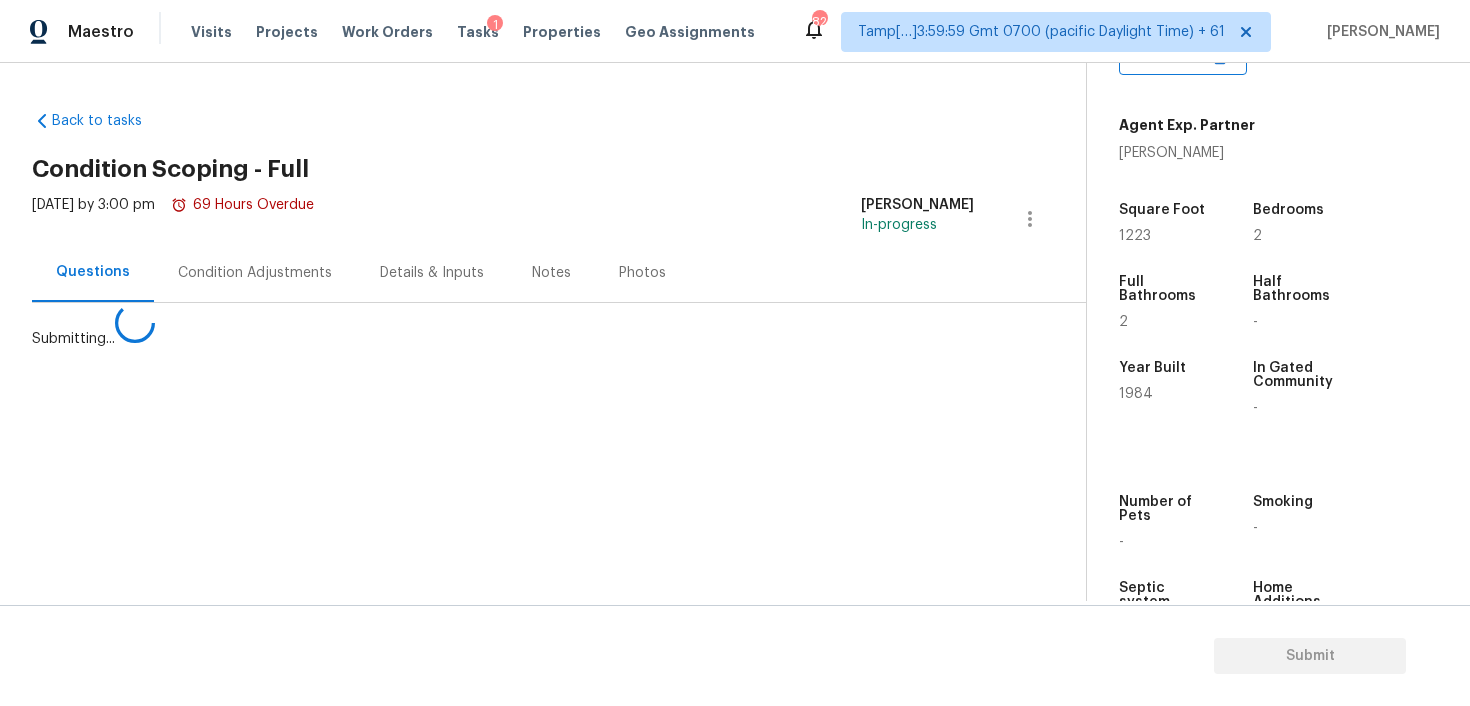 scroll, scrollTop: 0, scrollLeft: 0, axis: both 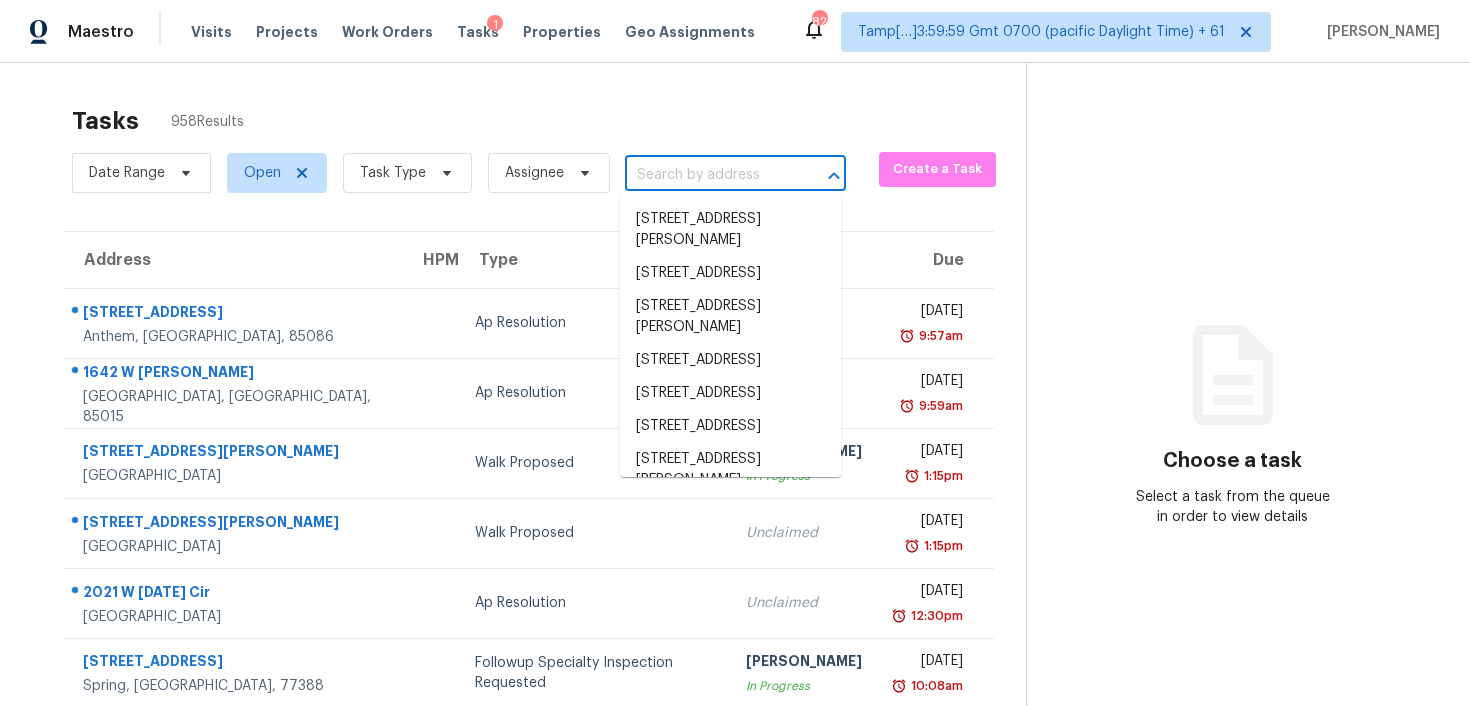 click at bounding box center (707, 175) 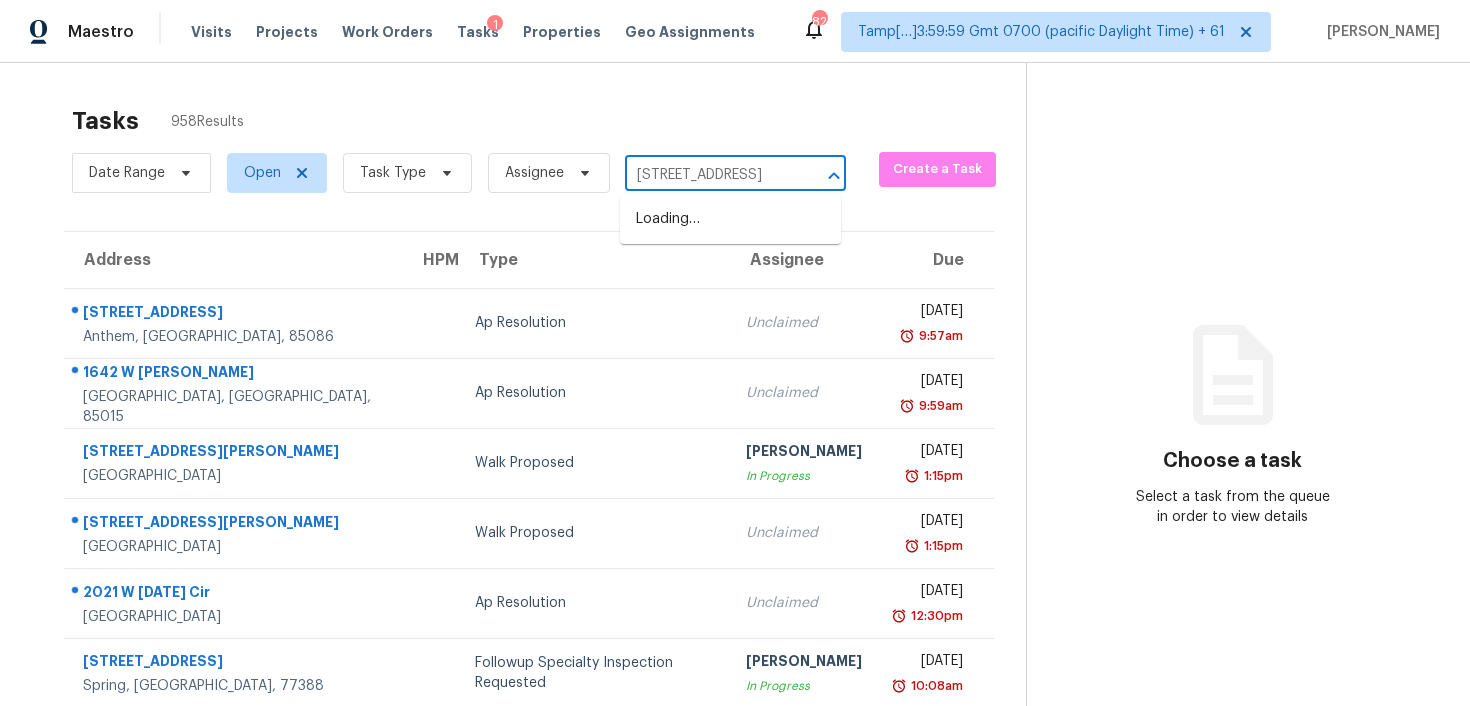 scroll, scrollTop: 0, scrollLeft: 118, axis: horizontal 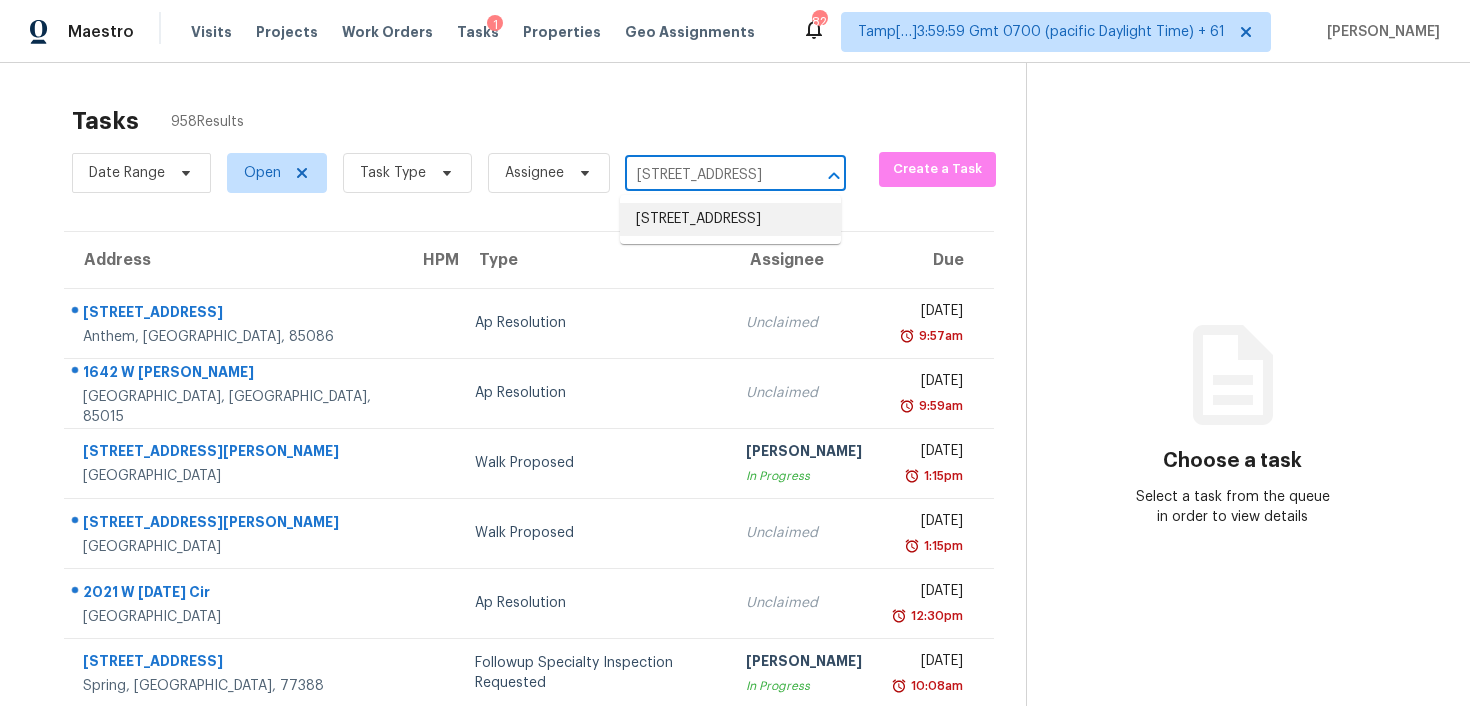 click on "[STREET_ADDRESS]" at bounding box center (730, 219) 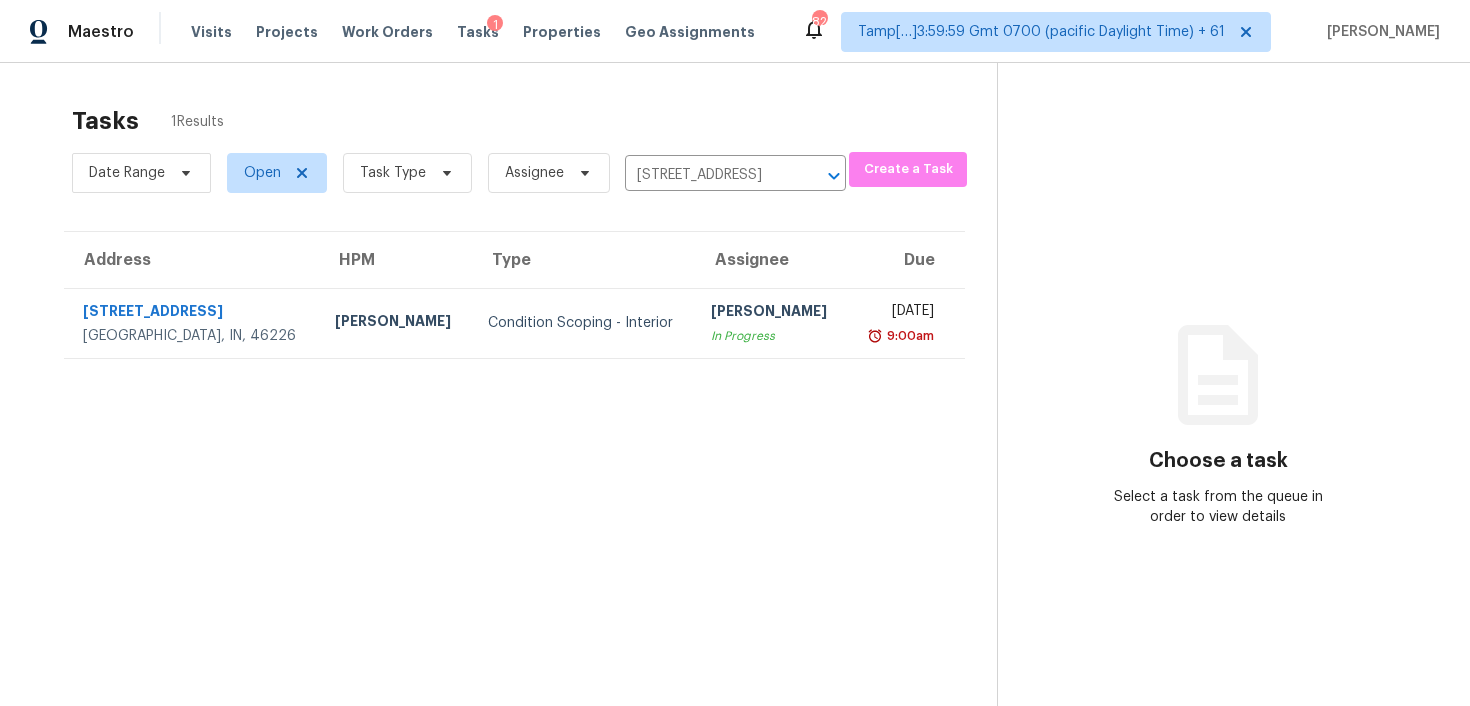 click on "[PERSON_NAME]" at bounding box center (771, 313) 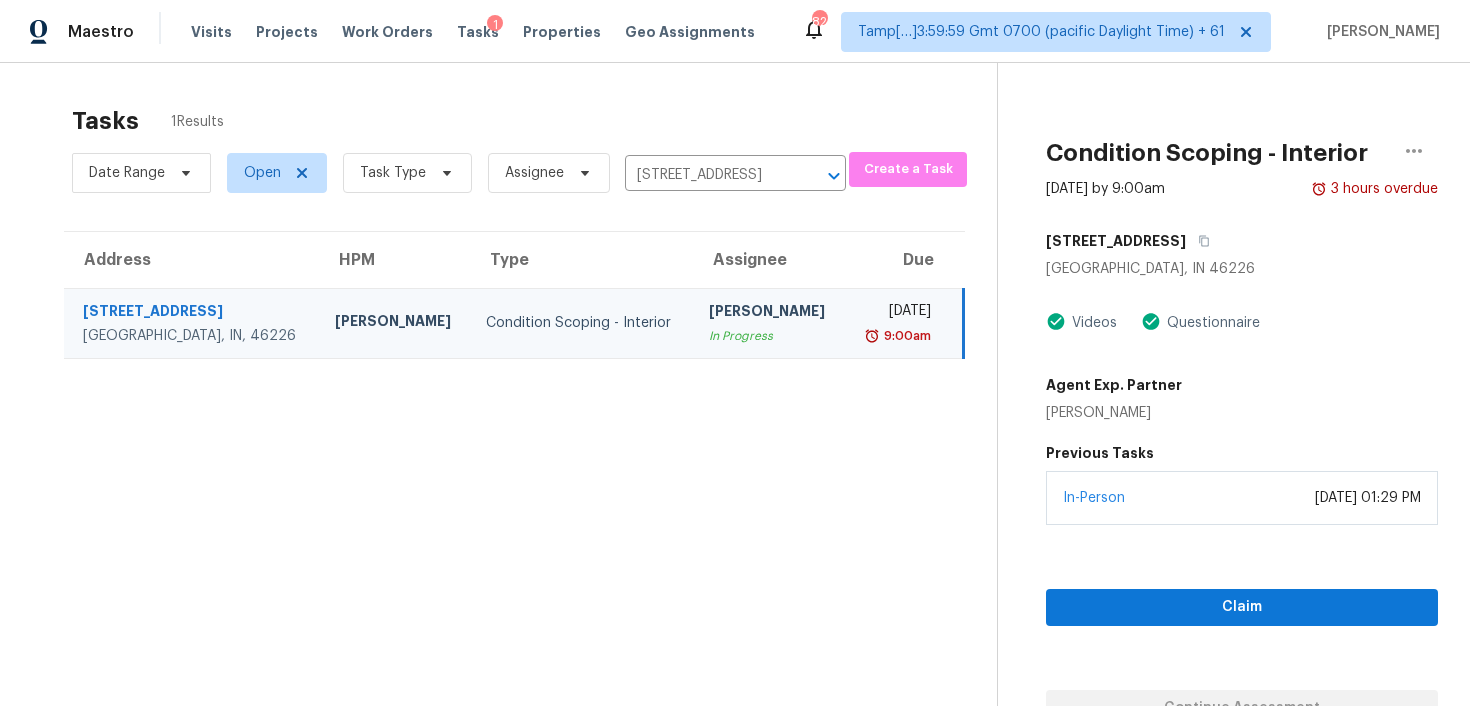 click on "Tasks 1  Results Date Range Open Task Type Assignee [STREET_ADDRESS] ​ Create a Task Address HPM Type Assignee Due [STREET_ADDRESS] [PERSON_NAME] Condition Scoping - Interior [PERSON_NAME] In Progress [DATE] 9:00am" at bounding box center (514, 432) 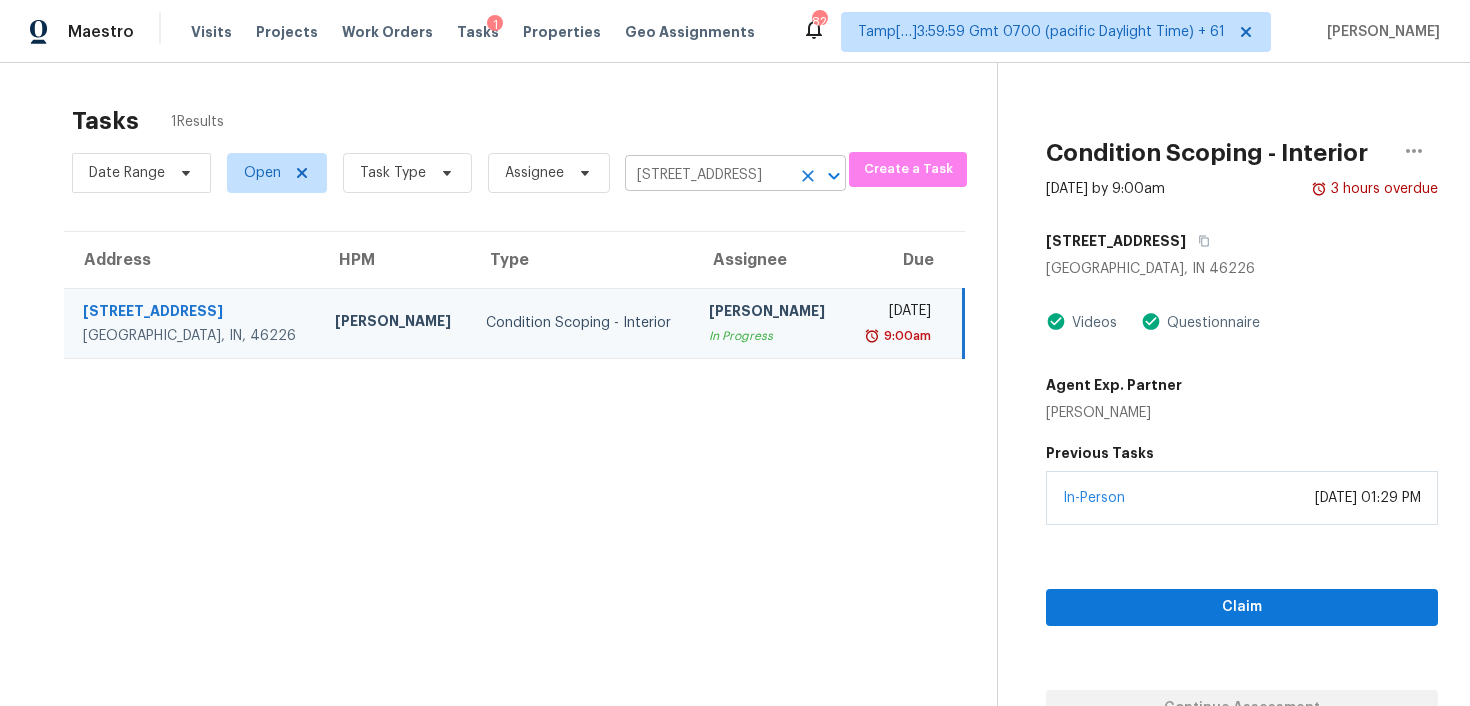 click 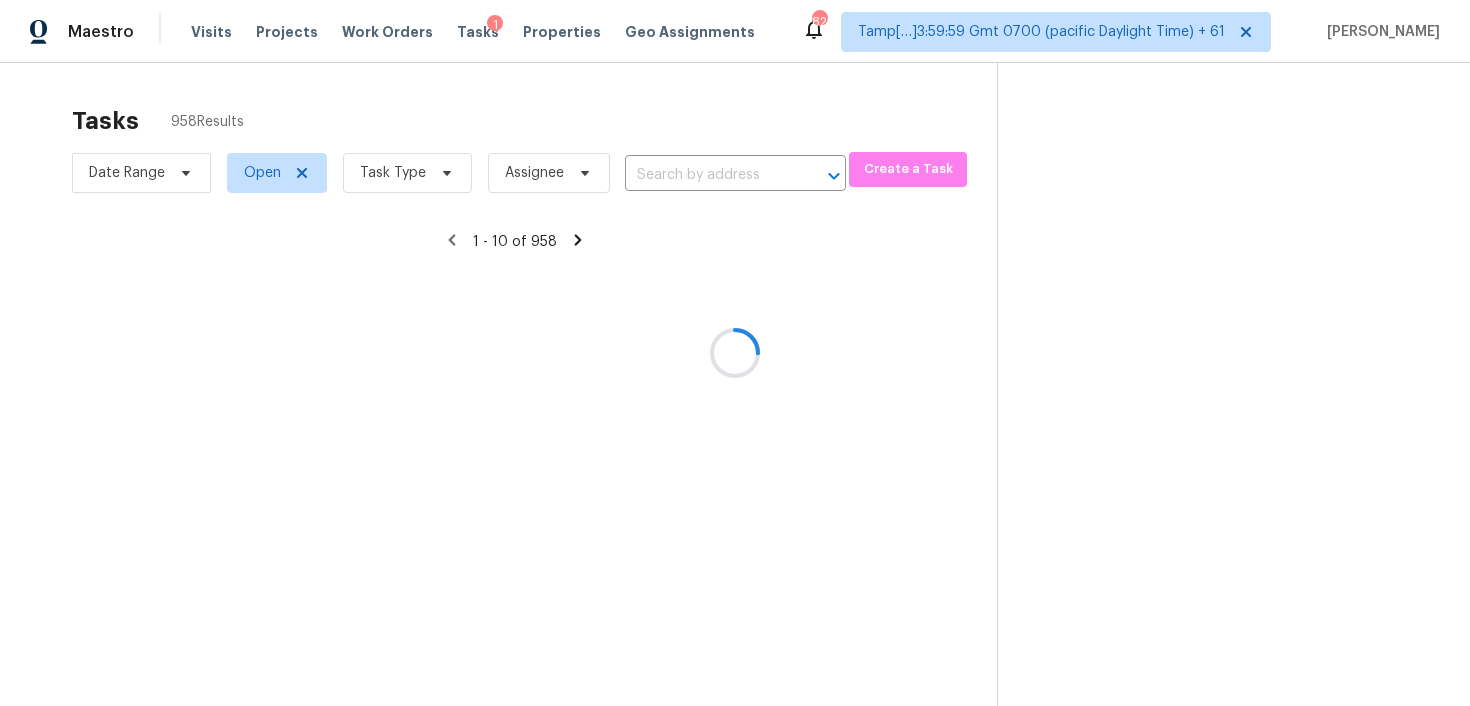 click at bounding box center (735, 353) 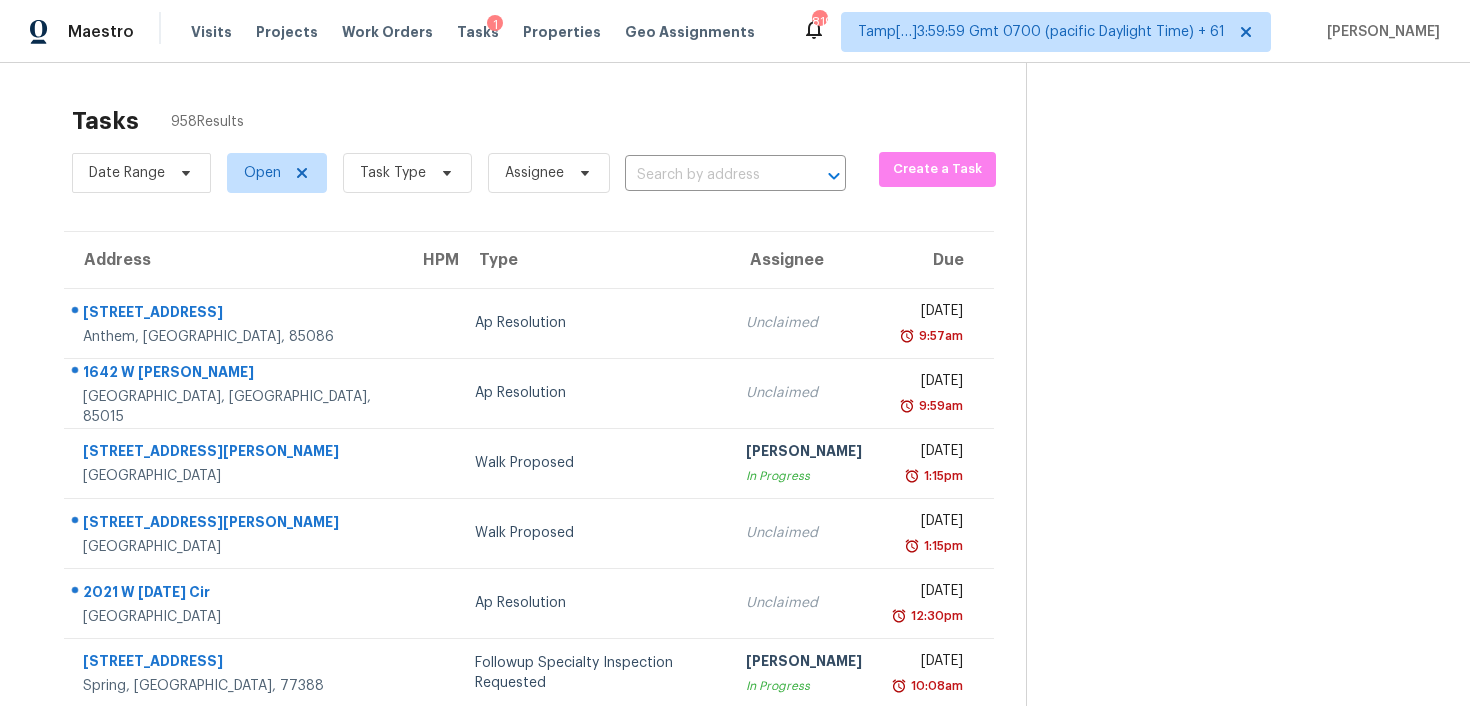 click at bounding box center (707, 175) 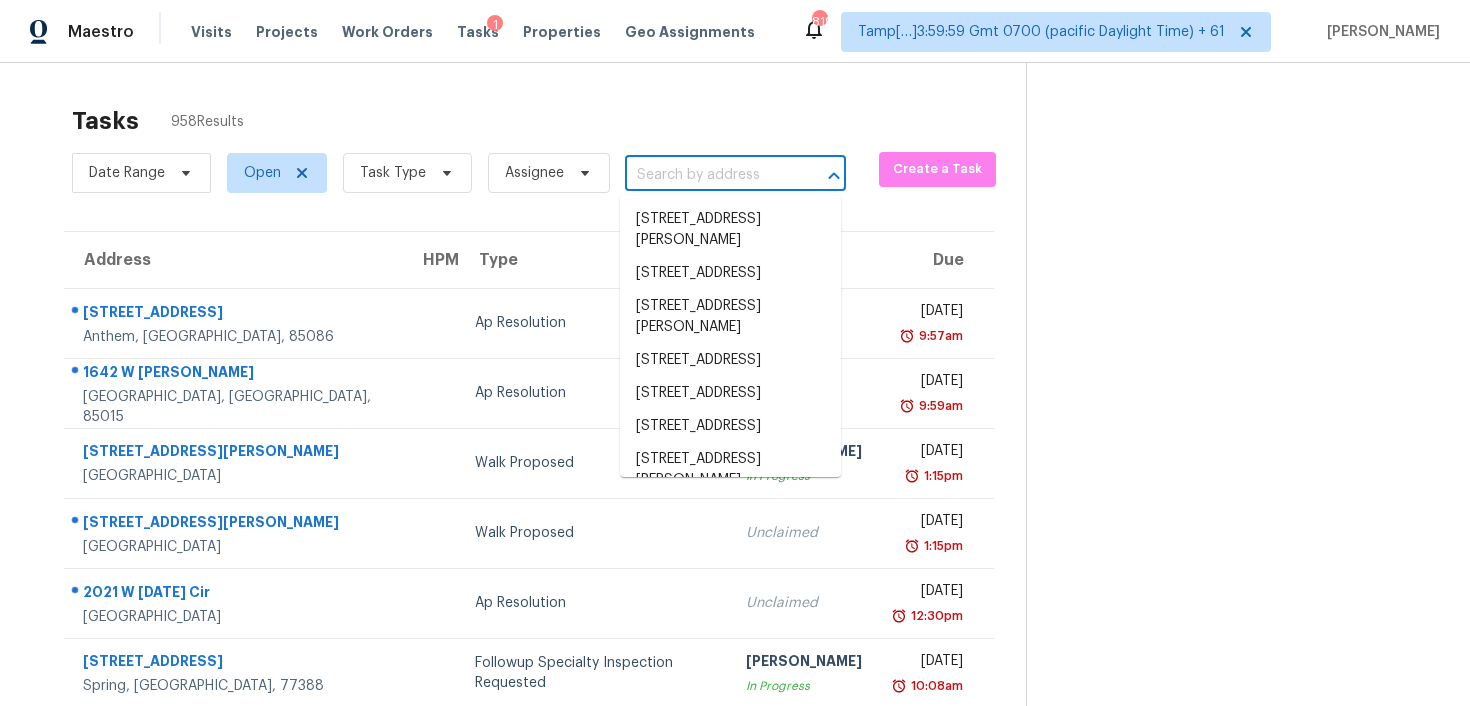 paste on "67 [PERSON_NAME] Pt Dallas, [GEOGRAPHIC_DATA], 30132" 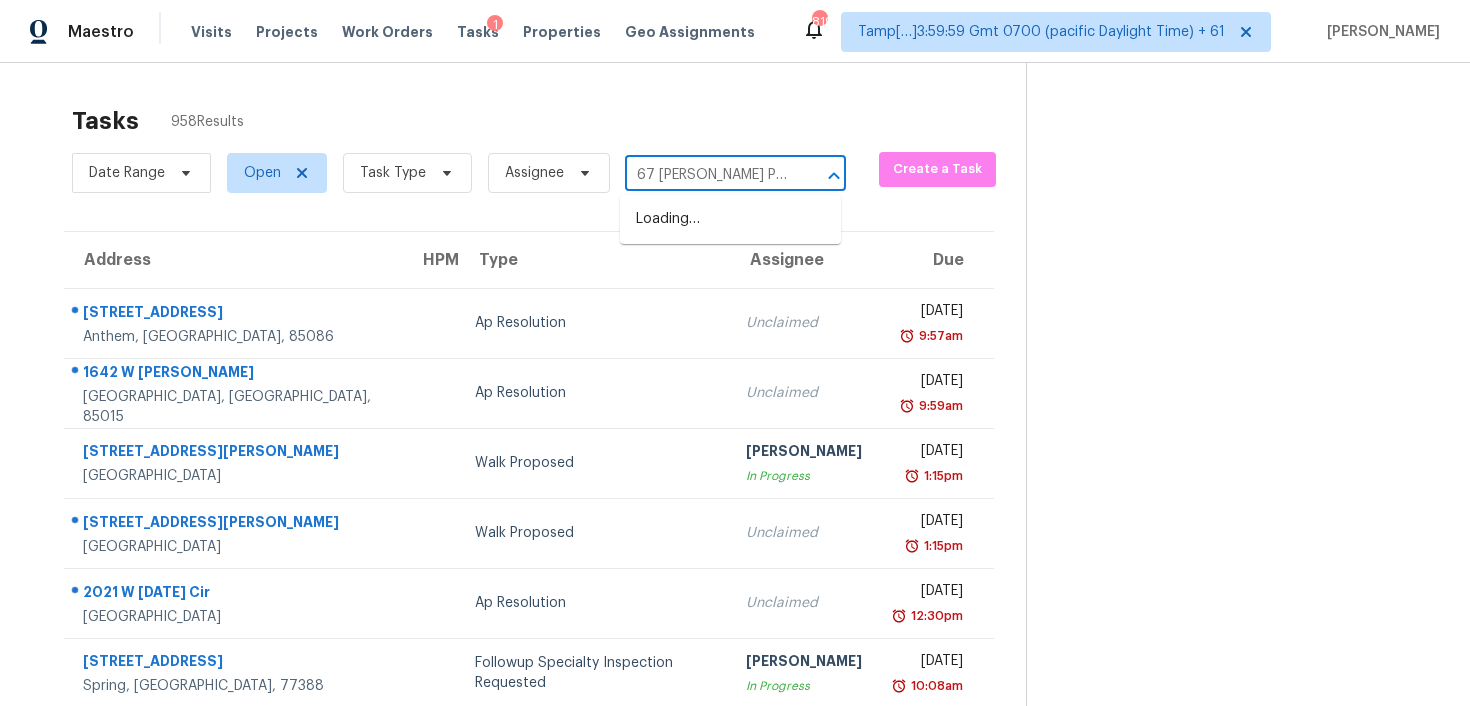 scroll, scrollTop: 0, scrollLeft: 40, axis: horizontal 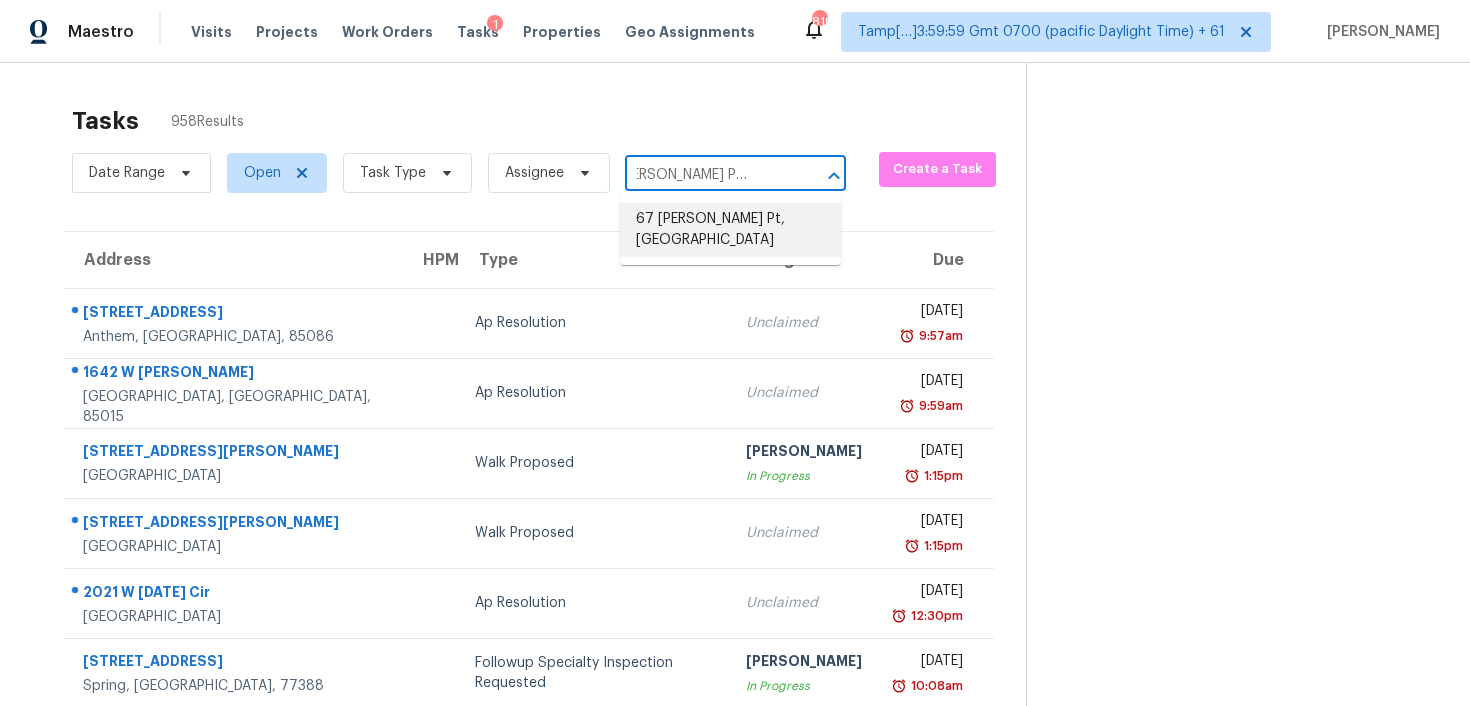 click on "67 [PERSON_NAME] Pt, [GEOGRAPHIC_DATA]" at bounding box center (730, 230) 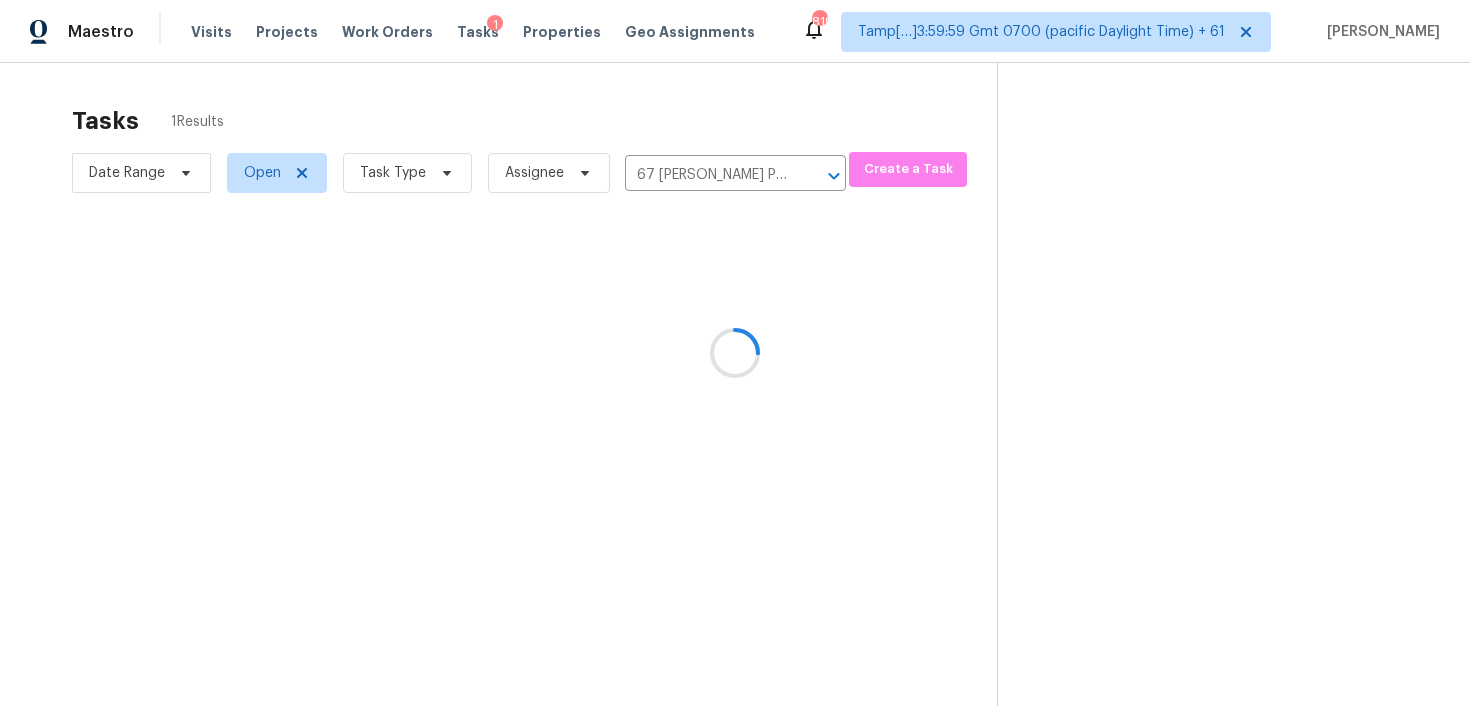 click at bounding box center [735, 353] 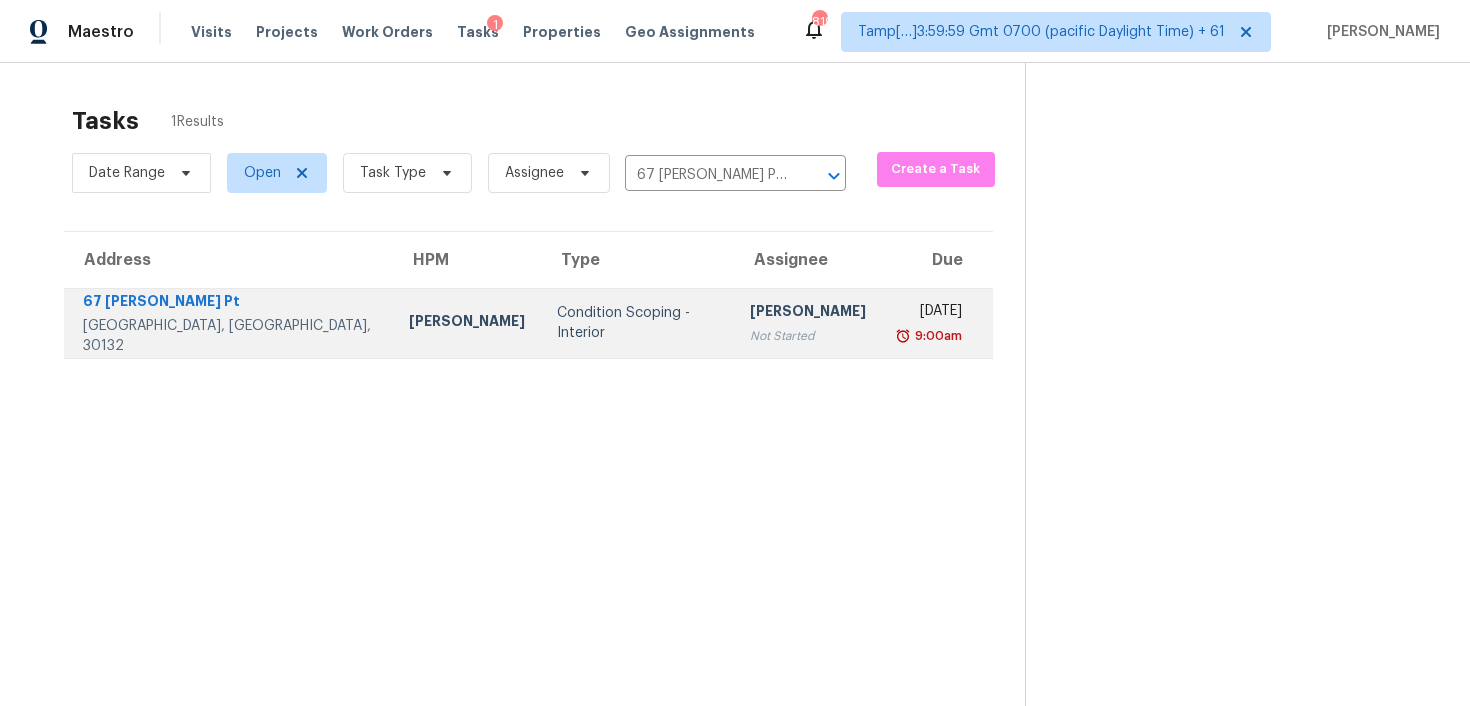 click on "[PERSON_NAME] P Not Started" at bounding box center (808, 323) 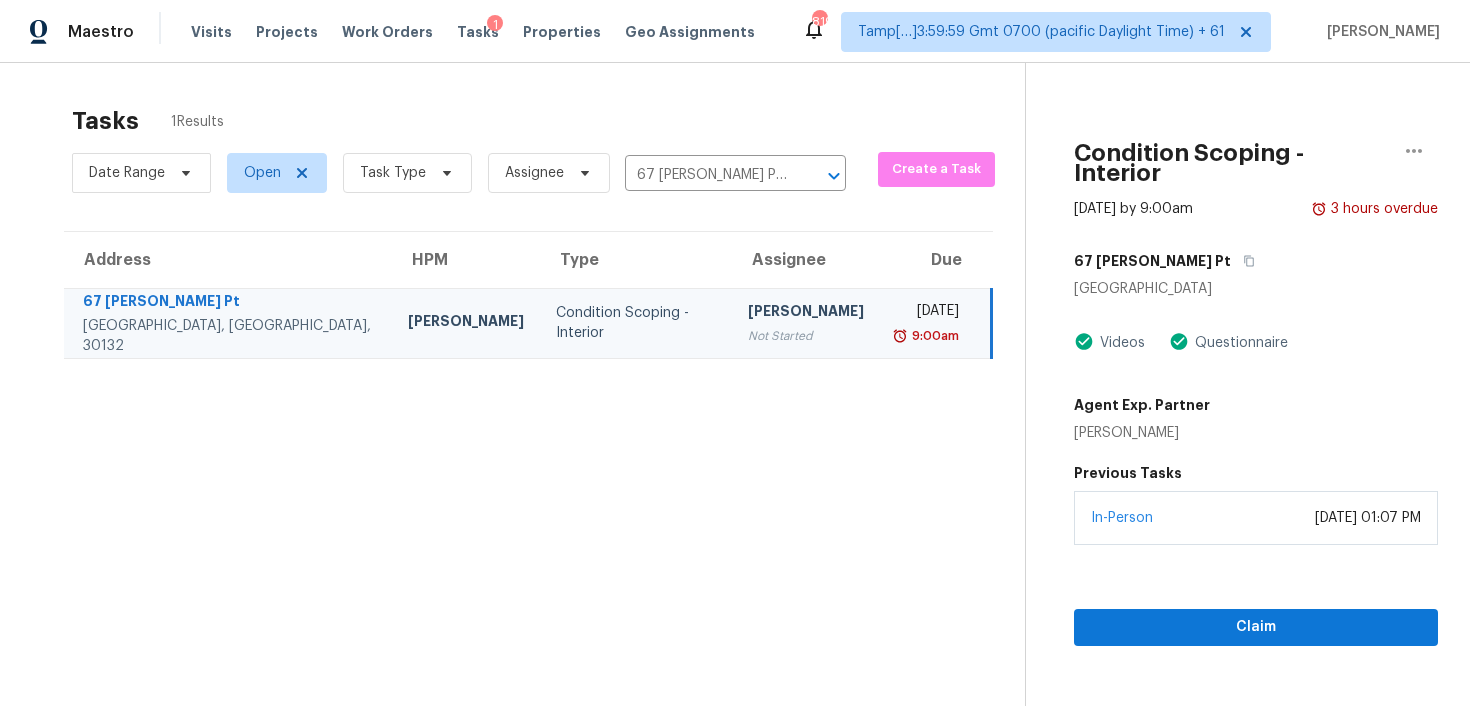 click on "In-Person  [DATE] 01:07 PM" at bounding box center (1256, 518) 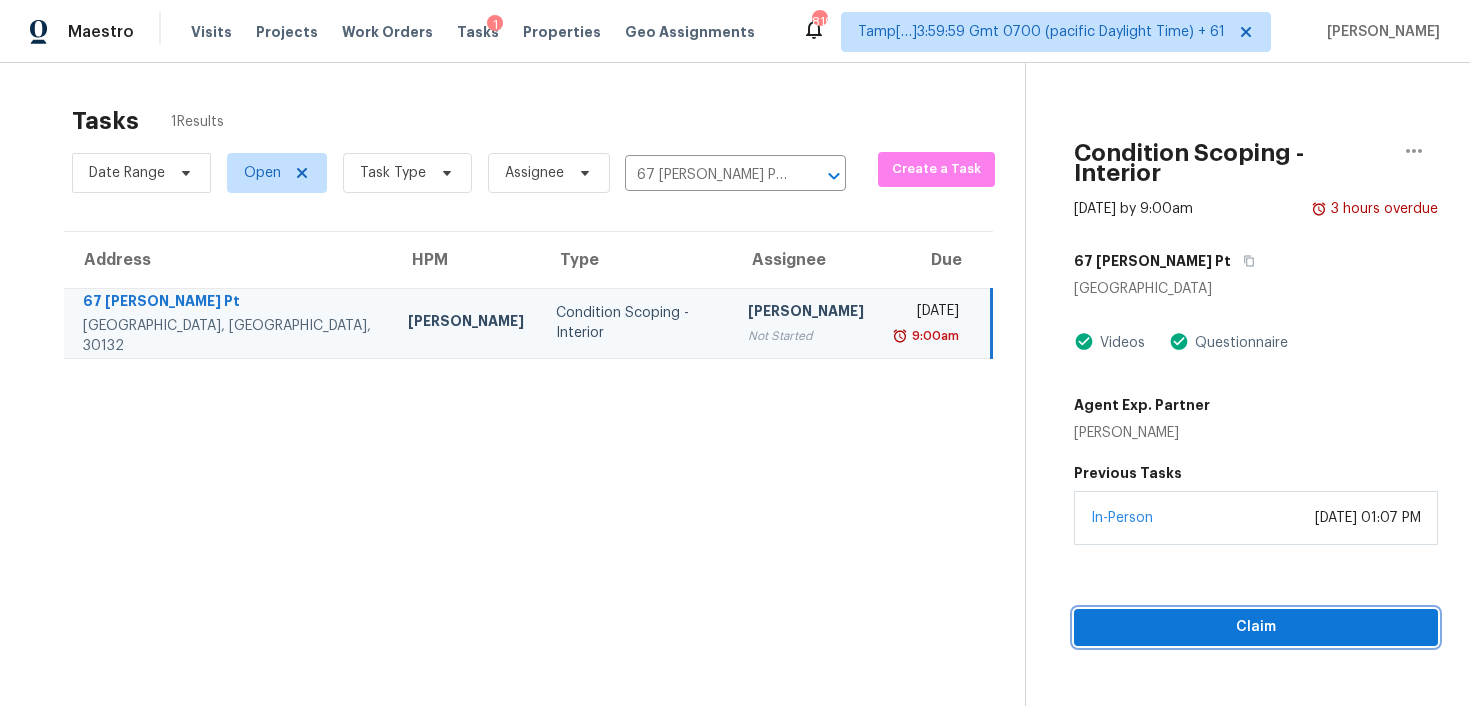 click on "Claim" at bounding box center (1256, 627) 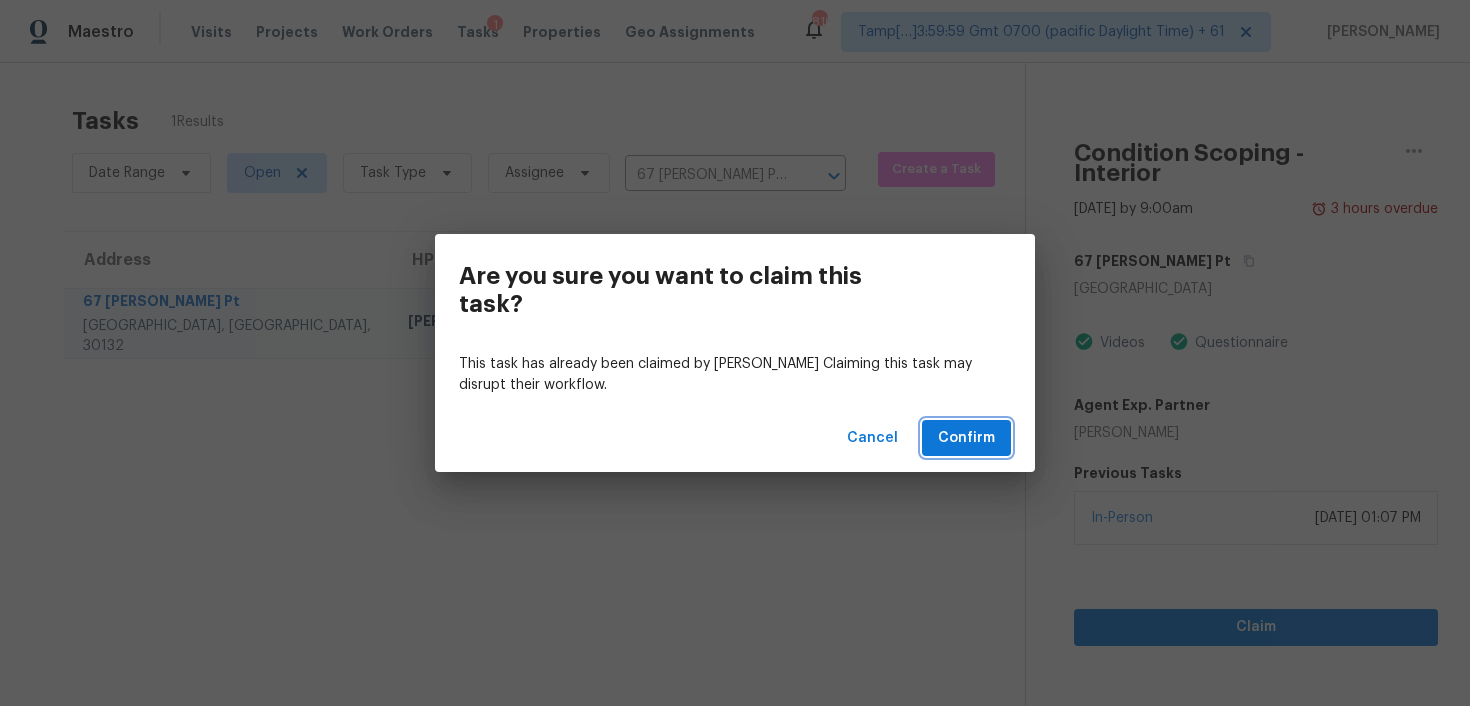 click on "Confirm" at bounding box center (966, 438) 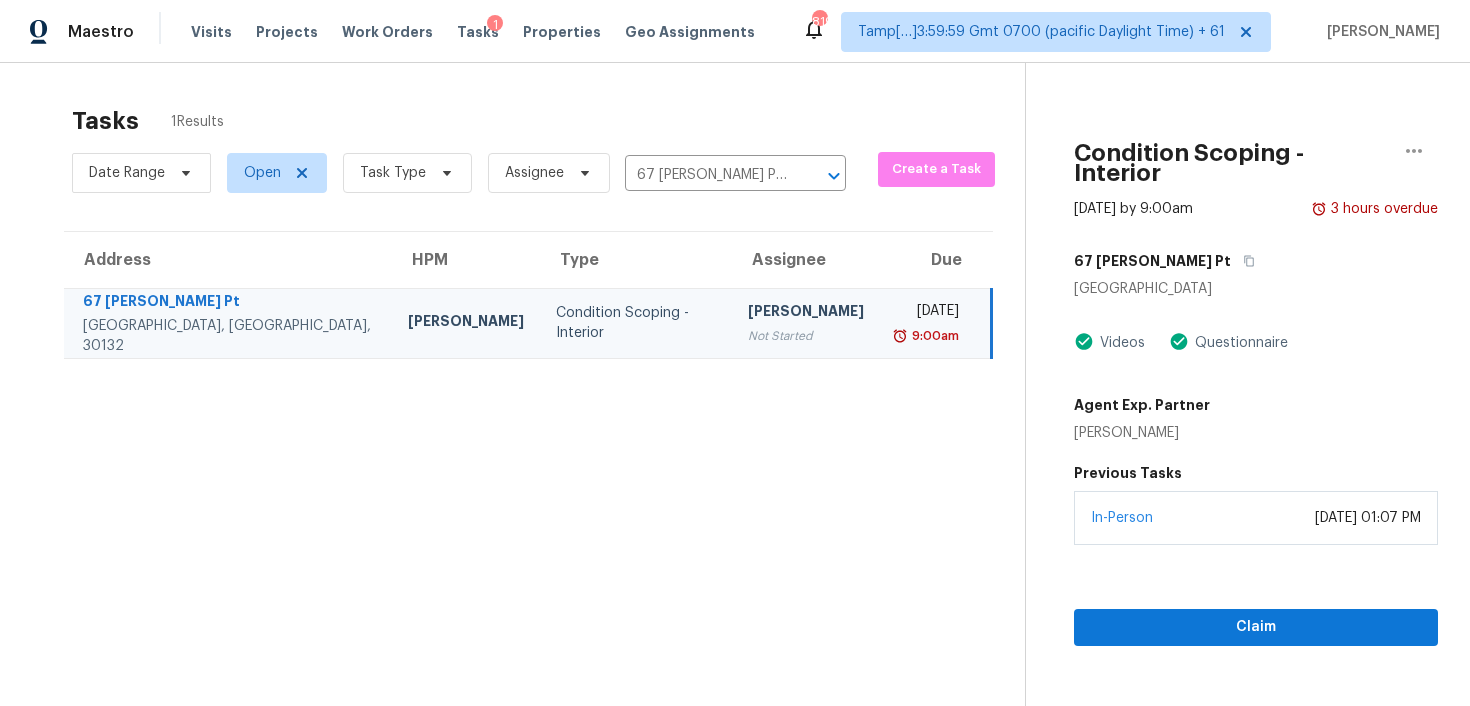click on "Confirm" at bounding box center [966, 438] 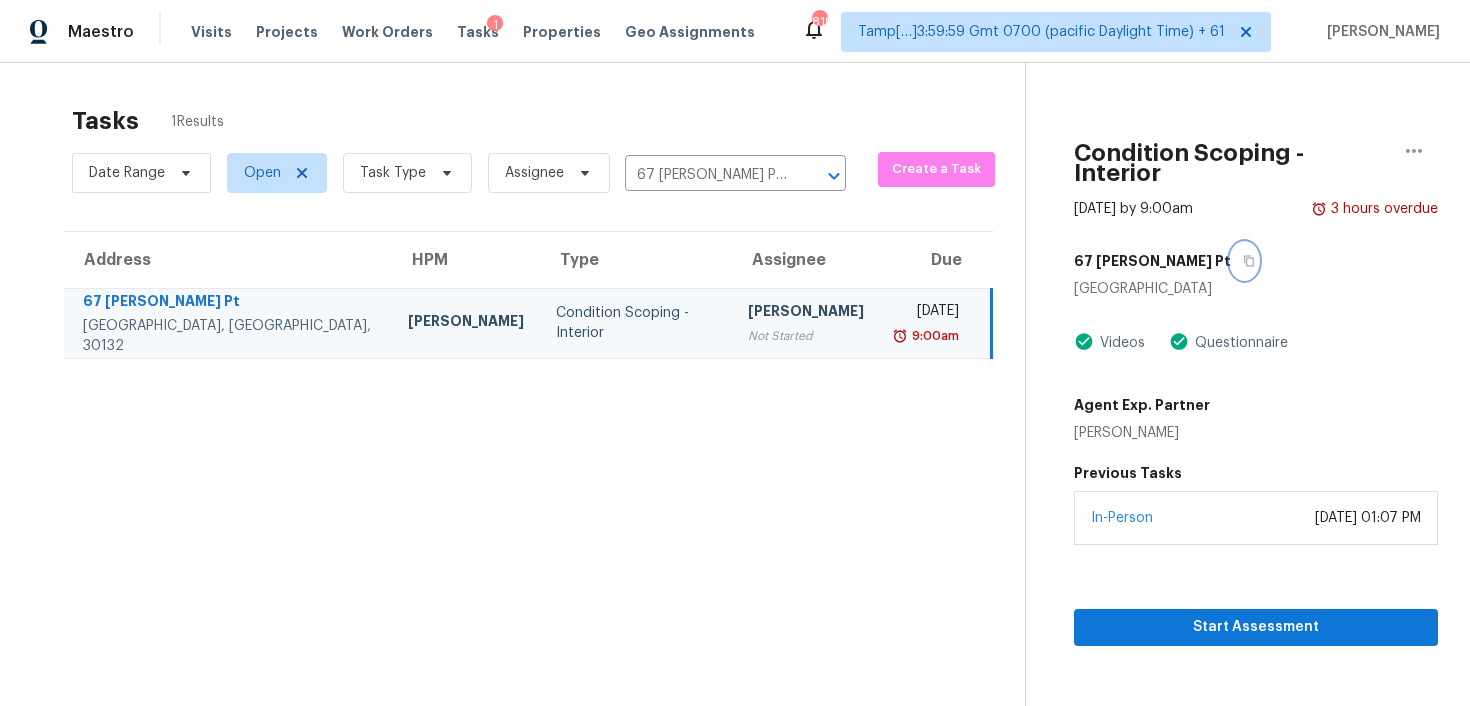 click at bounding box center [1244, 261] 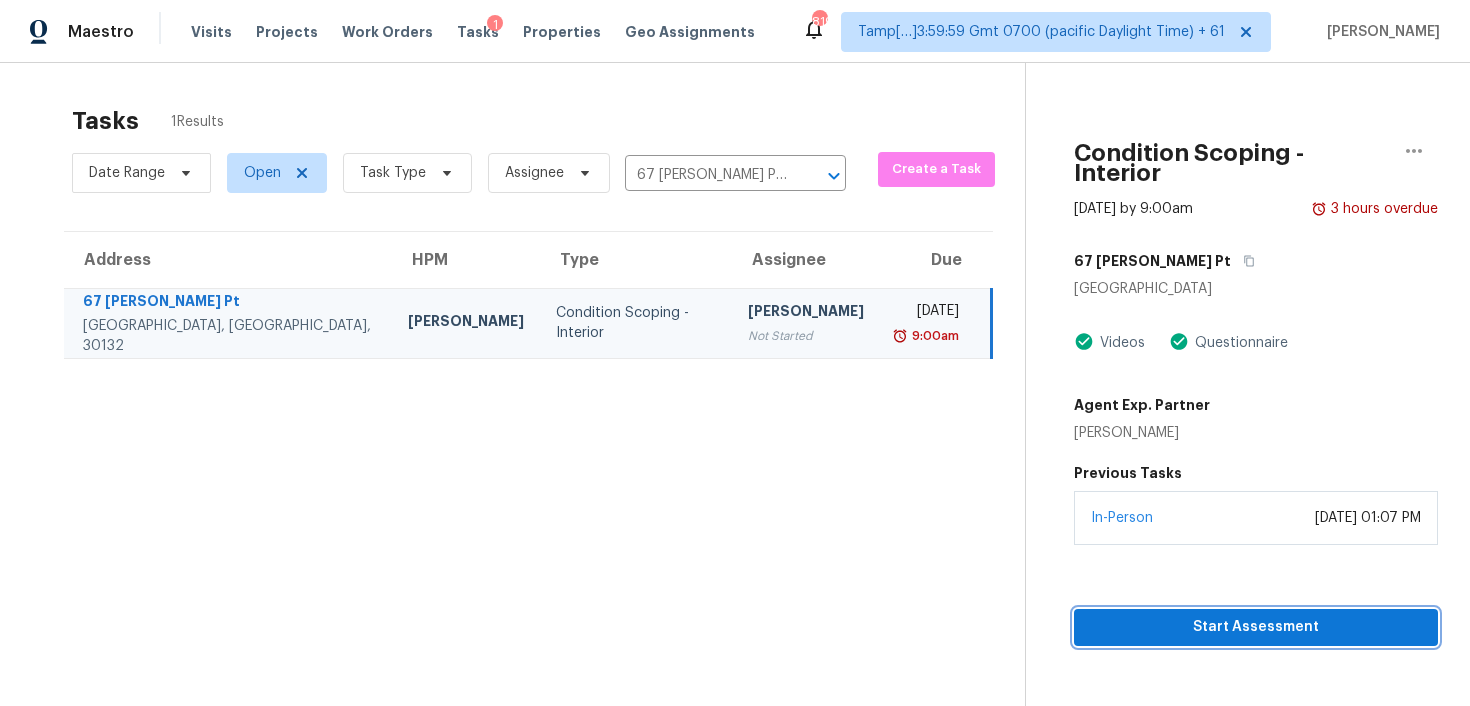 click on "Start Assessment" at bounding box center [1256, 627] 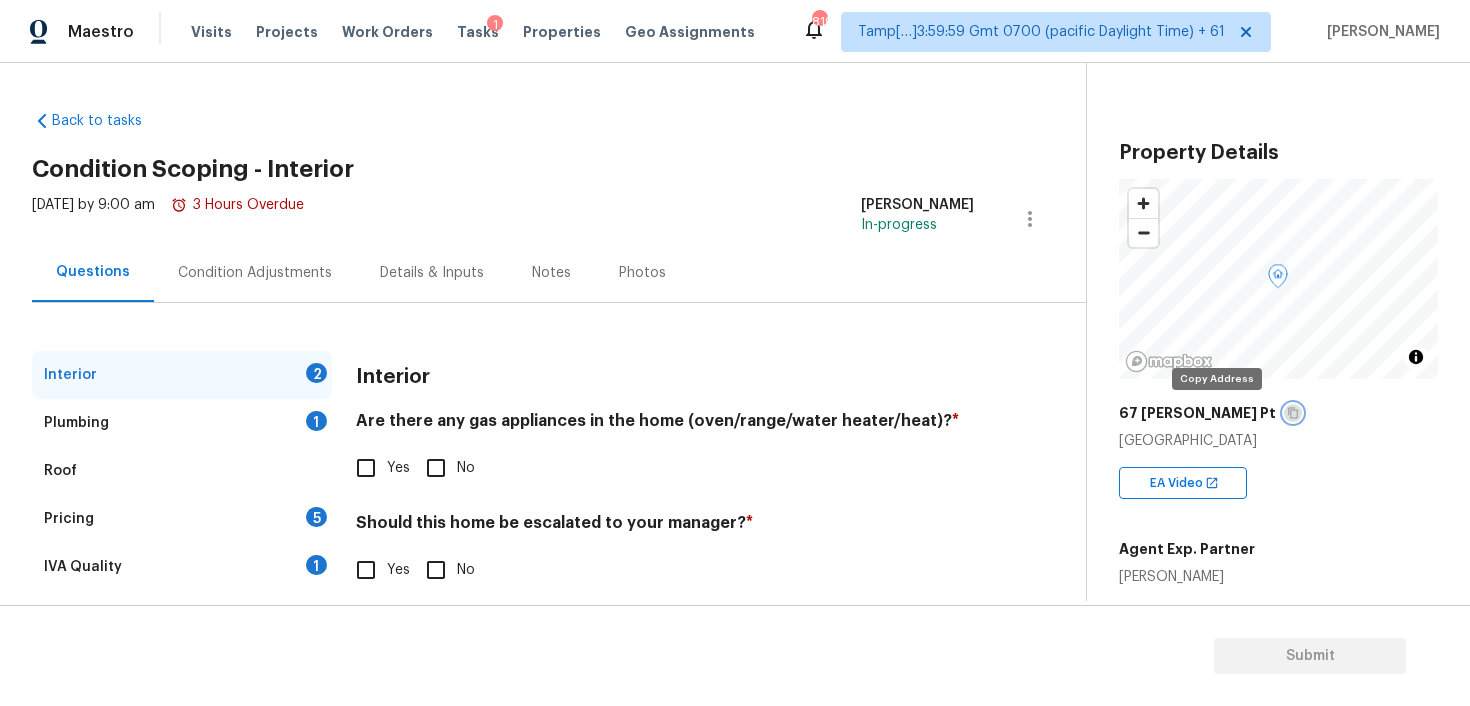 click 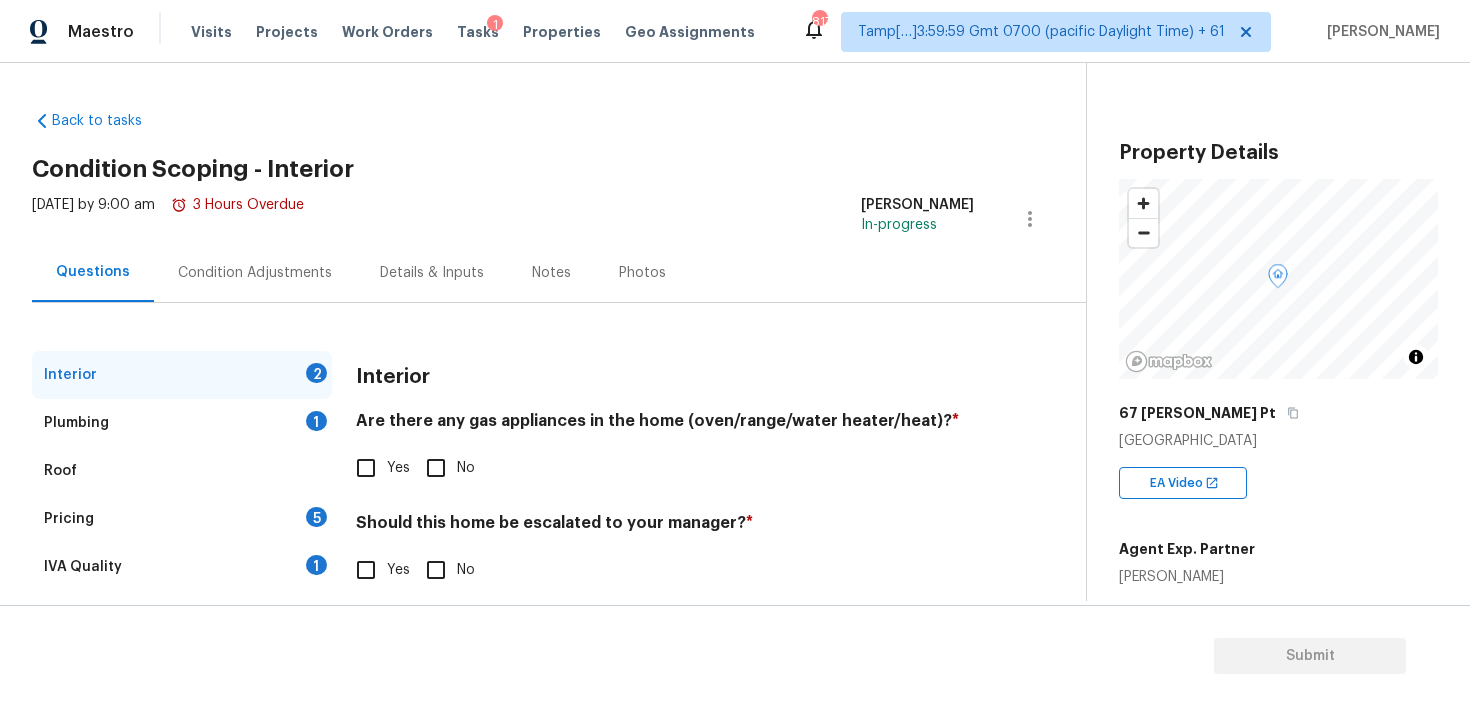 scroll, scrollTop: 44, scrollLeft: 0, axis: vertical 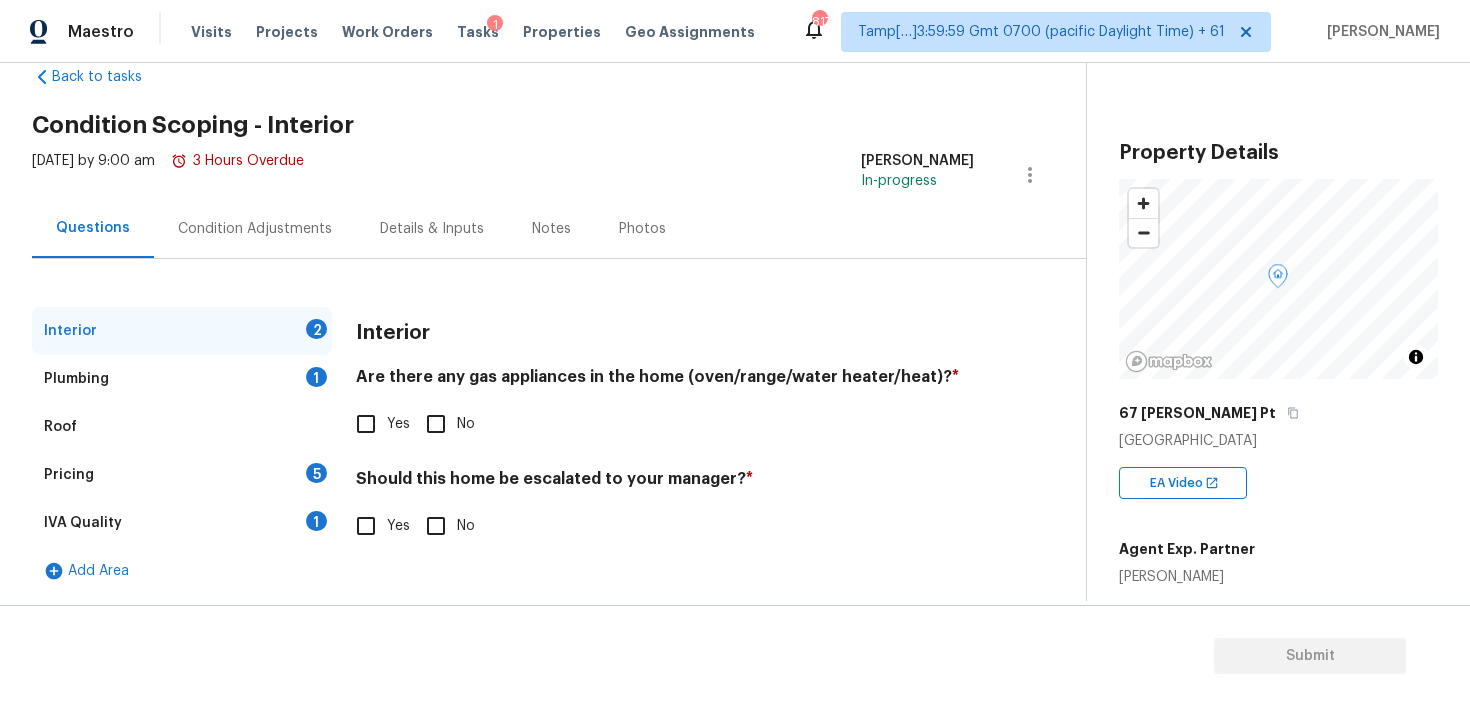click on "Yes" at bounding box center (366, 526) 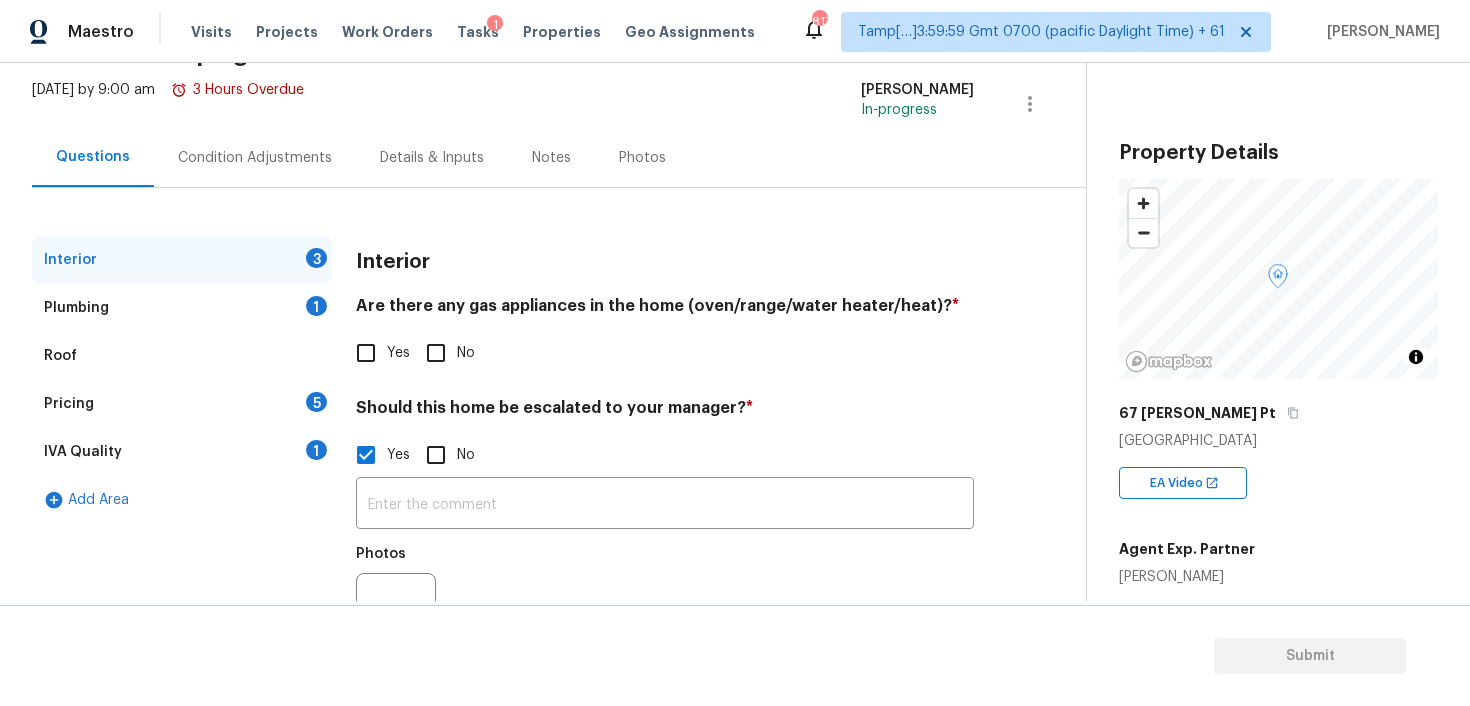 scroll, scrollTop: 117, scrollLeft: 0, axis: vertical 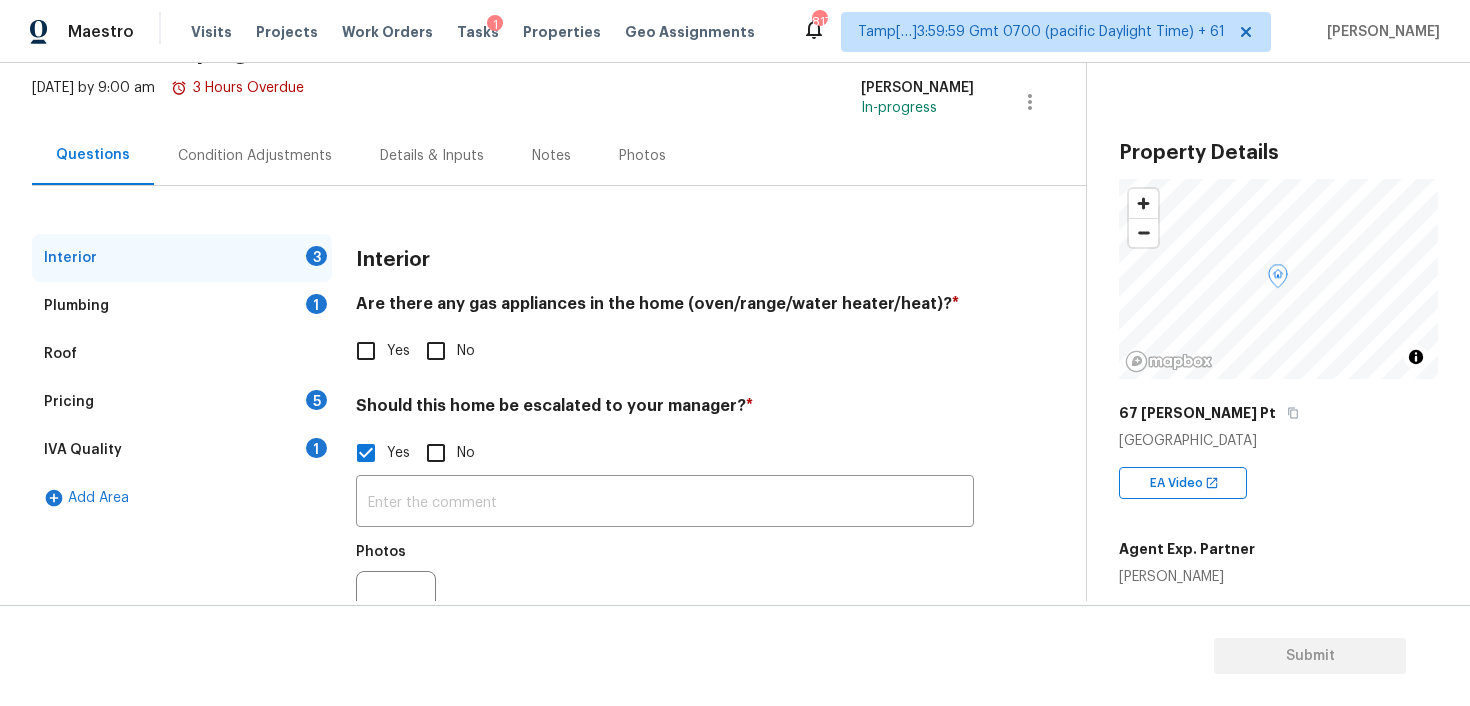 click on "[DATE] by 9:00 am   3 Hours Overdue" at bounding box center (168, 102) 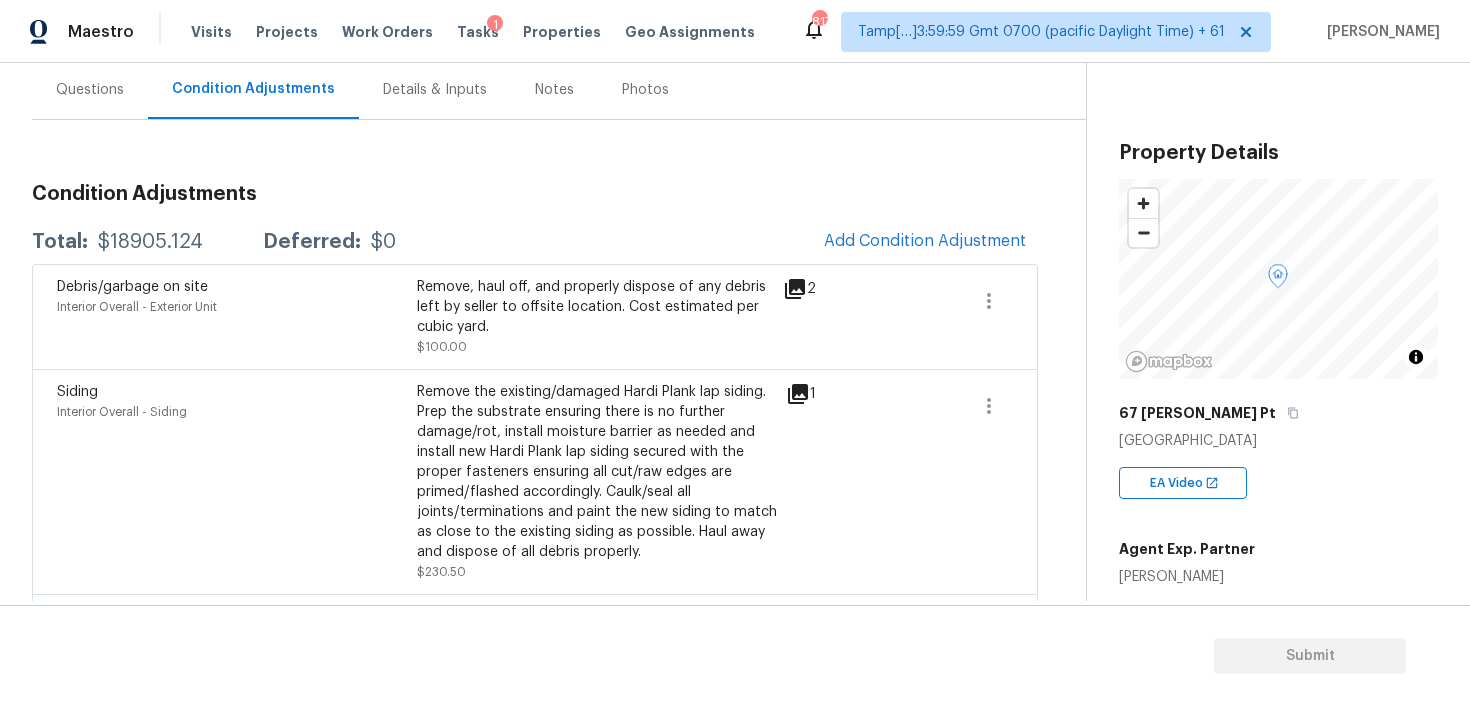 scroll, scrollTop: 210, scrollLeft: 0, axis: vertical 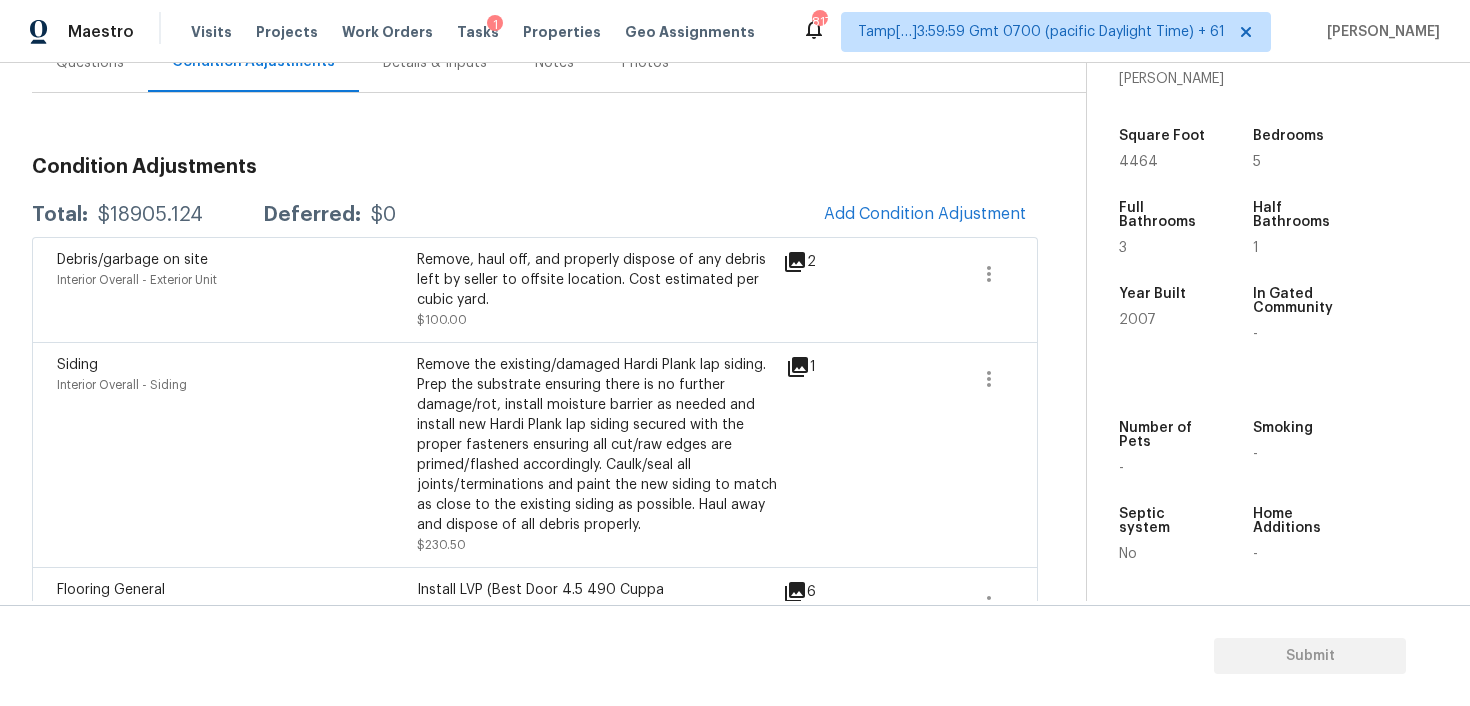 click on "Debris/garbage on site Interior Overall - Exterior Unit Remove, haul off, and properly dispose of any debris left by seller to offsite location. Cost estimated per cubic yard. $100.00   2" at bounding box center [535, 289] 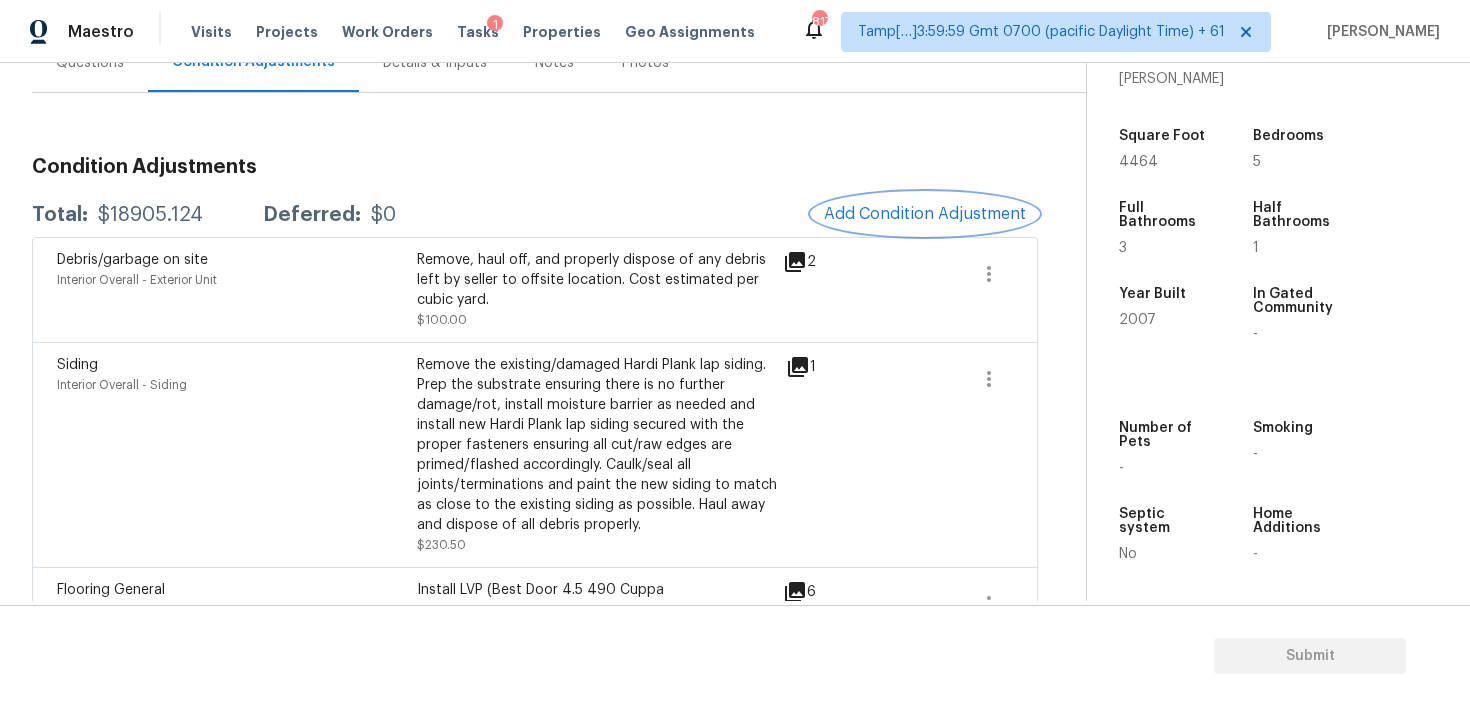 click on "Add Condition Adjustment" at bounding box center (925, 214) 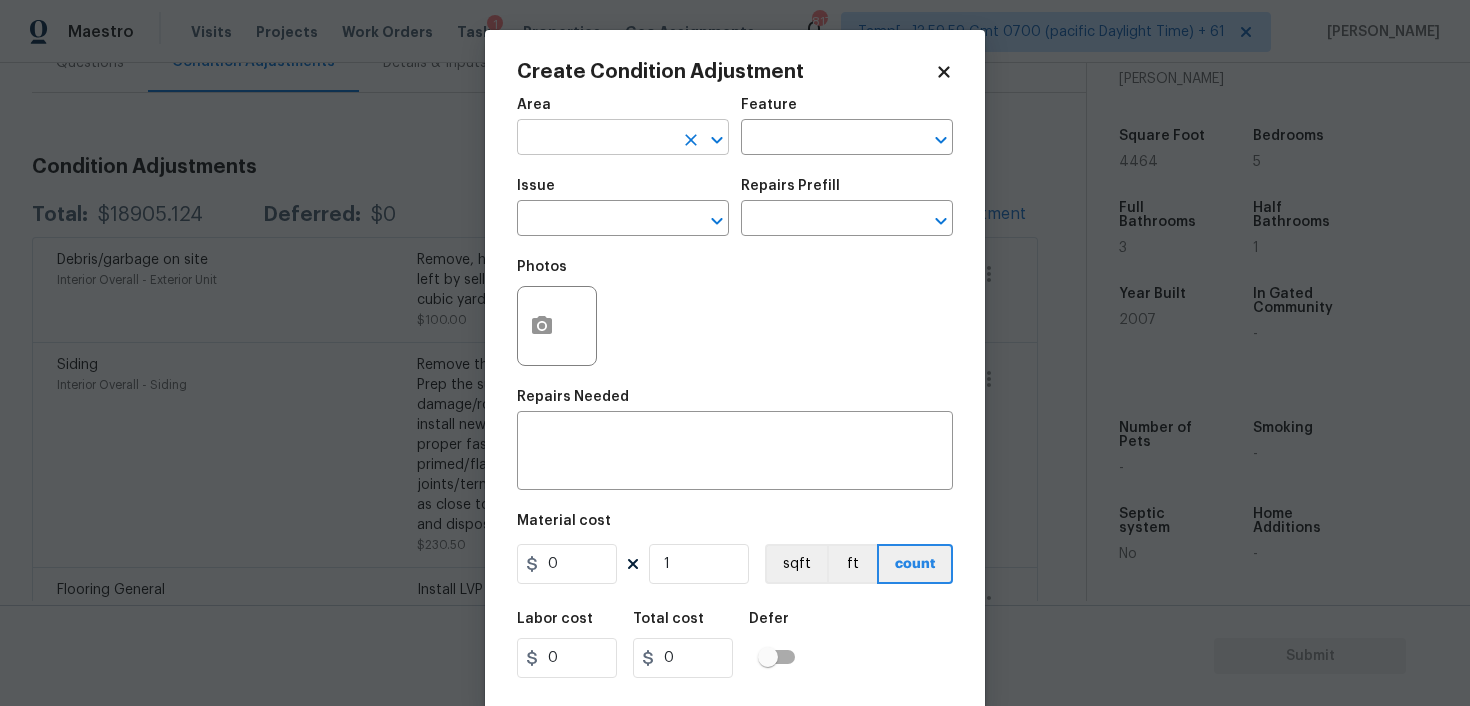 click at bounding box center [595, 139] 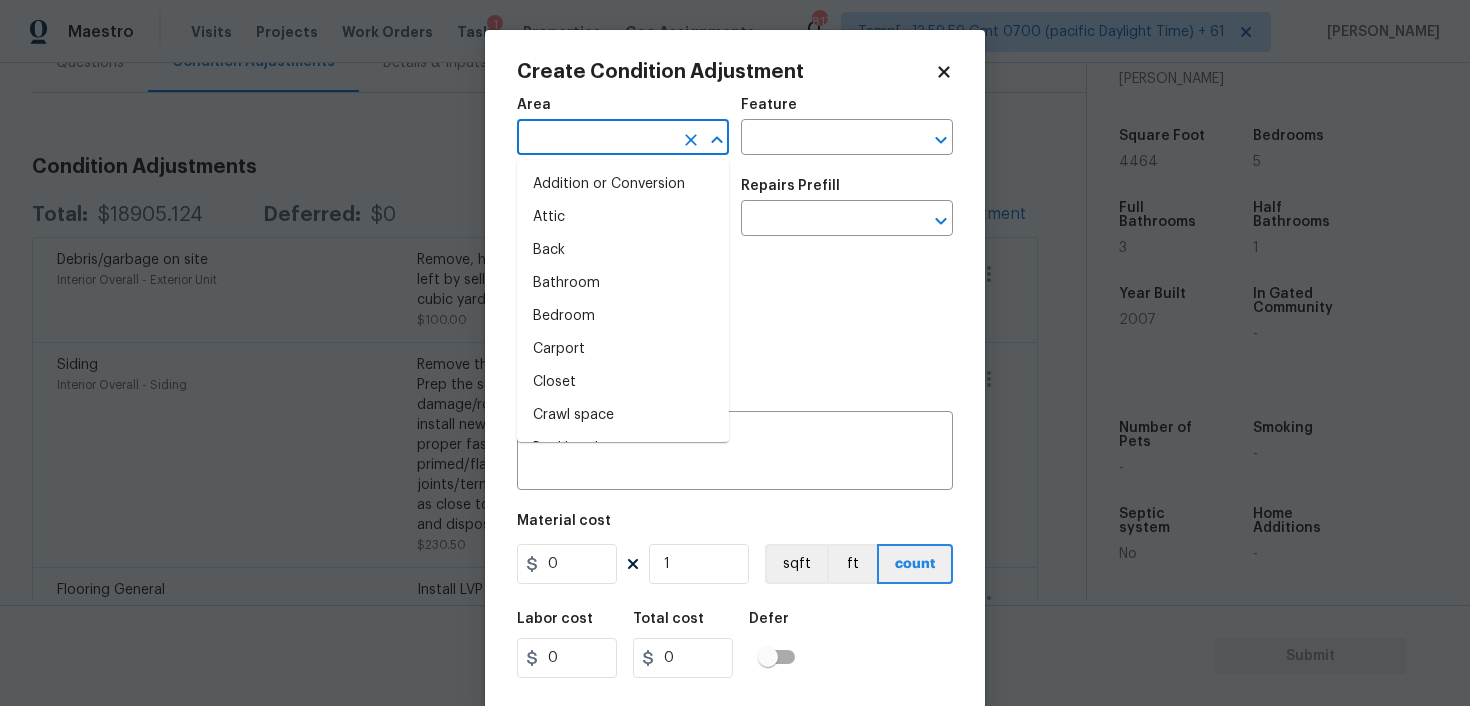 type on "e" 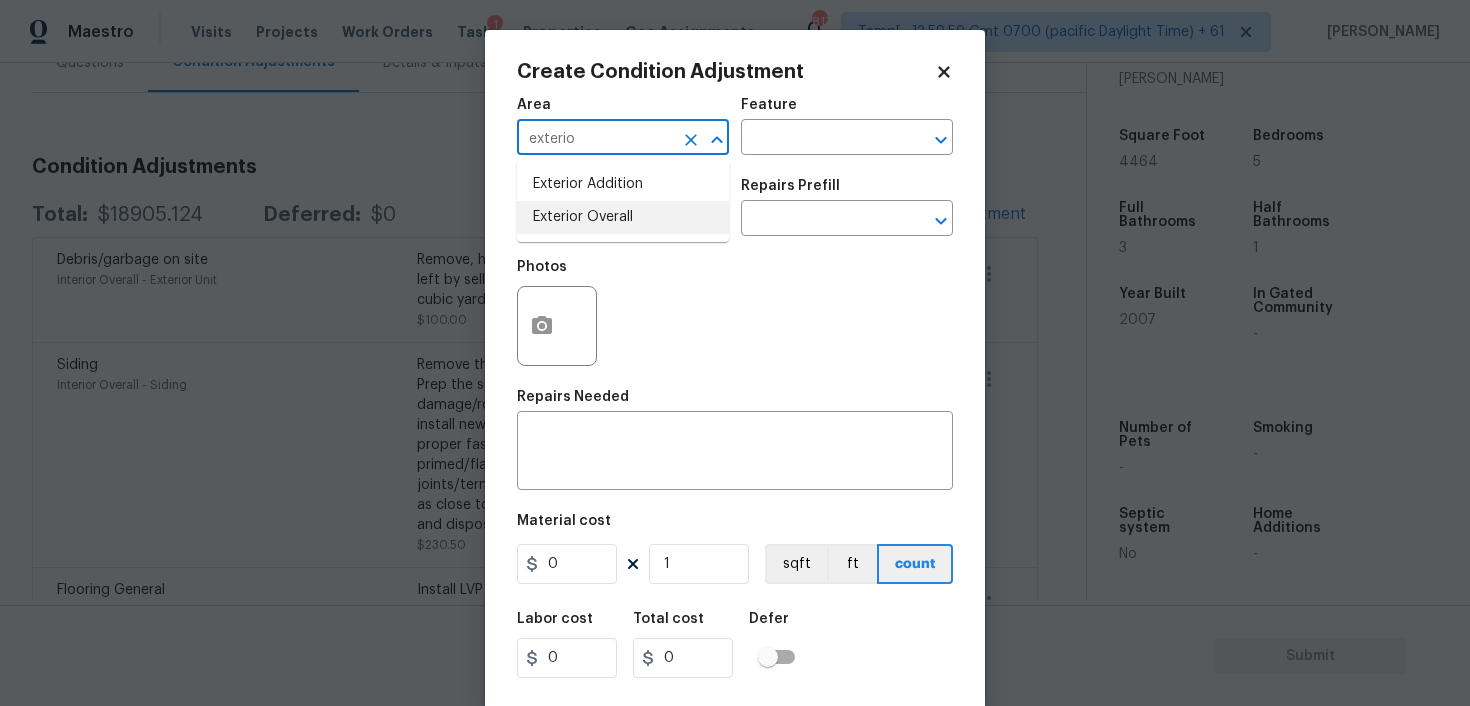 click on "Exterior Overall" at bounding box center [623, 217] 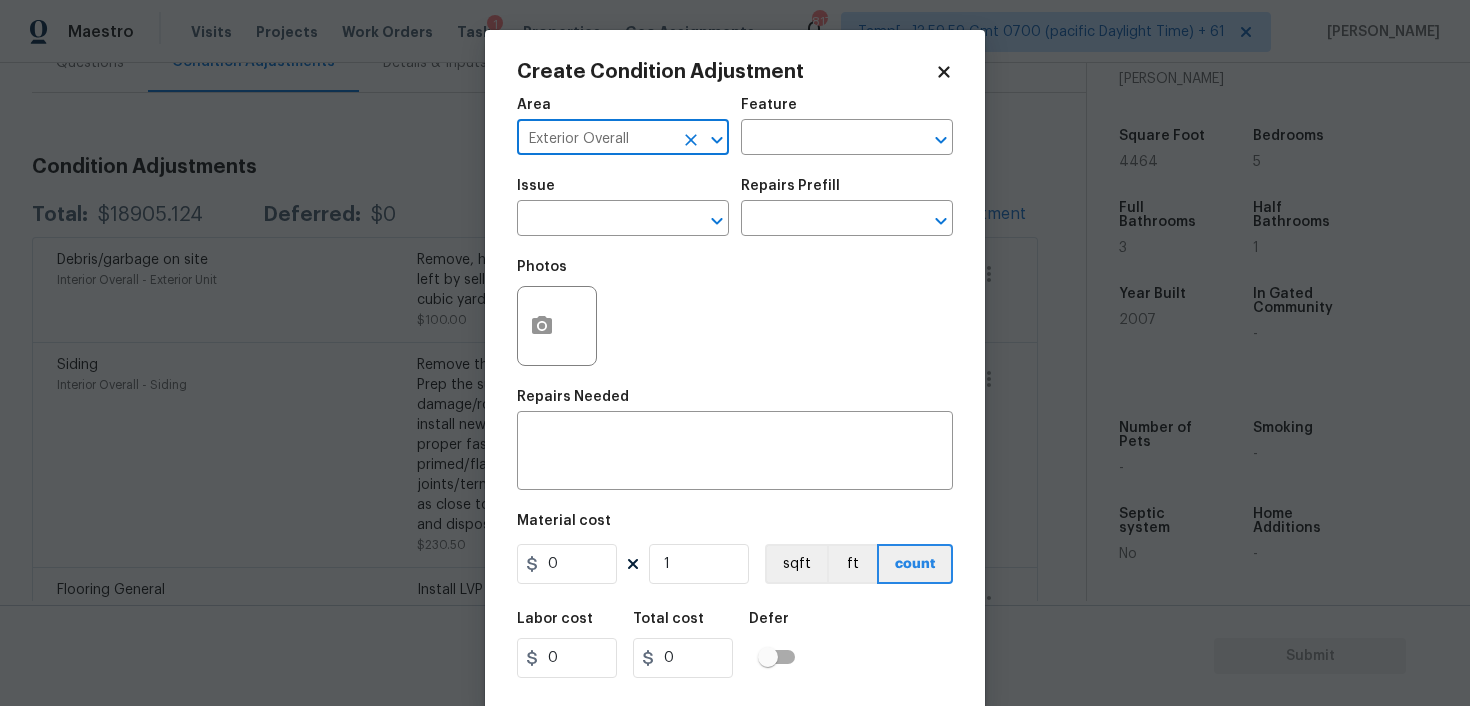 type on "Exterior Overall" 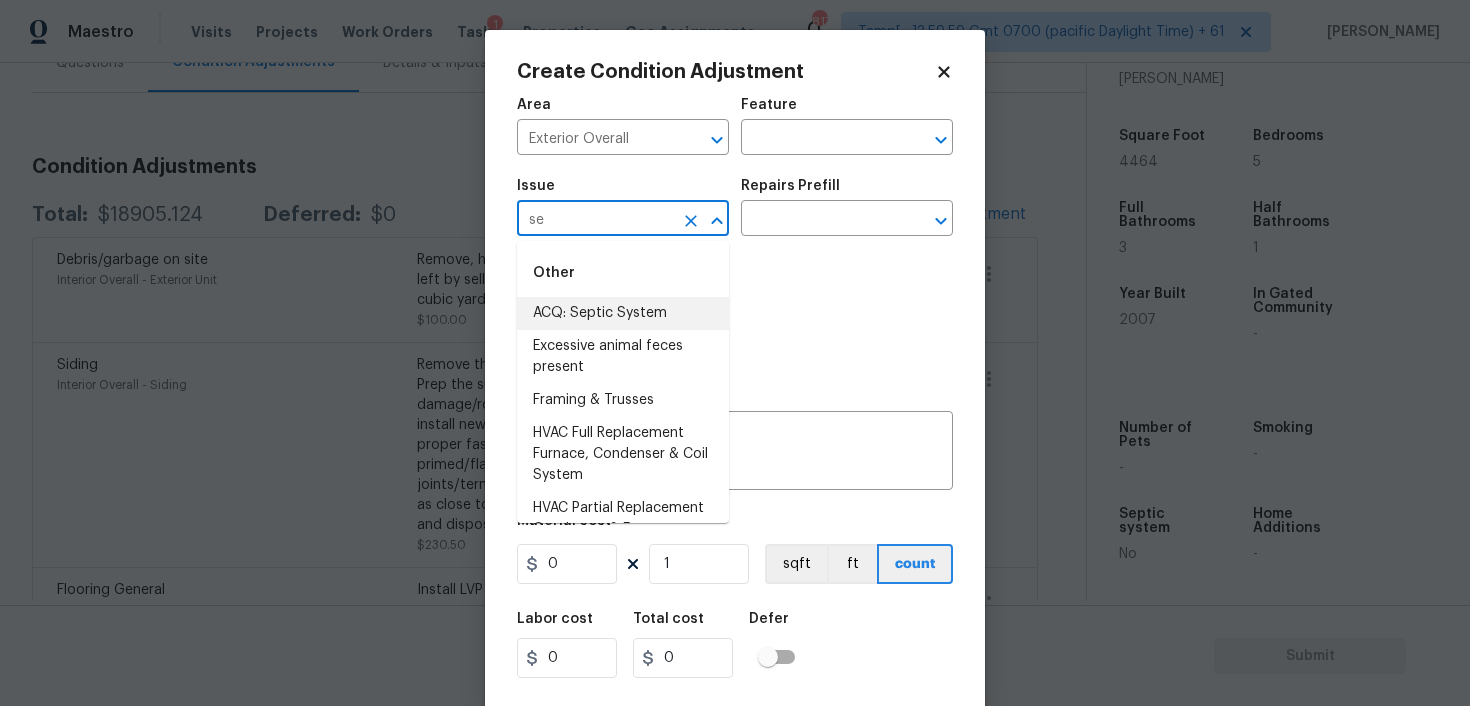 click on "ACQ: Septic System" at bounding box center (623, 313) 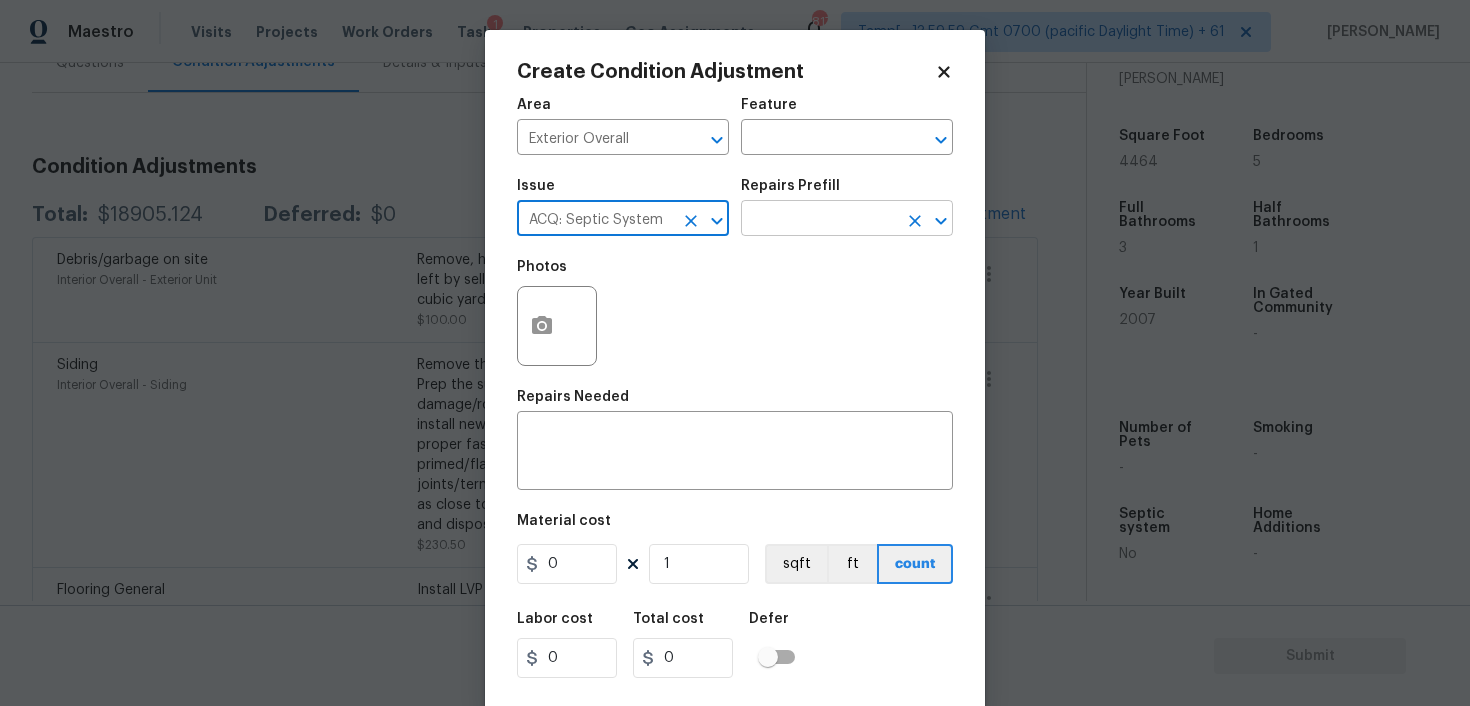 type on "ACQ: Septic System" 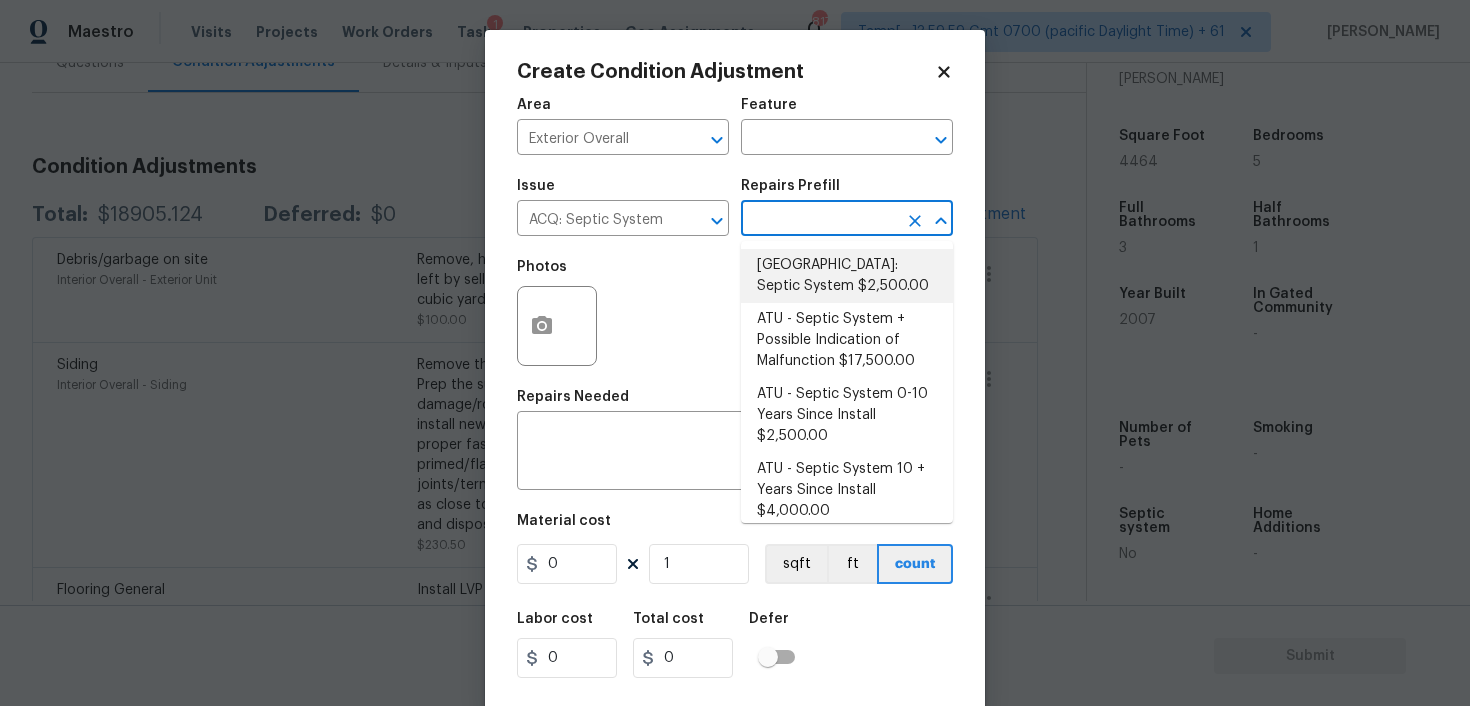 click on "[GEOGRAPHIC_DATA]: Septic System $2,500.00" at bounding box center [847, 276] 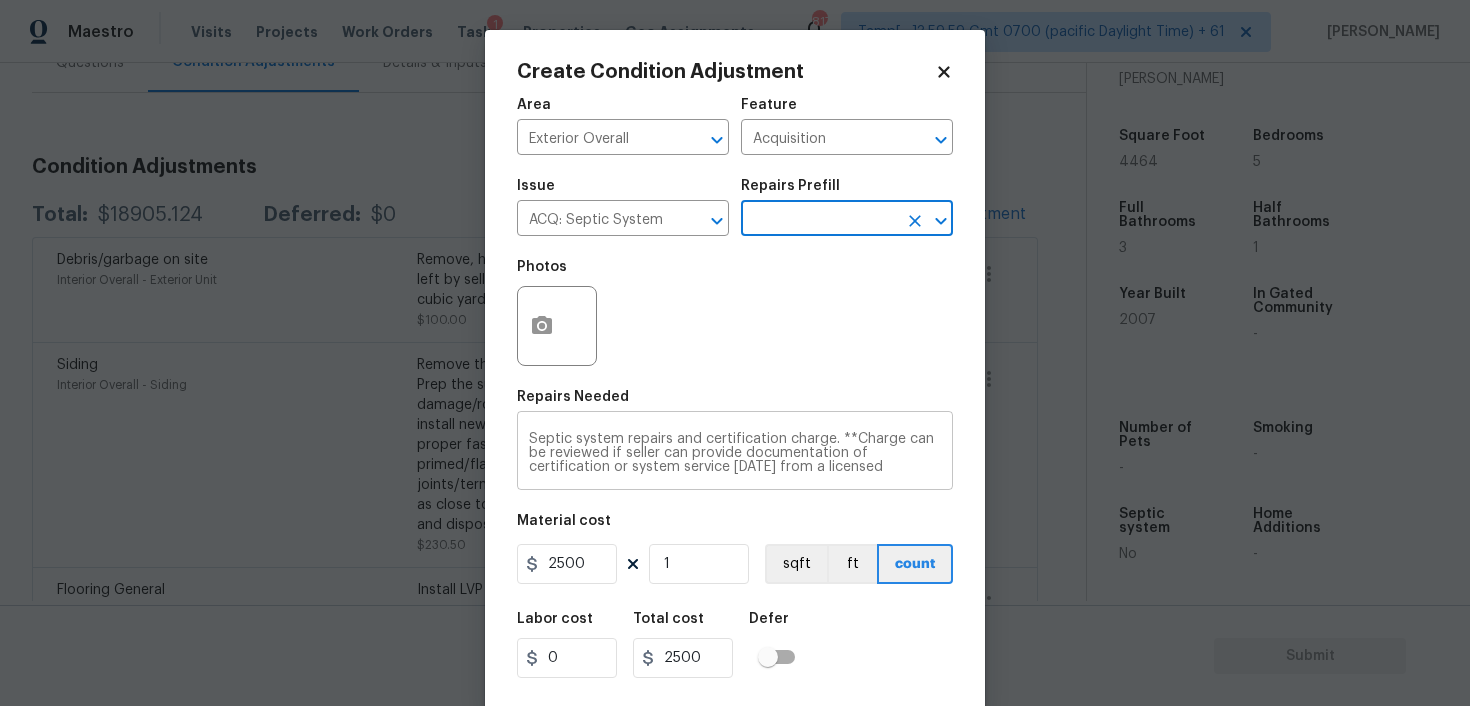 scroll, scrollTop: 14, scrollLeft: 0, axis: vertical 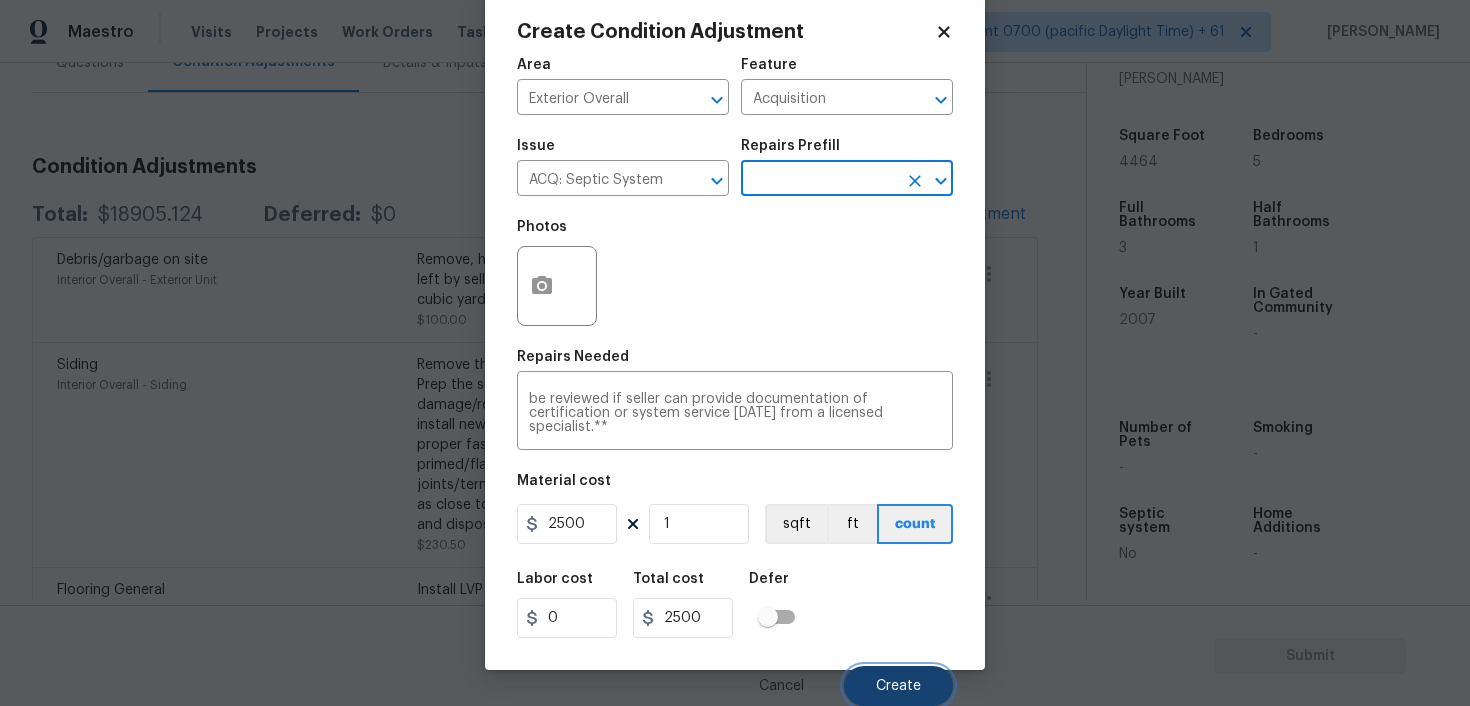 click on "Create" at bounding box center (898, 686) 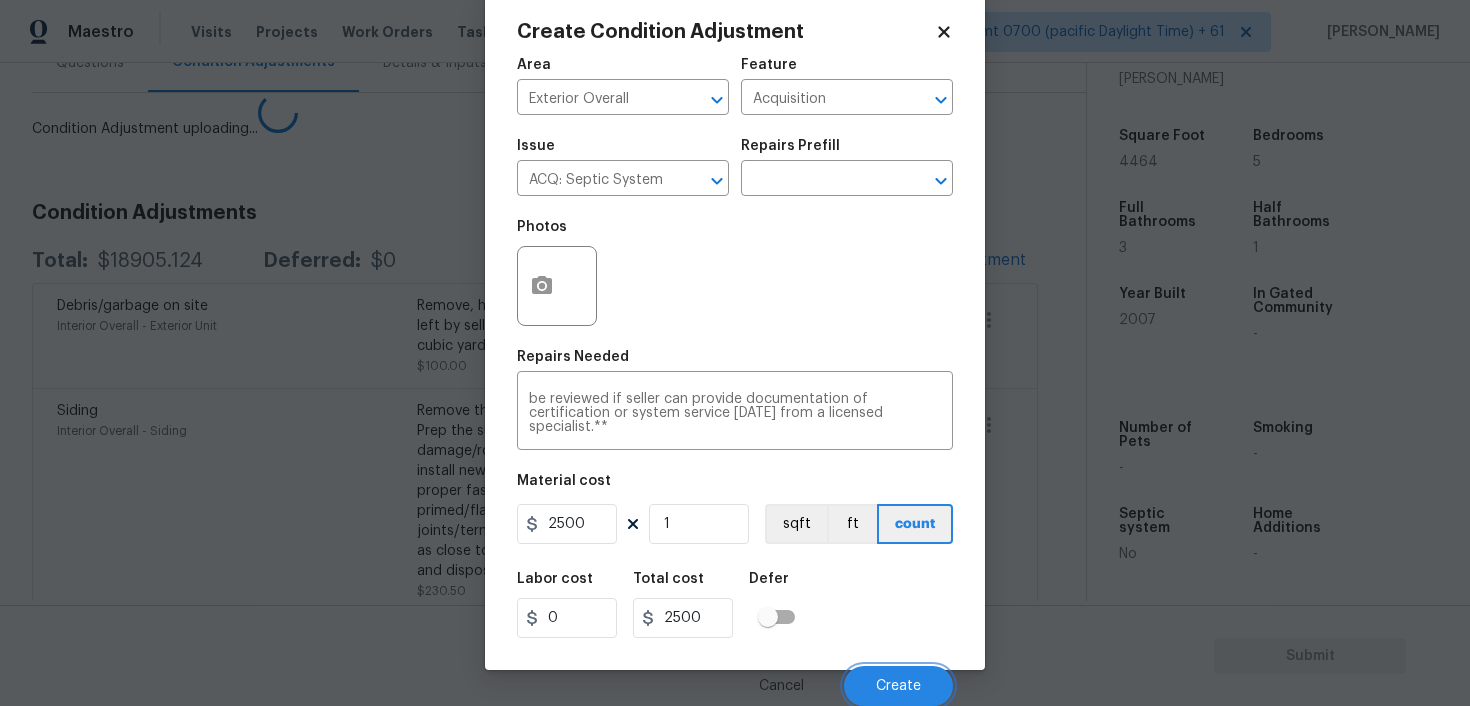 scroll, scrollTop: 34, scrollLeft: 0, axis: vertical 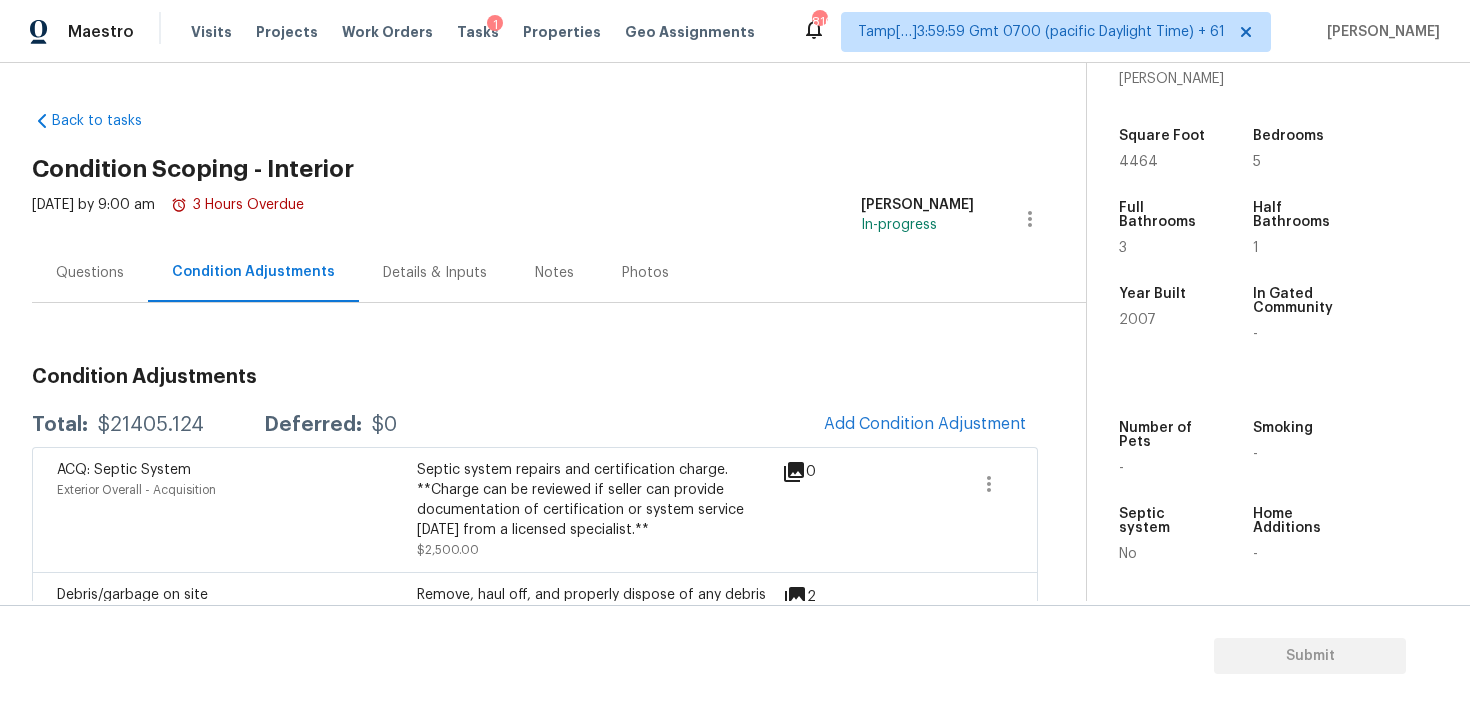 click on "Questions" at bounding box center (90, 272) 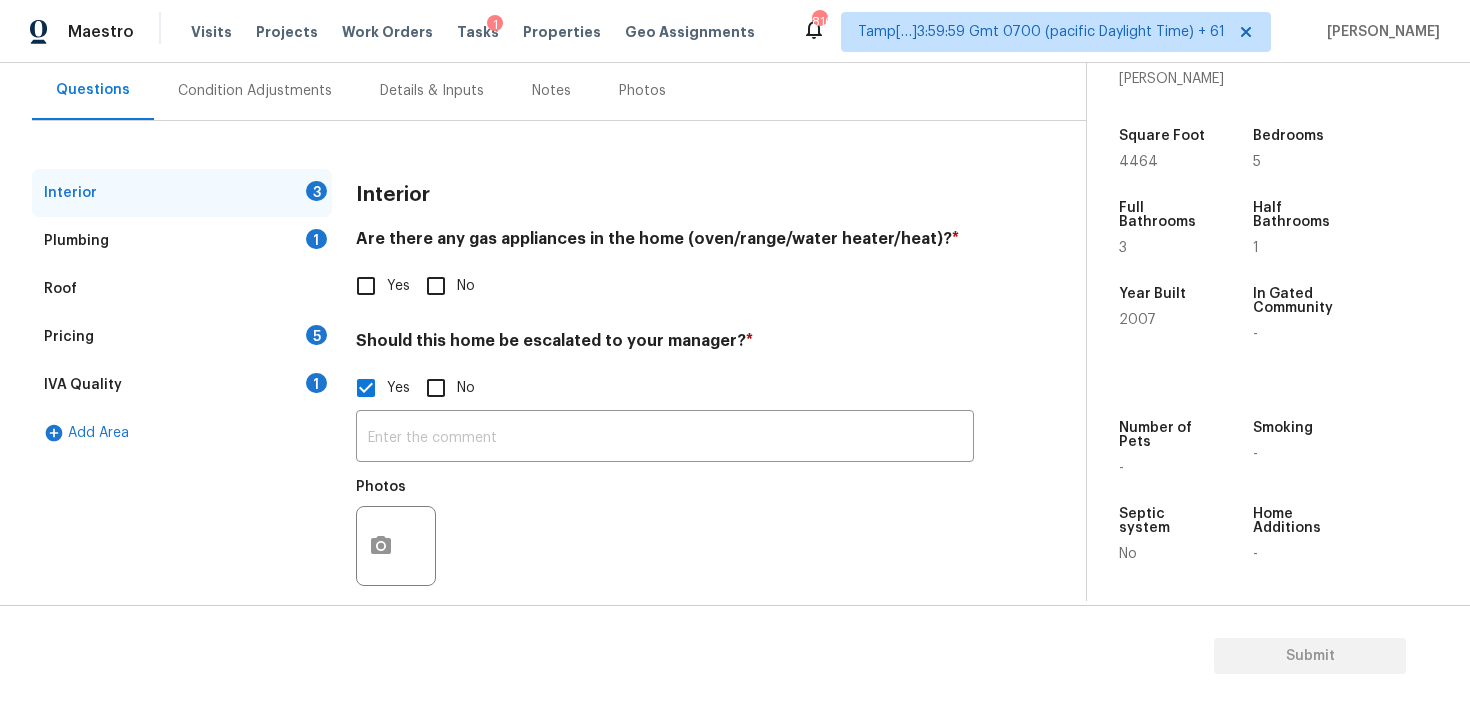 scroll, scrollTop: 209, scrollLeft: 0, axis: vertical 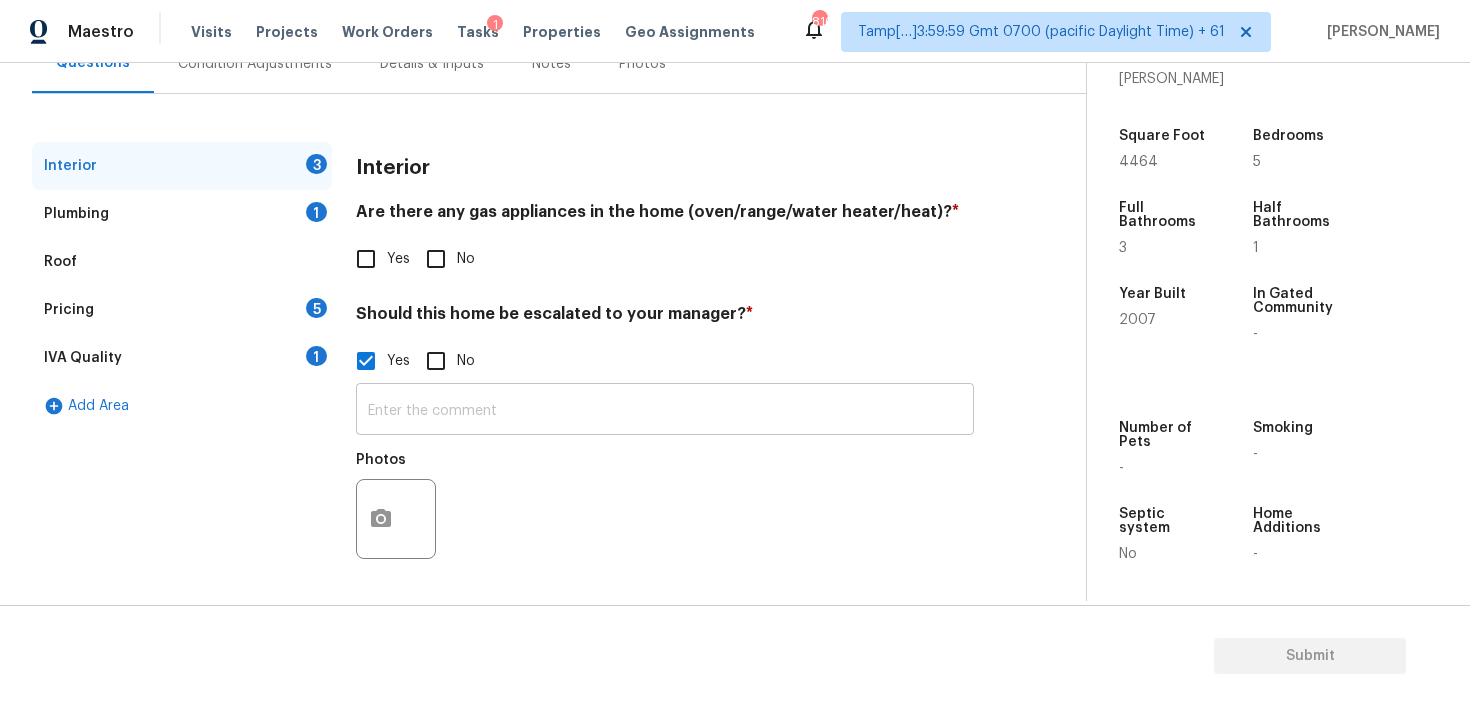 click at bounding box center [665, 411] 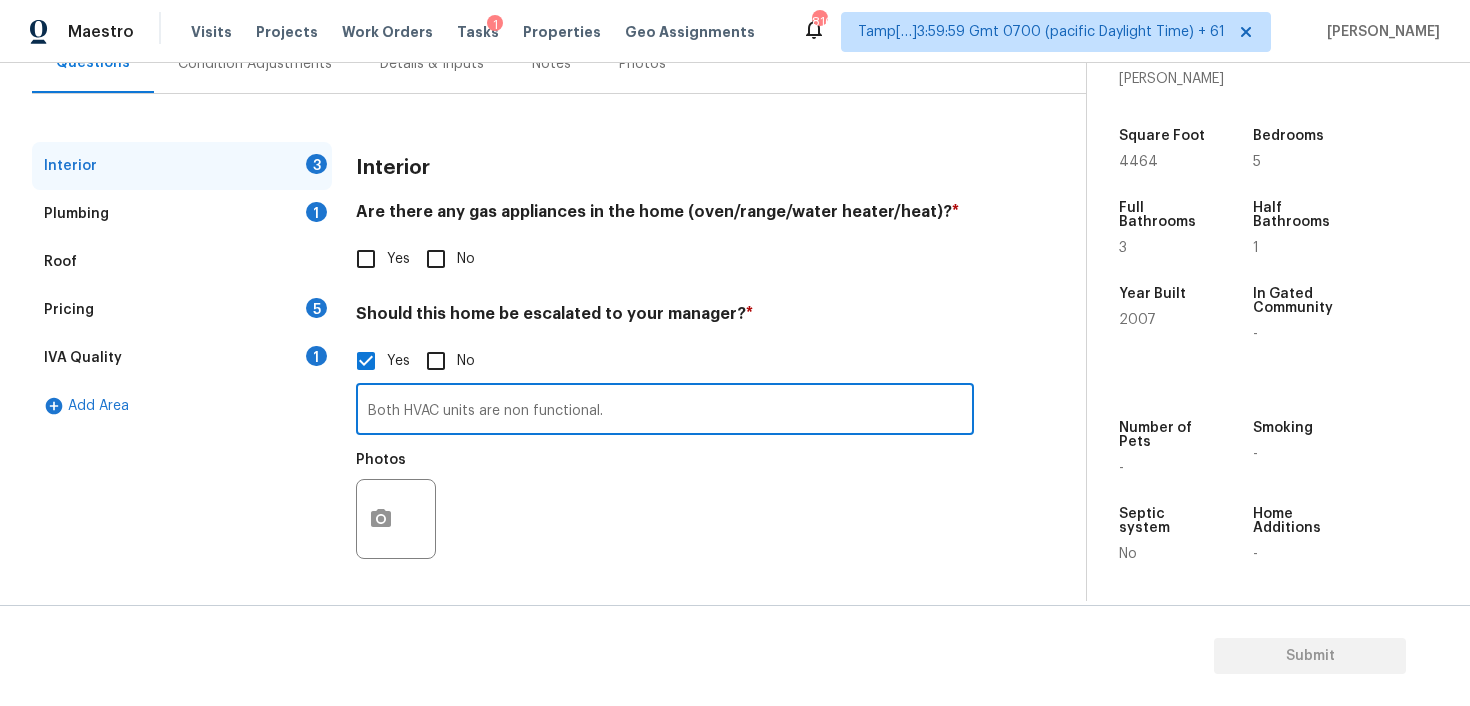 type on "Both HVAC units are non functional." 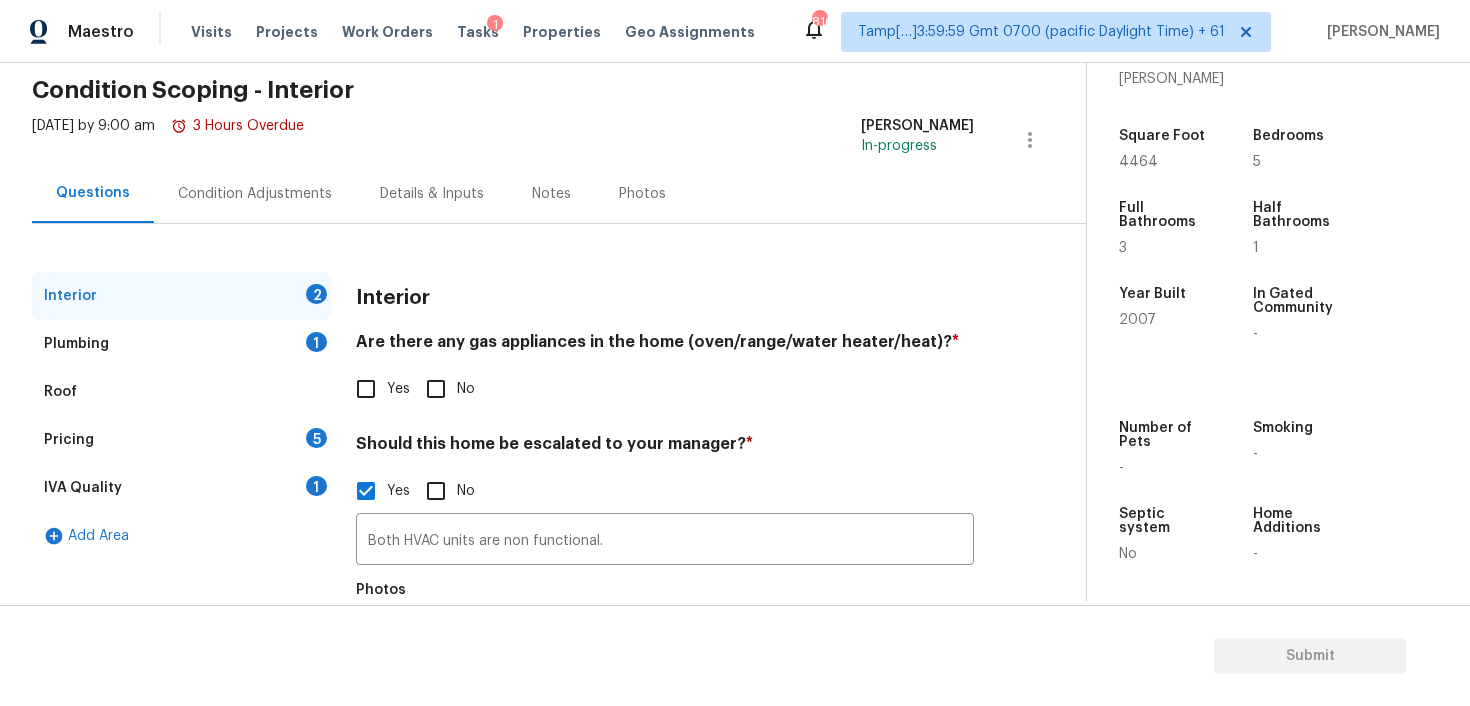 scroll, scrollTop: 67, scrollLeft: 0, axis: vertical 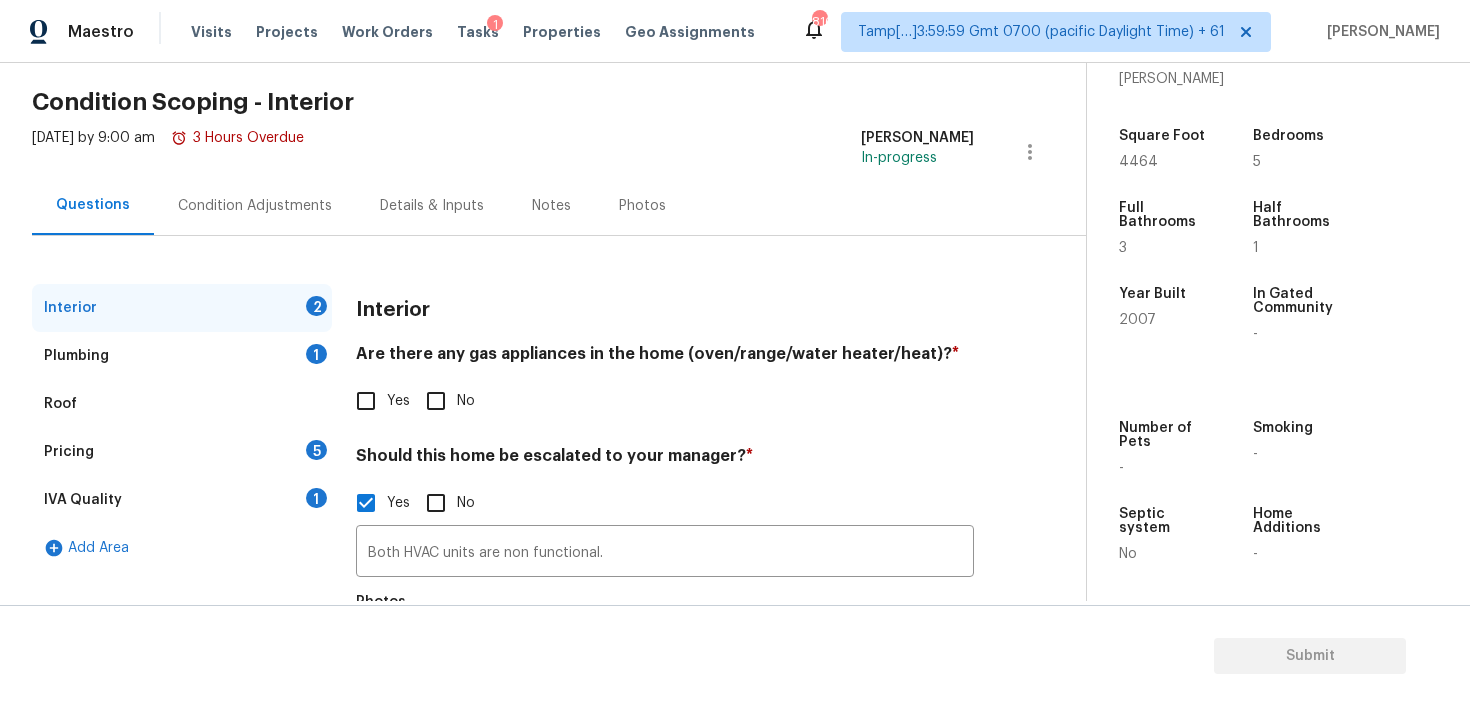 click on "Are there any gas appliances in the home (oven/range/water heater/heat)?  *" at bounding box center (665, 358) 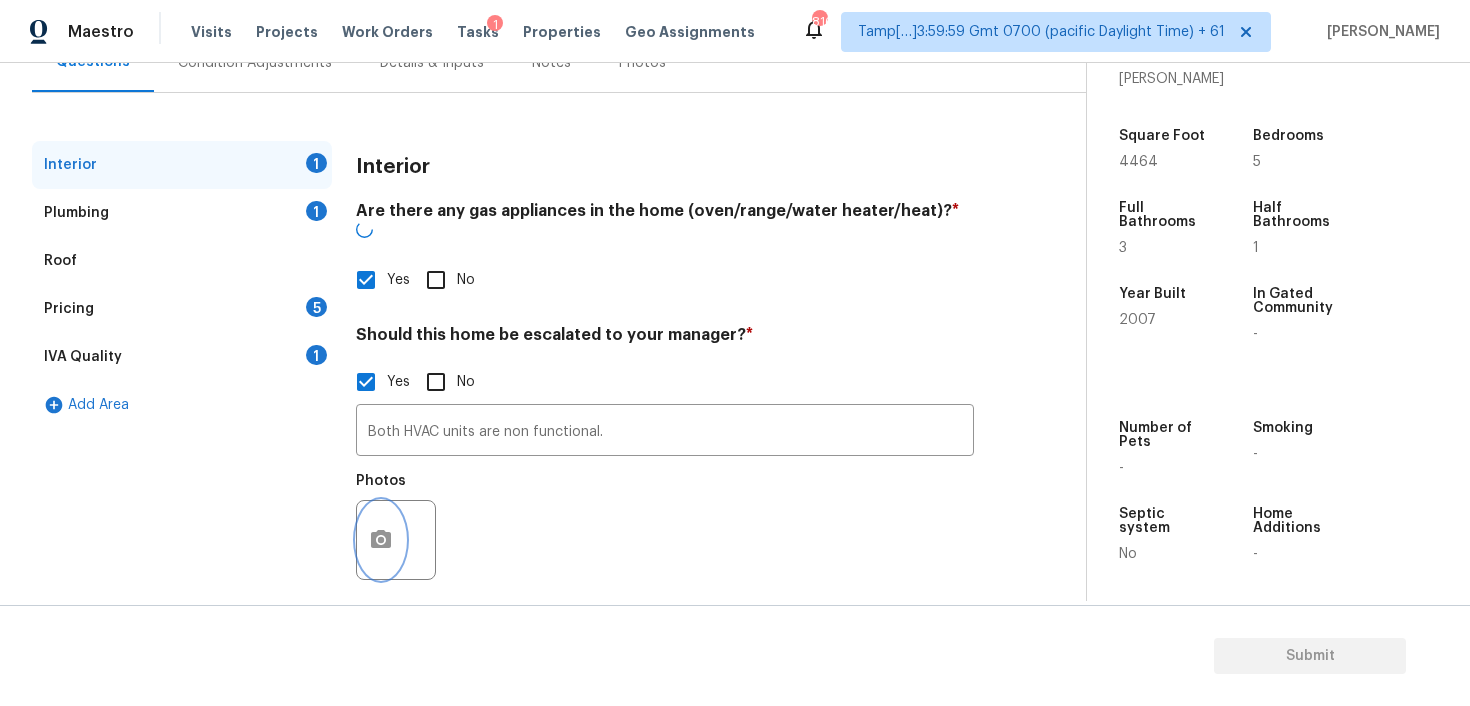 click at bounding box center [381, 540] 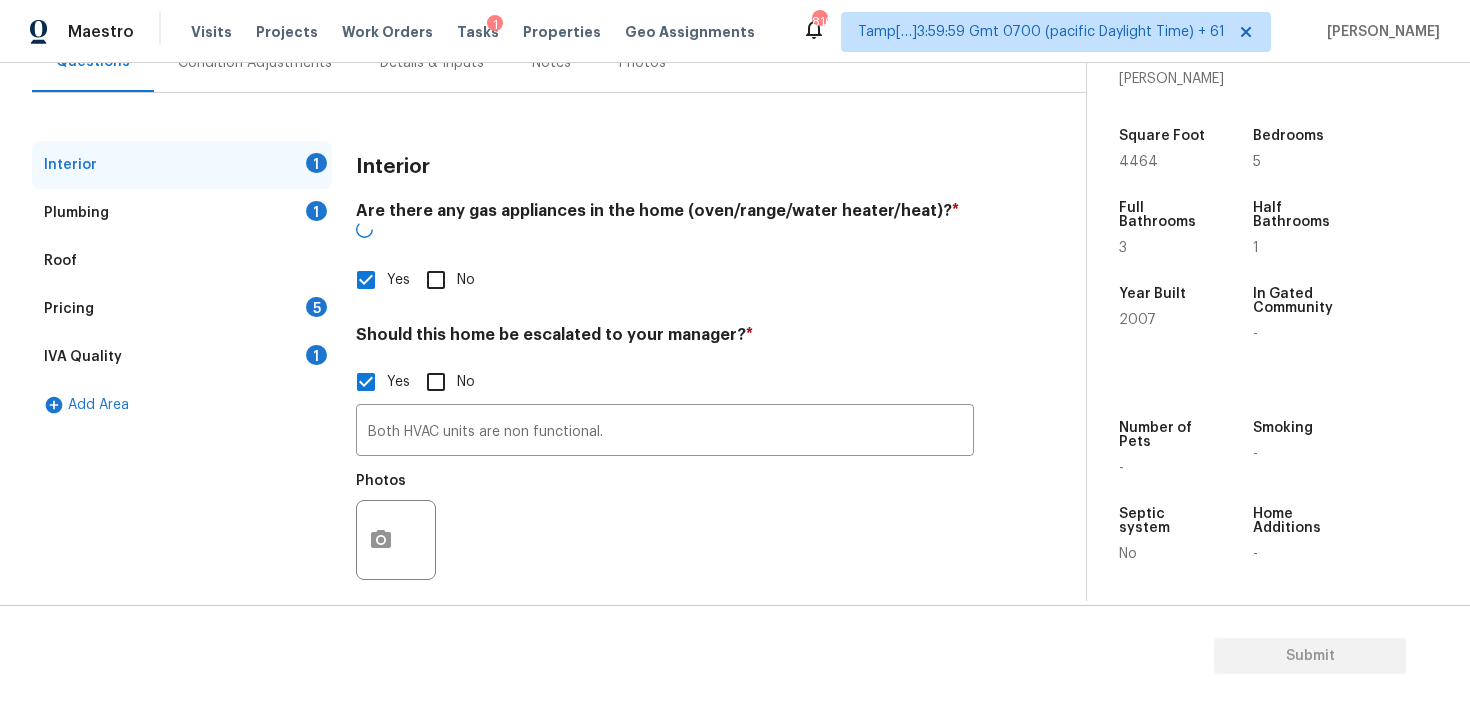 scroll, scrollTop: 209, scrollLeft: 0, axis: vertical 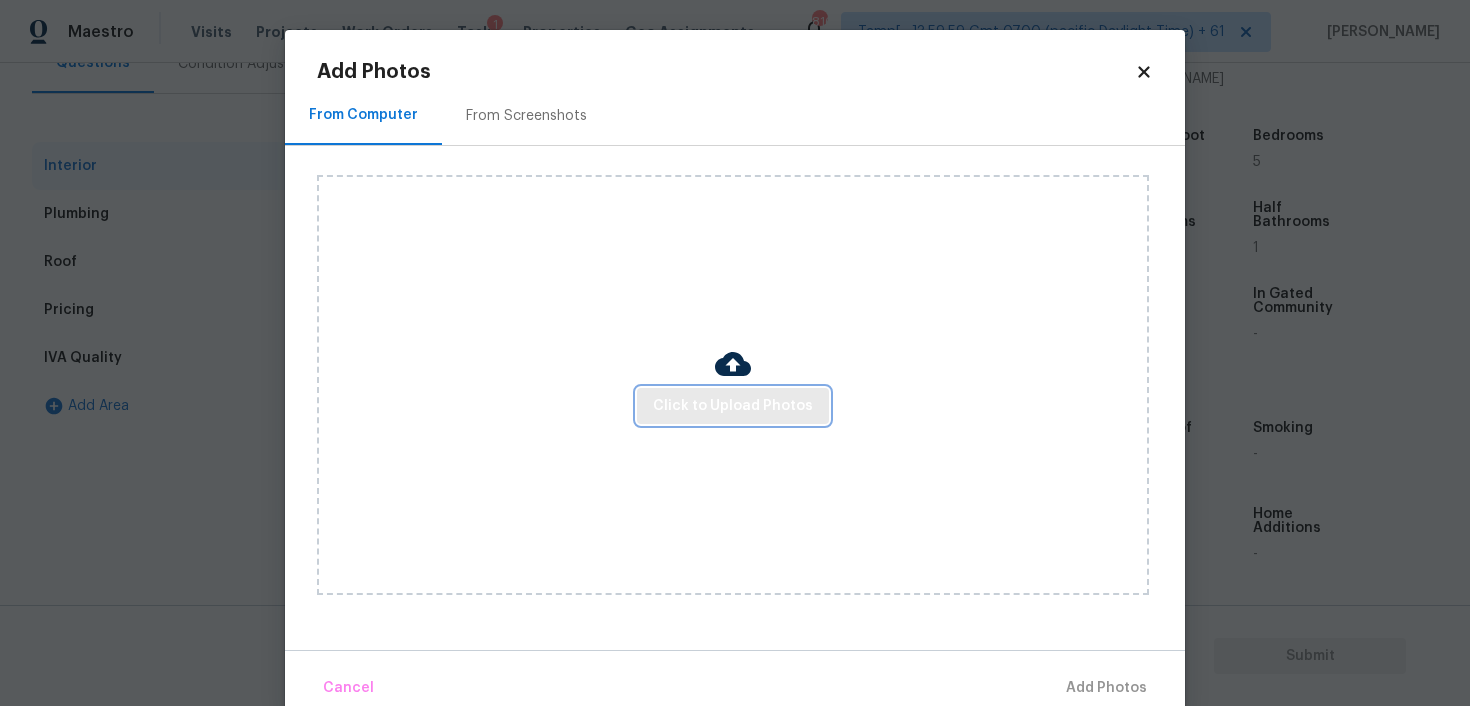 click on "Click to Upload Photos" at bounding box center [733, 406] 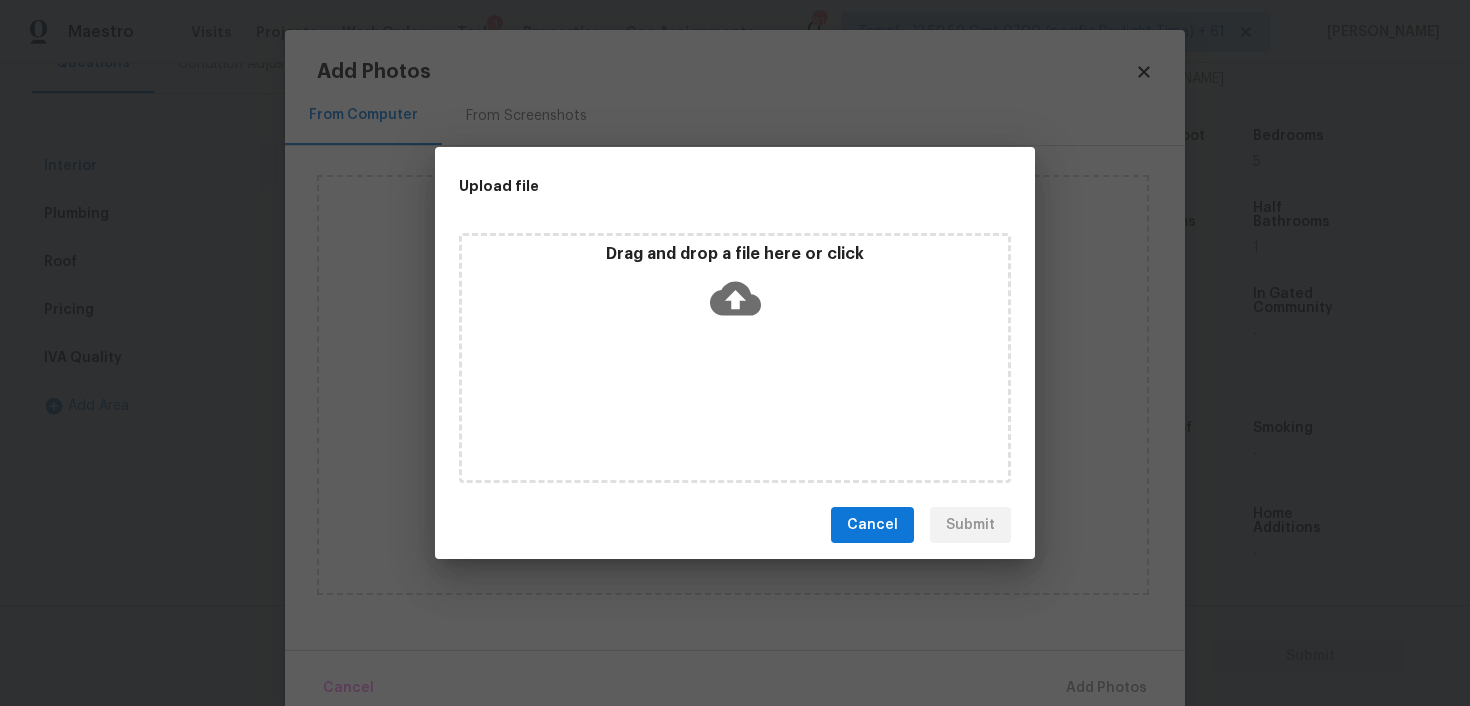 click 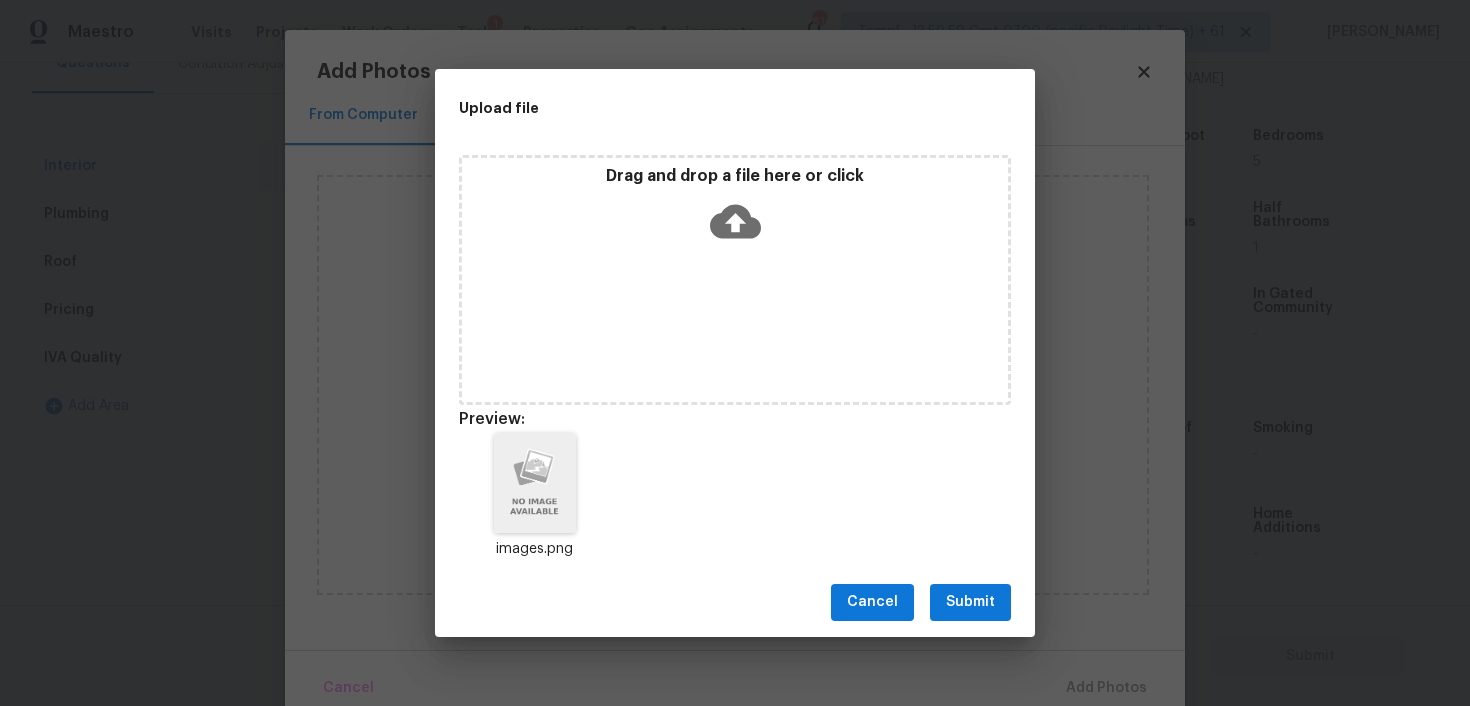 click on "Submit" at bounding box center (970, 602) 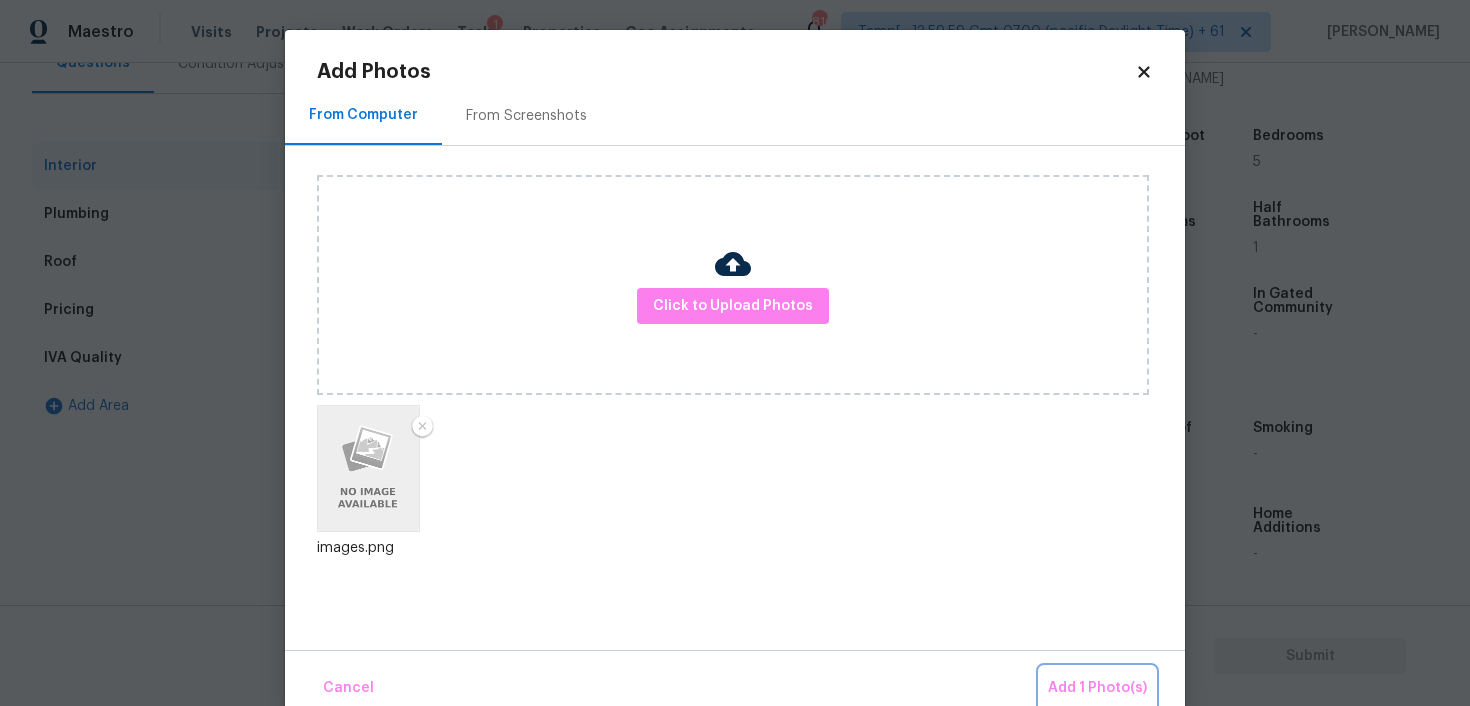 click on "Add 1 Photo(s)" at bounding box center (1097, 688) 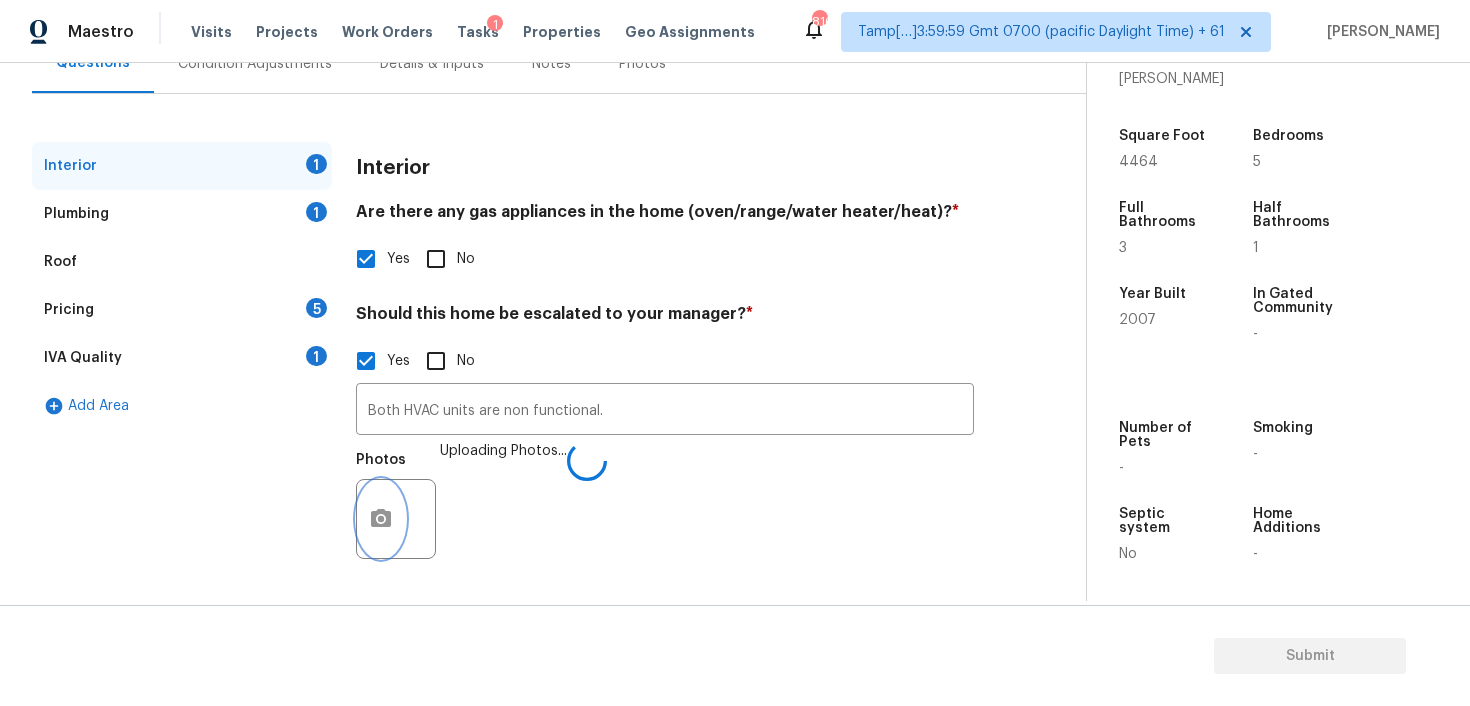 scroll, scrollTop: 122, scrollLeft: 0, axis: vertical 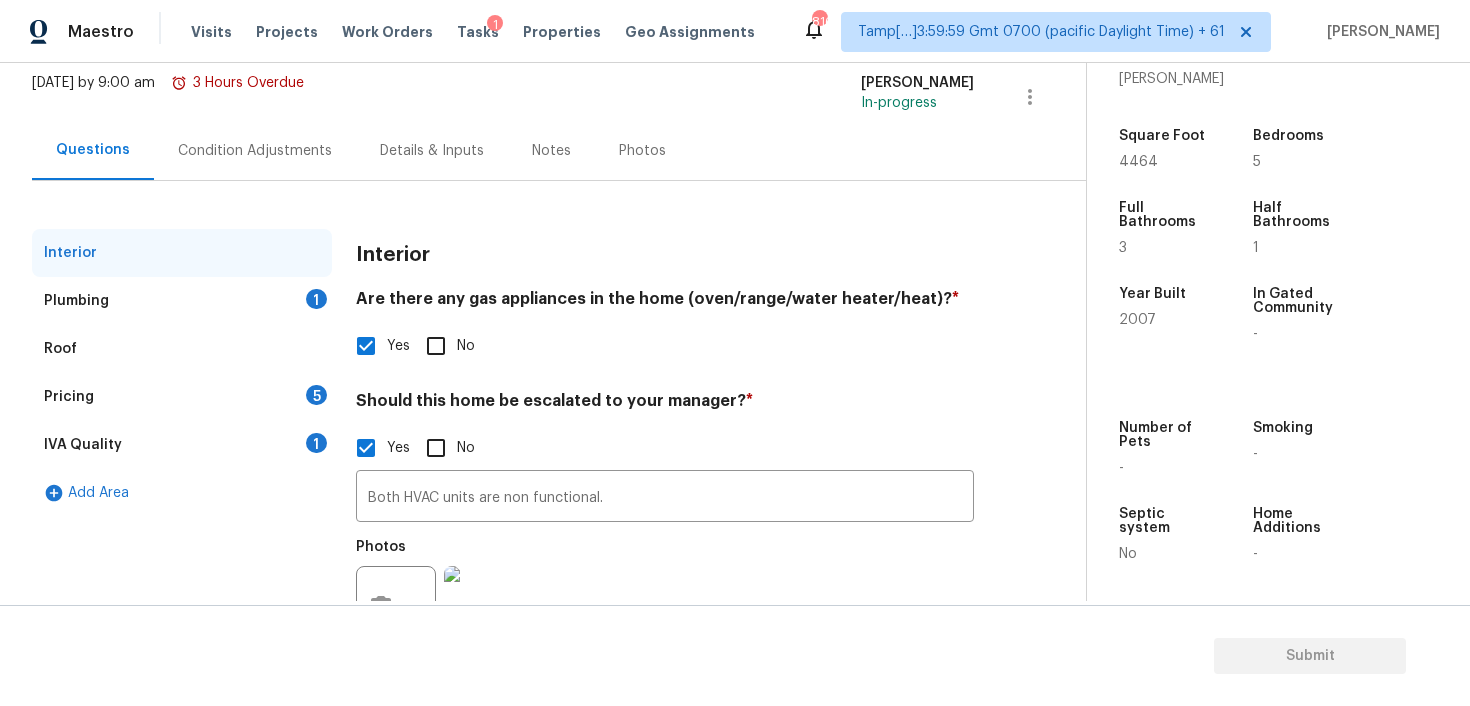 click on "Plumbing 1" at bounding box center (182, 301) 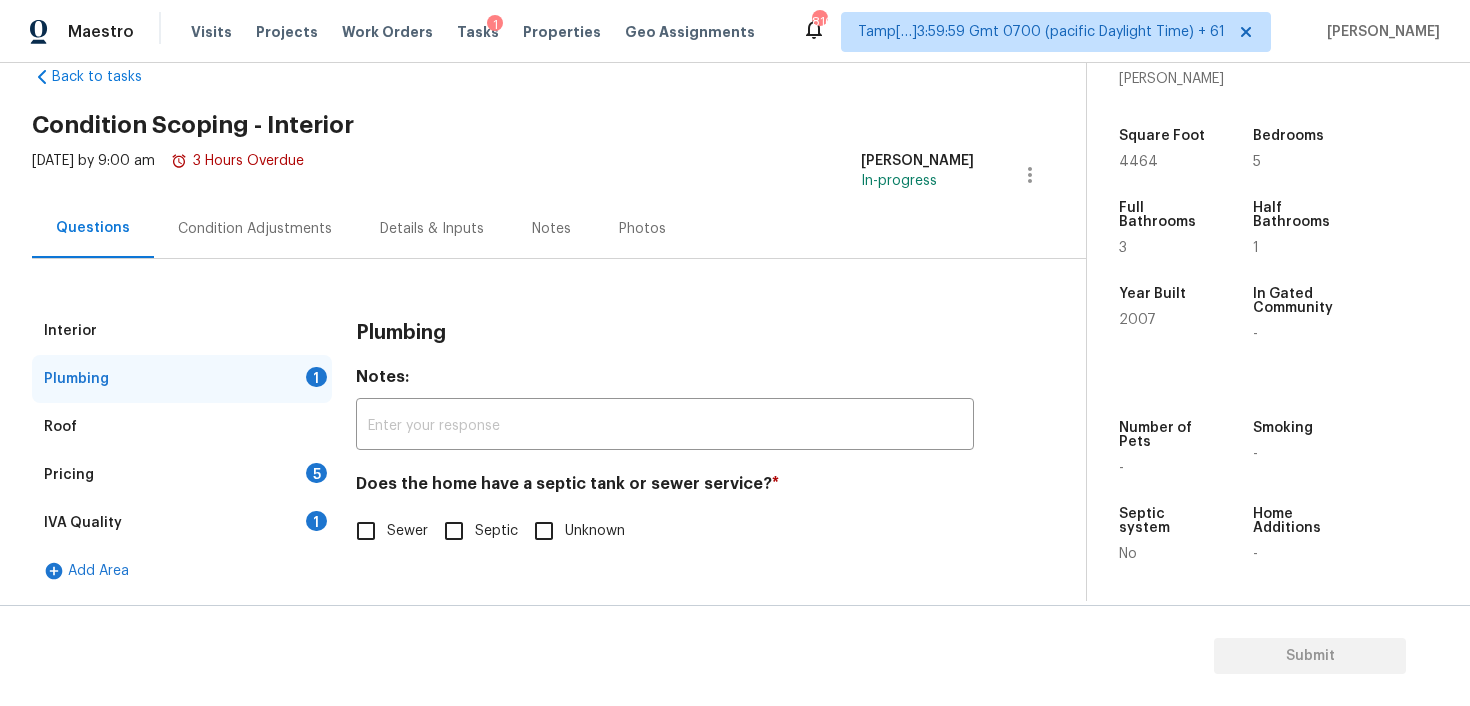 scroll, scrollTop: 44, scrollLeft: 0, axis: vertical 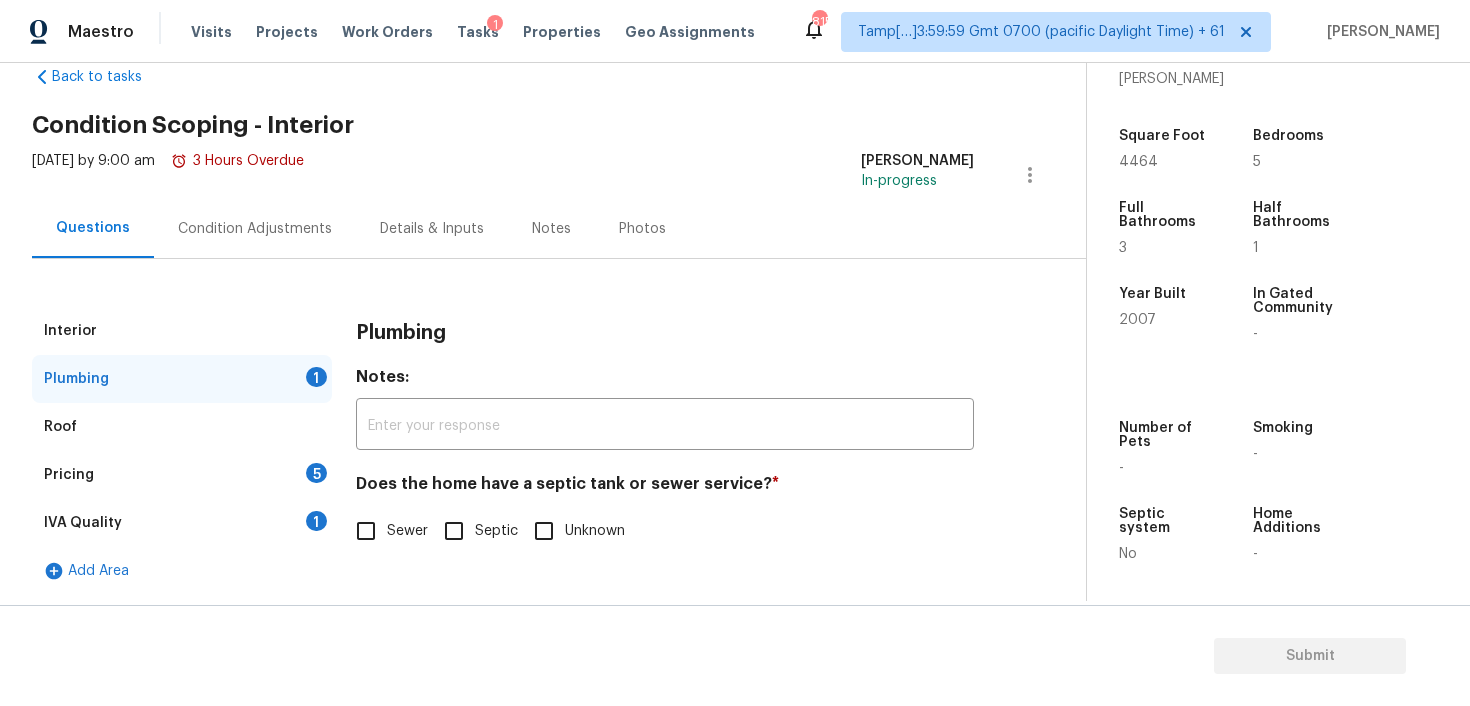 click on "Plumbing" at bounding box center (665, 333) 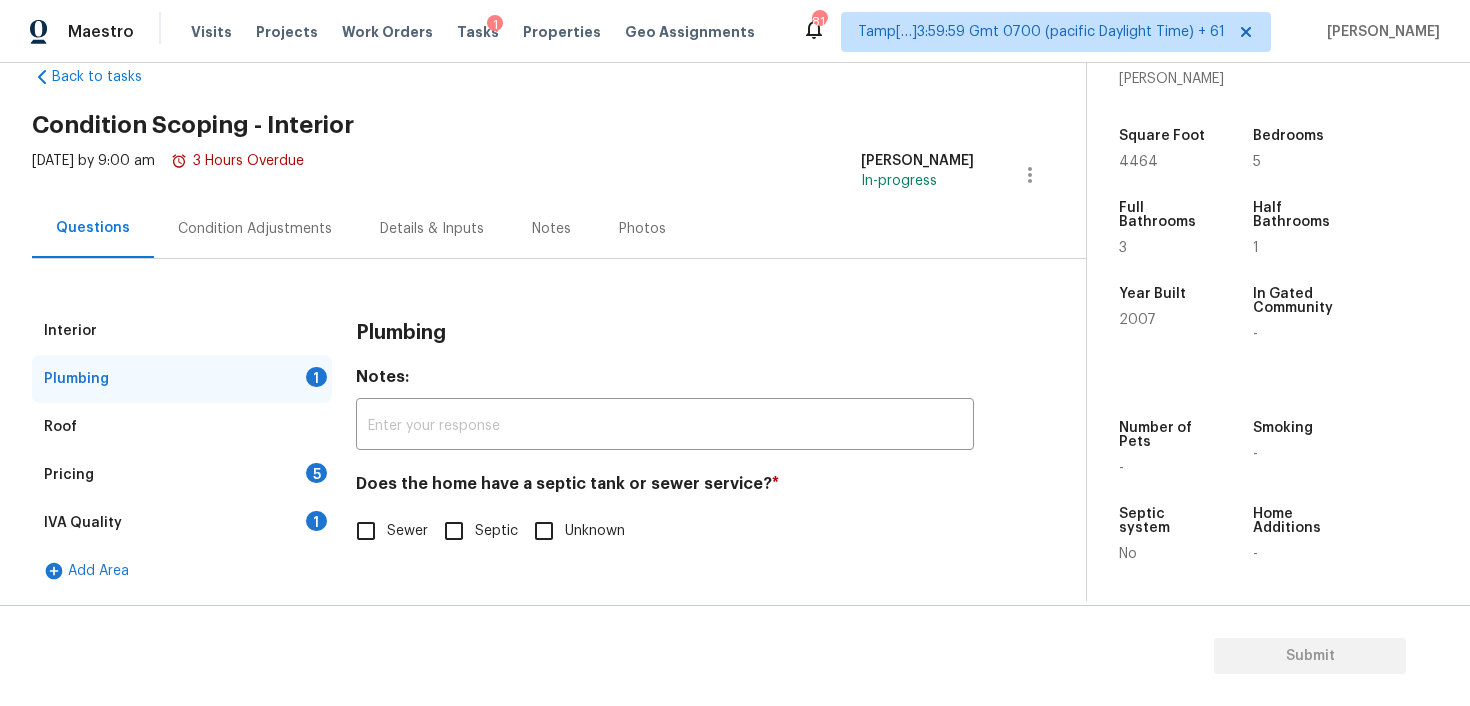 click on "Sewer" at bounding box center [366, 531] 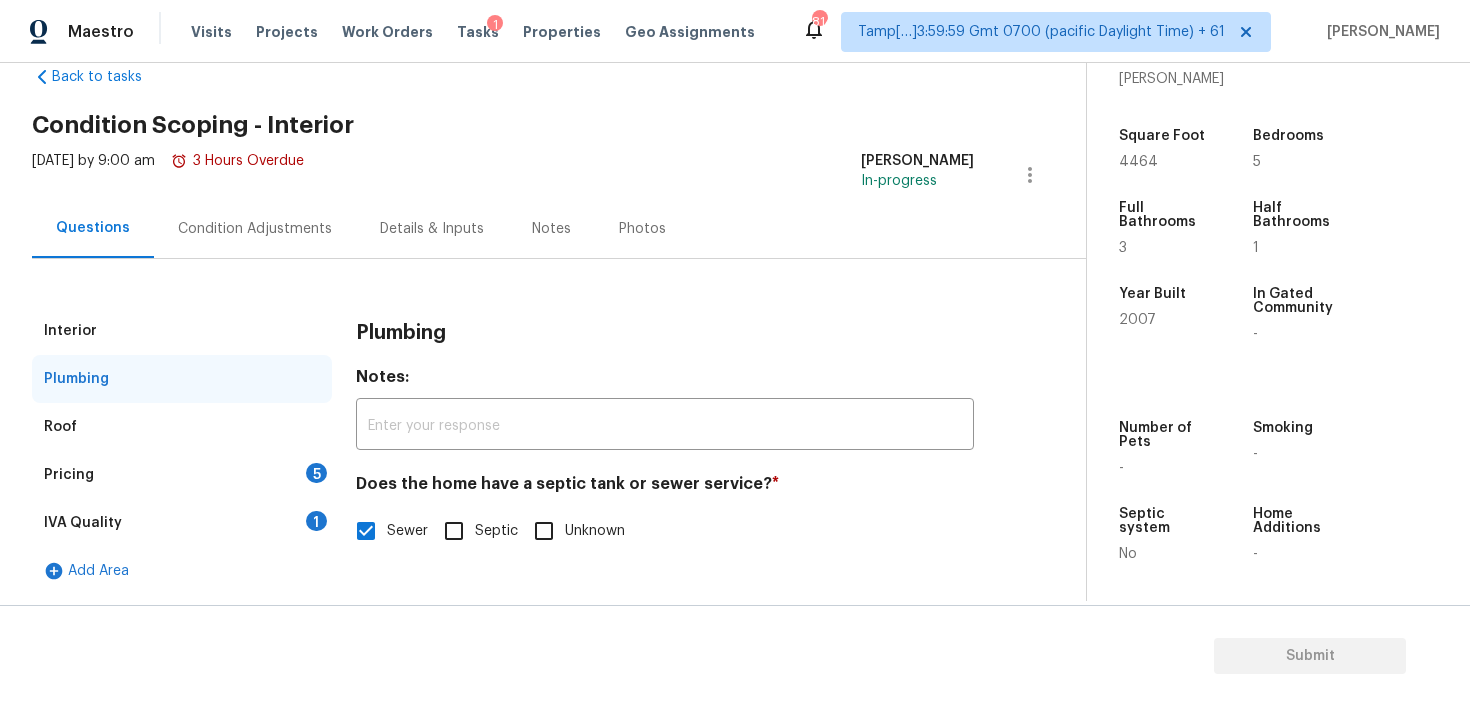 scroll, scrollTop: 0, scrollLeft: 0, axis: both 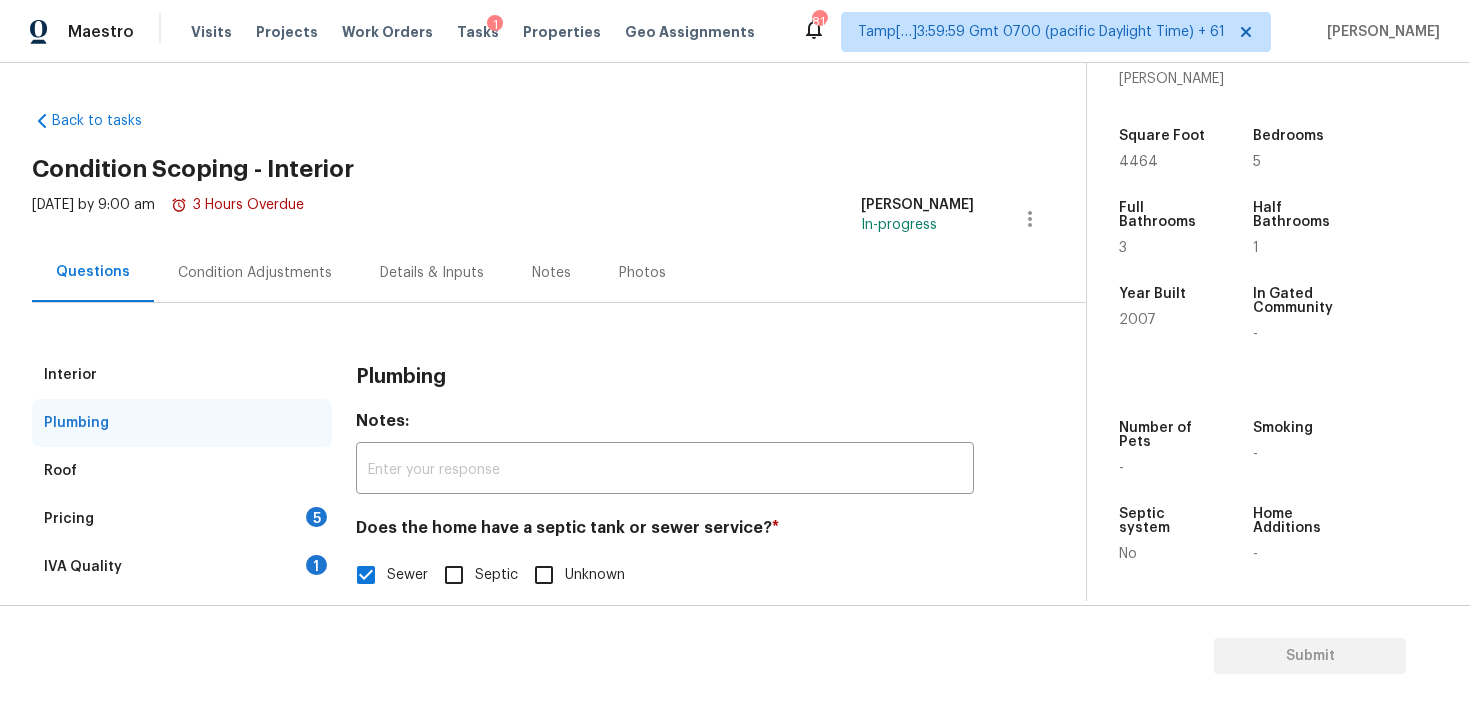 click on "Pricing 5" at bounding box center [182, 519] 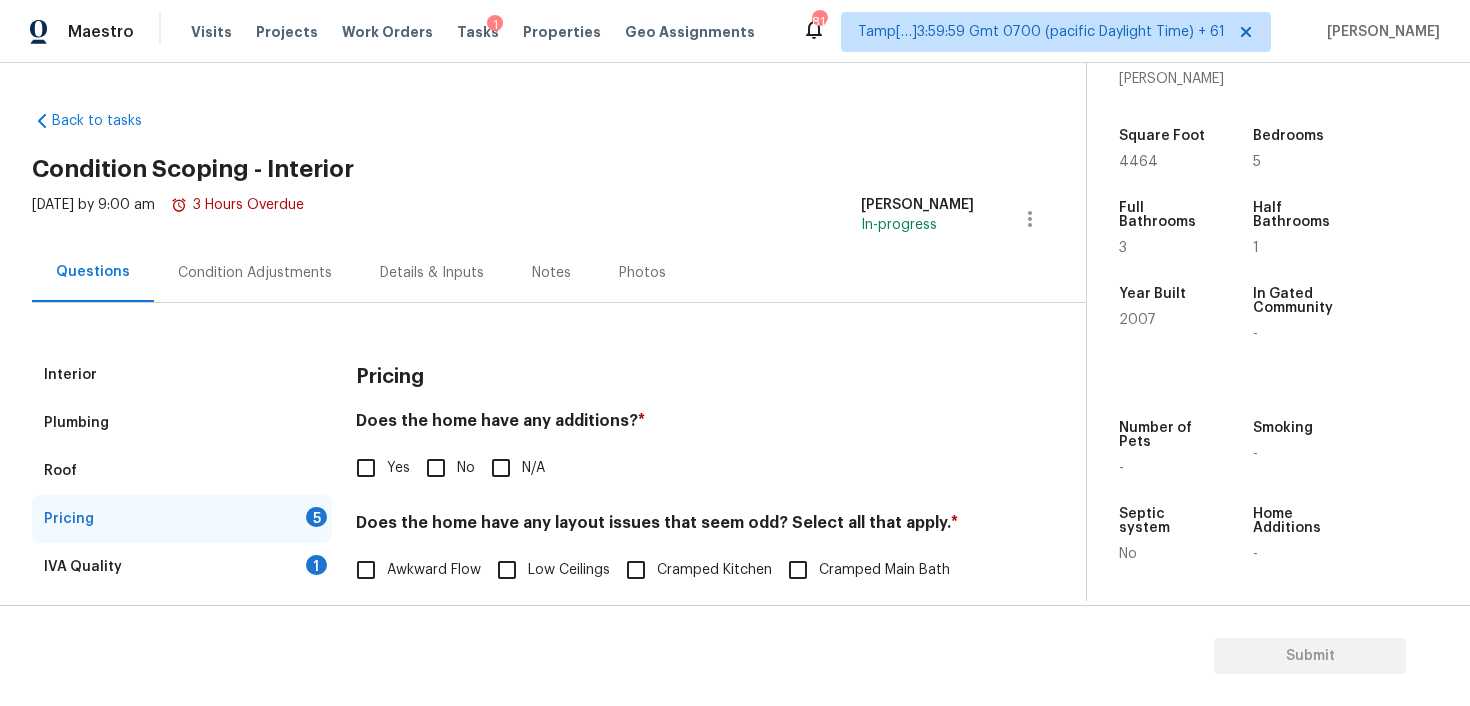 scroll, scrollTop: 231, scrollLeft: 0, axis: vertical 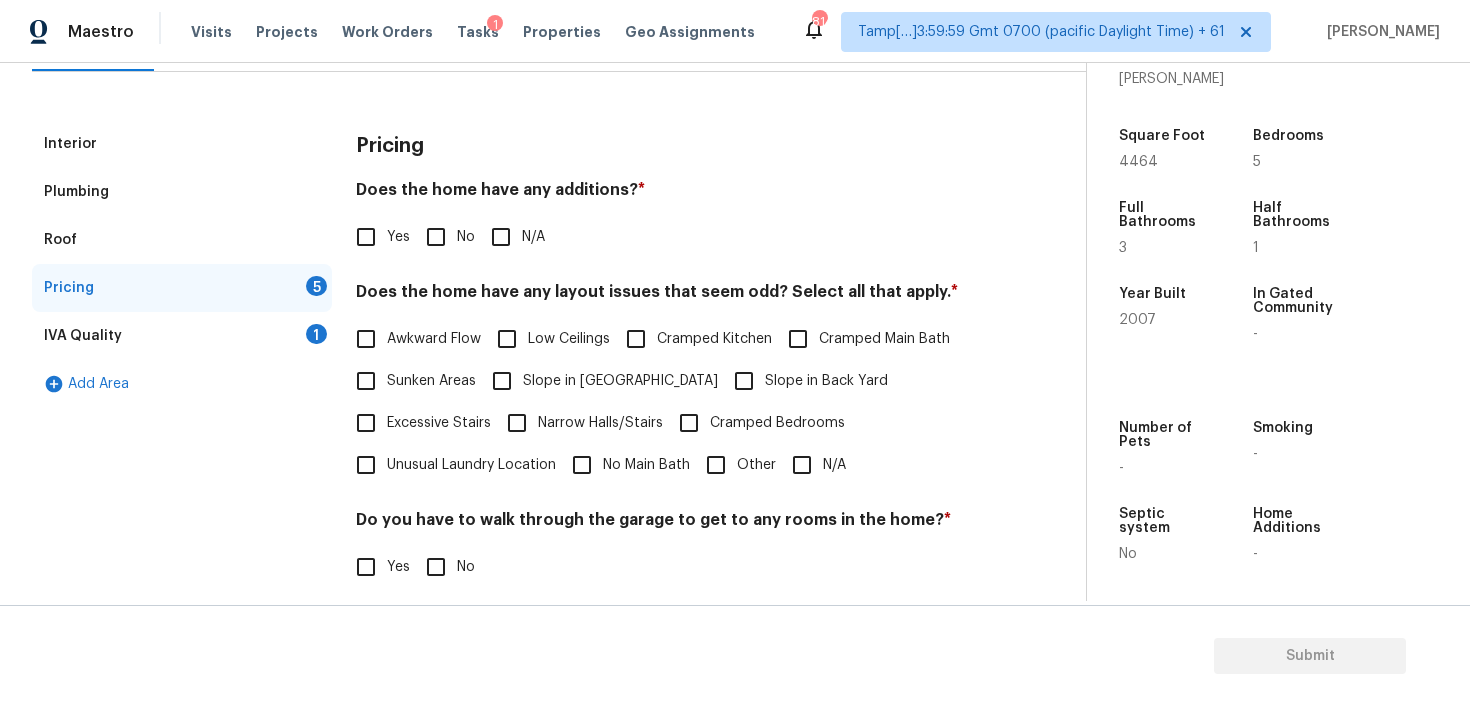 click on "No" at bounding box center (436, 237) 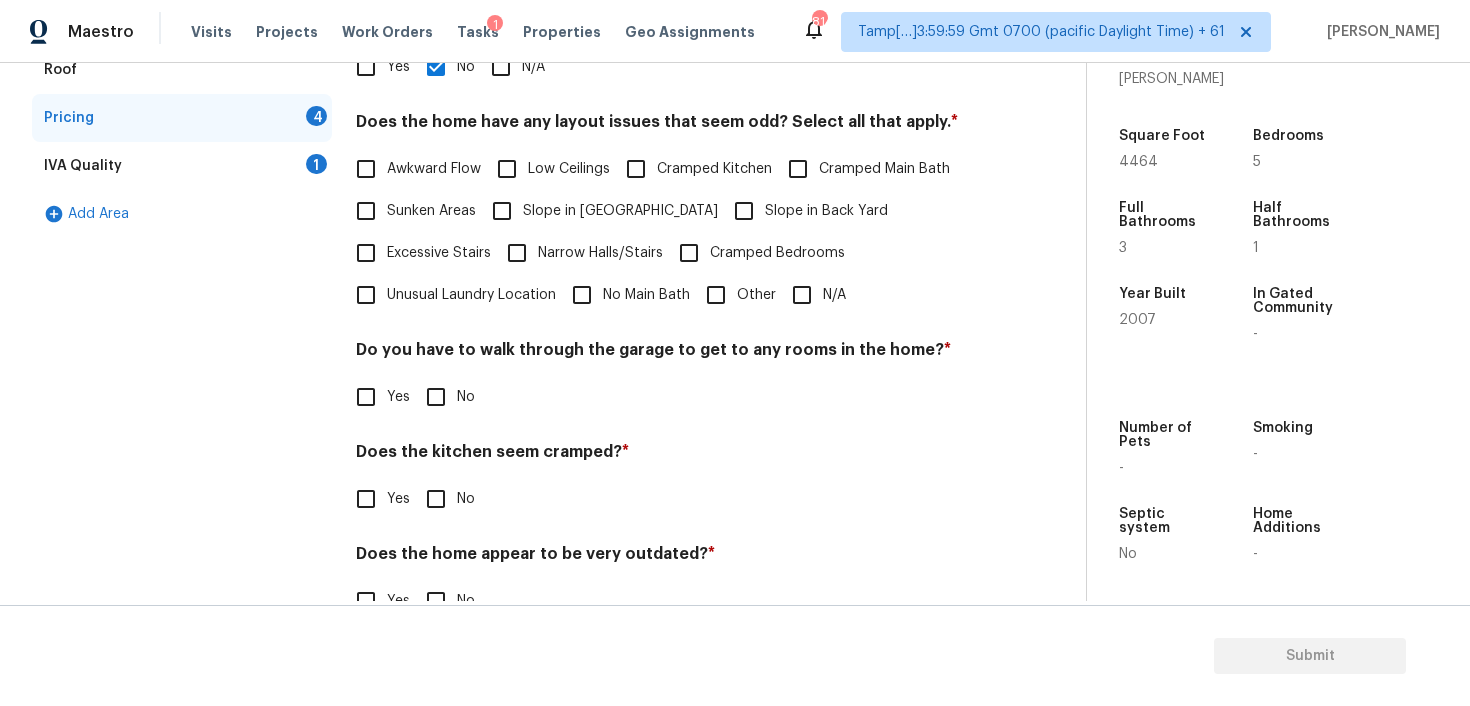 scroll, scrollTop: 277, scrollLeft: 0, axis: vertical 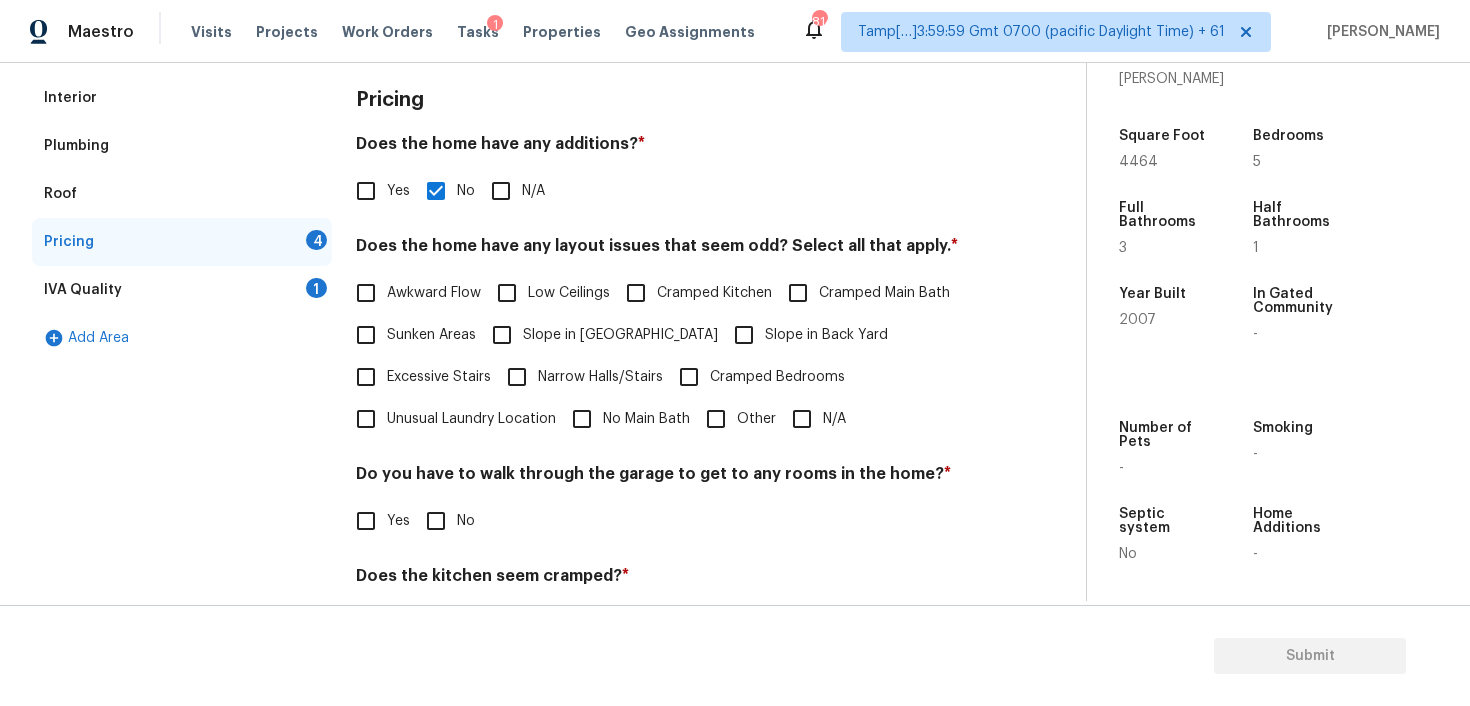 click on "N/A" at bounding box center (802, 419) 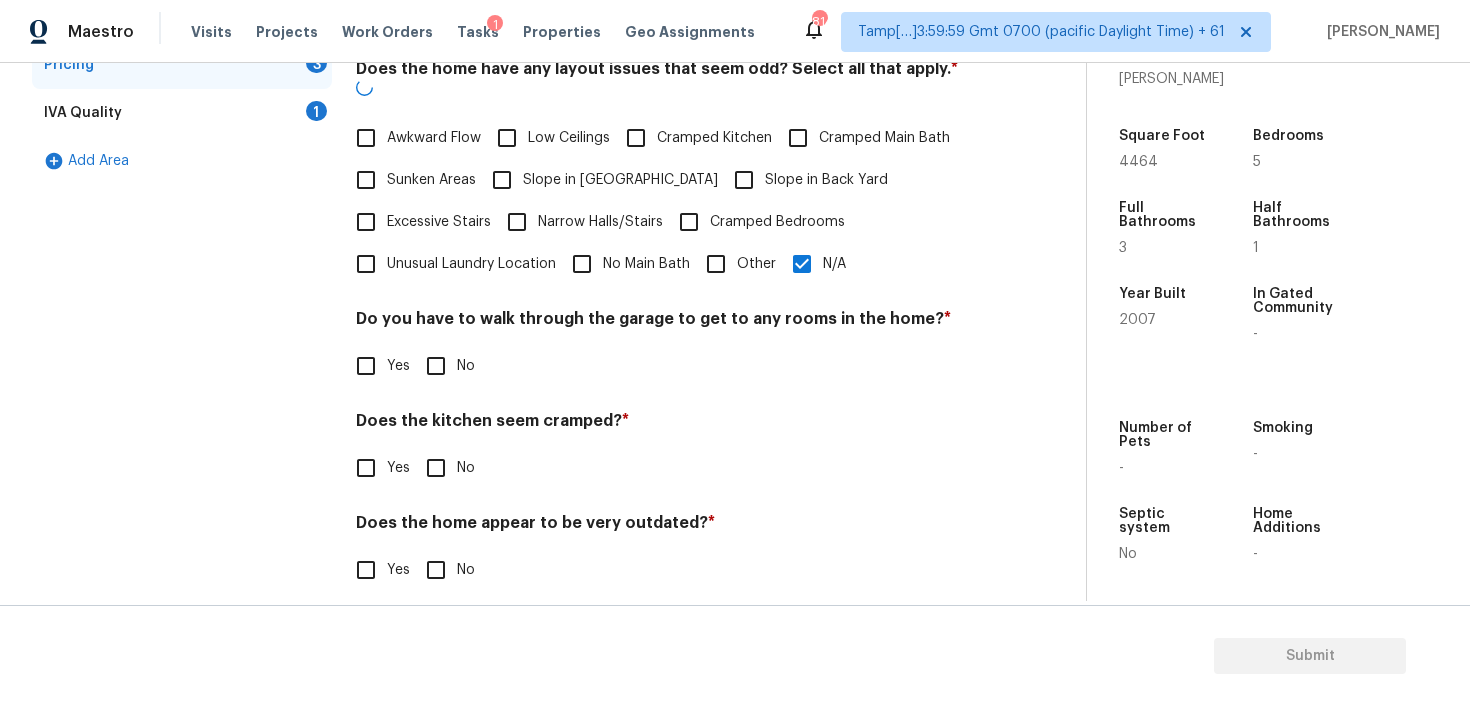 scroll, scrollTop: 452, scrollLeft: 0, axis: vertical 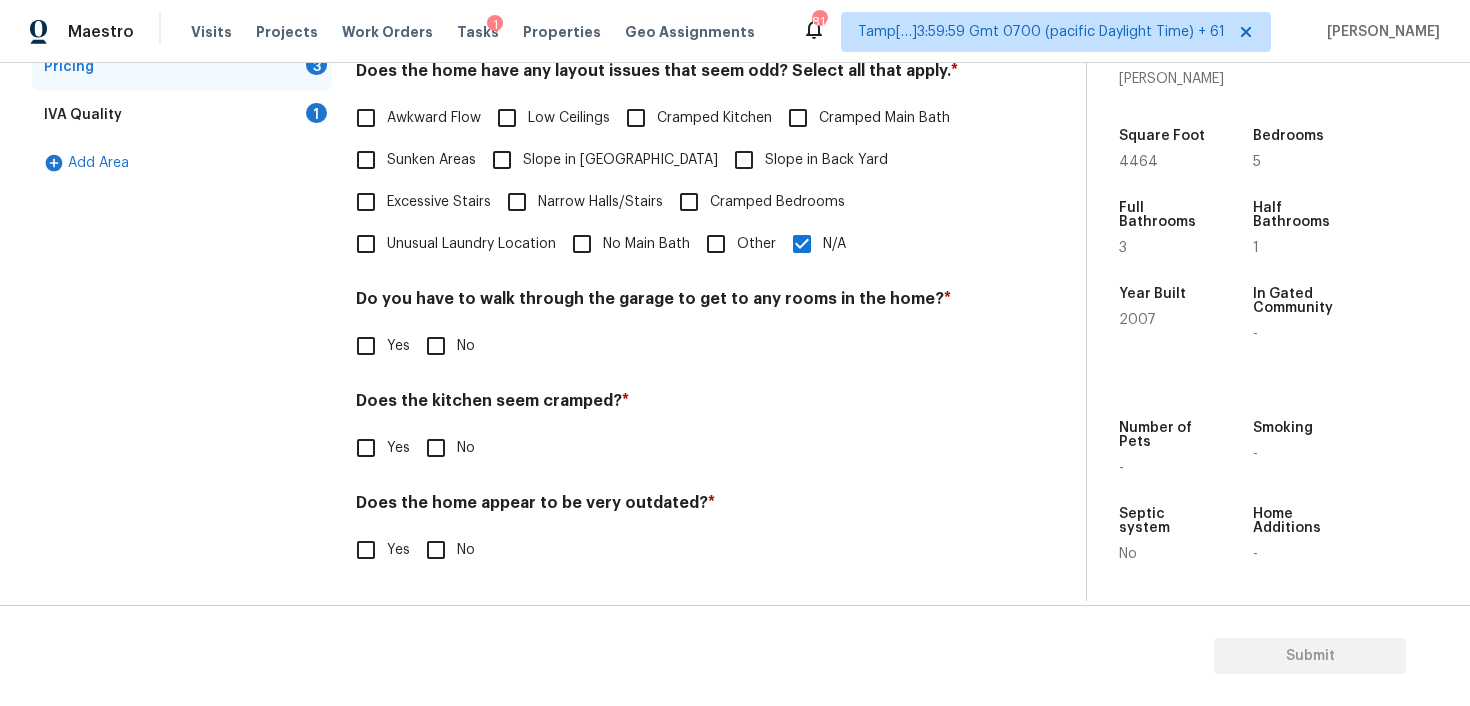 click on "No" at bounding box center [436, 346] 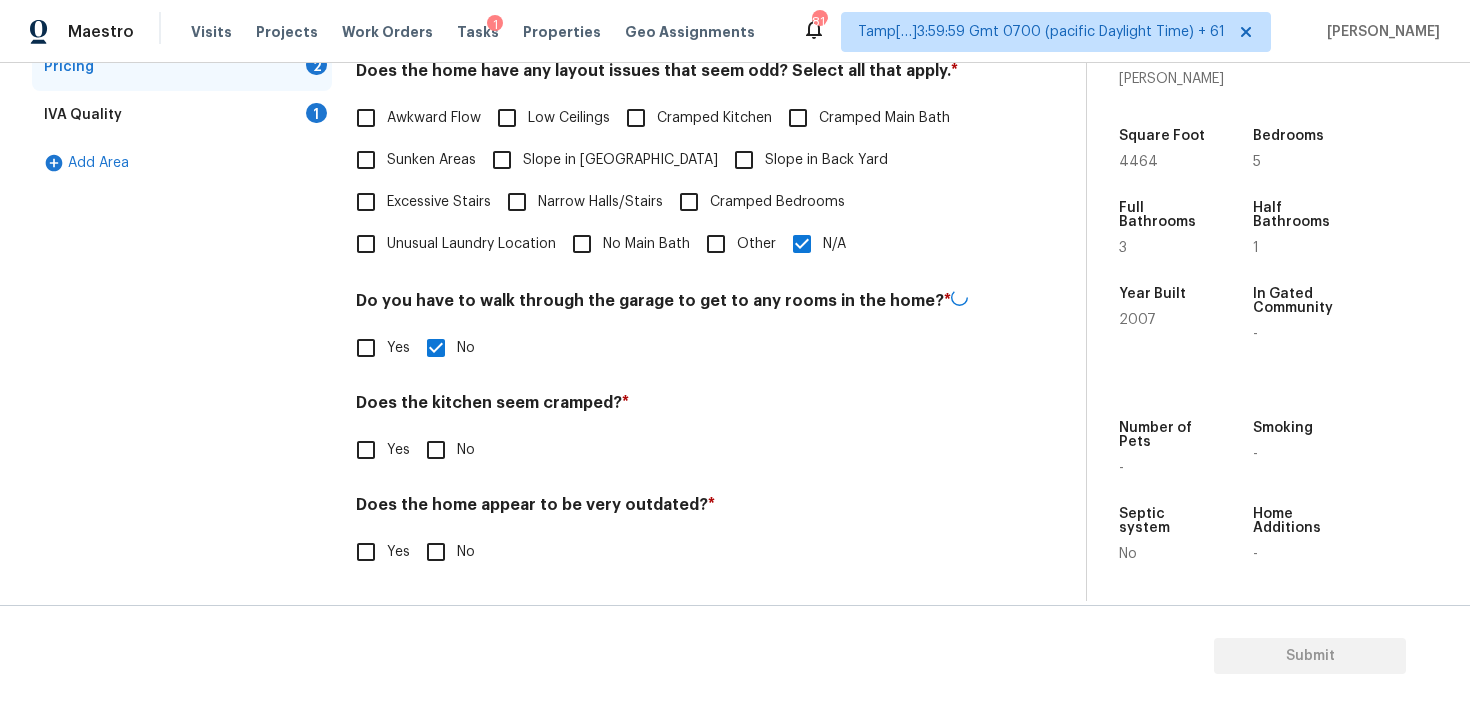 click on "Pricing Does the home have any additions?  * Yes No N/A Does the home have any layout issues that seem odd? Select all that apply.  * Awkward Flow Low Ceilings Cramped Kitchen Cramped Main Bath Sunken Areas Slope in Front Yard Slope in Back Yard Excessive Stairs Narrow Halls/Stairs Cramped Bedrooms Unusual Laundry Location No Main Bath Other N/A Do you have to walk through the garage to get to any rooms in the home?  * Yes No Does the kitchen seem cramped?  * Yes No Does the home appear to be very outdated?  * Yes No" at bounding box center (665, 248) 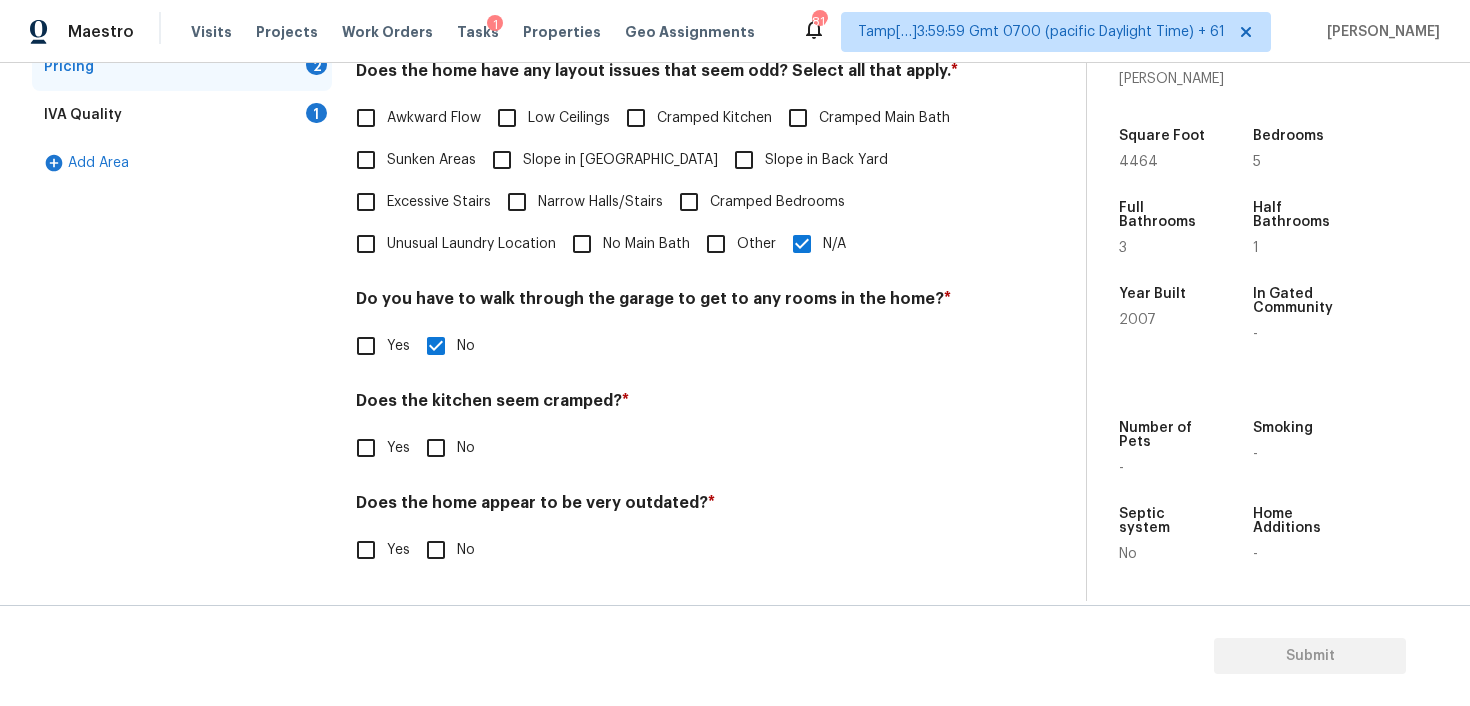 click on "No" at bounding box center [436, 448] 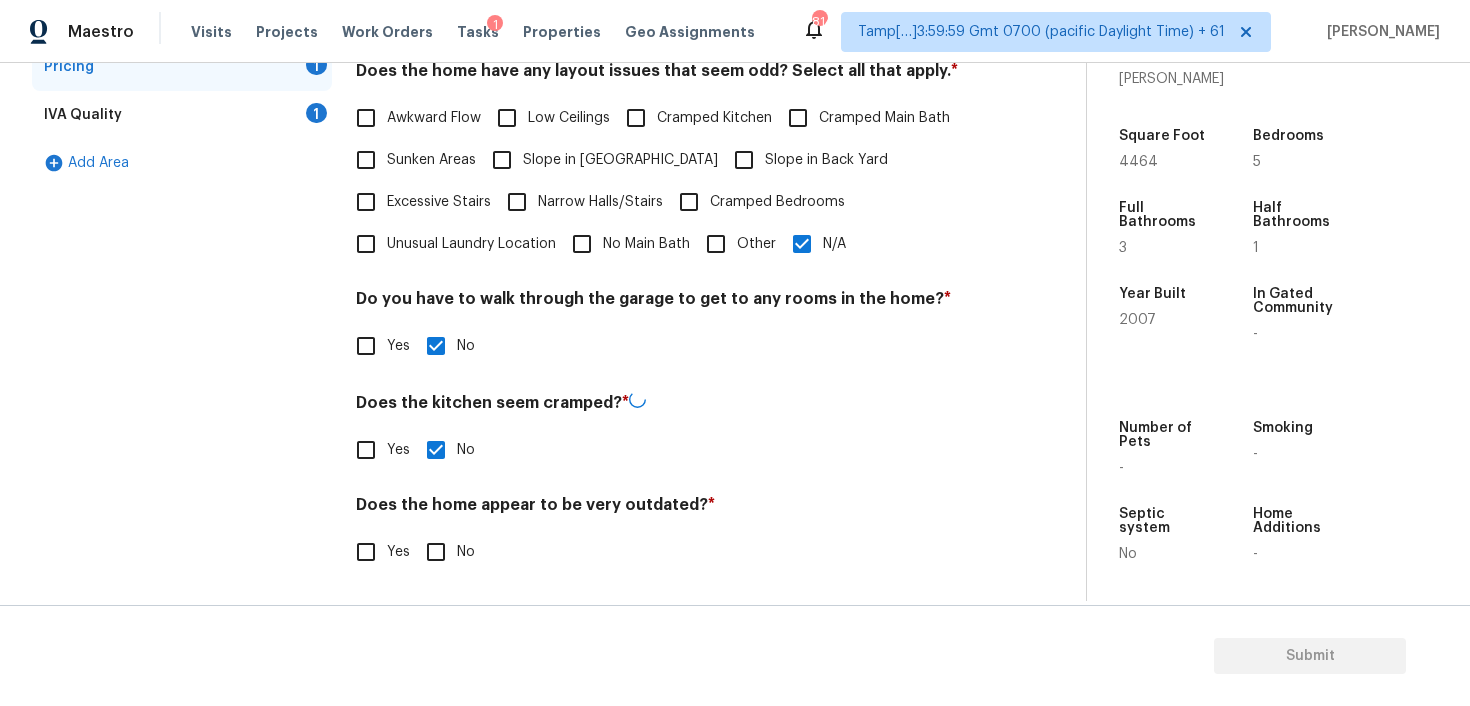 click on "Does the home appear to be very outdated?  * Yes No" at bounding box center (665, 534) 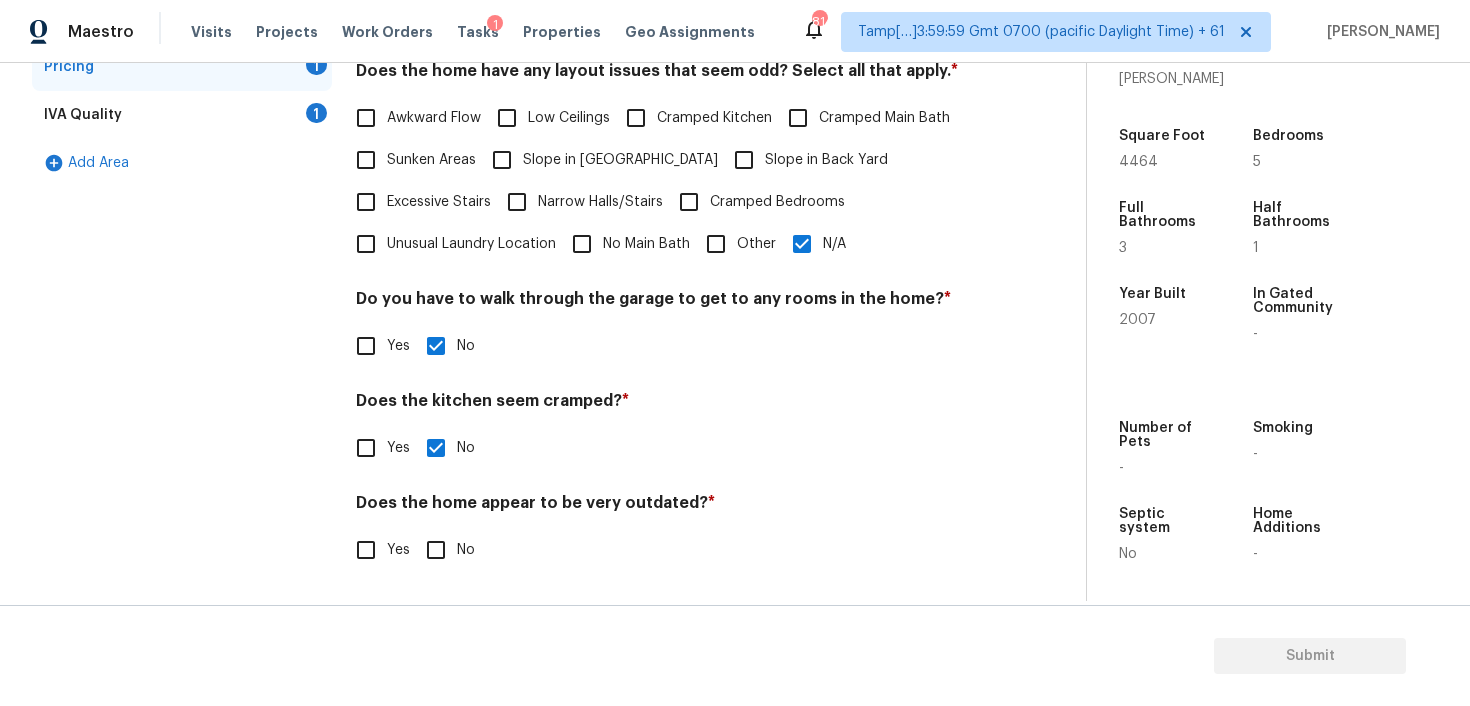 click on "No" at bounding box center [436, 550] 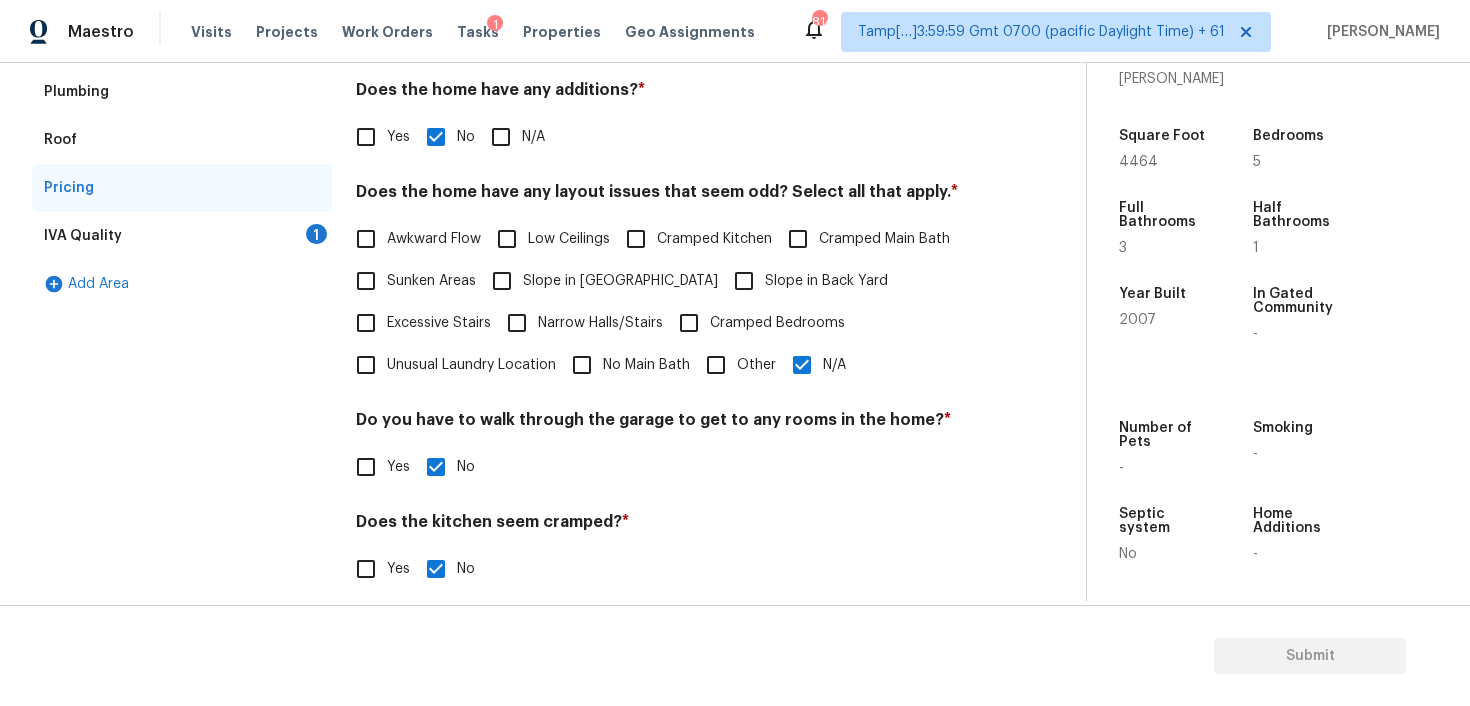 click on "IVA Quality 1" at bounding box center (182, 236) 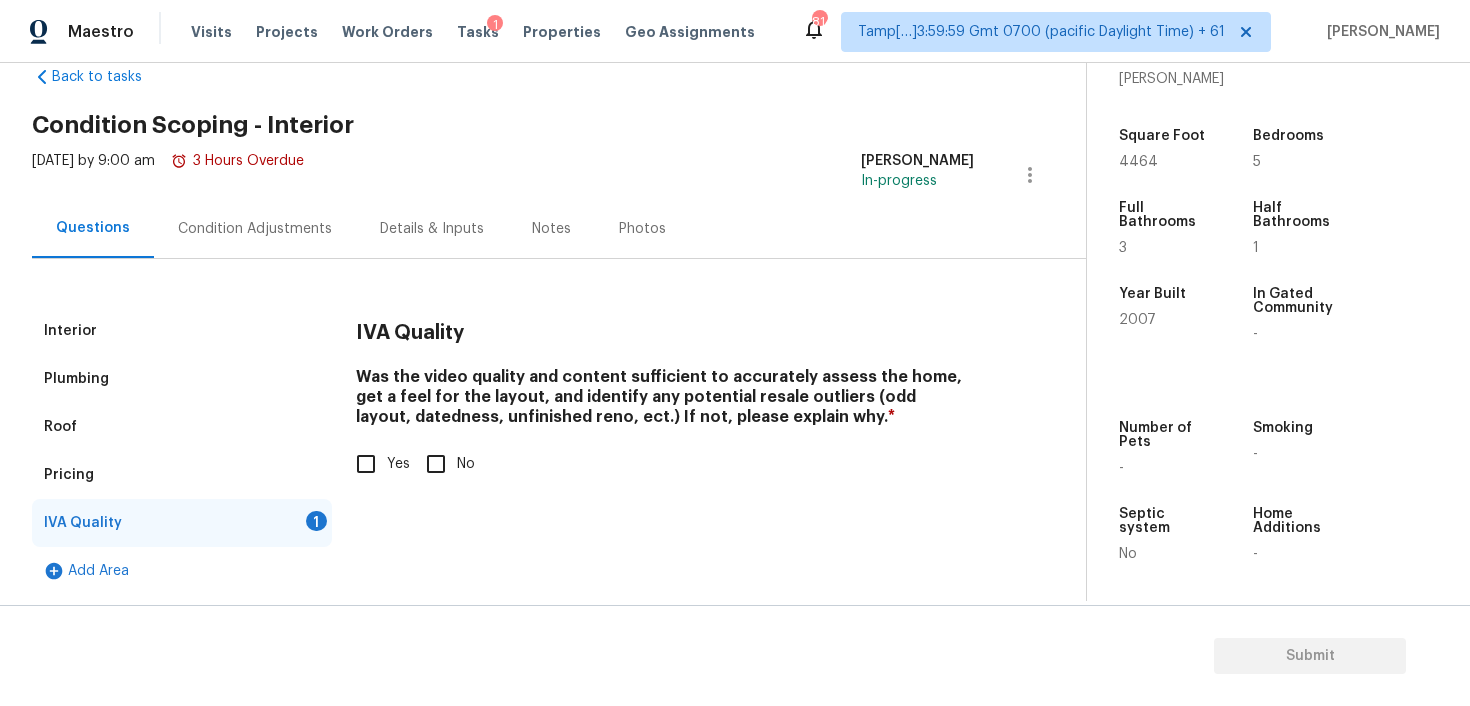 click on "Yes" at bounding box center (366, 464) 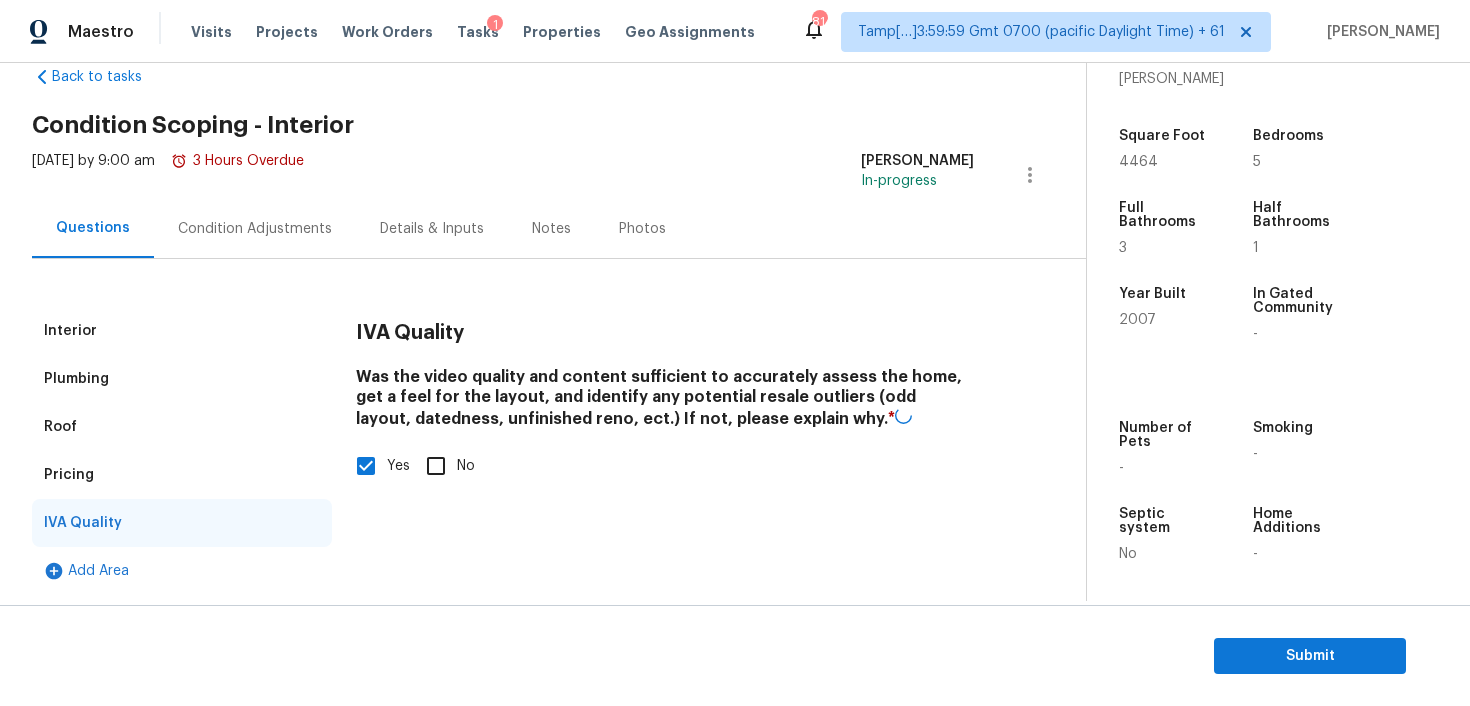 click on "Condition Adjustments" at bounding box center [255, 228] 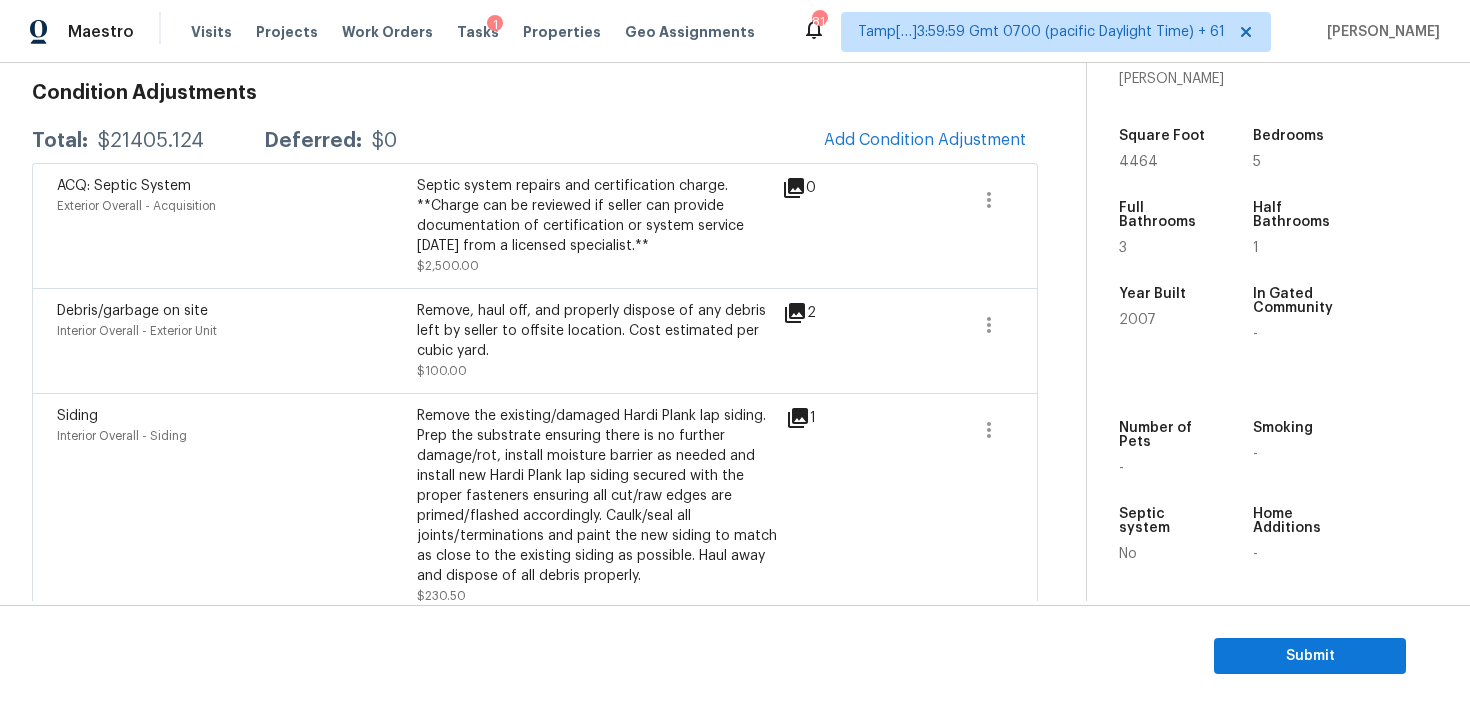 scroll, scrollTop: 215, scrollLeft: 0, axis: vertical 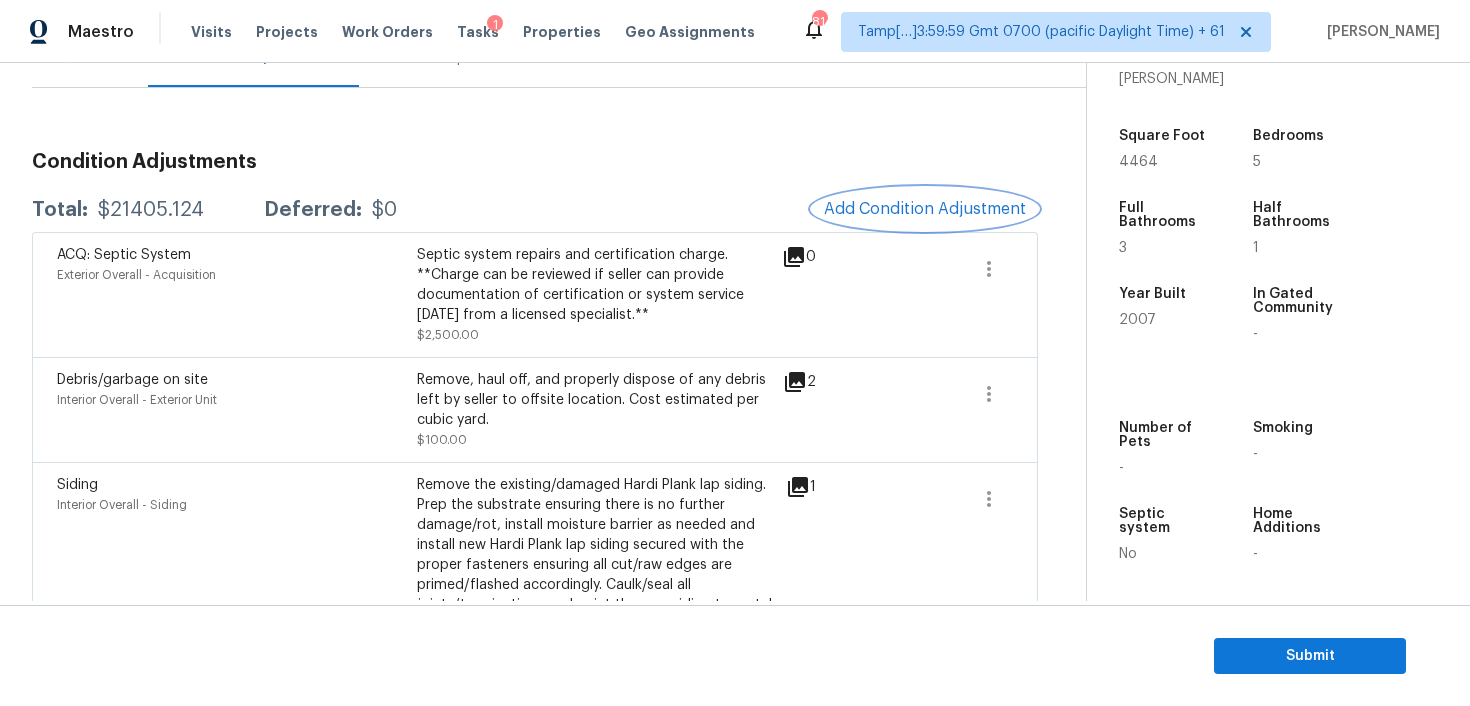 click on "Add Condition Adjustment" at bounding box center (925, 209) 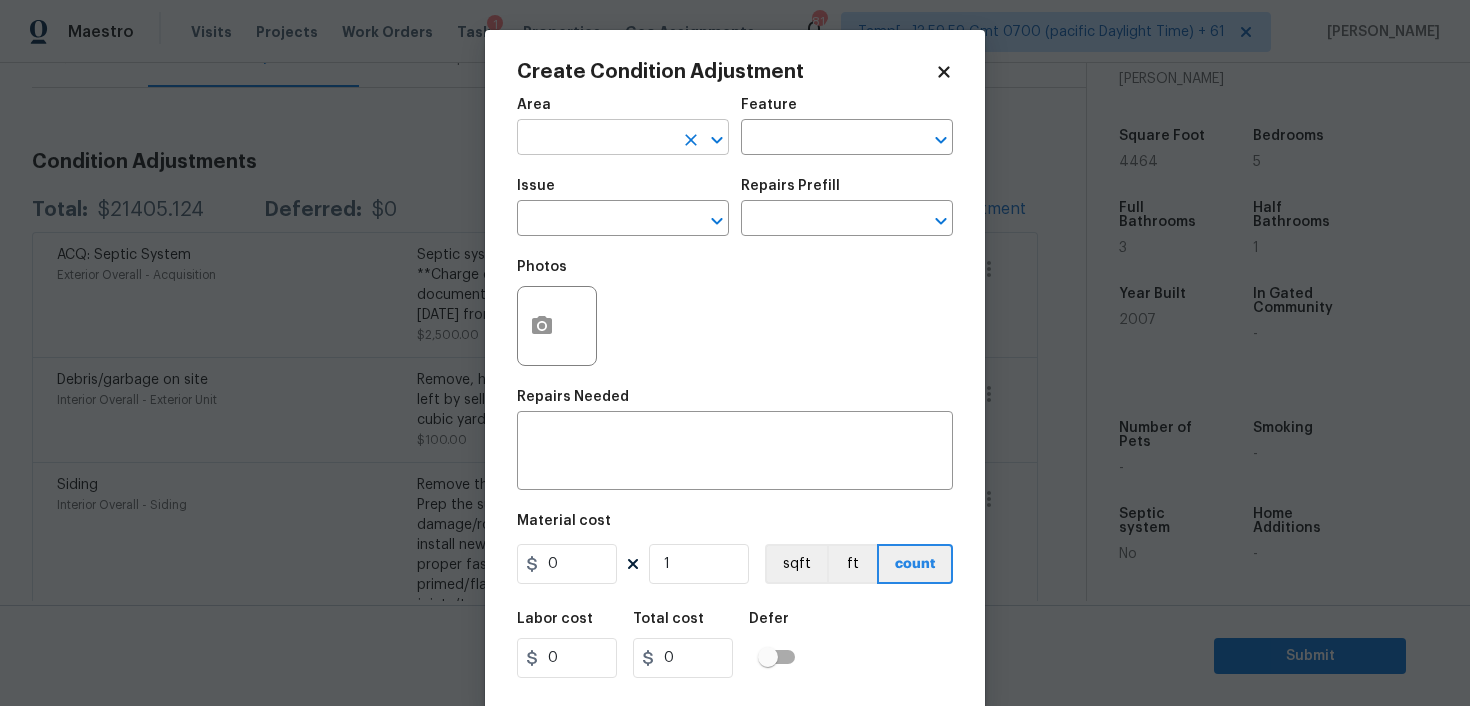 click at bounding box center (595, 139) 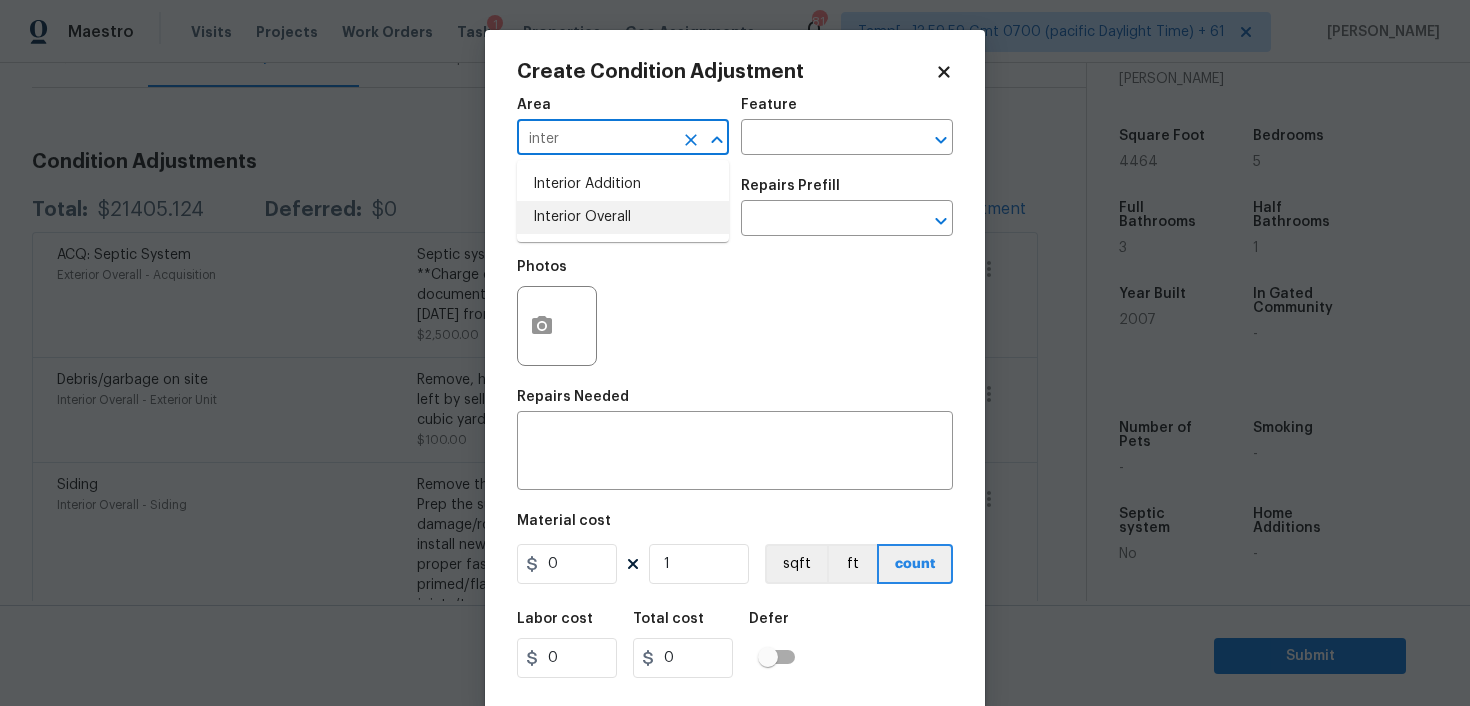 click on "Interior Overall" at bounding box center [623, 217] 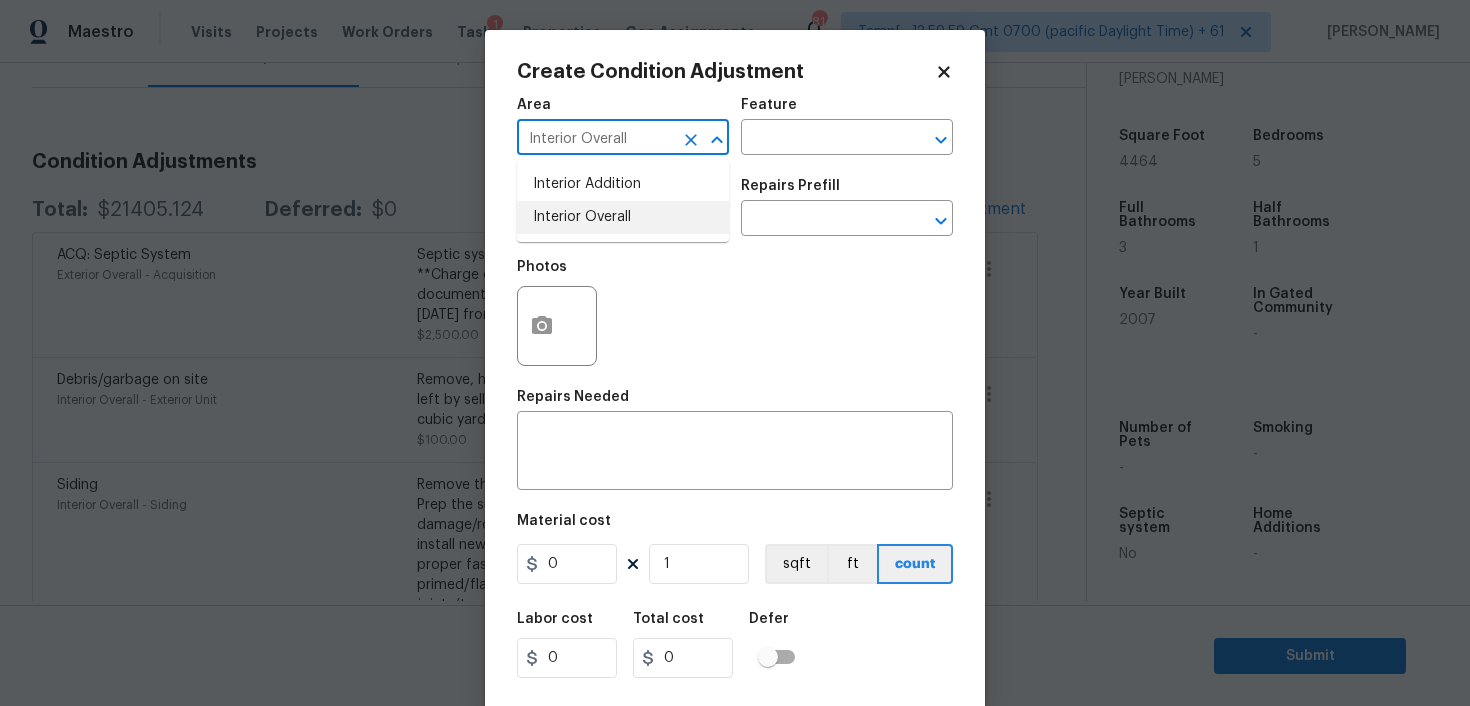 type on "Interior Overall" 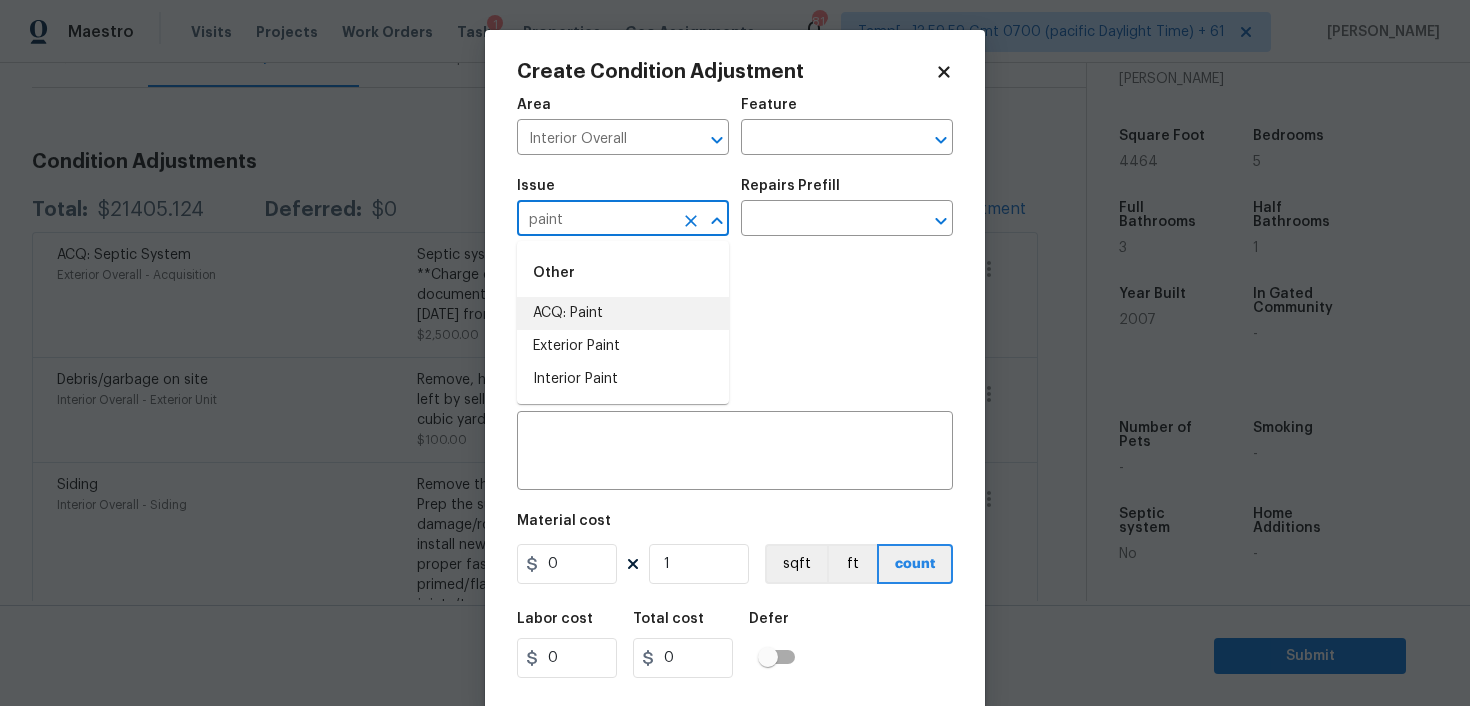 click on "ACQ: Paint" at bounding box center (623, 313) 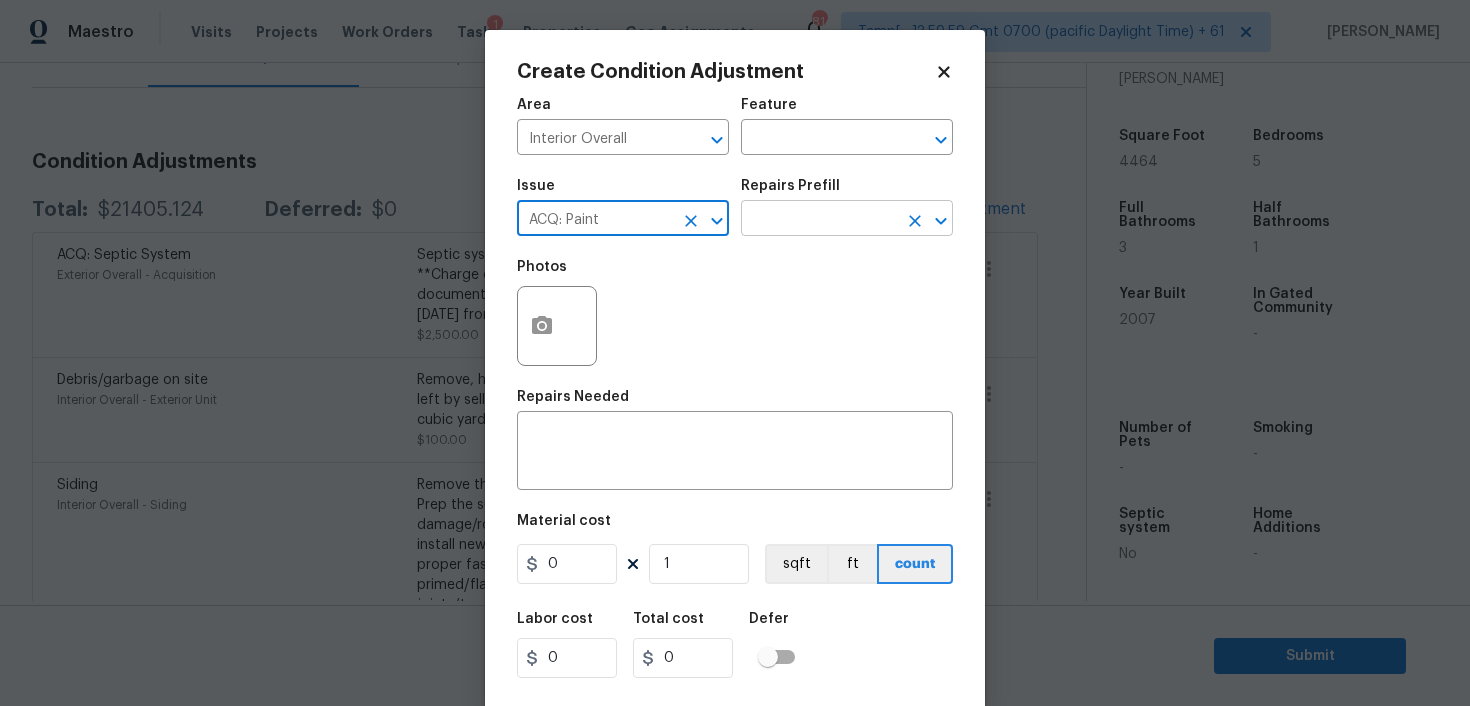 type on "ACQ: Paint" 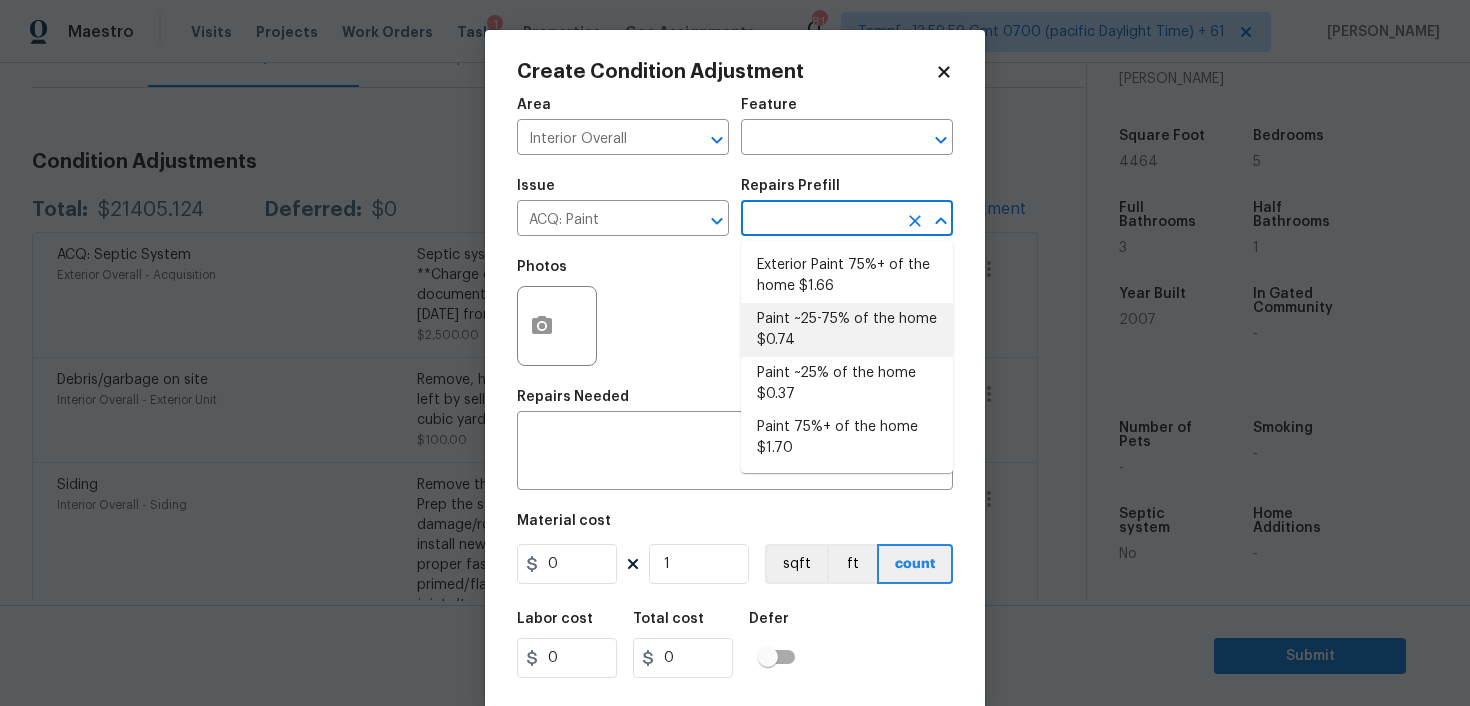 click on "Paint ~25-75% of the home $0.74" at bounding box center (847, 330) 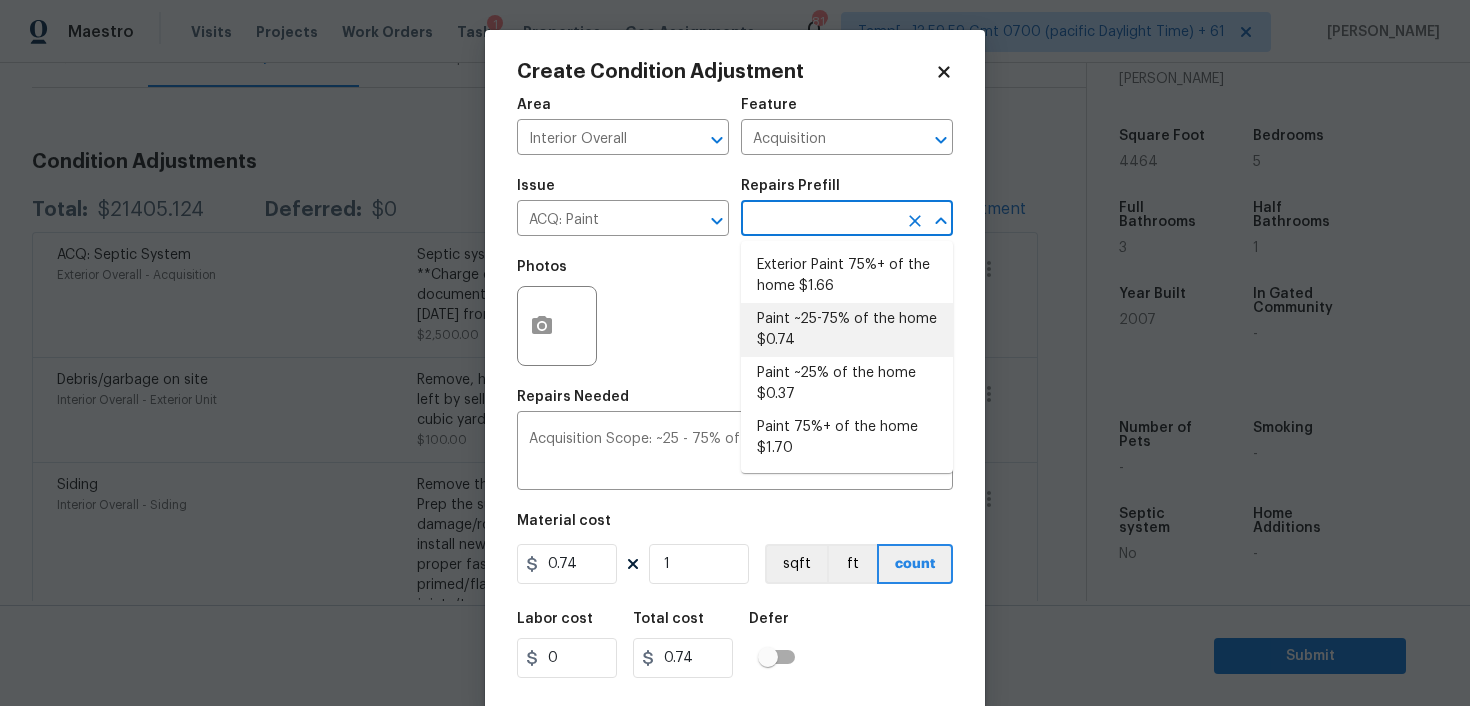 click on "Paint ~25-75% of the home $0.74" at bounding box center [847, 330] 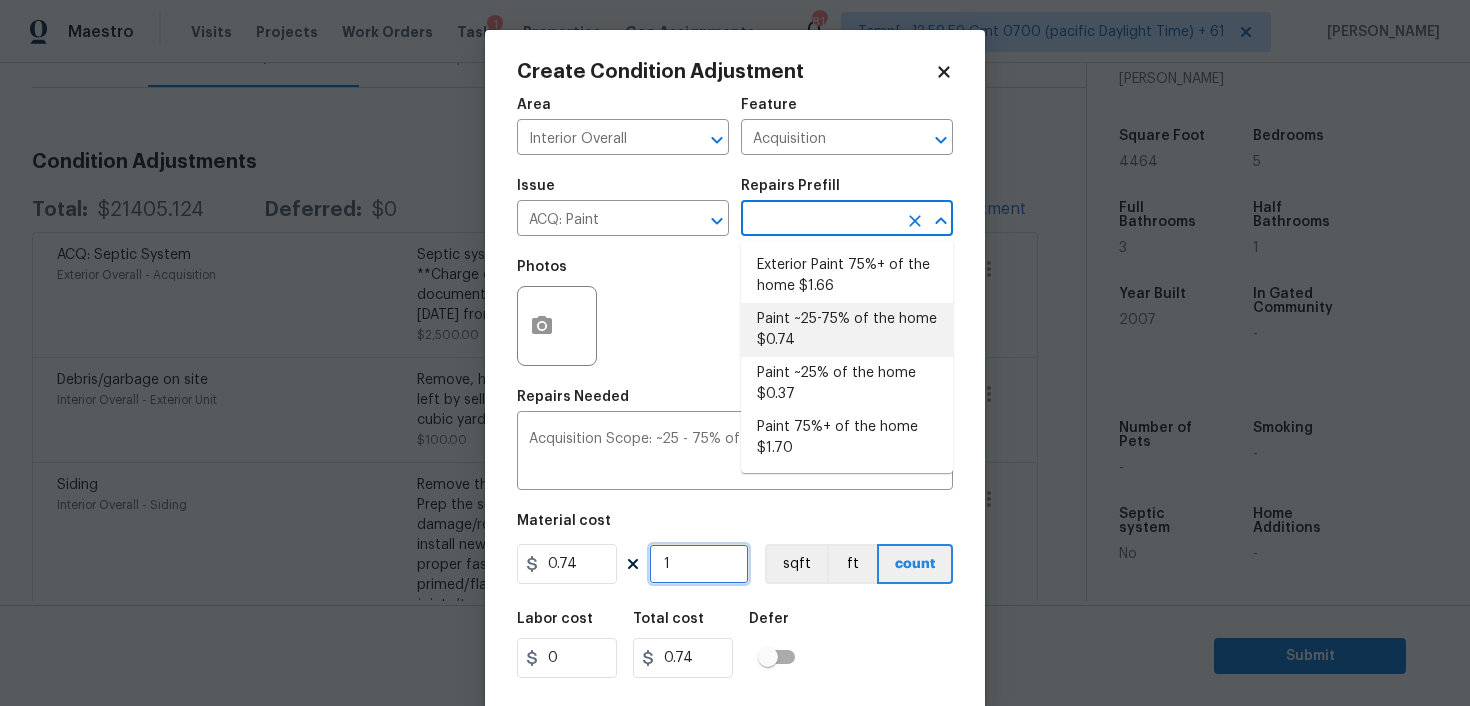 click on "1" at bounding box center [699, 564] 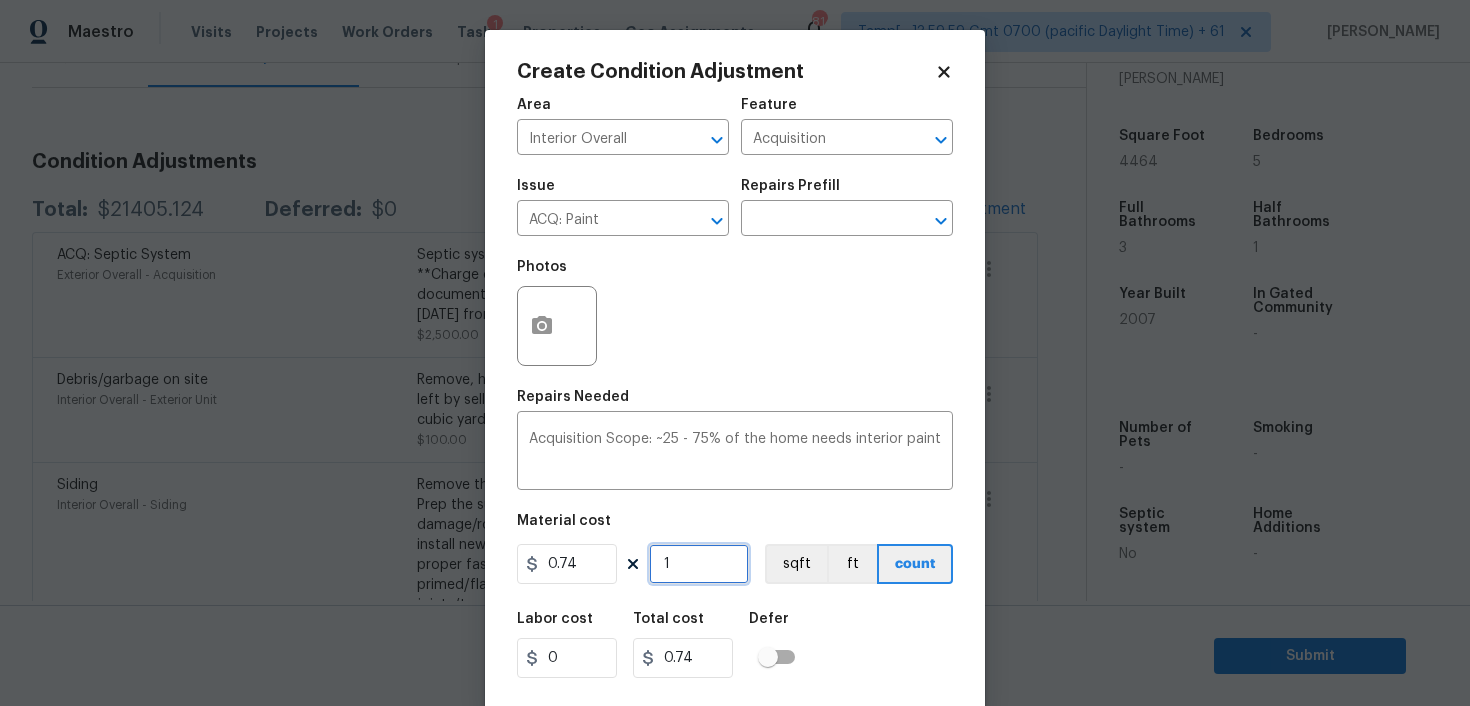 type on "0" 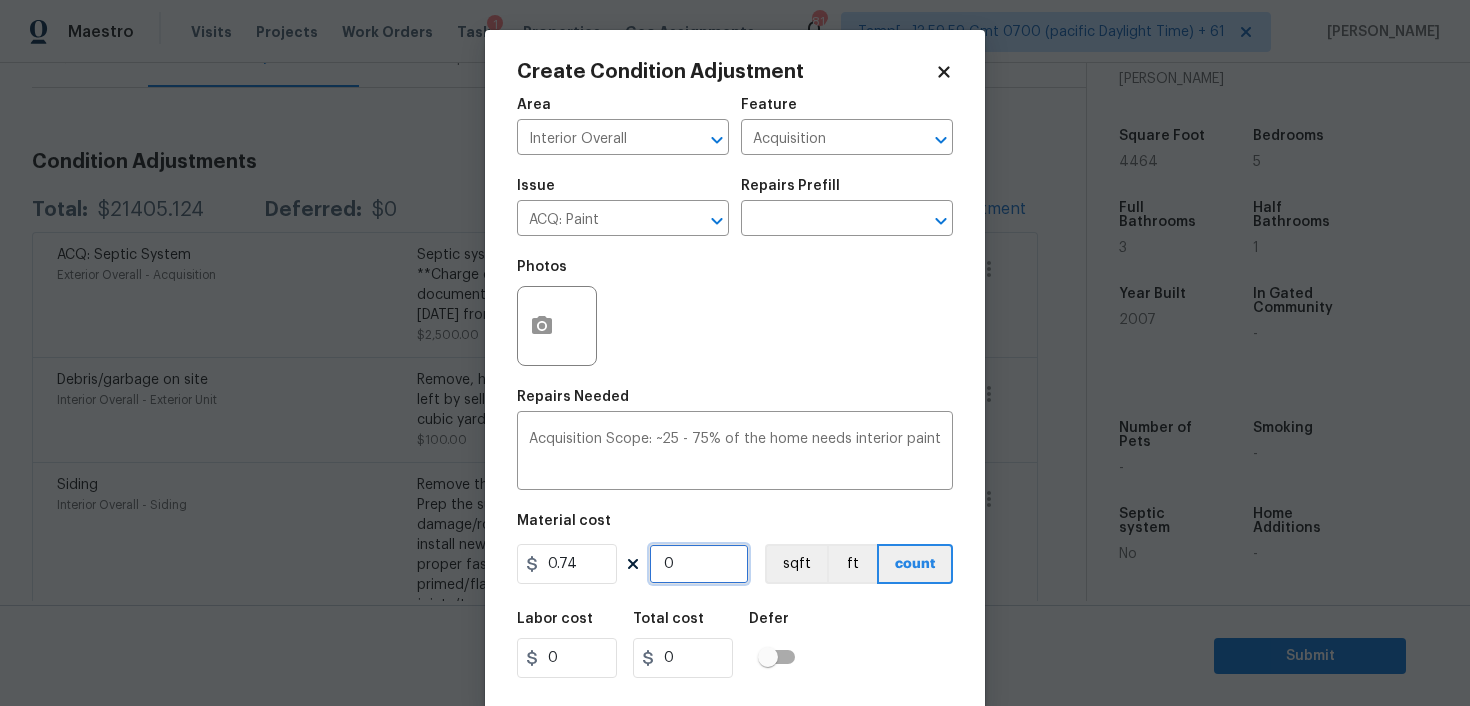 paste on "3196" 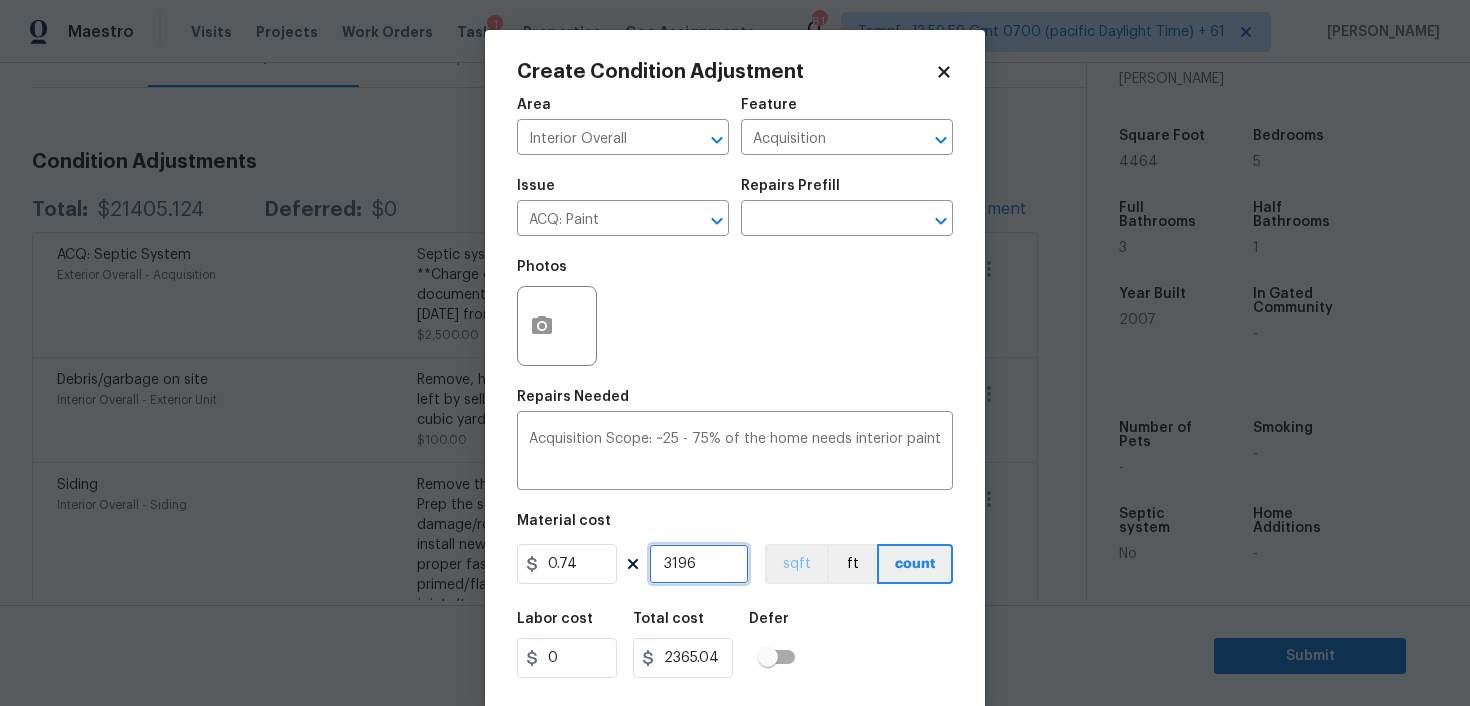 type on "3196" 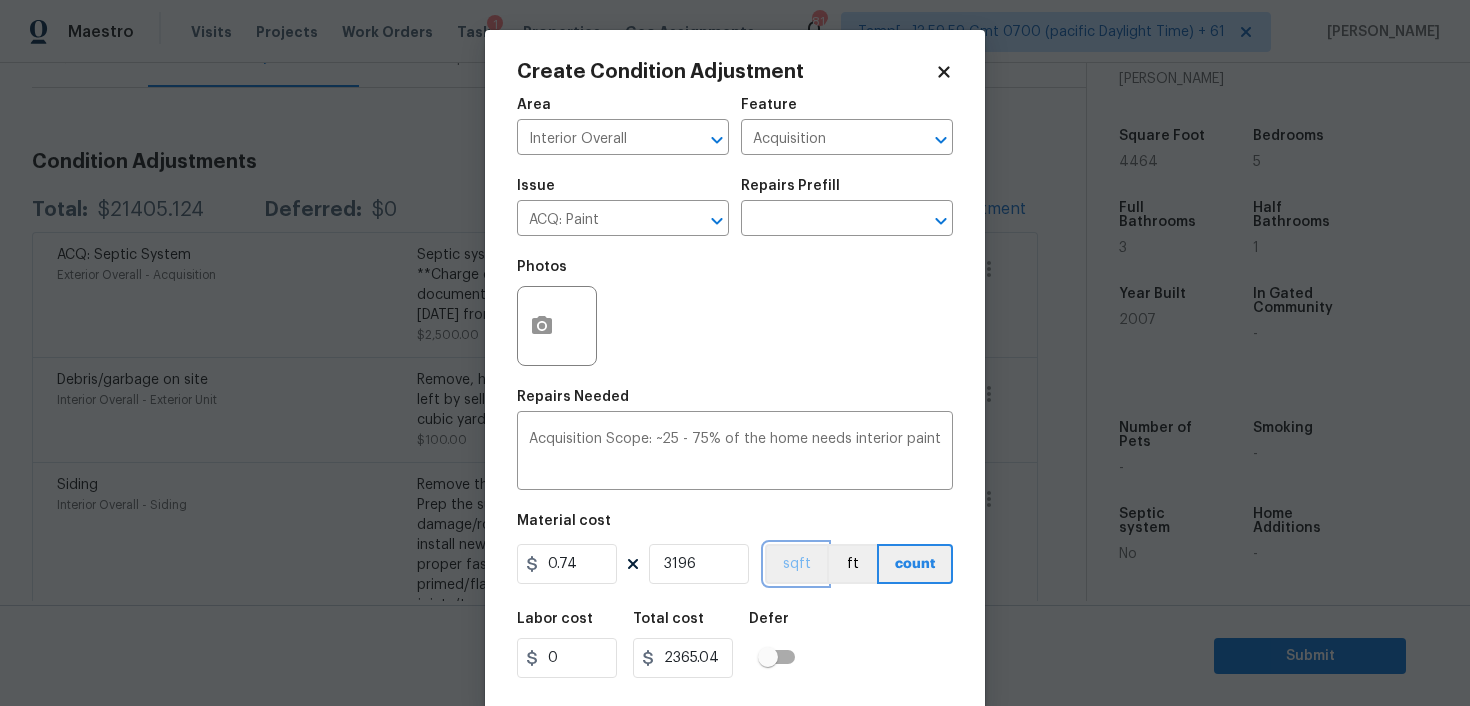 click on "sqft" at bounding box center [796, 564] 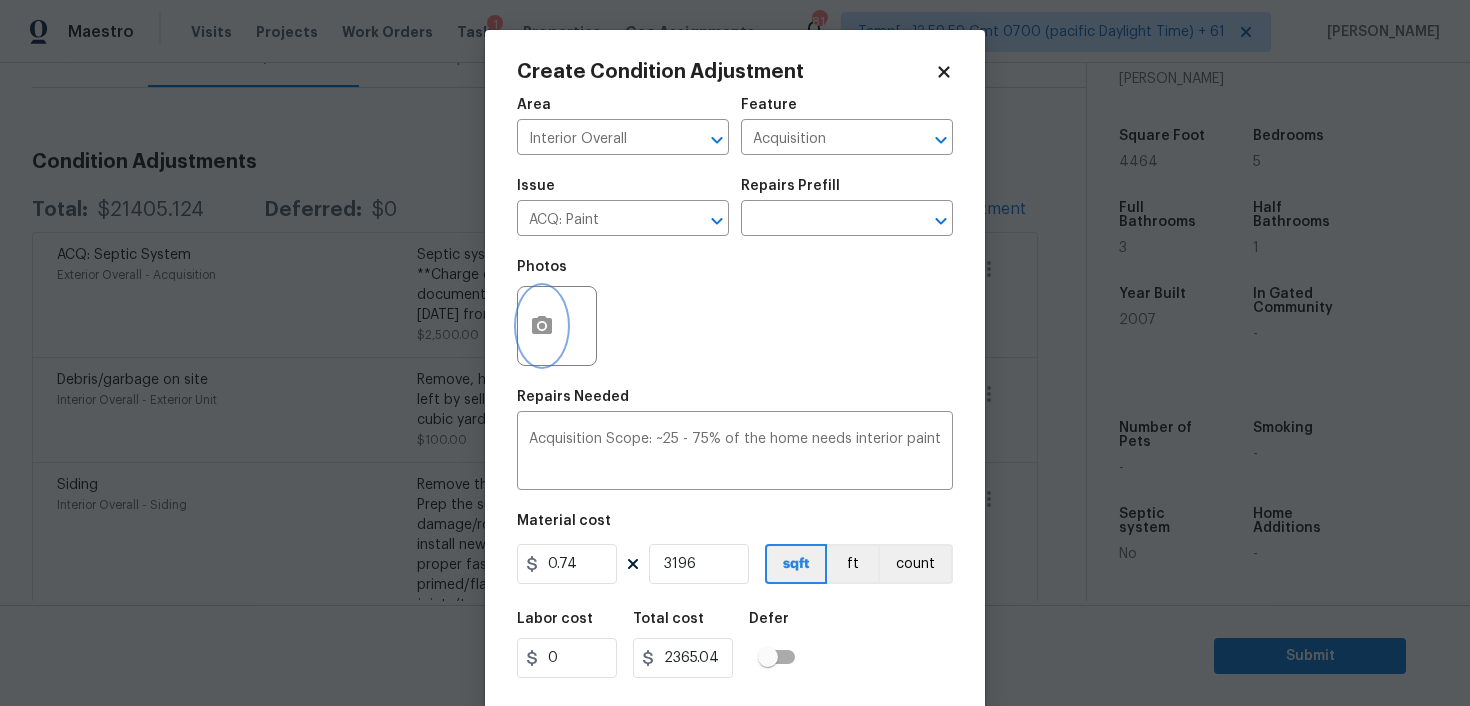 click 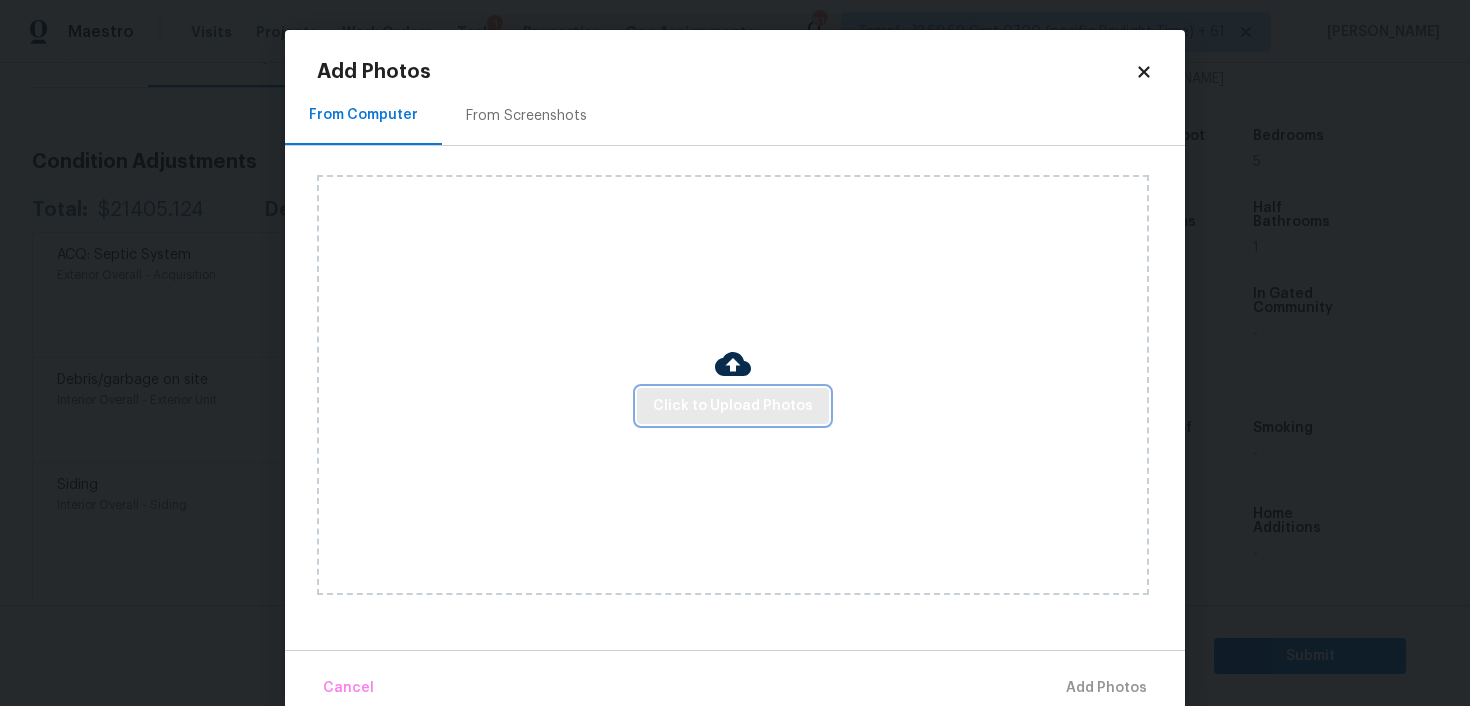 click on "Click to Upload Photos" at bounding box center (733, 406) 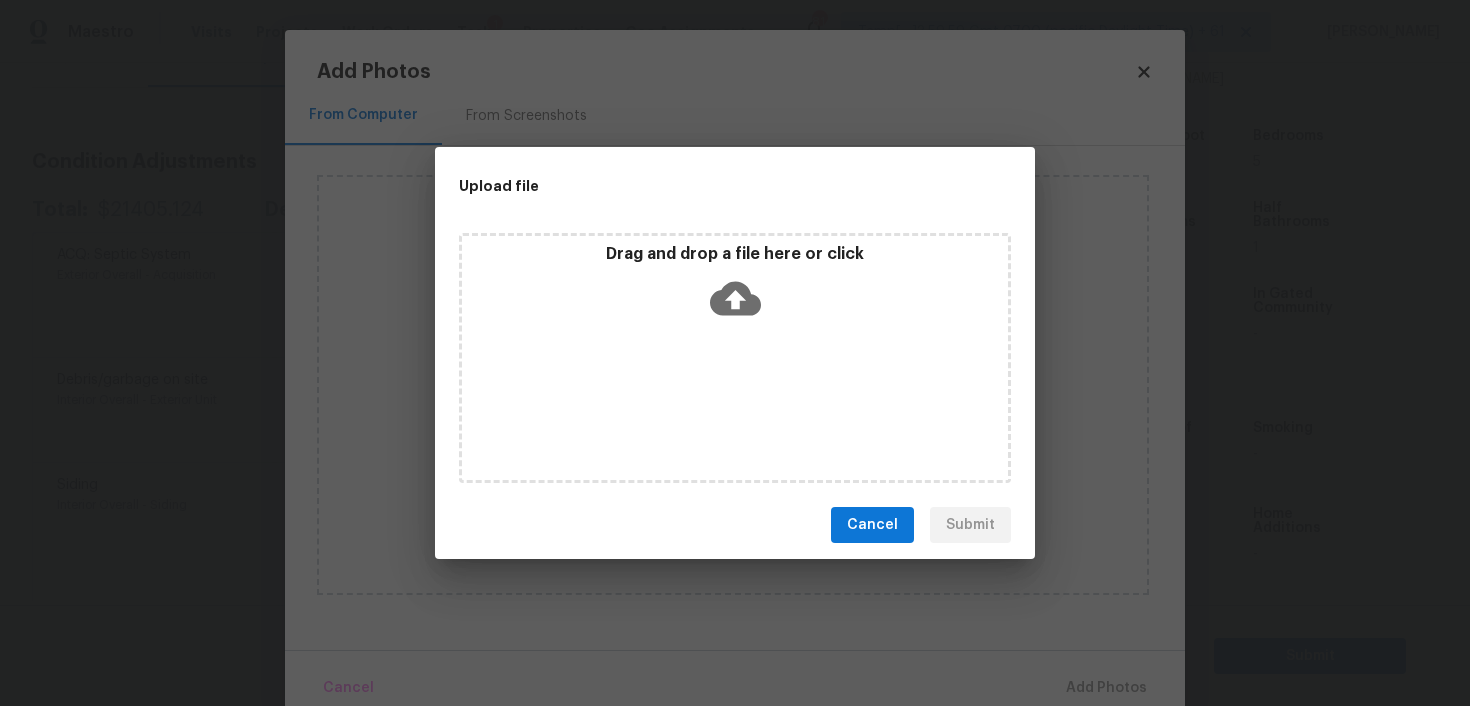 click 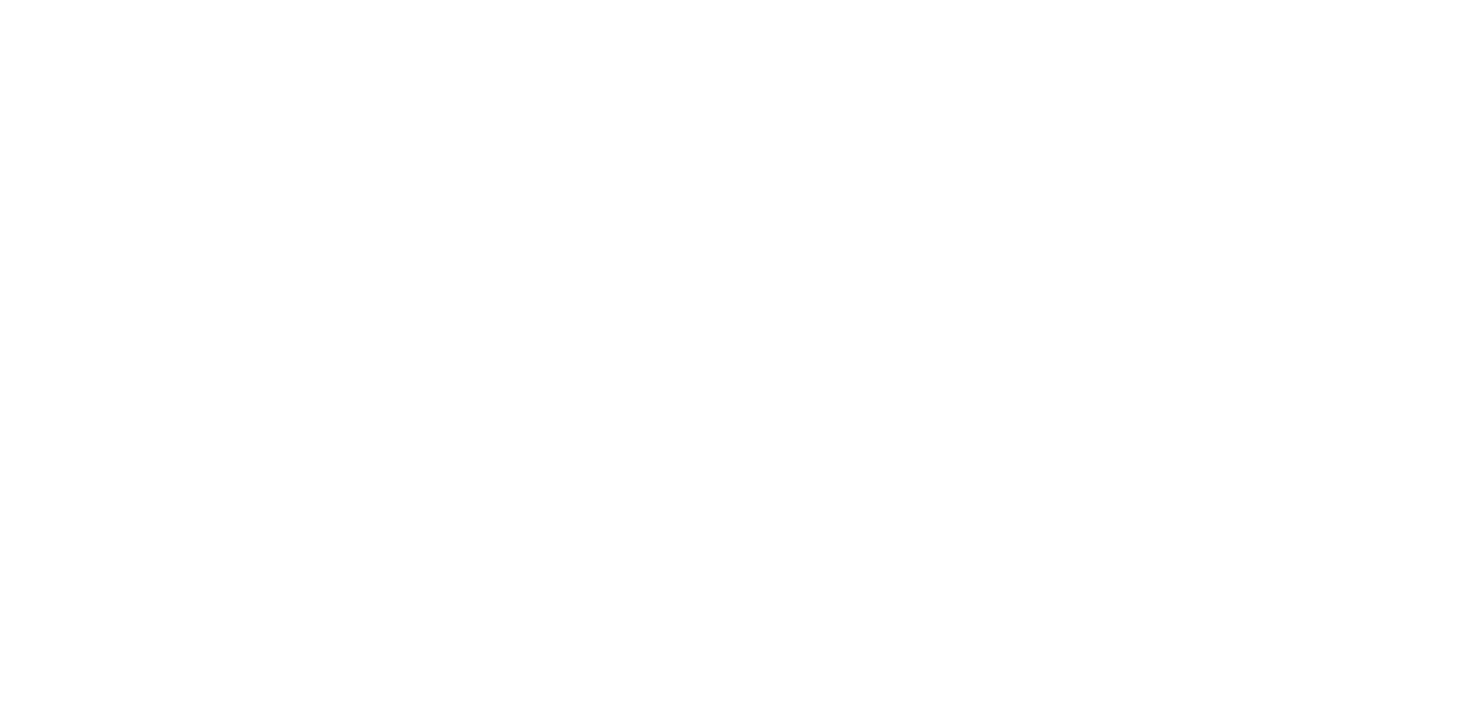 scroll, scrollTop: 0, scrollLeft: 0, axis: both 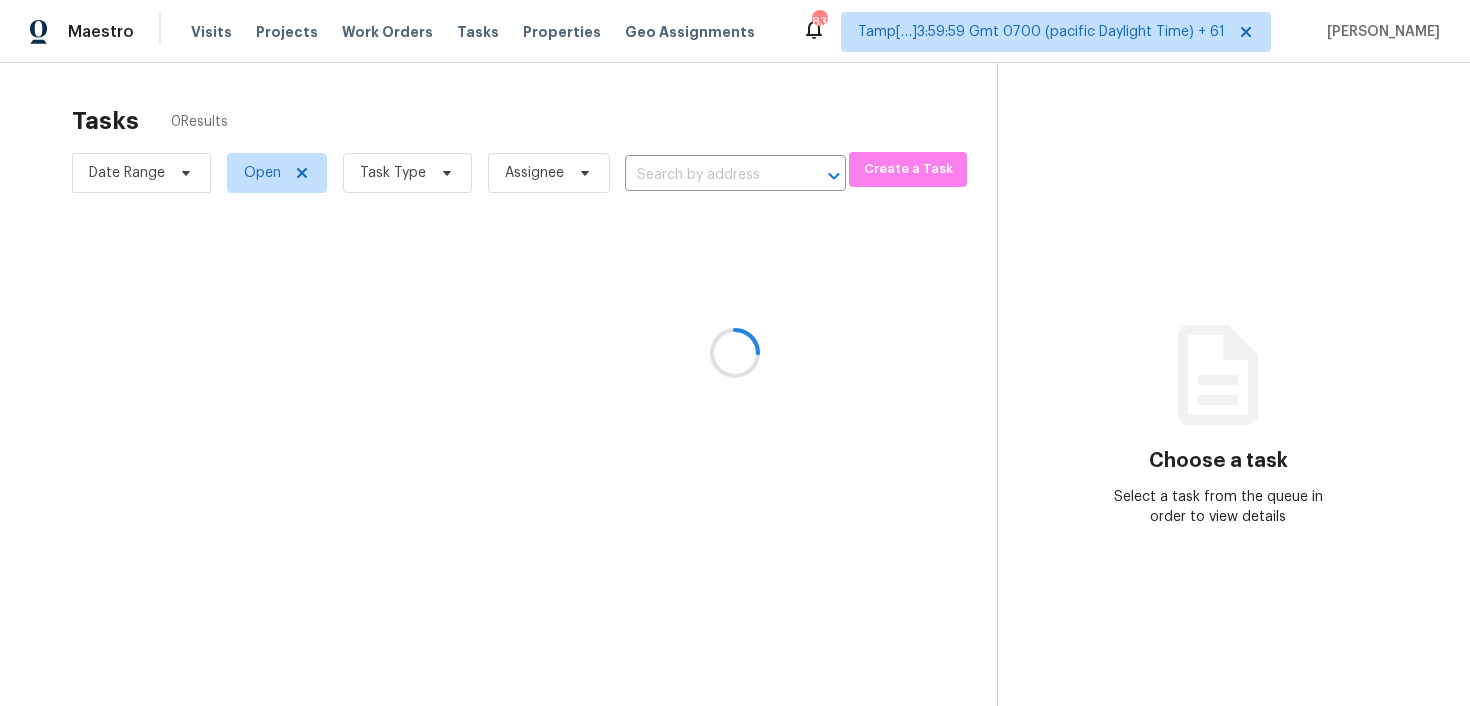 click at bounding box center (735, 353) 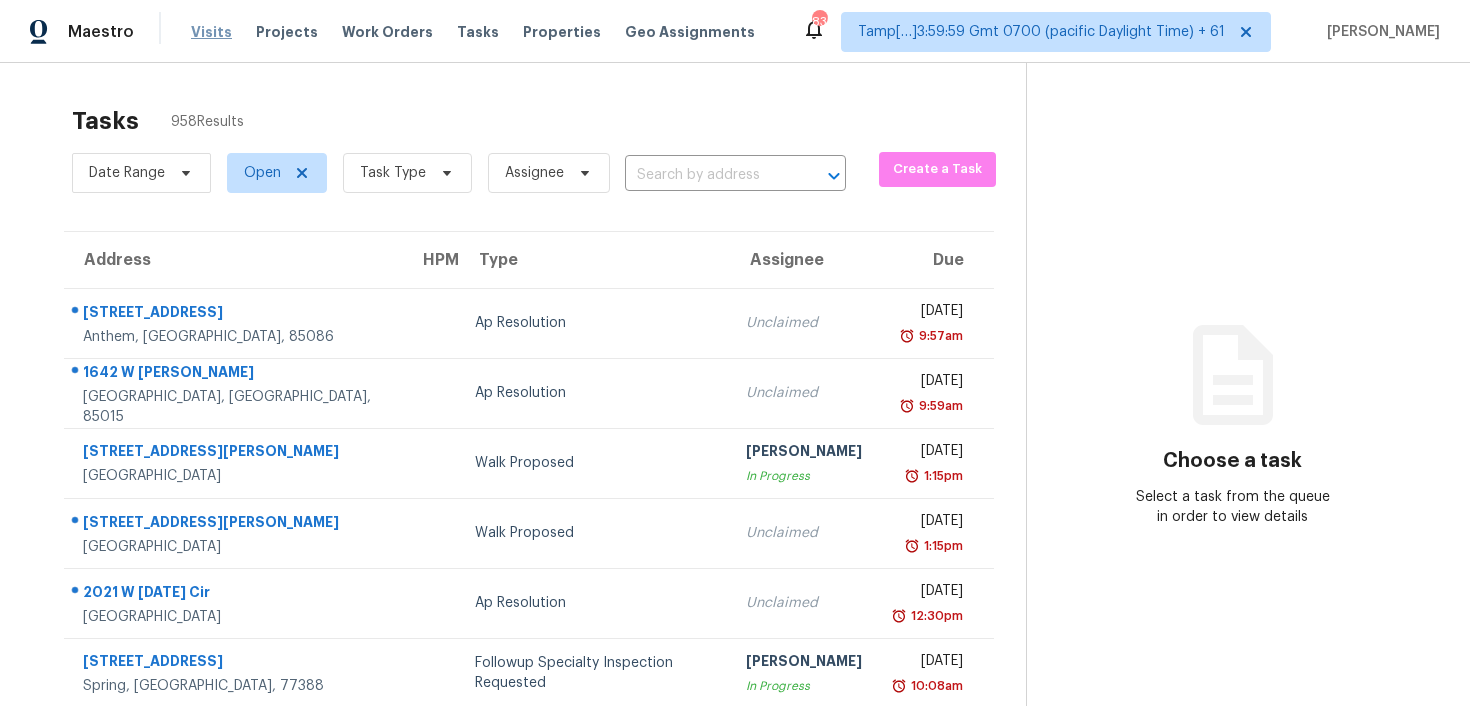 click on "Visits" at bounding box center (211, 32) 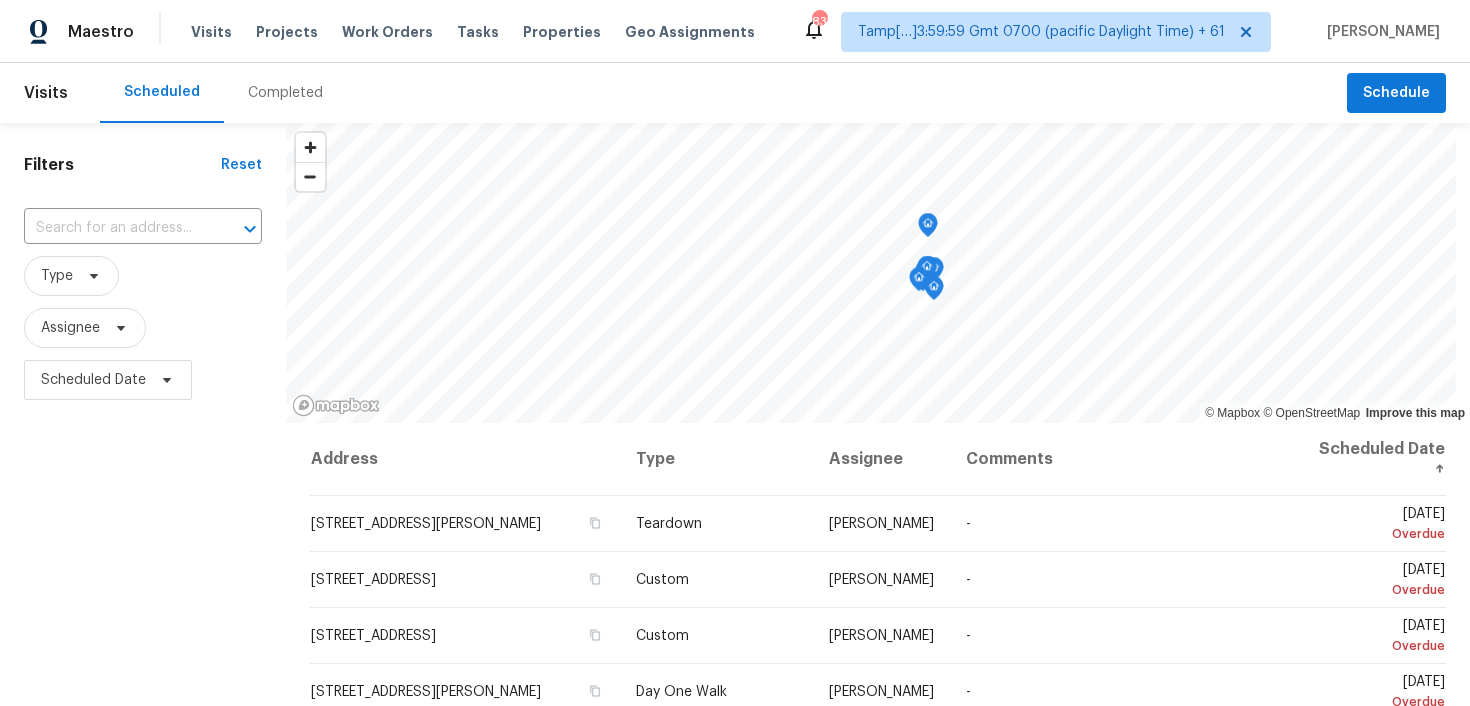 click on "Completed" at bounding box center [285, 93] 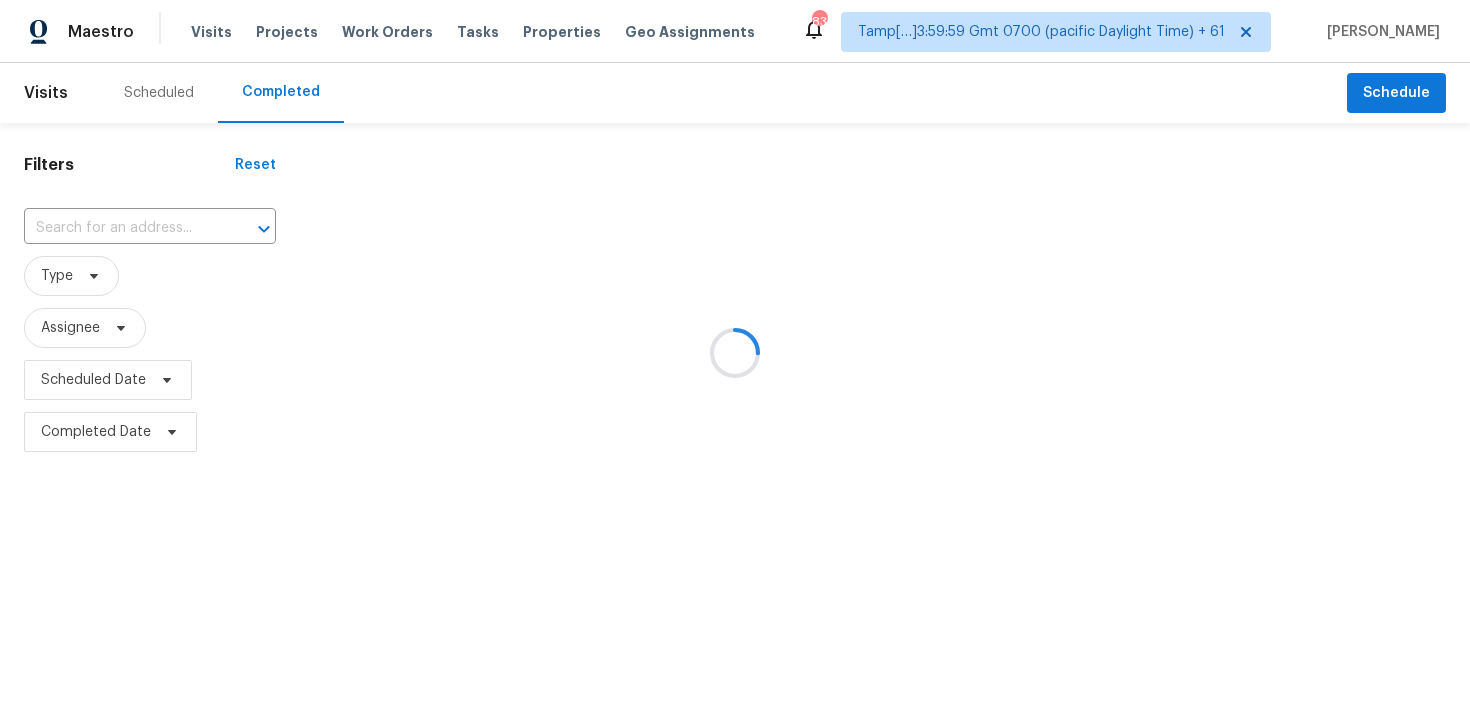 click at bounding box center (735, 353) 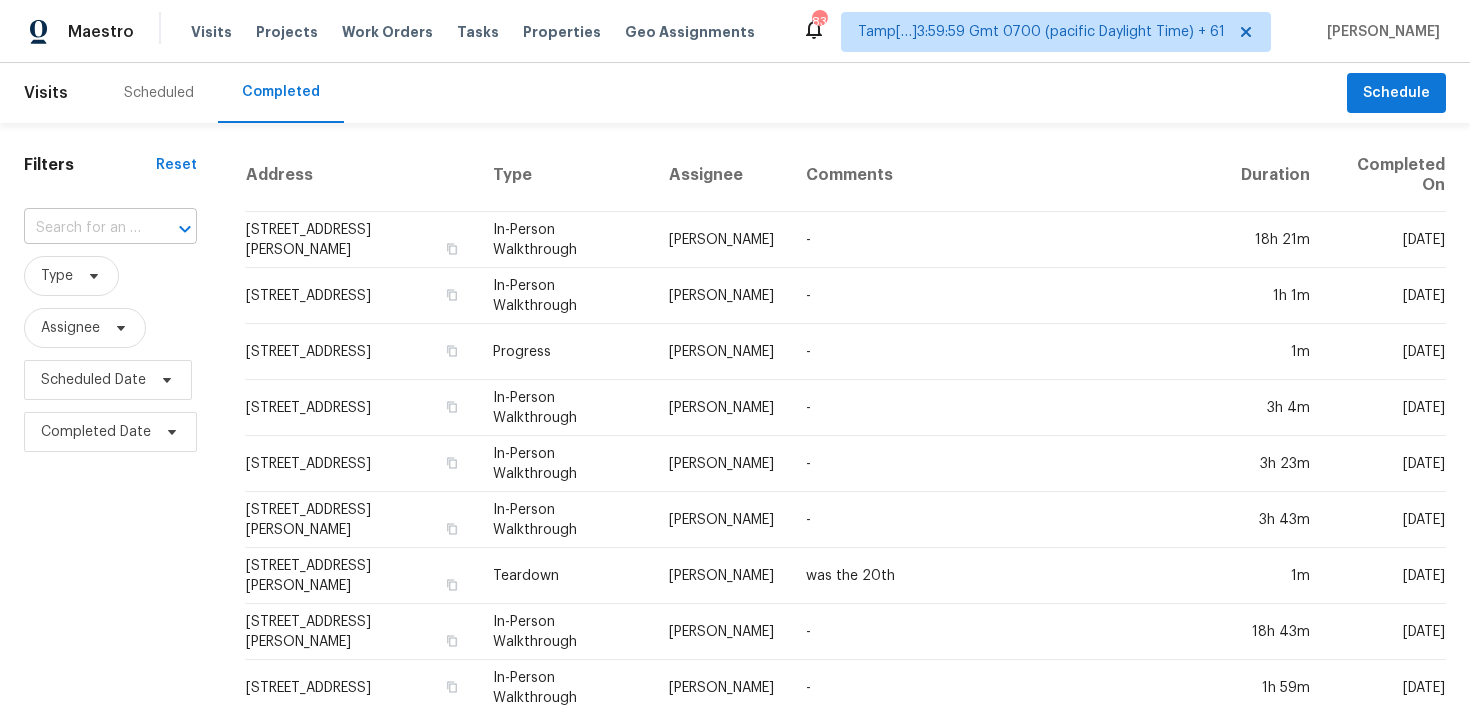 click at bounding box center [82, 228] 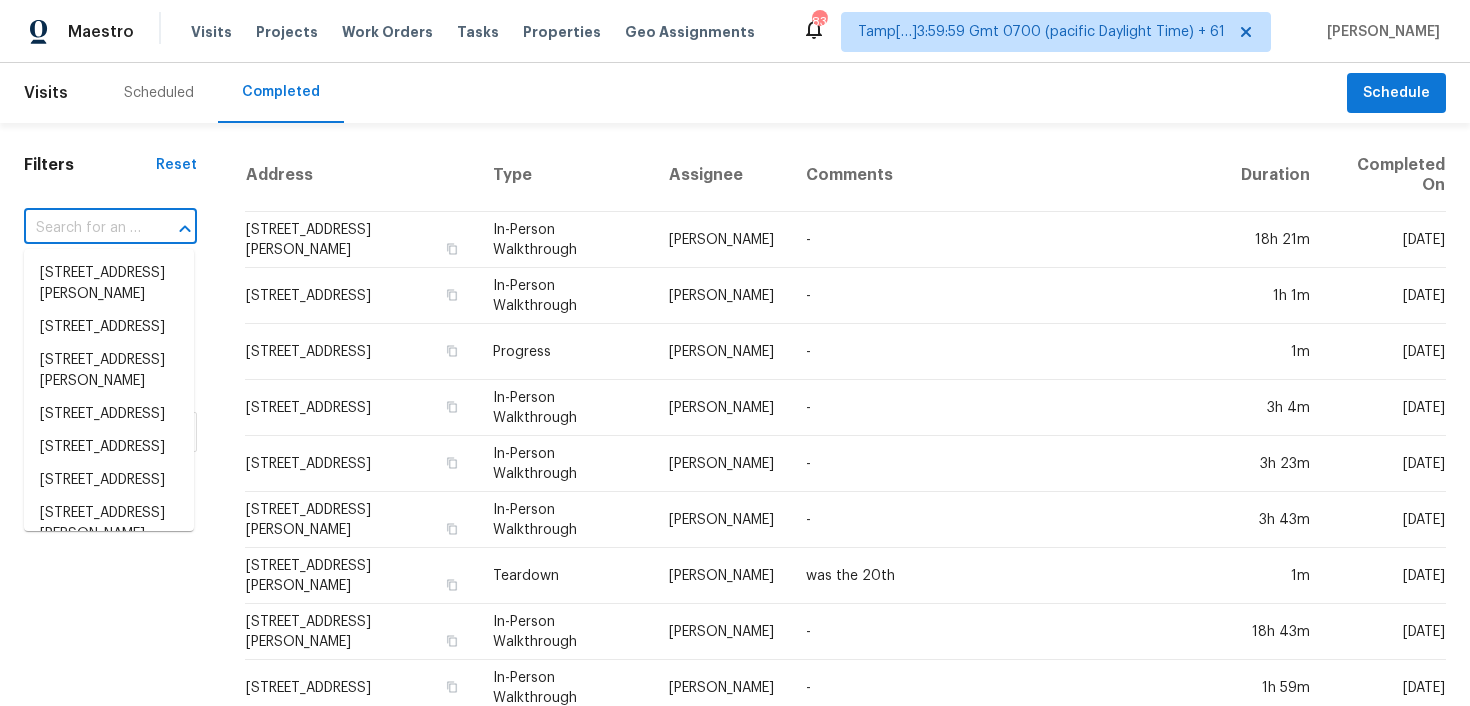 paste on "[STREET_ADDRESS]" 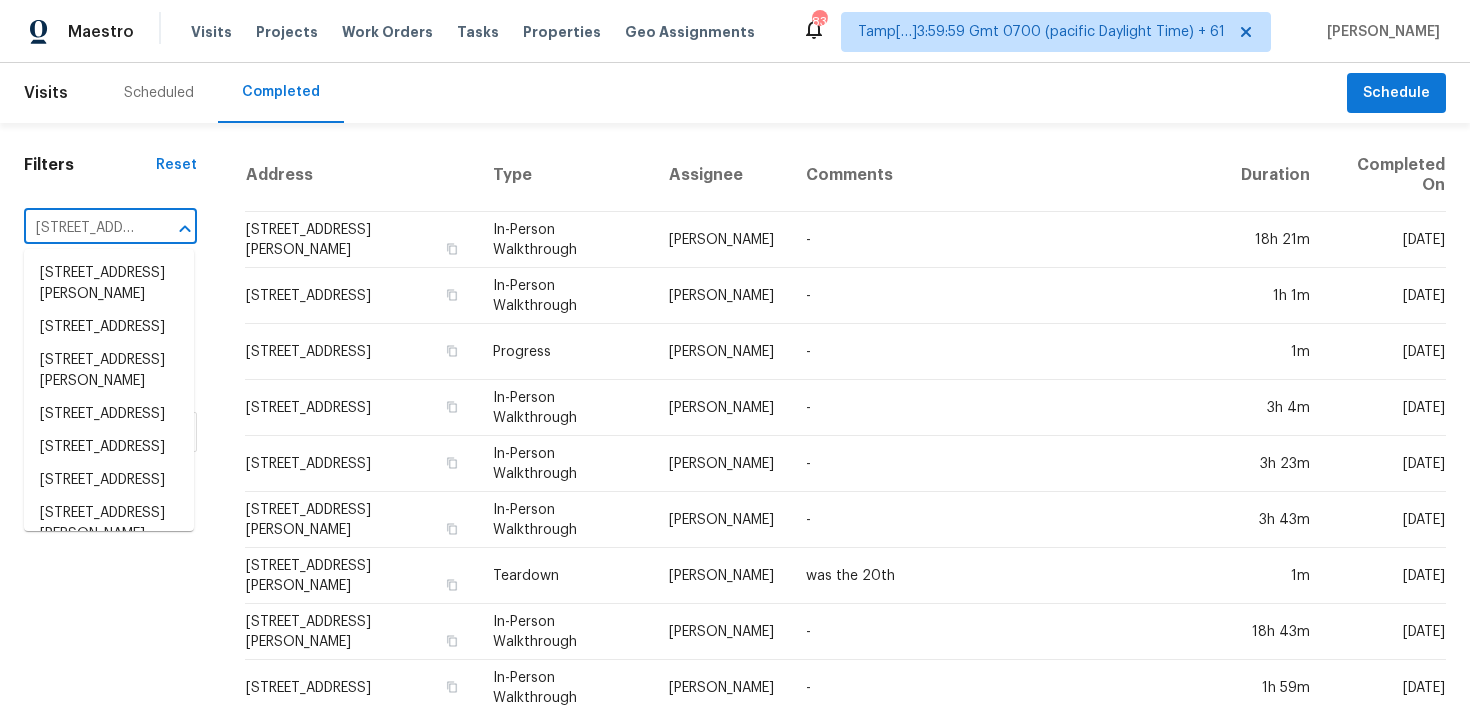 scroll, scrollTop: 0, scrollLeft: 172, axis: horizontal 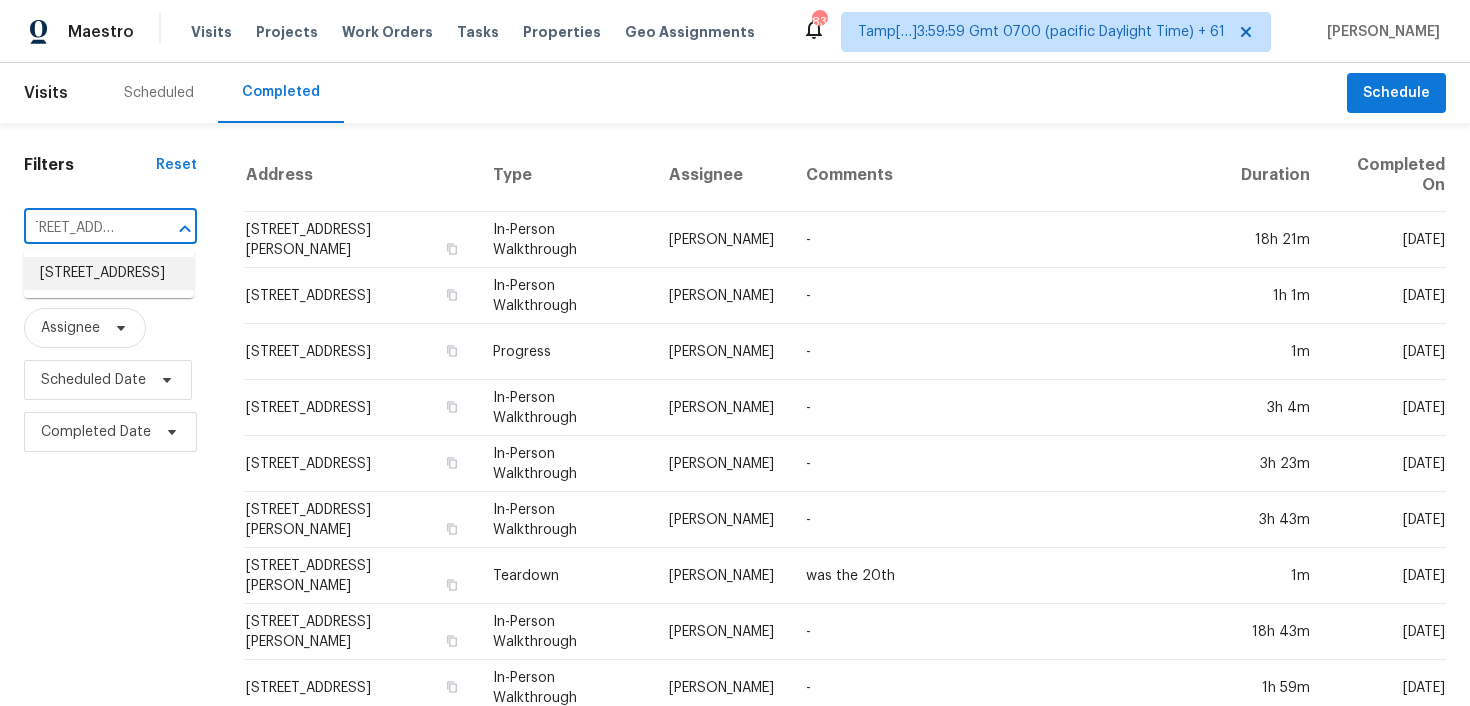 click on "[STREET_ADDRESS]" at bounding box center [109, 273] 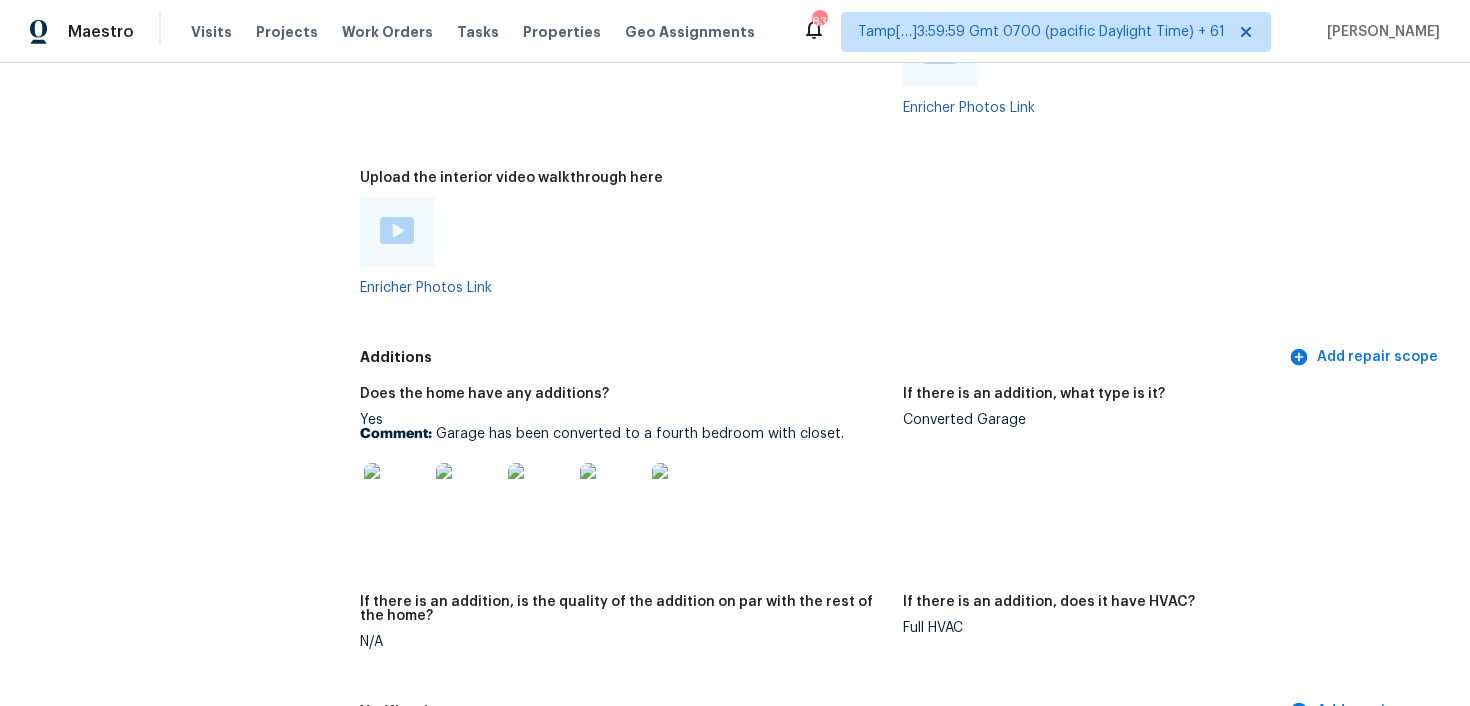 scroll, scrollTop: 4528, scrollLeft: 0, axis: vertical 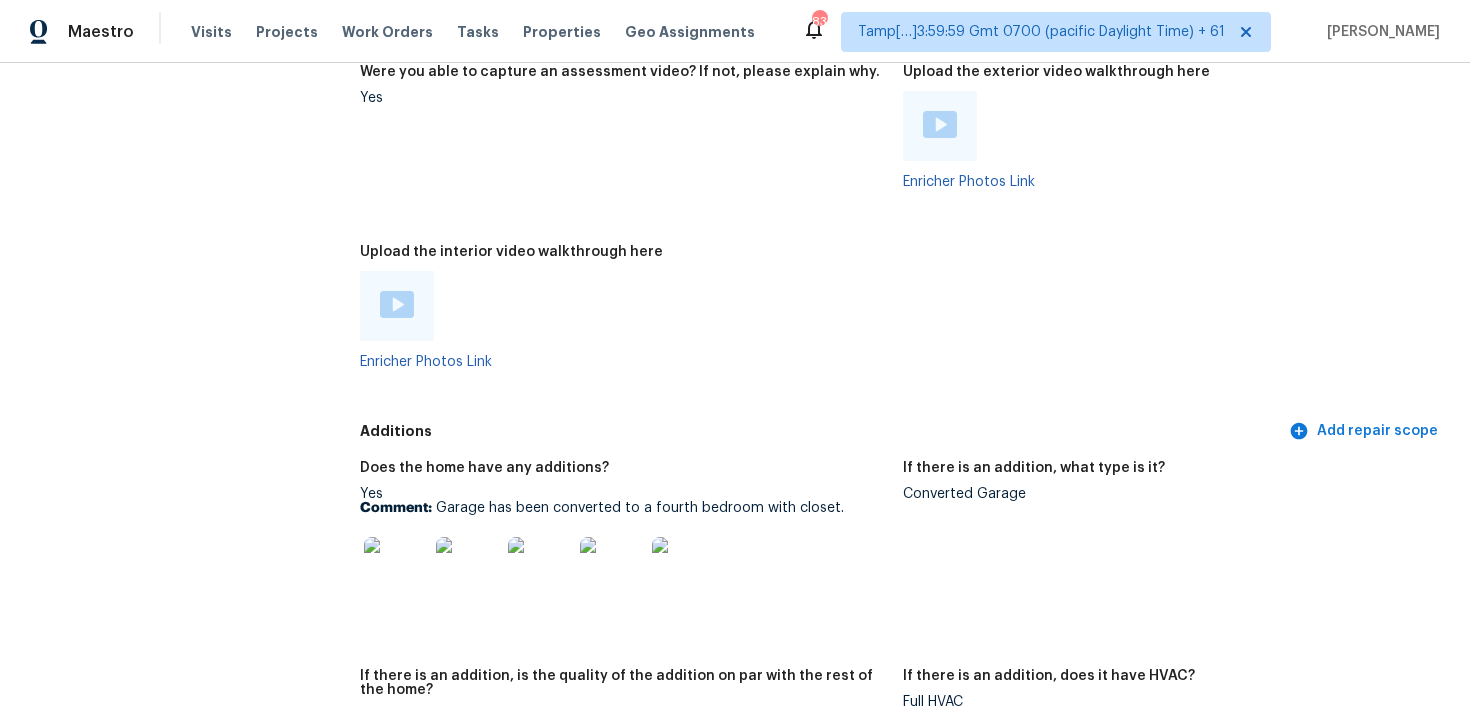 click at bounding box center (397, 304) 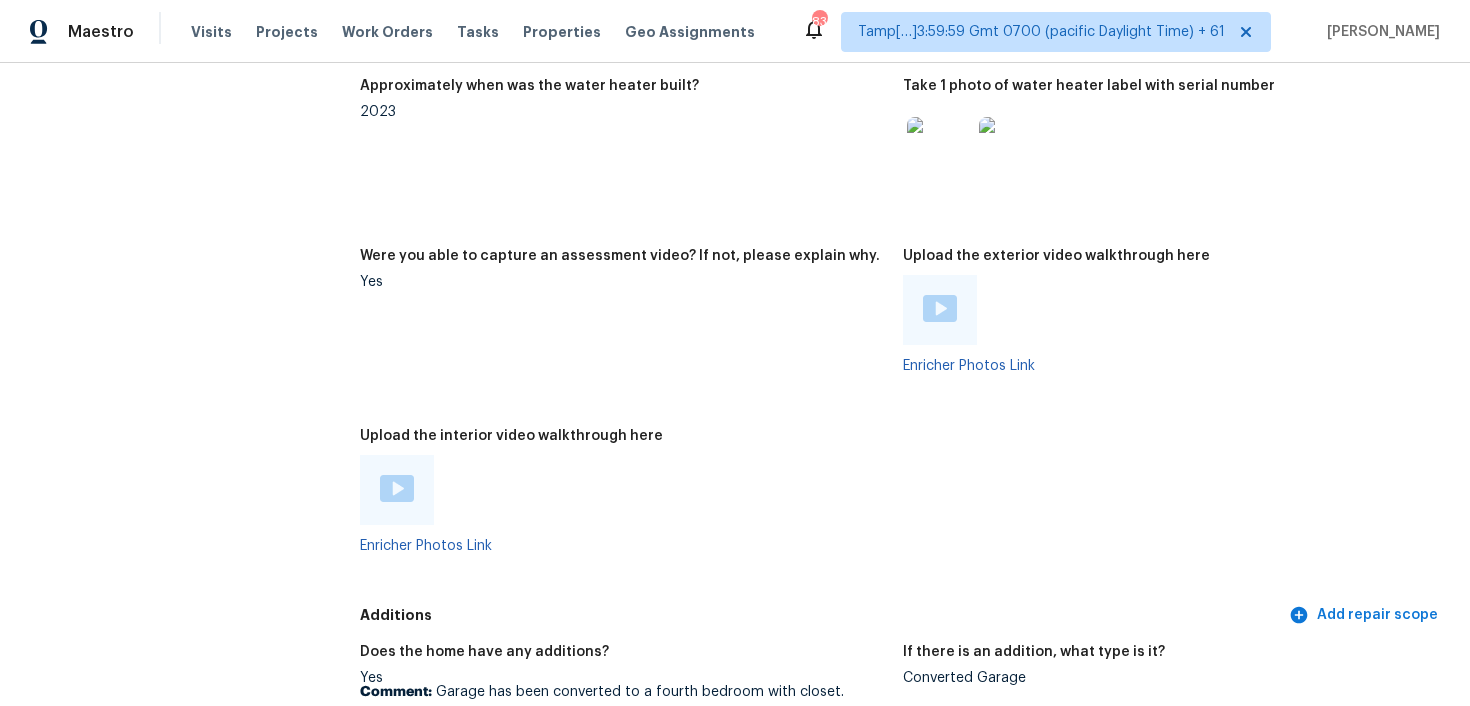 scroll, scrollTop: 4332, scrollLeft: 0, axis: vertical 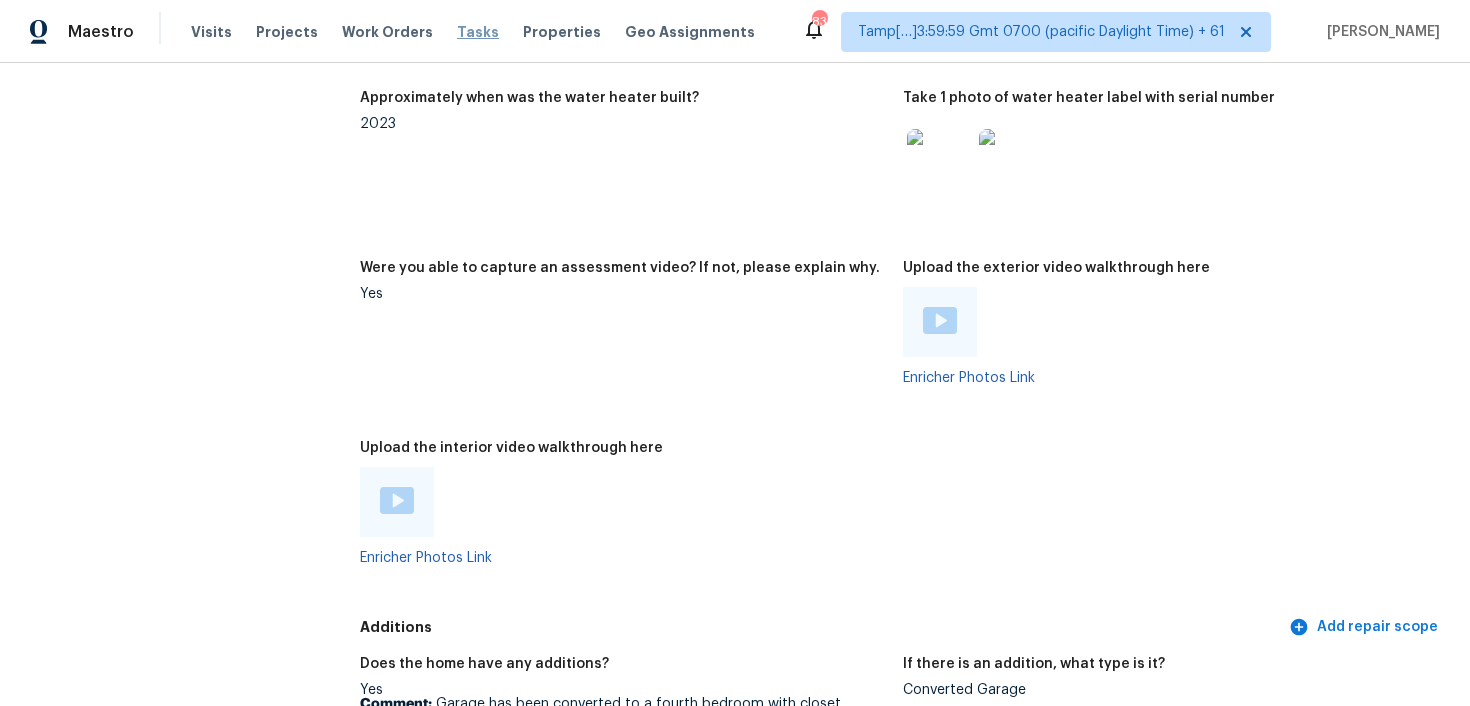 click on "Tasks" at bounding box center (478, 32) 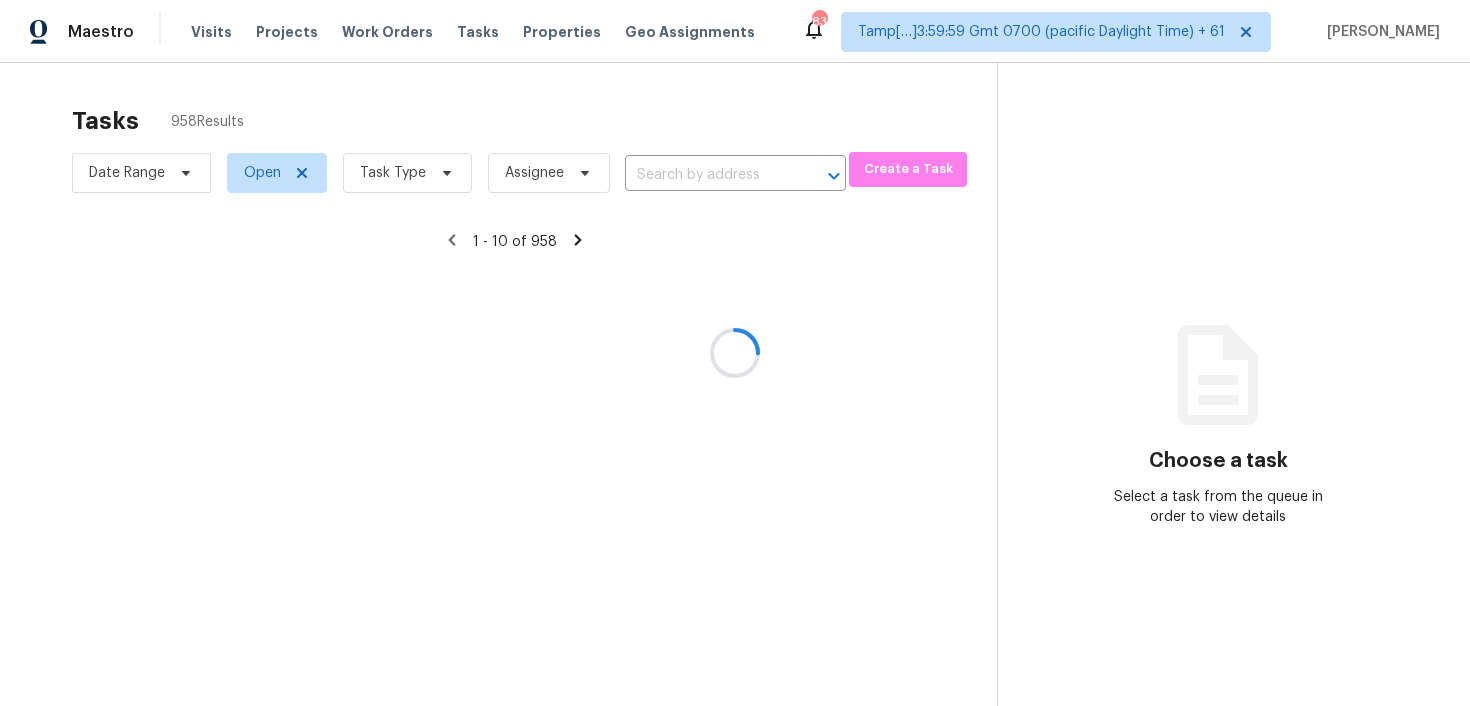 click at bounding box center [735, 353] 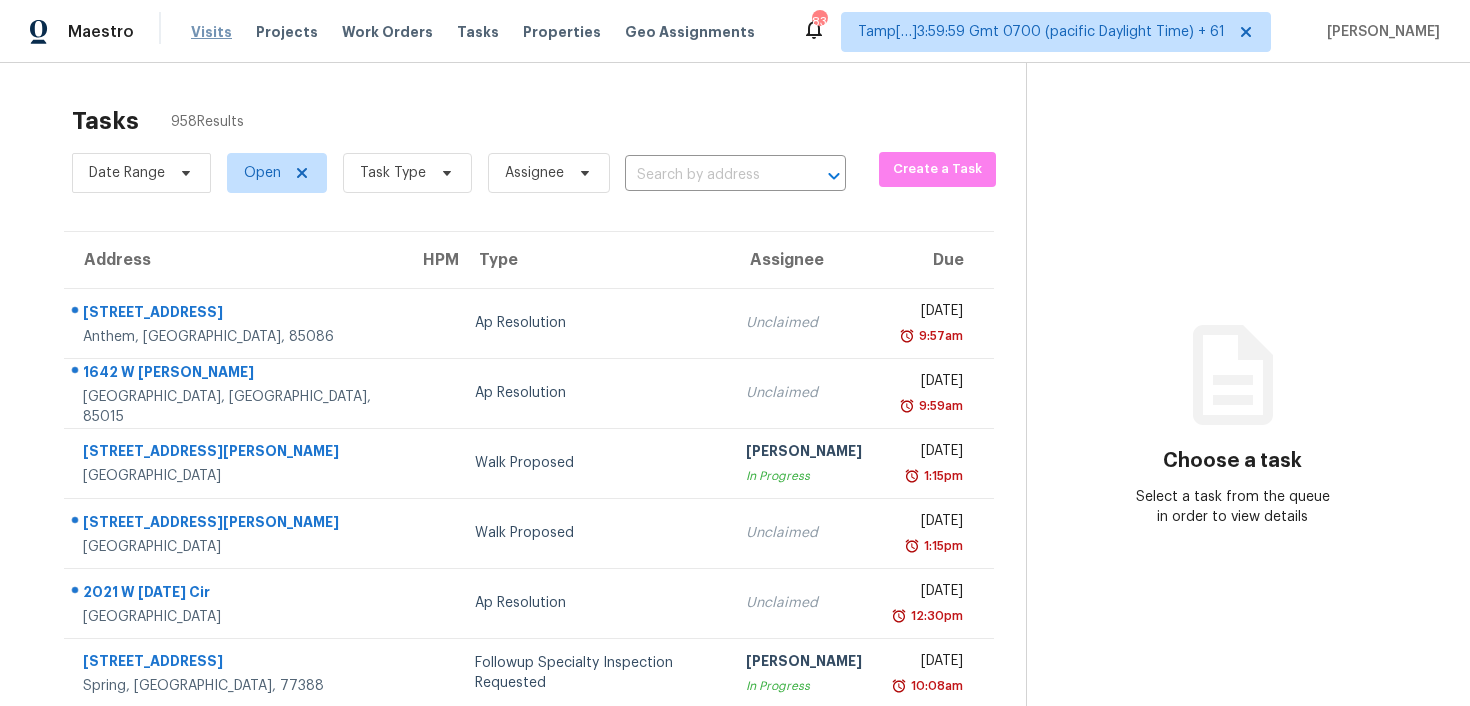 click on "Visits" at bounding box center [211, 32] 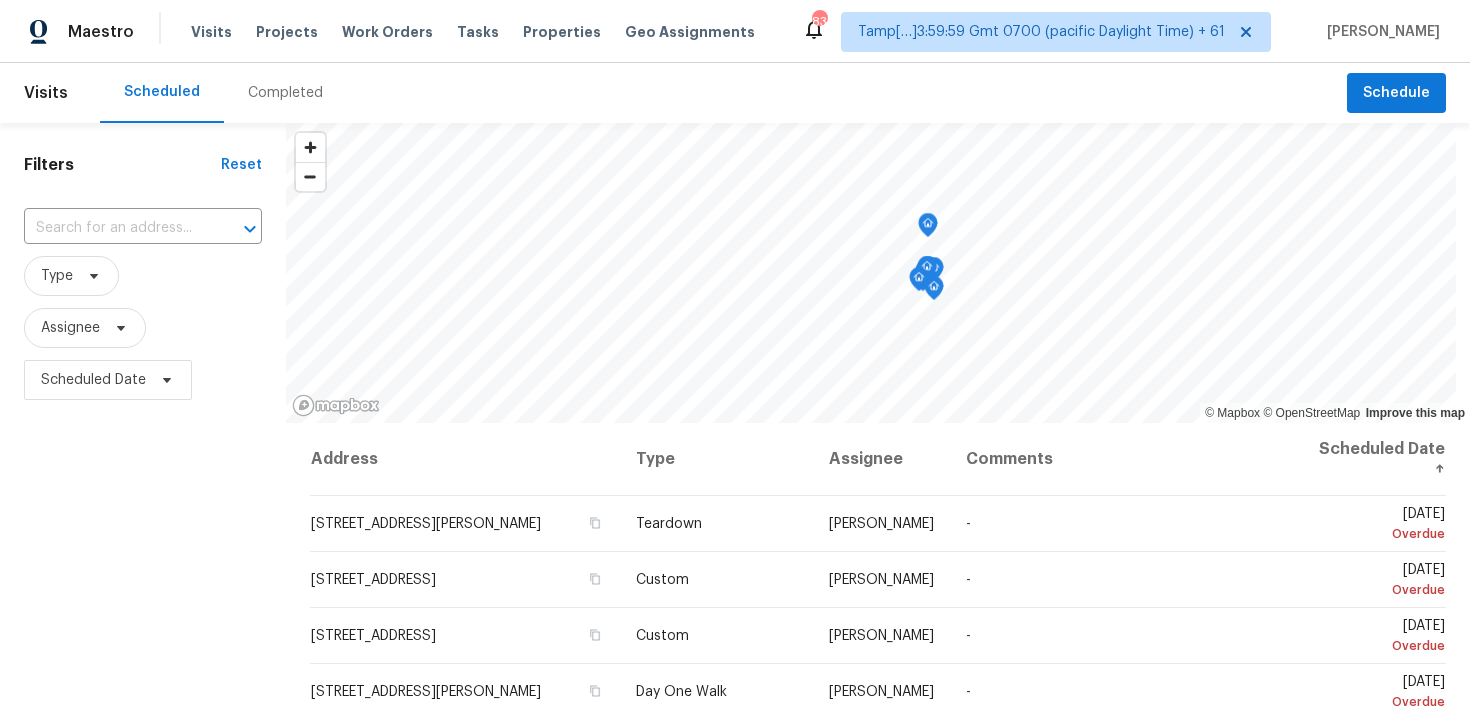 click on "Completed" at bounding box center [285, 93] 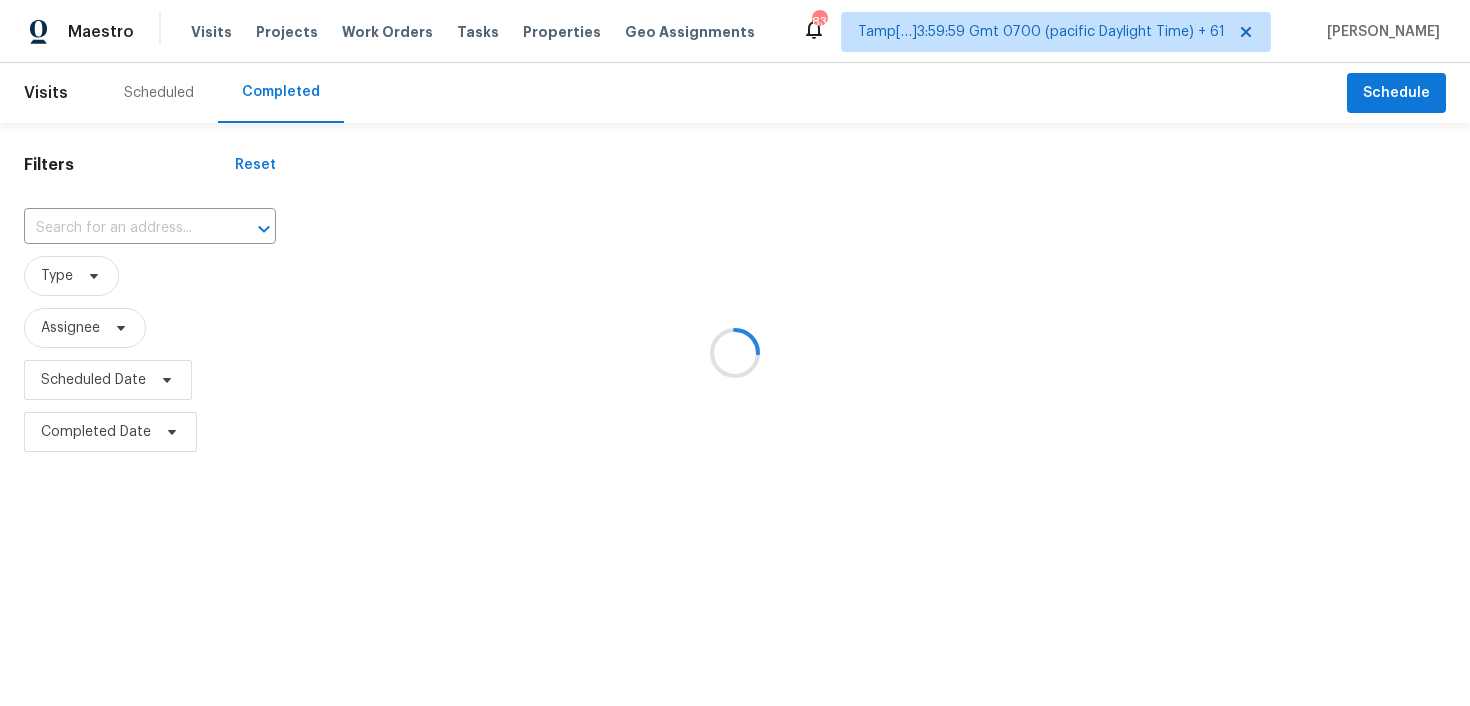 click at bounding box center (735, 353) 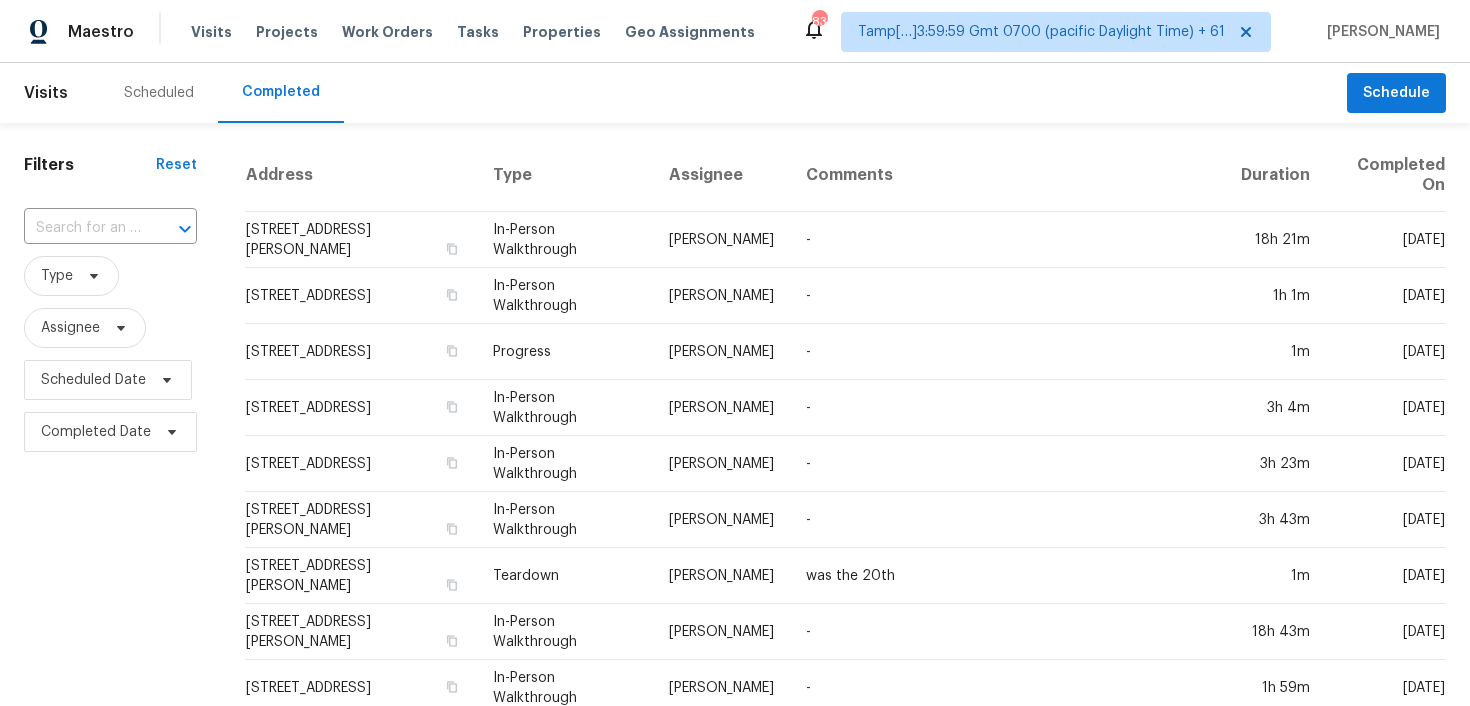 click at bounding box center (171, 229) 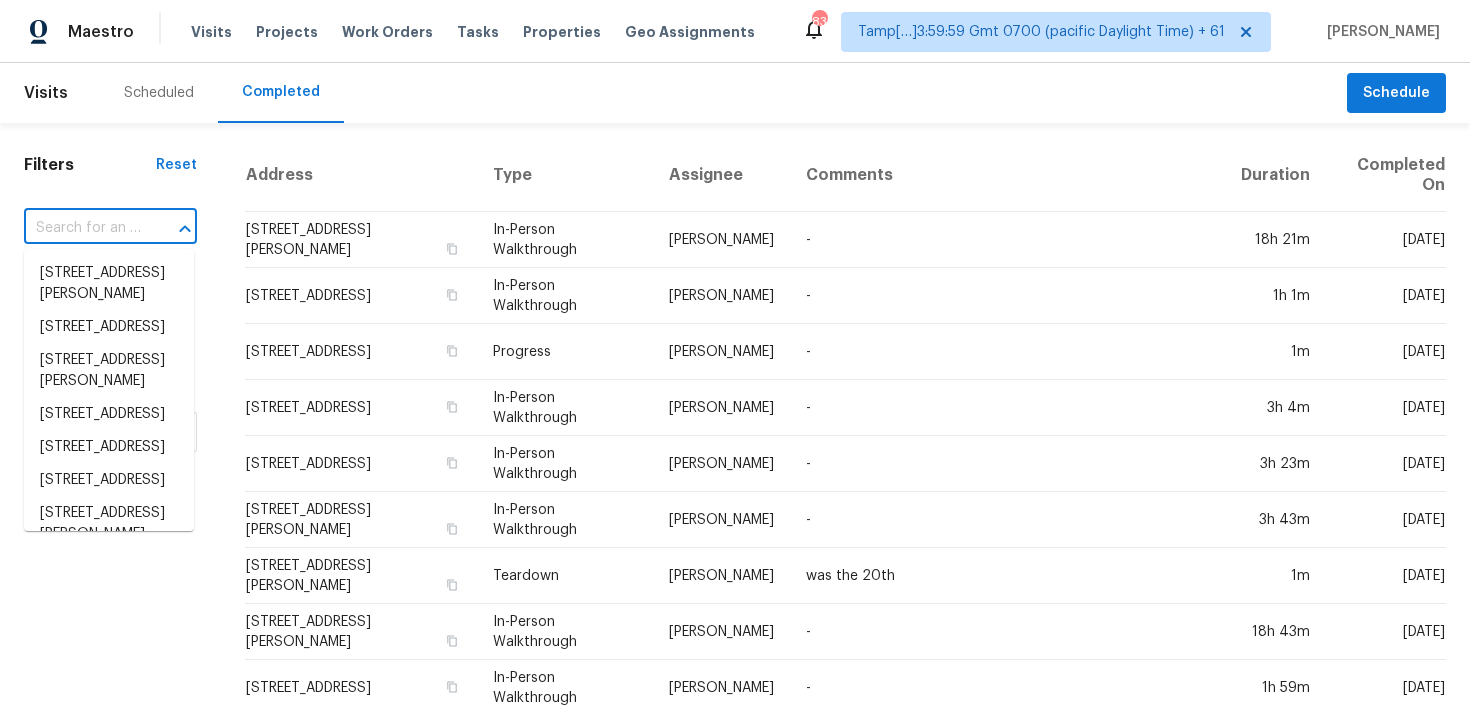 paste on "67 [PERSON_NAME] Pt Dallas, [GEOGRAPHIC_DATA], 30132" 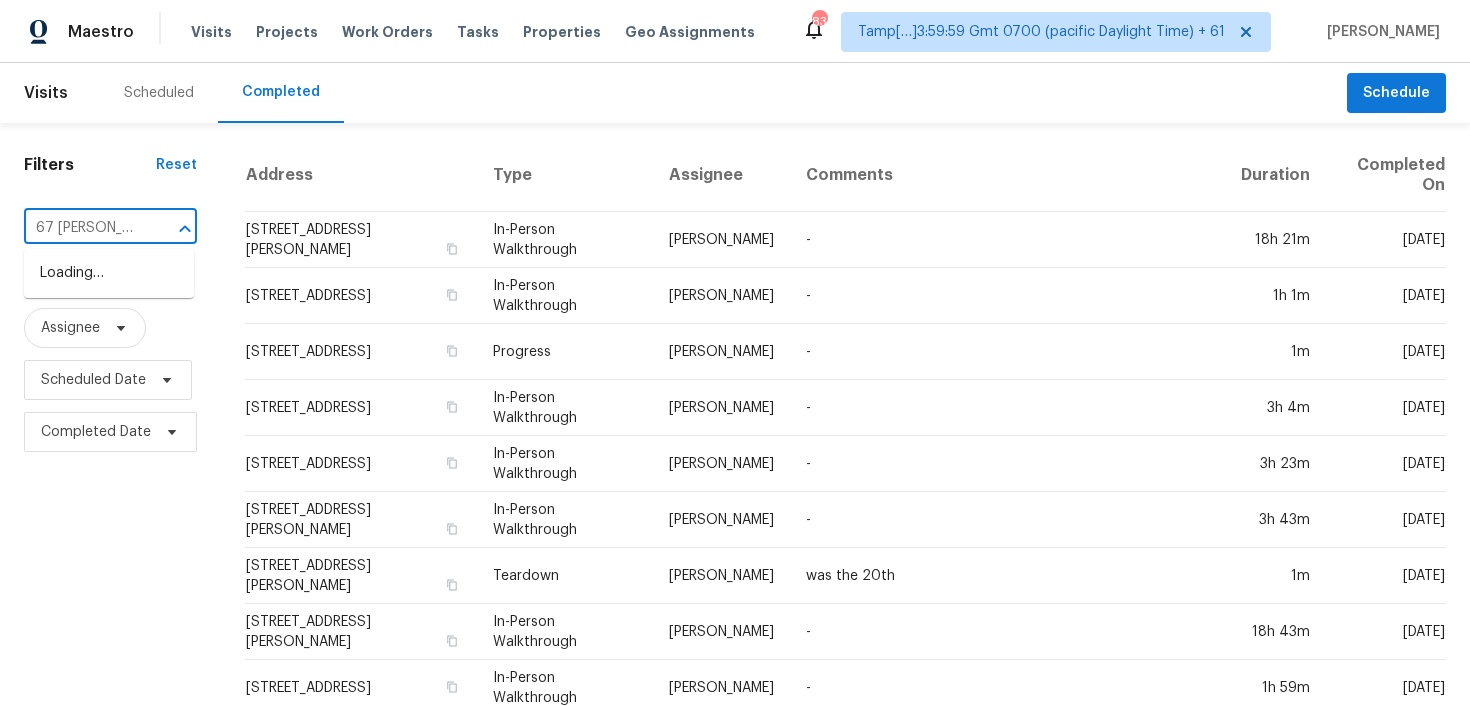 scroll, scrollTop: 0, scrollLeft: 89, axis: horizontal 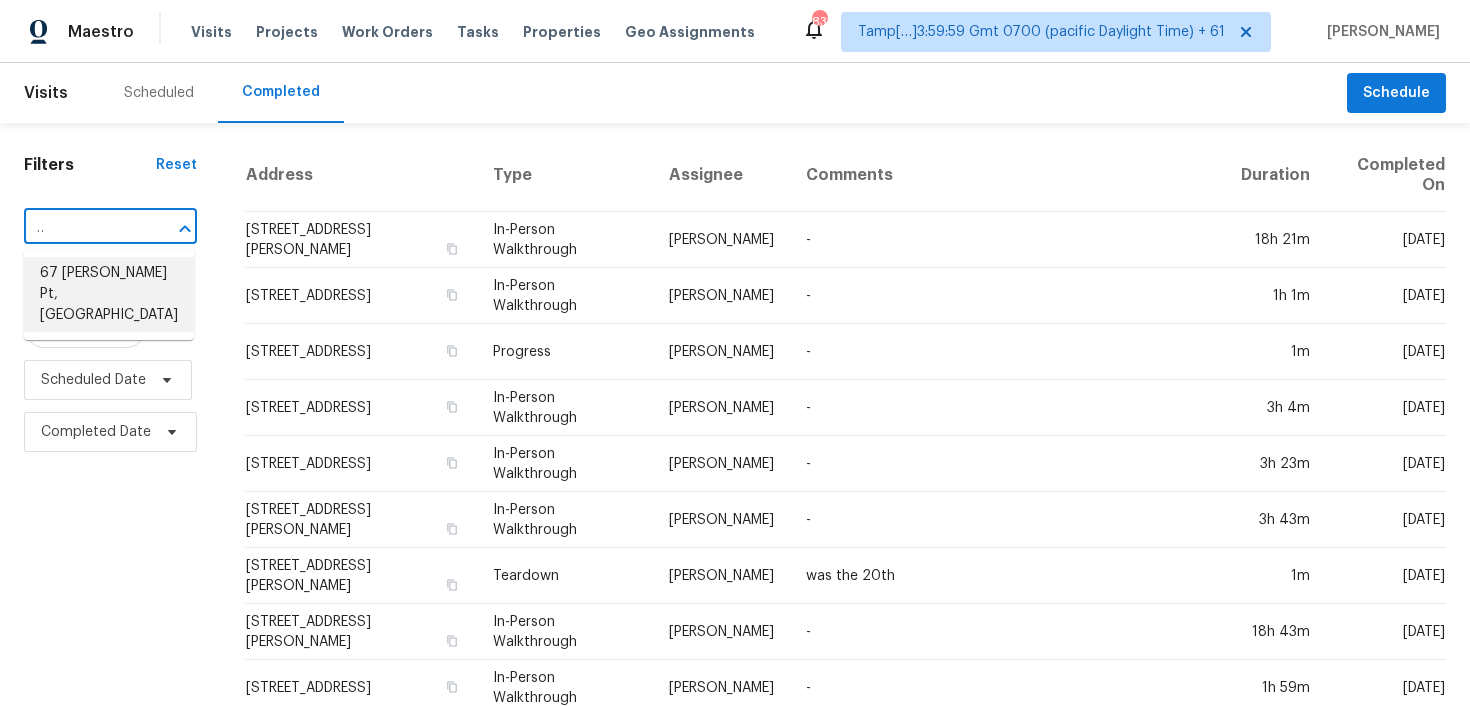 click on "67 [PERSON_NAME] Pt, [GEOGRAPHIC_DATA]" at bounding box center [109, 294] 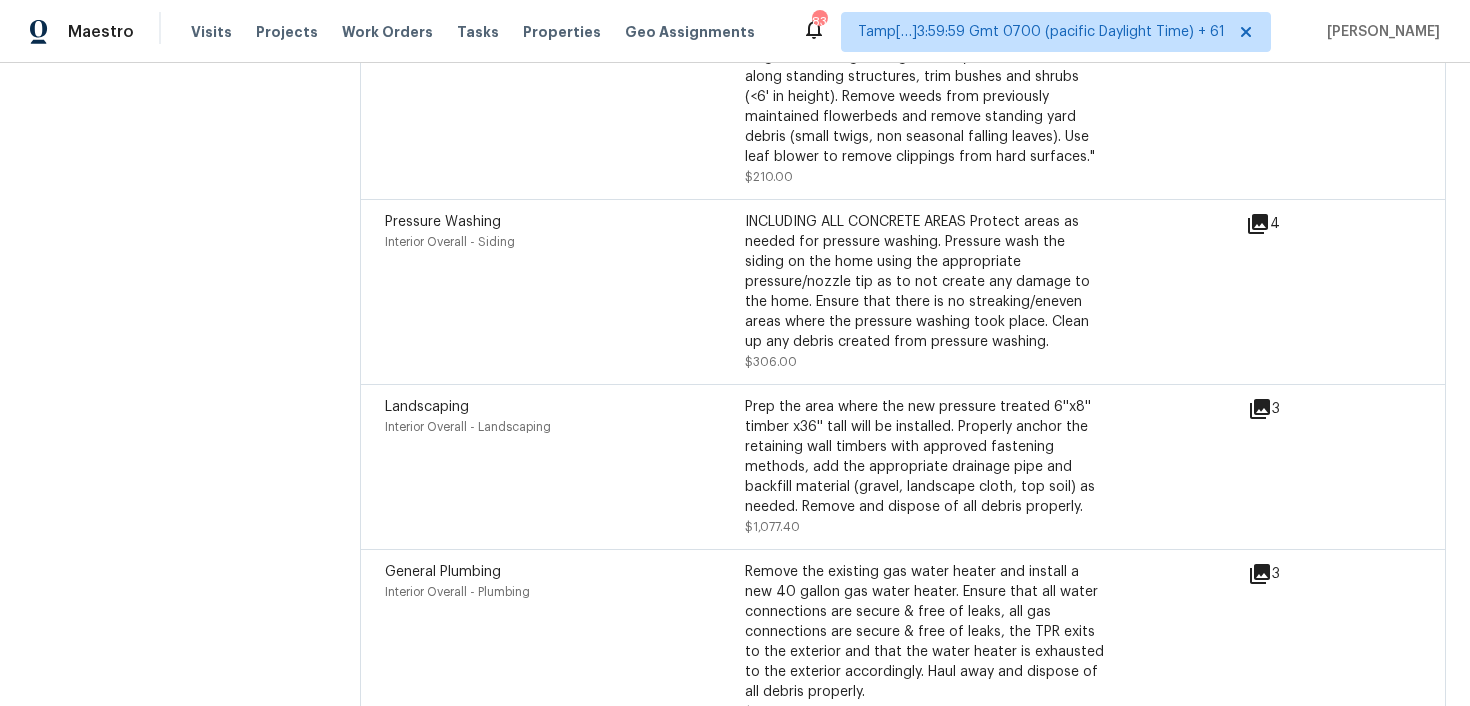 scroll, scrollTop: 5883, scrollLeft: 0, axis: vertical 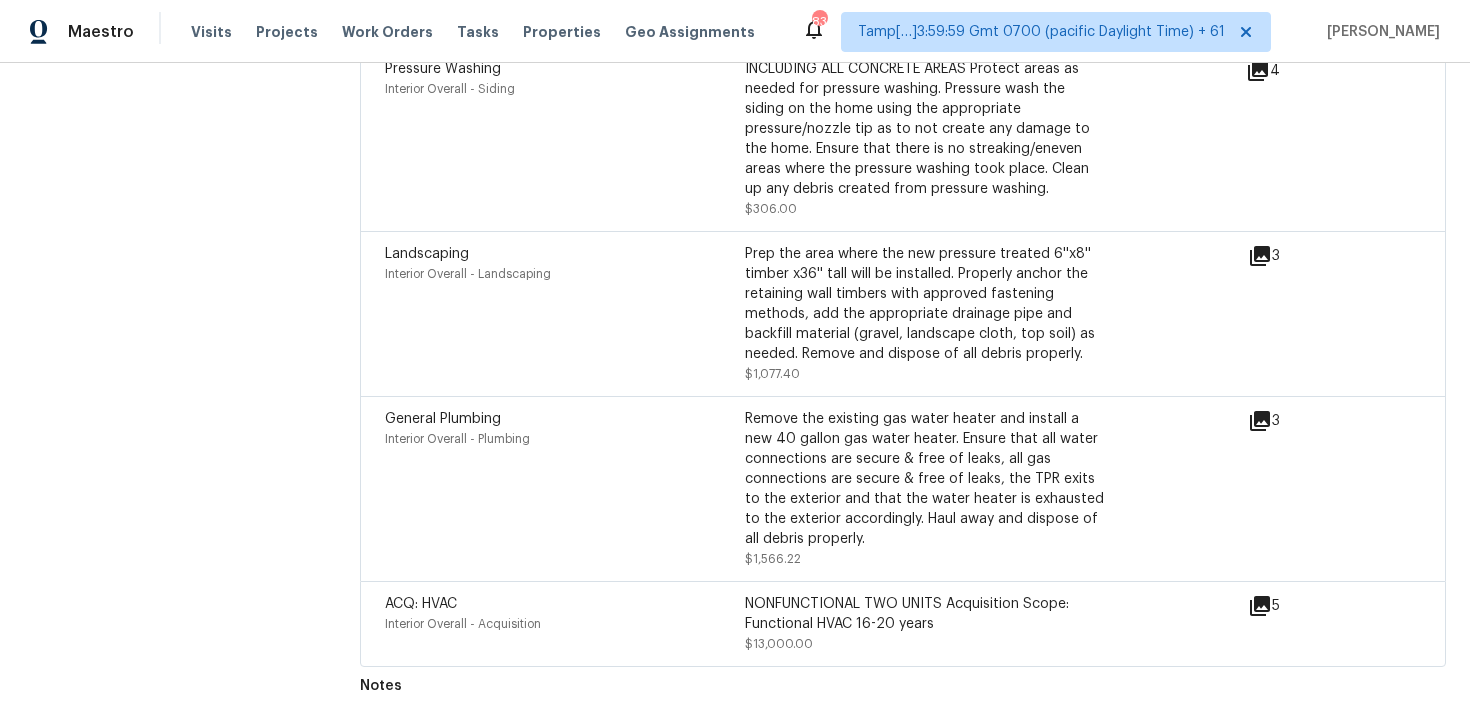 click on "Pressure Washing Interior Overall - Siding" at bounding box center (565, 139) 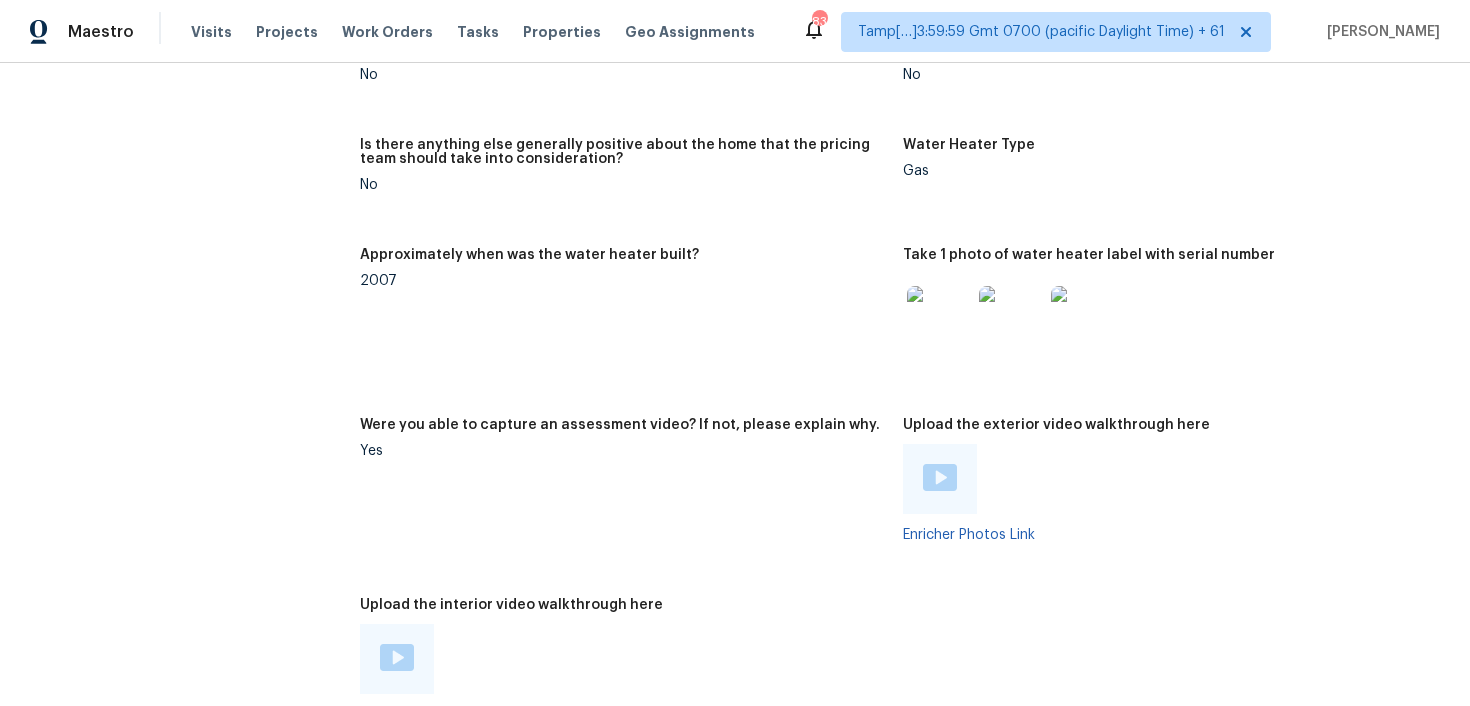 scroll, scrollTop: 3889, scrollLeft: 0, axis: vertical 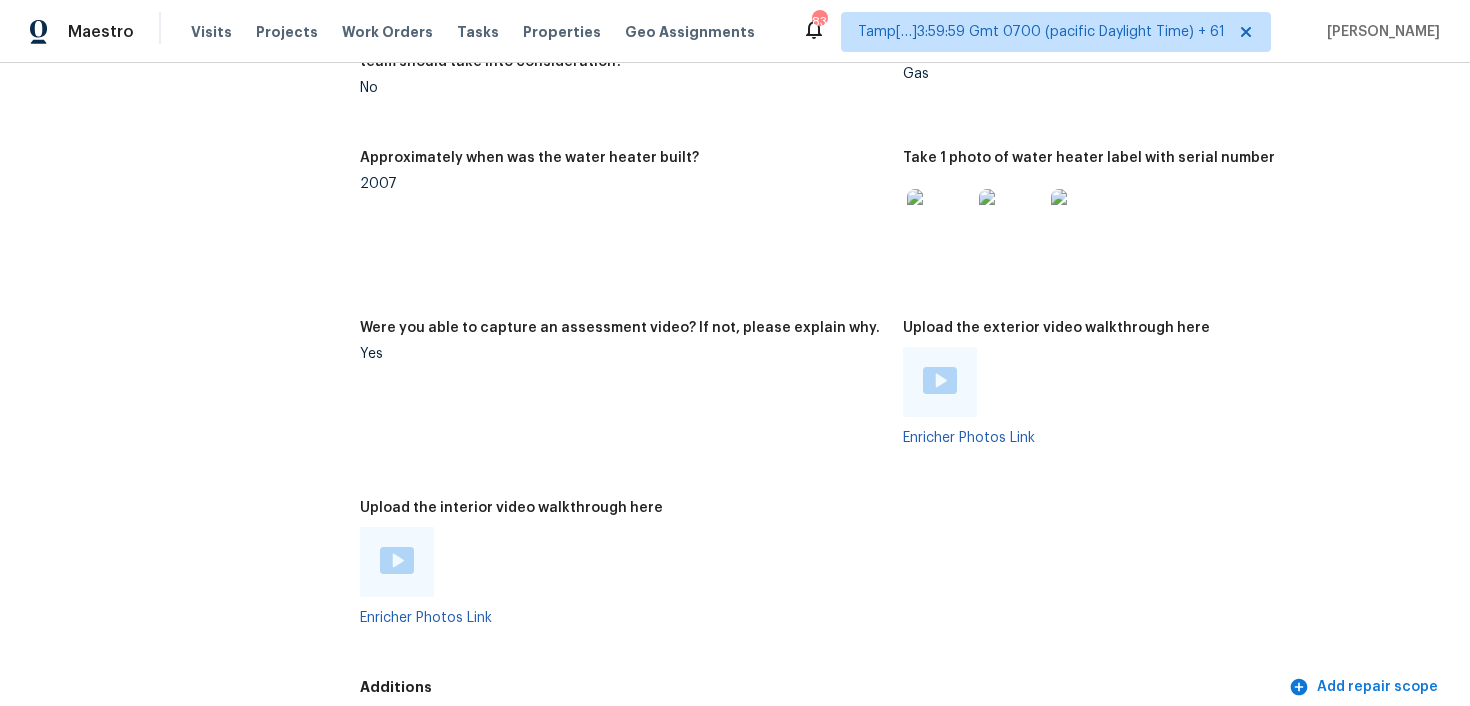 click at bounding box center (397, 560) 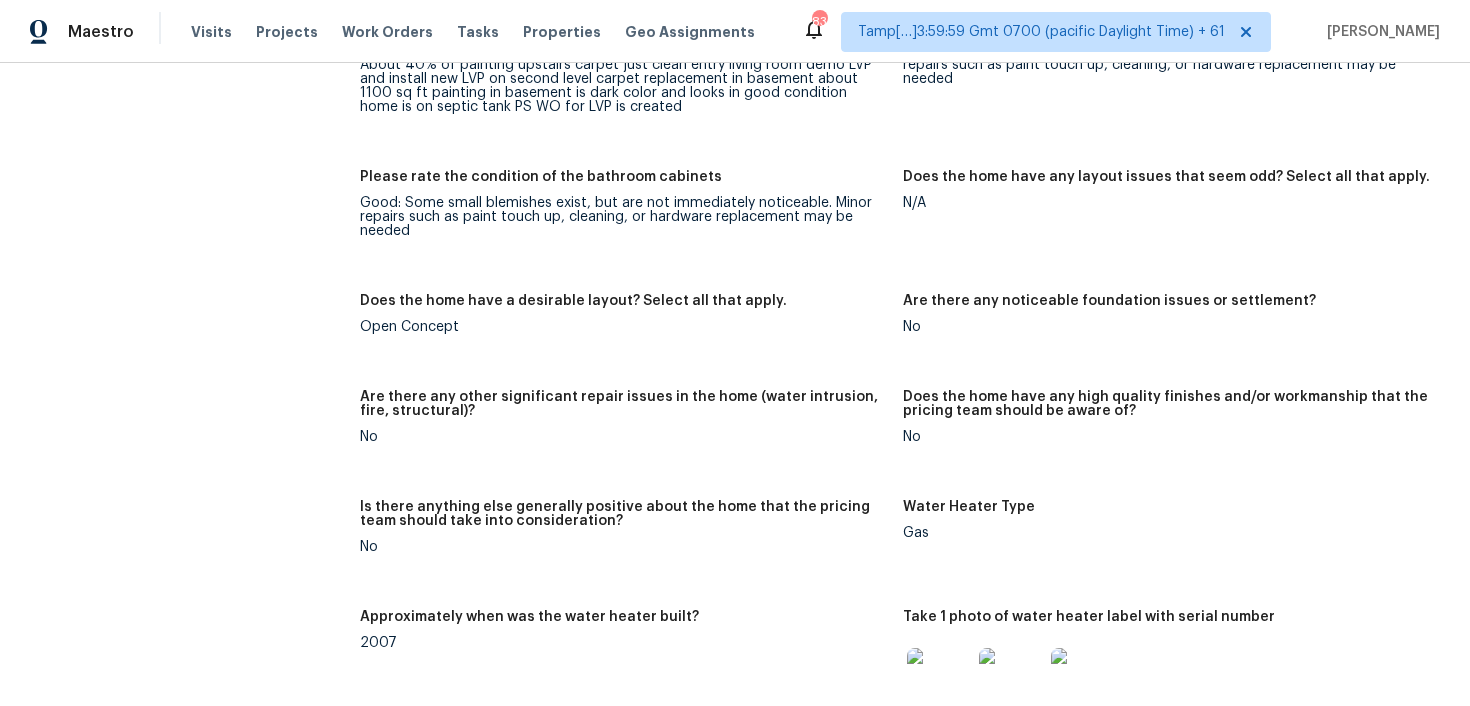 scroll, scrollTop: 3297, scrollLeft: 0, axis: vertical 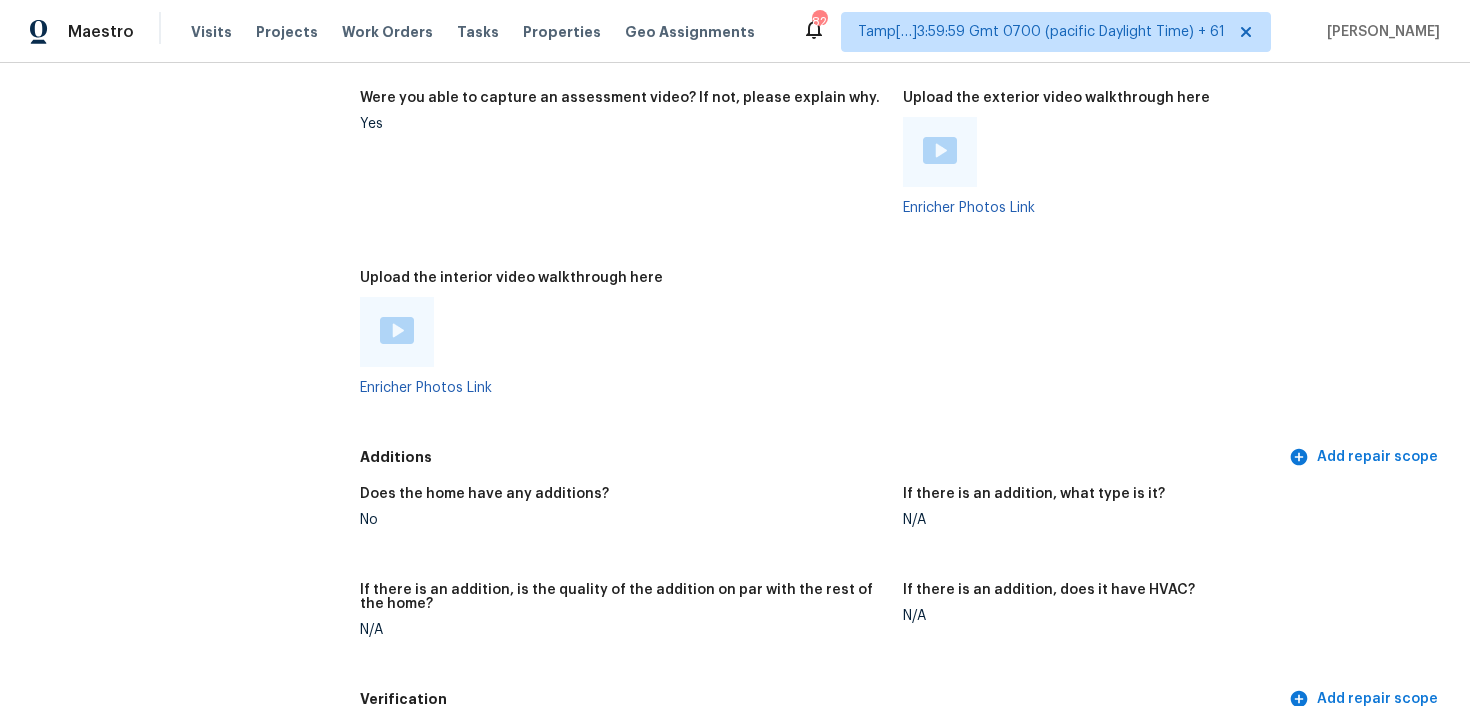 drag, startPoint x: 438, startPoint y: 332, endPoint x: 426, endPoint y: 332, distance: 12 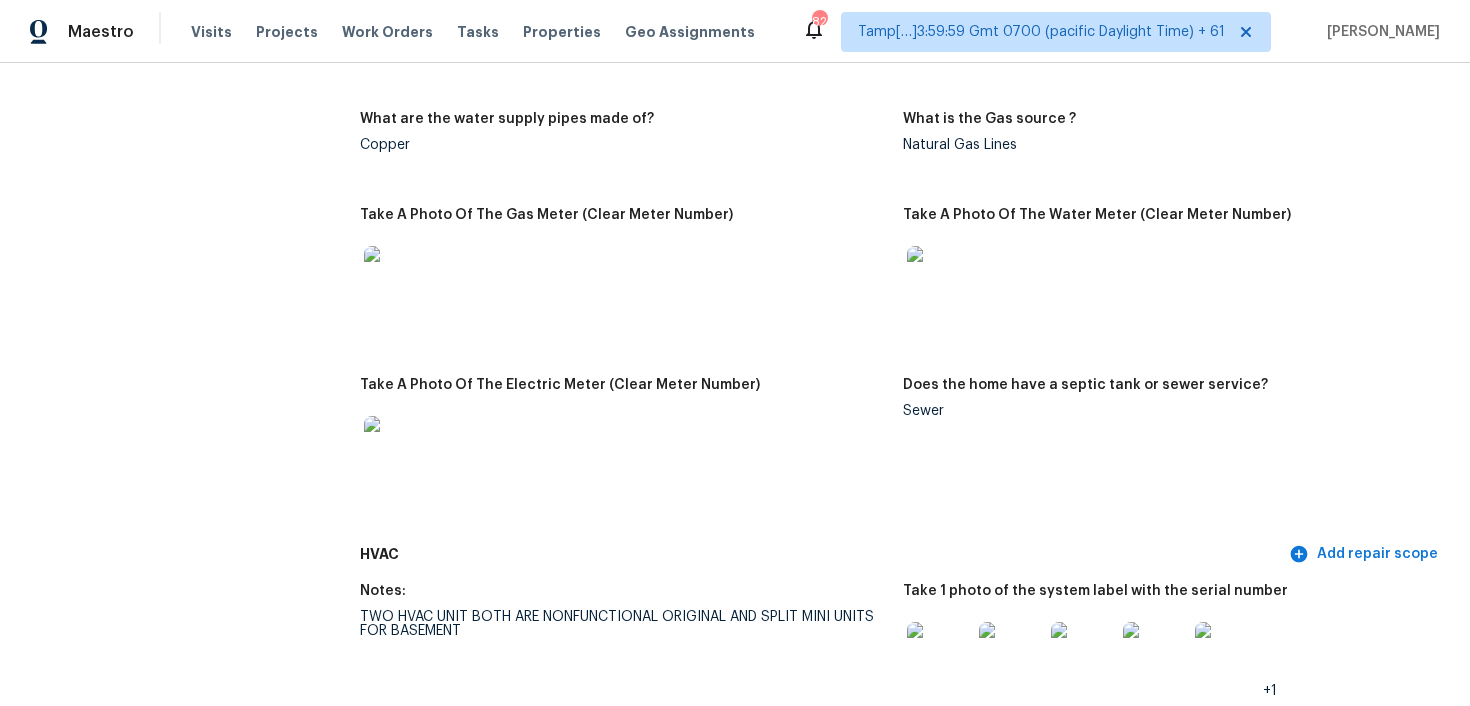 scroll, scrollTop: 634, scrollLeft: 0, axis: vertical 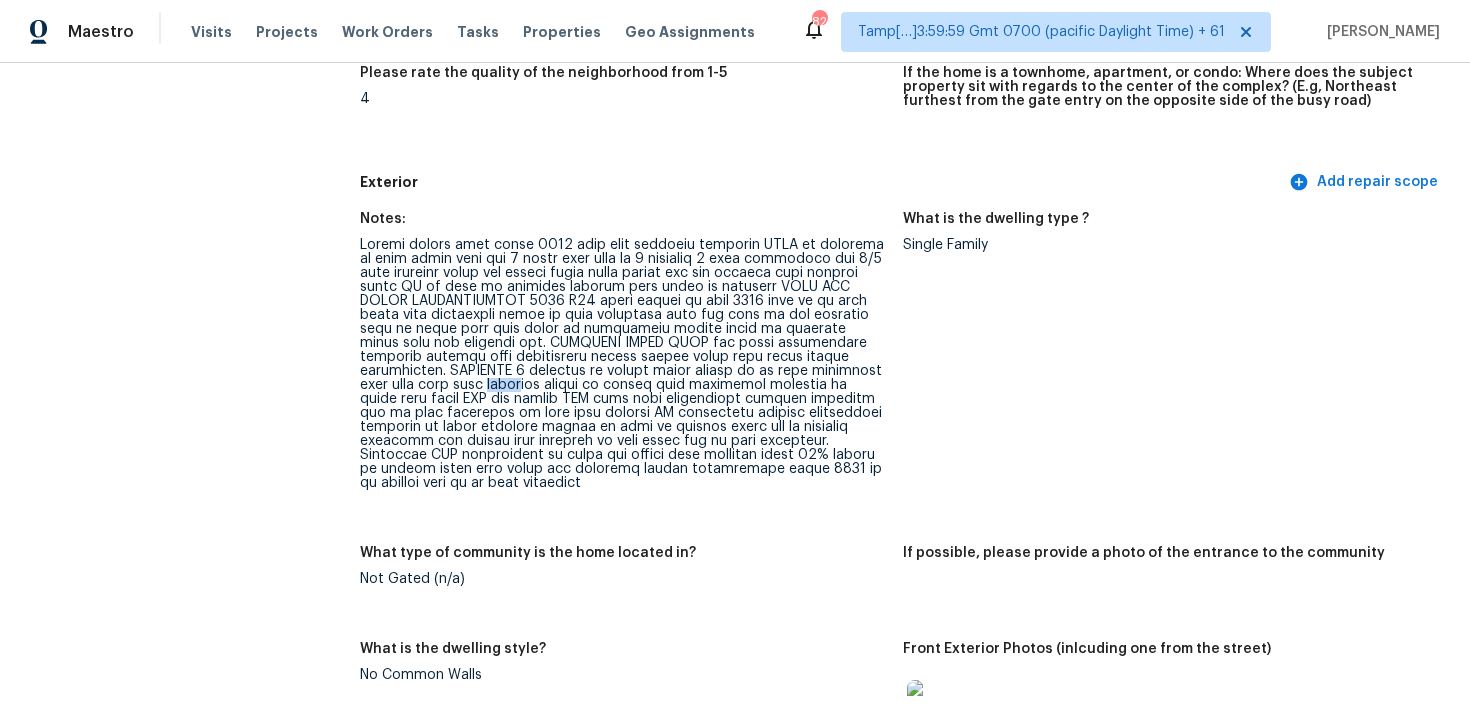 click at bounding box center [623, 364] 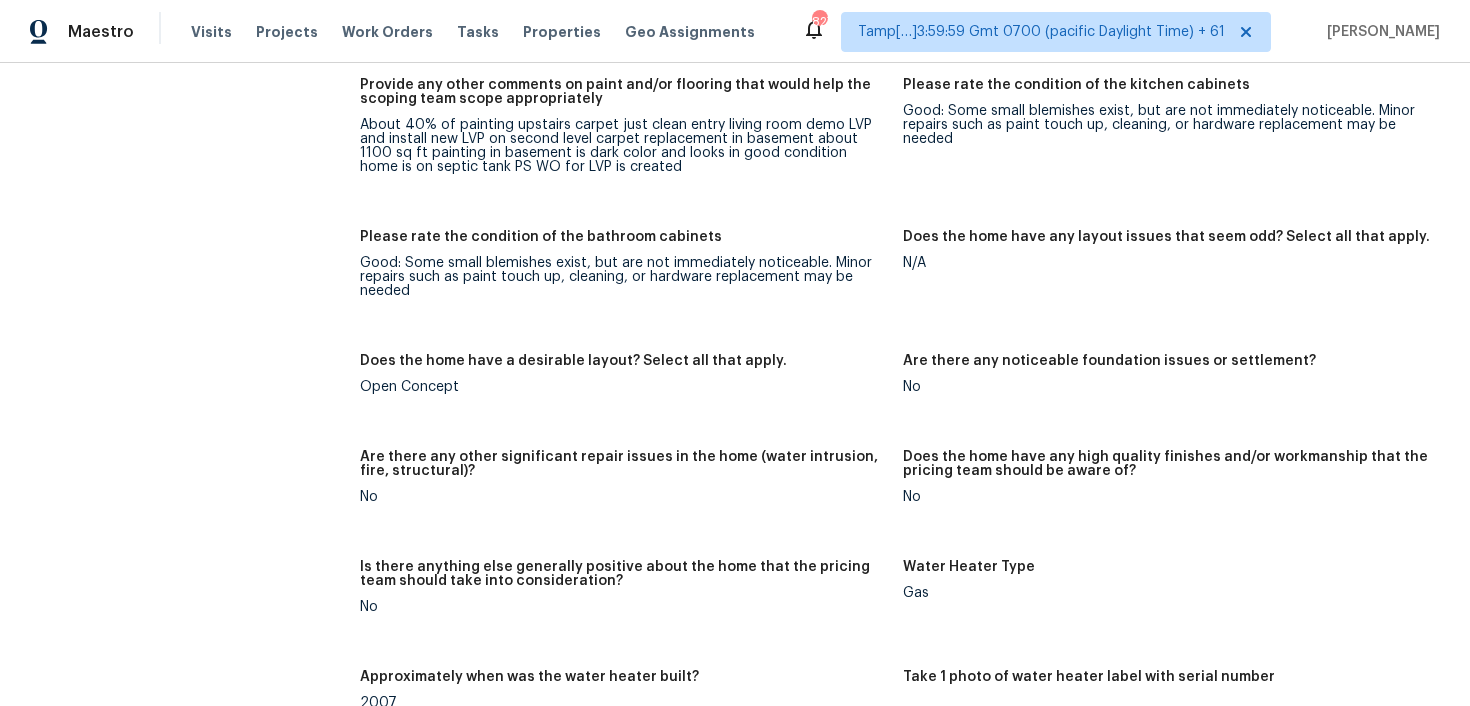 scroll, scrollTop: 3273, scrollLeft: 0, axis: vertical 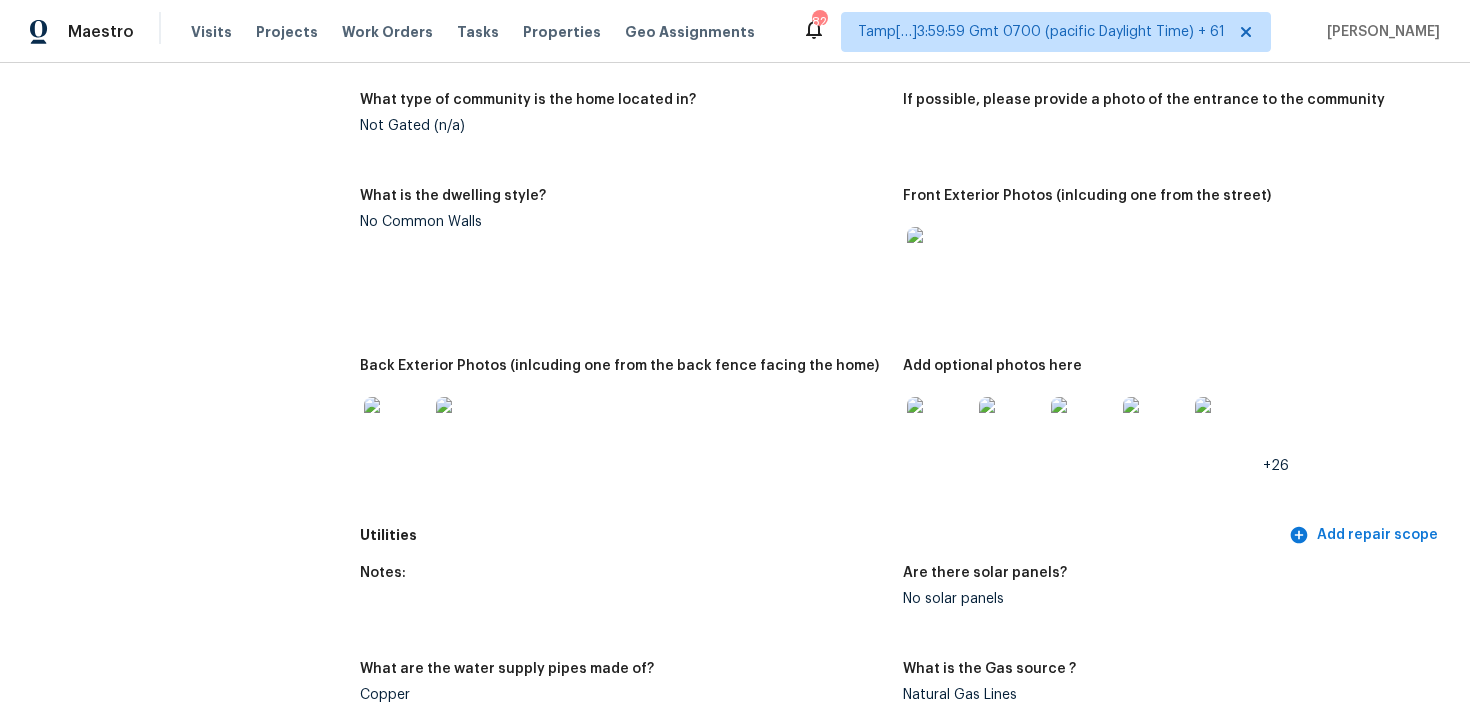 click on "No Common Walls" at bounding box center [623, 222] 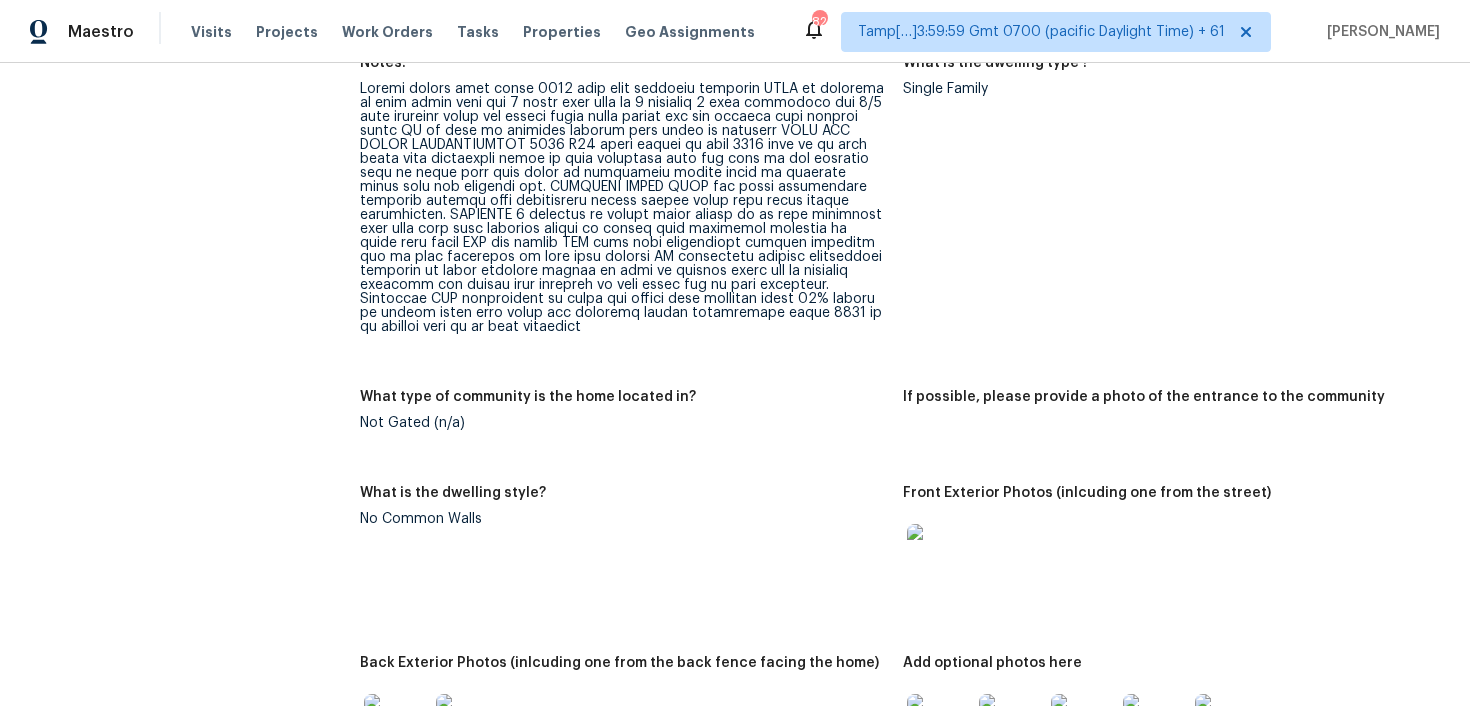 scroll, scrollTop: 789, scrollLeft: 0, axis: vertical 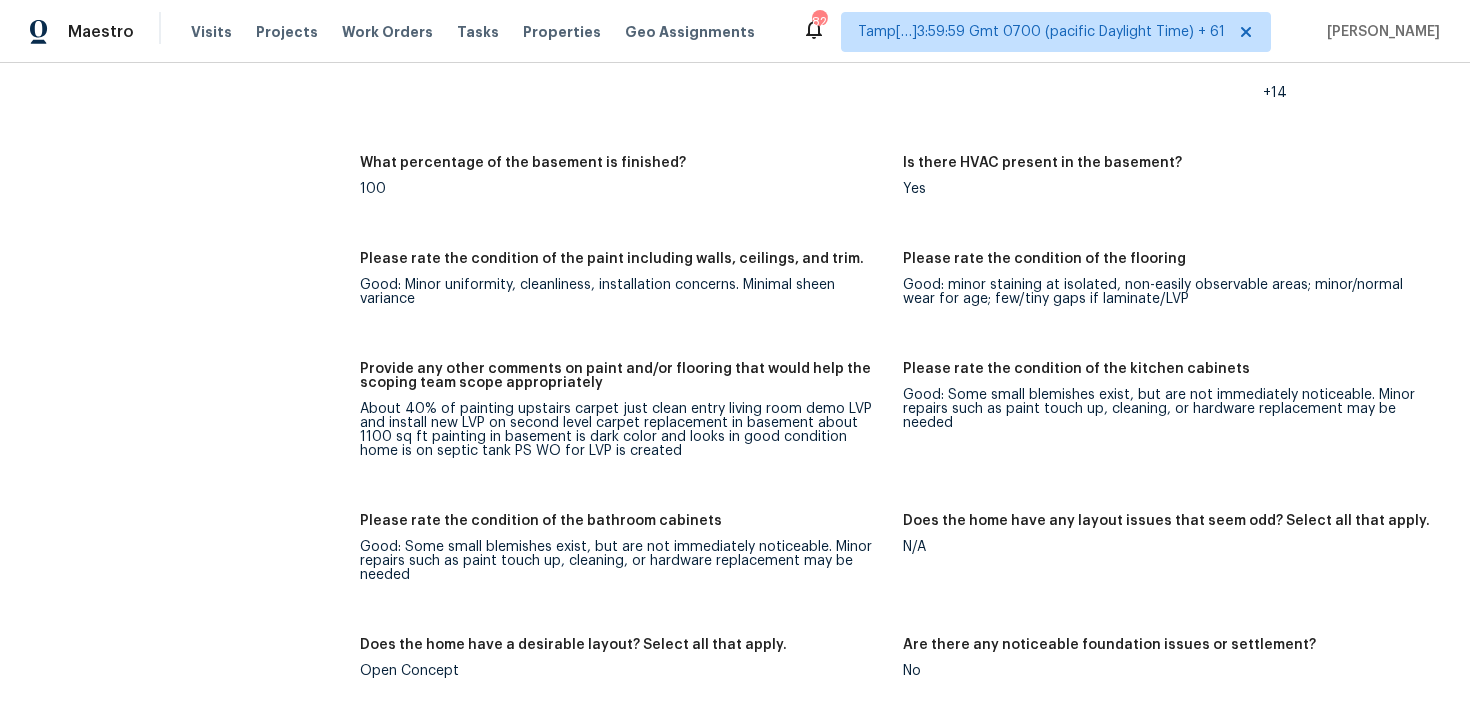 click on "Please rate the condition of the paint including walls, ceilings, and trim. Good: Minor uniformity, cleanliness, installation concerns. Minimal sheen variance" at bounding box center [631, 295] 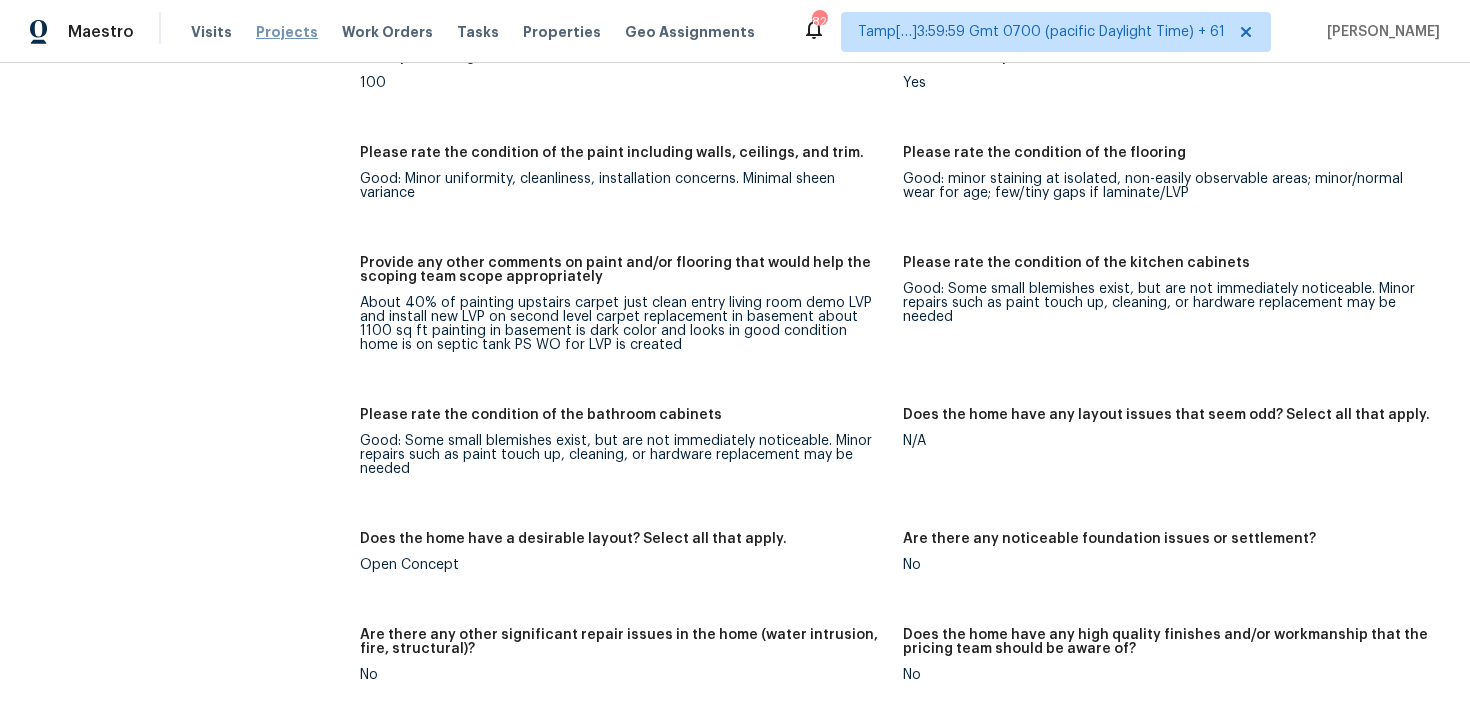 scroll, scrollTop: 3141, scrollLeft: 0, axis: vertical 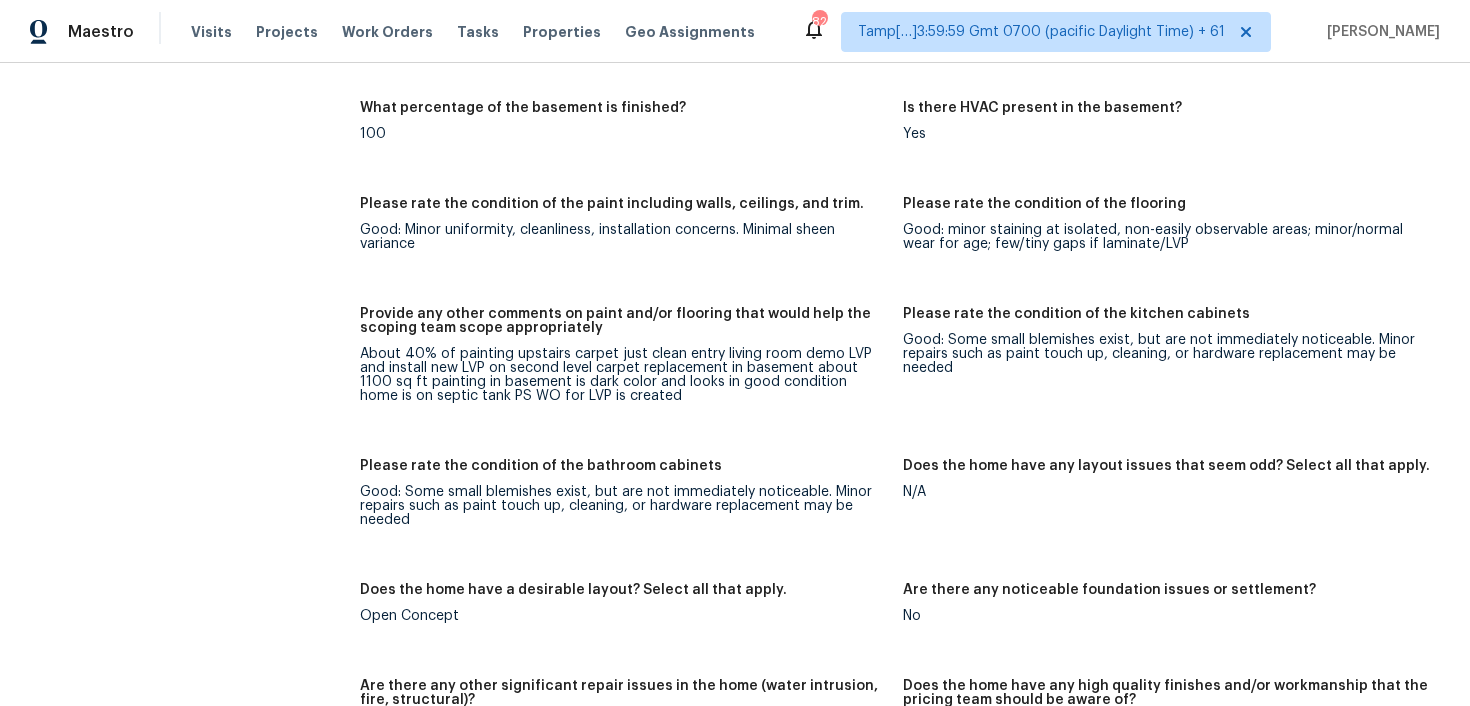click on "Good: Minor uniformity, cleanliness, installation concerns. Minimal sheen variance" at bounding box center [623, 237] 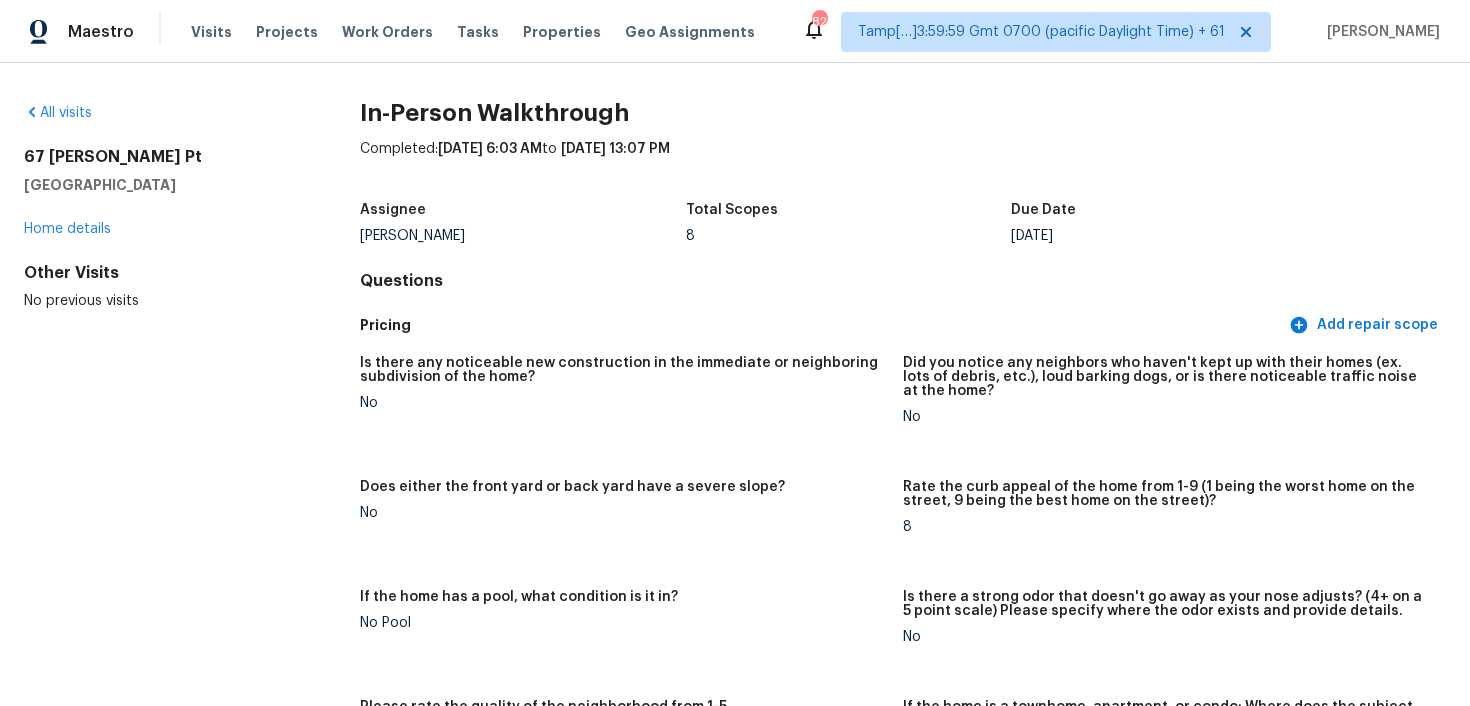 scroll, scrollTop: 1, scrollLeft: 0, axis: vertical 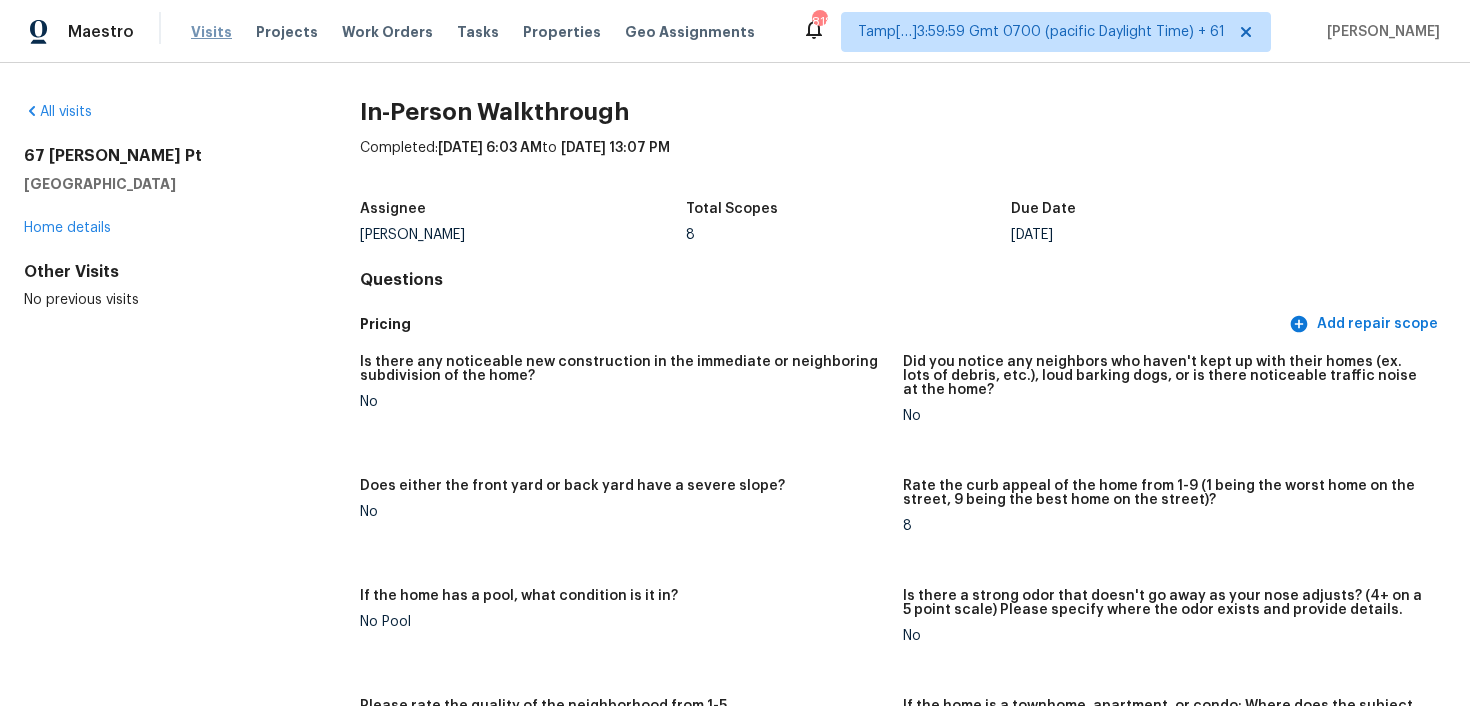 click on "Visits" at bounding box center [211, 32] 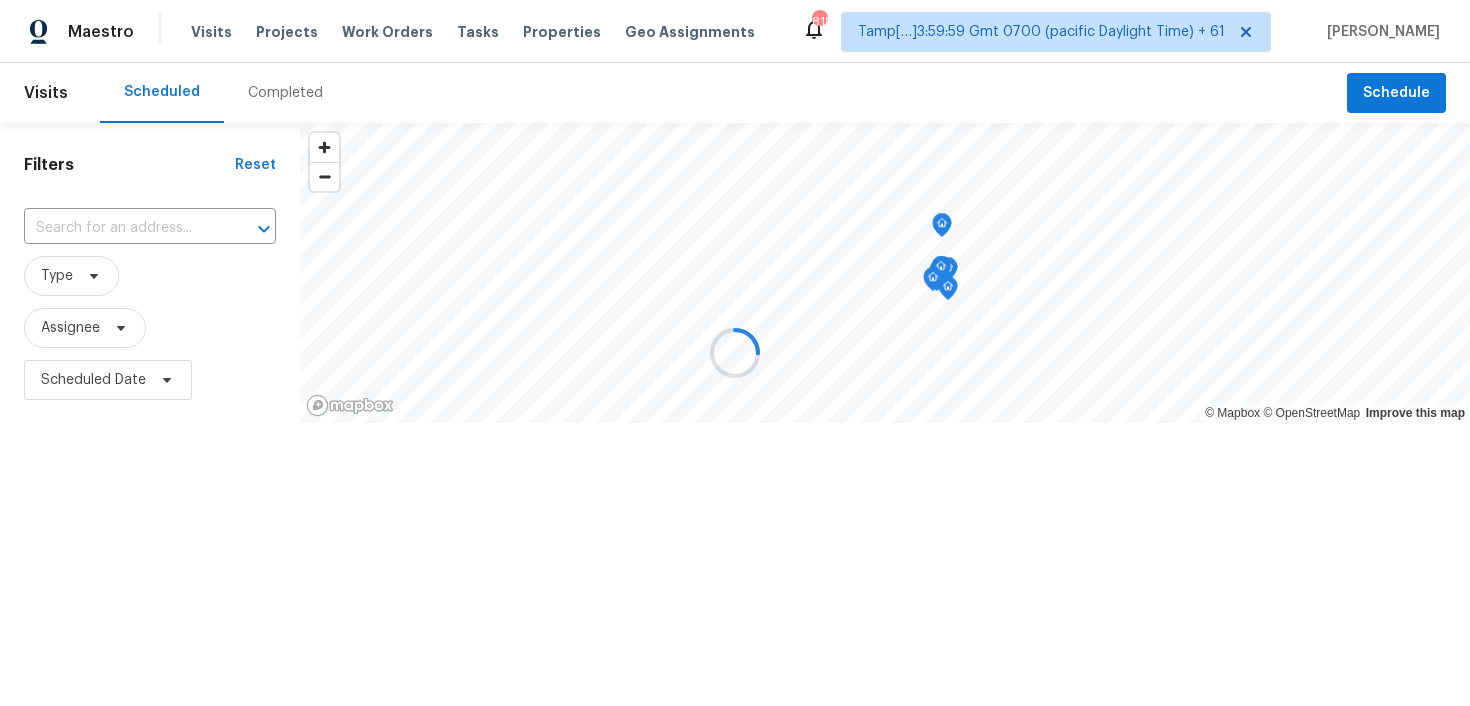 click at bounding box center (735, 353) 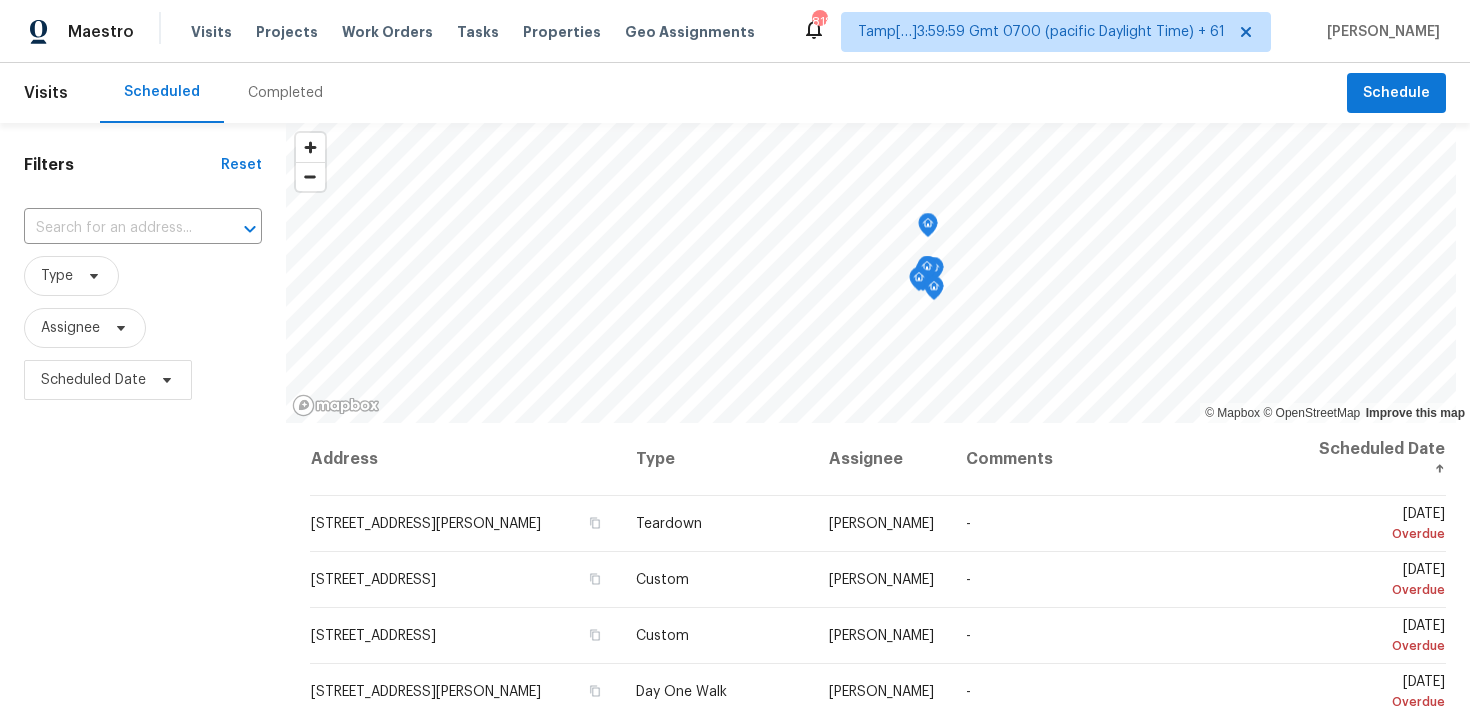 click on "Completed" at bounding box center (285, 93) 